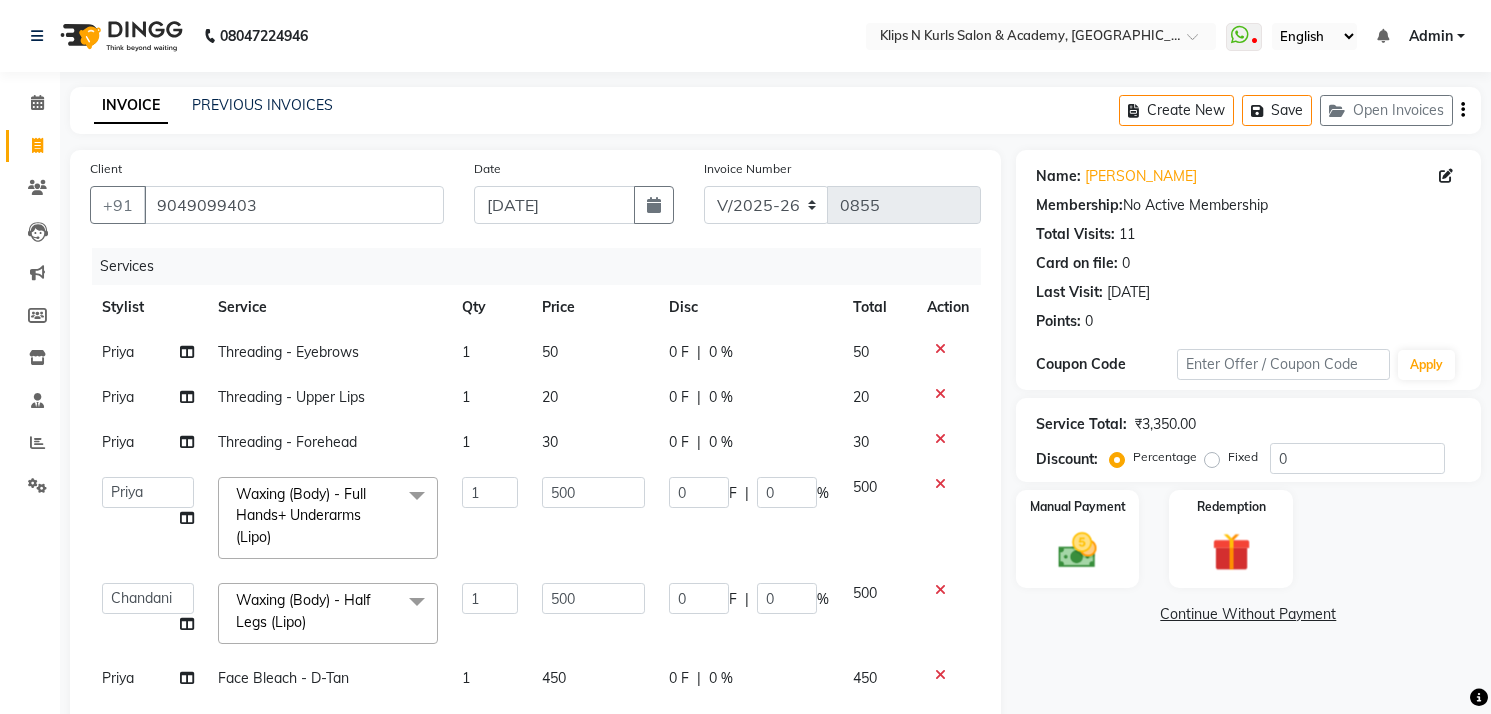 select on "124" 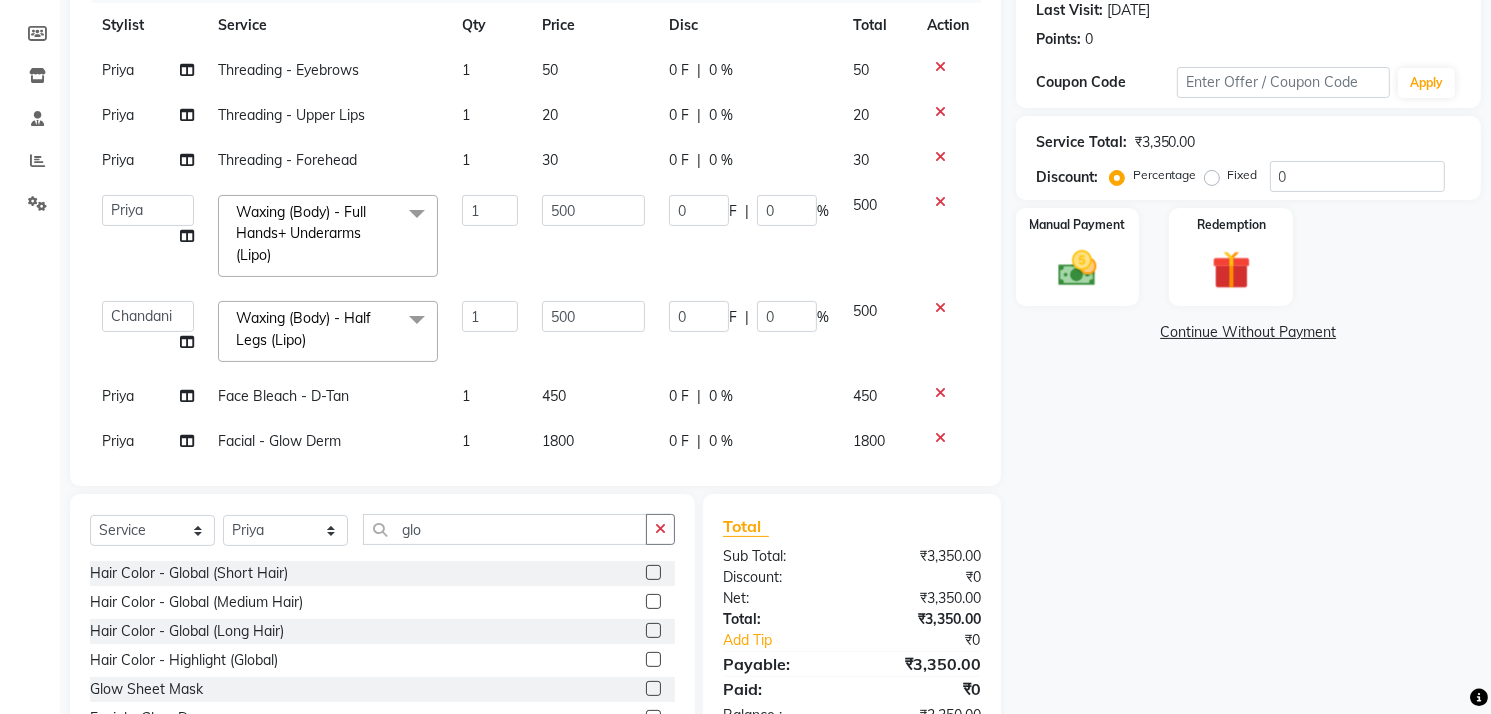 scroll, scrollTop: 0, scrollLeft: 0, axis: both 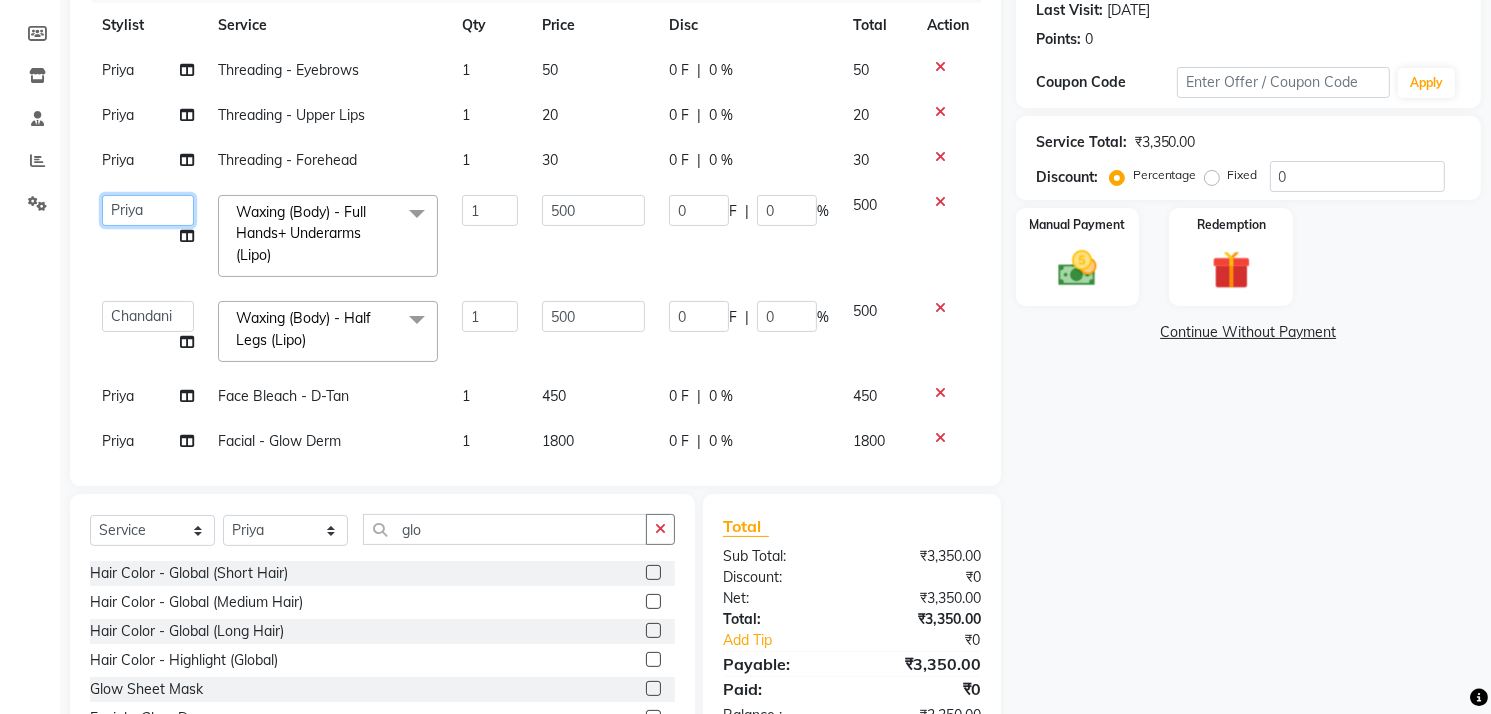 click on "Chandani   Front Desk   Ishika    Mona   Neha   Priya   Smitha" 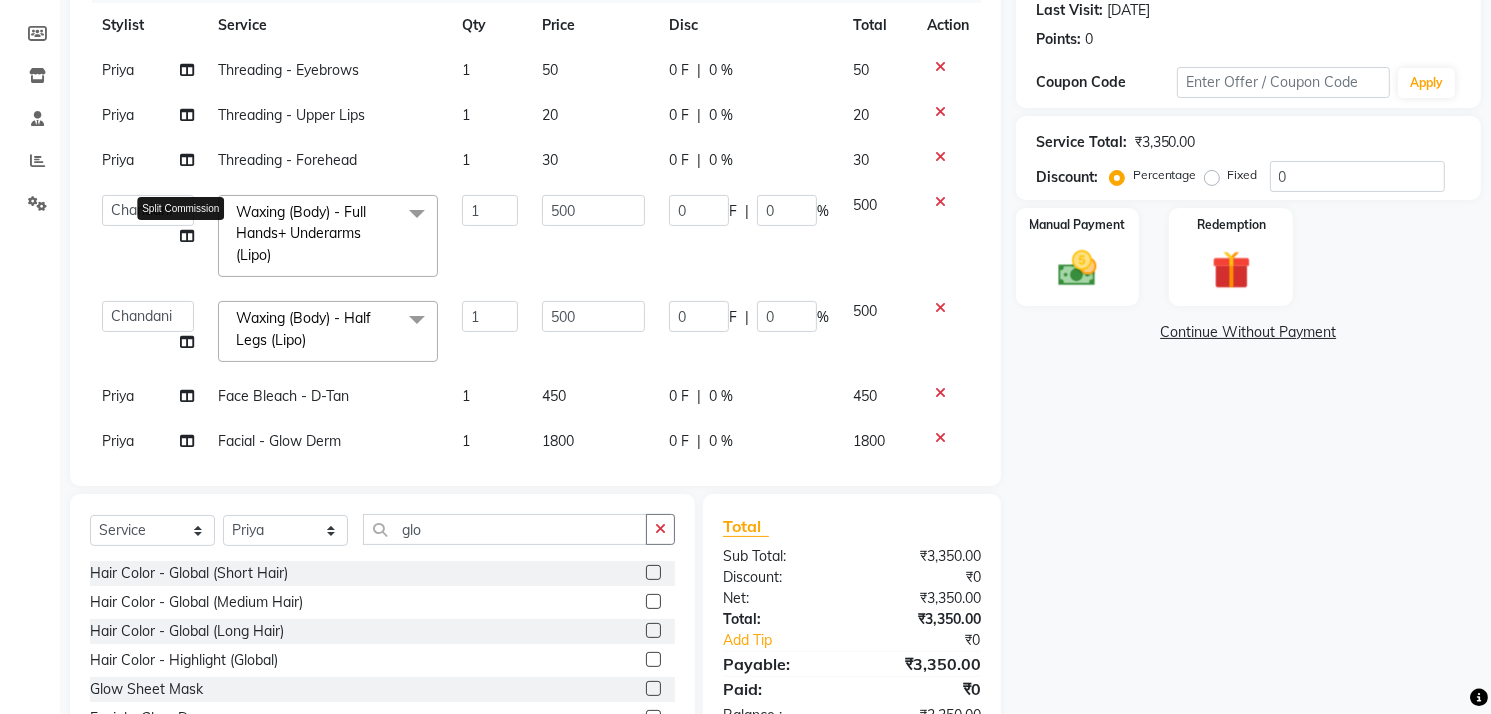 click 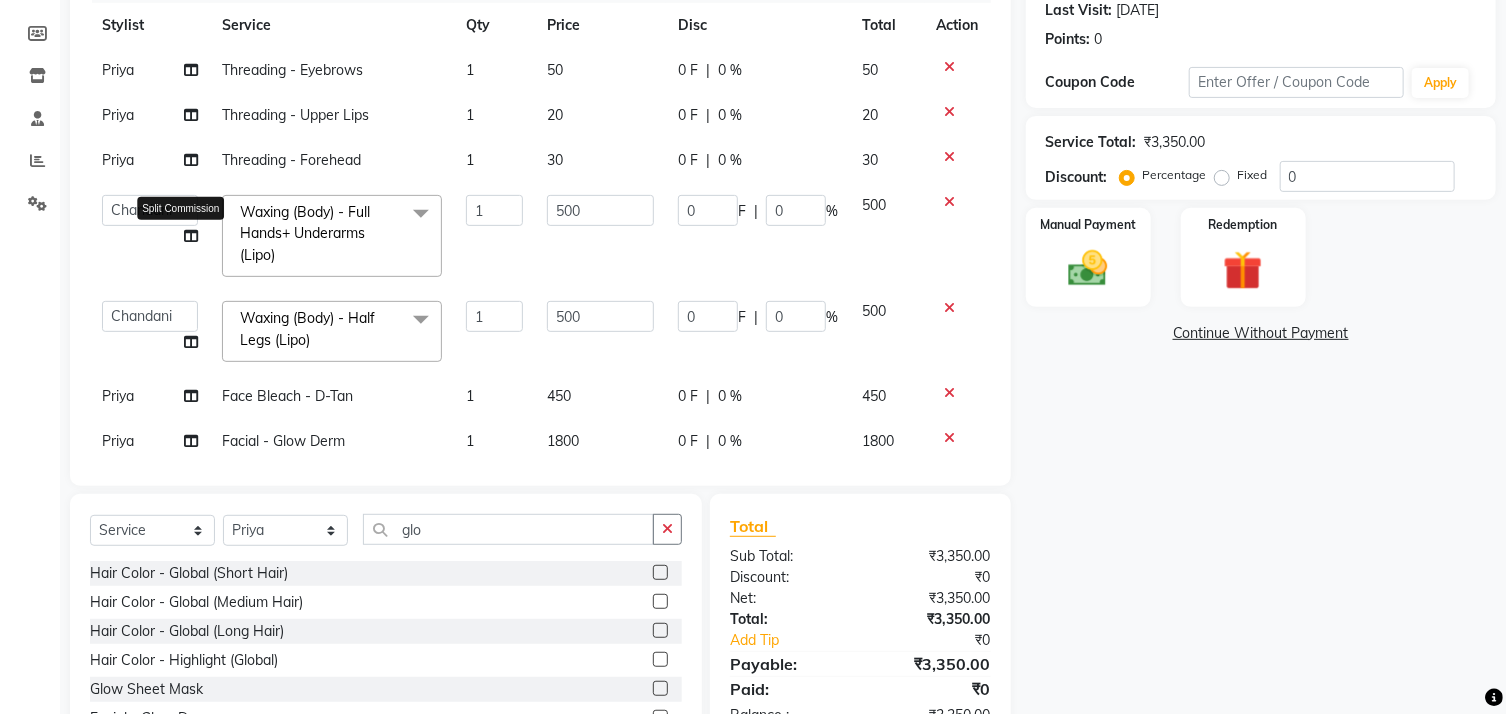 select on "84310" 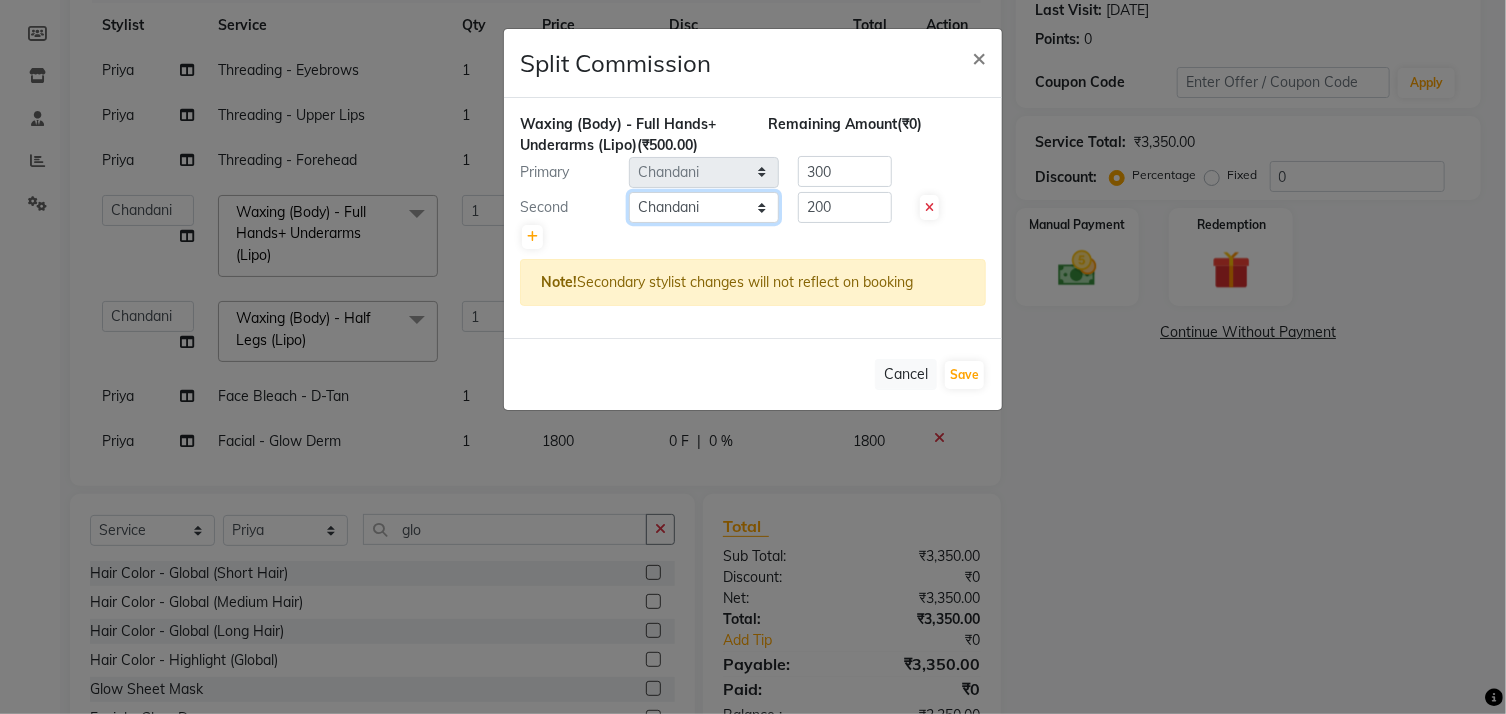 click on "Select  Chandani   Front Desk   Ishika    Mona   Neha   Priya   Smitha" 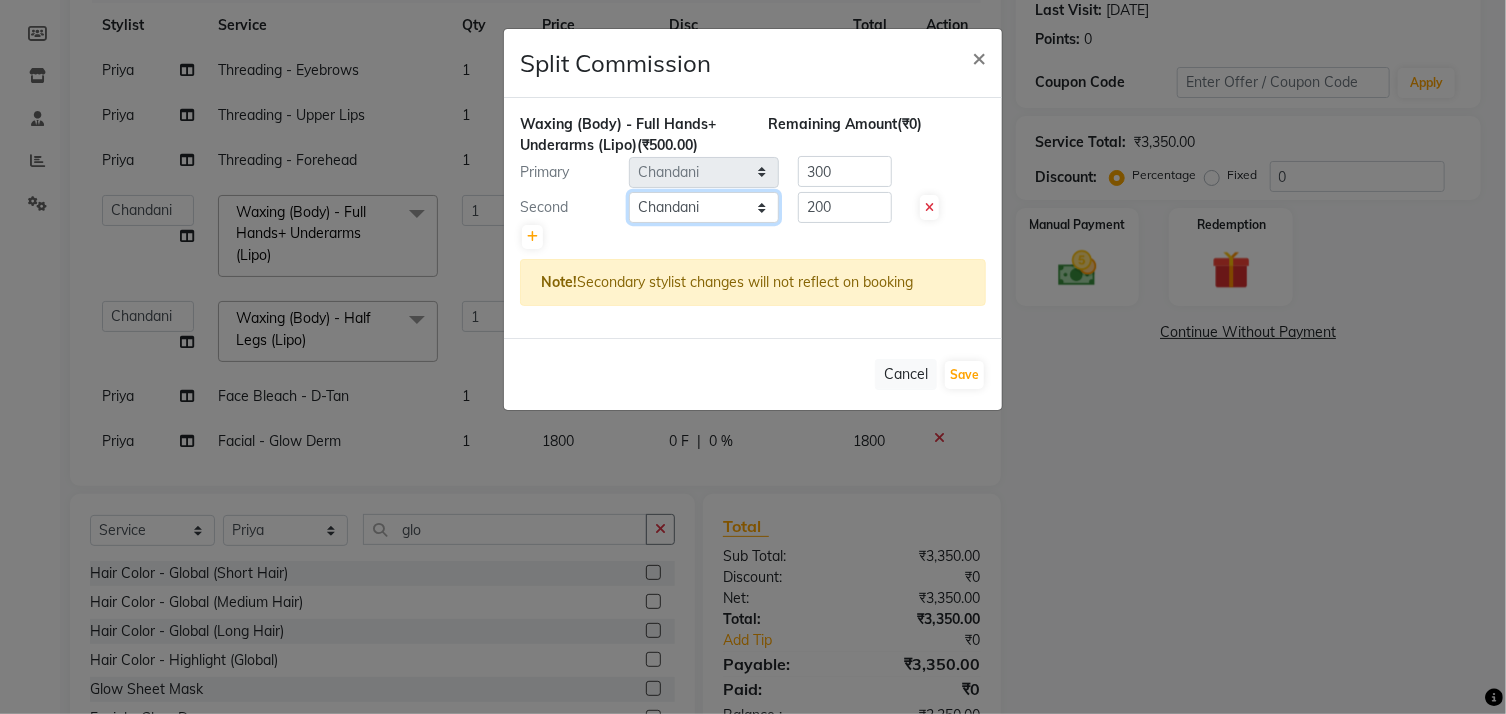 select on "61904" 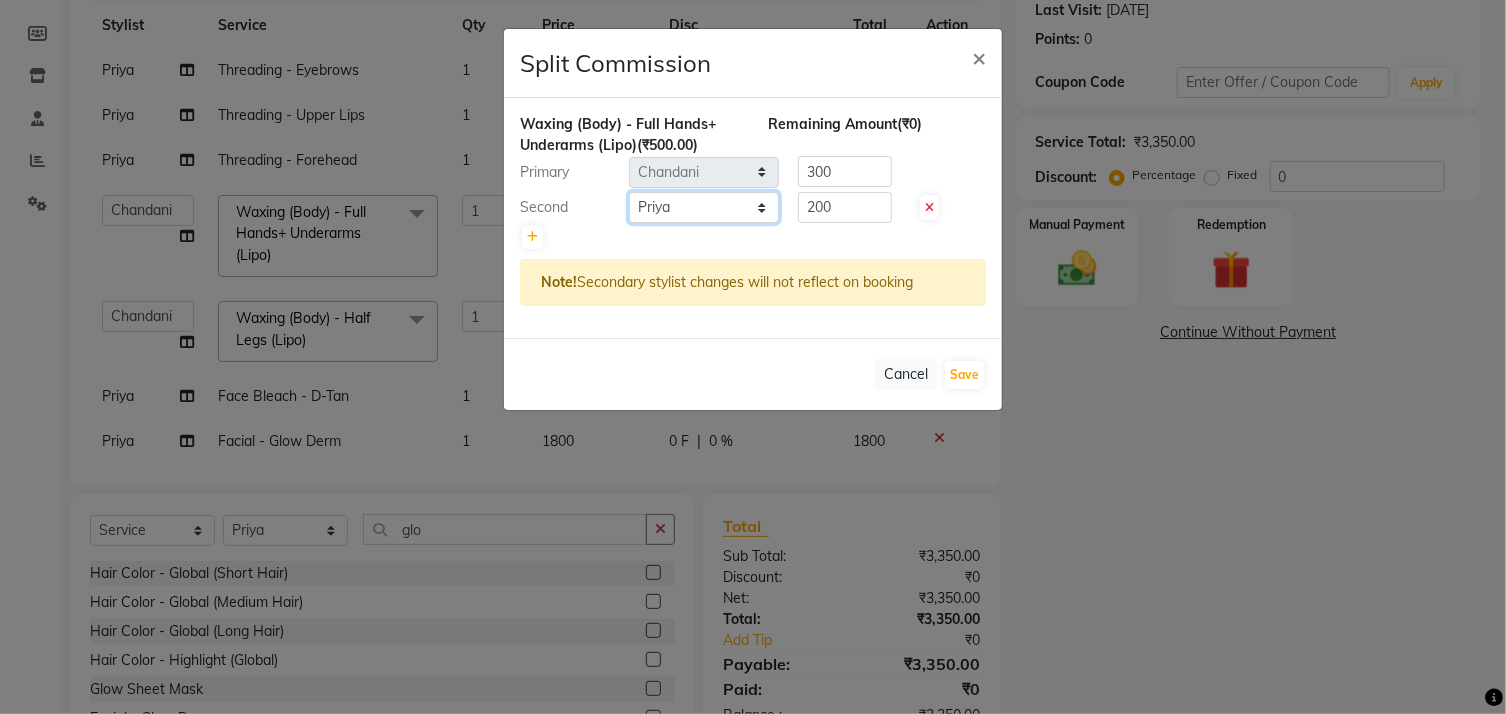 click on "Select  Chandani   Front Desk   Ishika    Mona   Neha   Priya   Smitha" 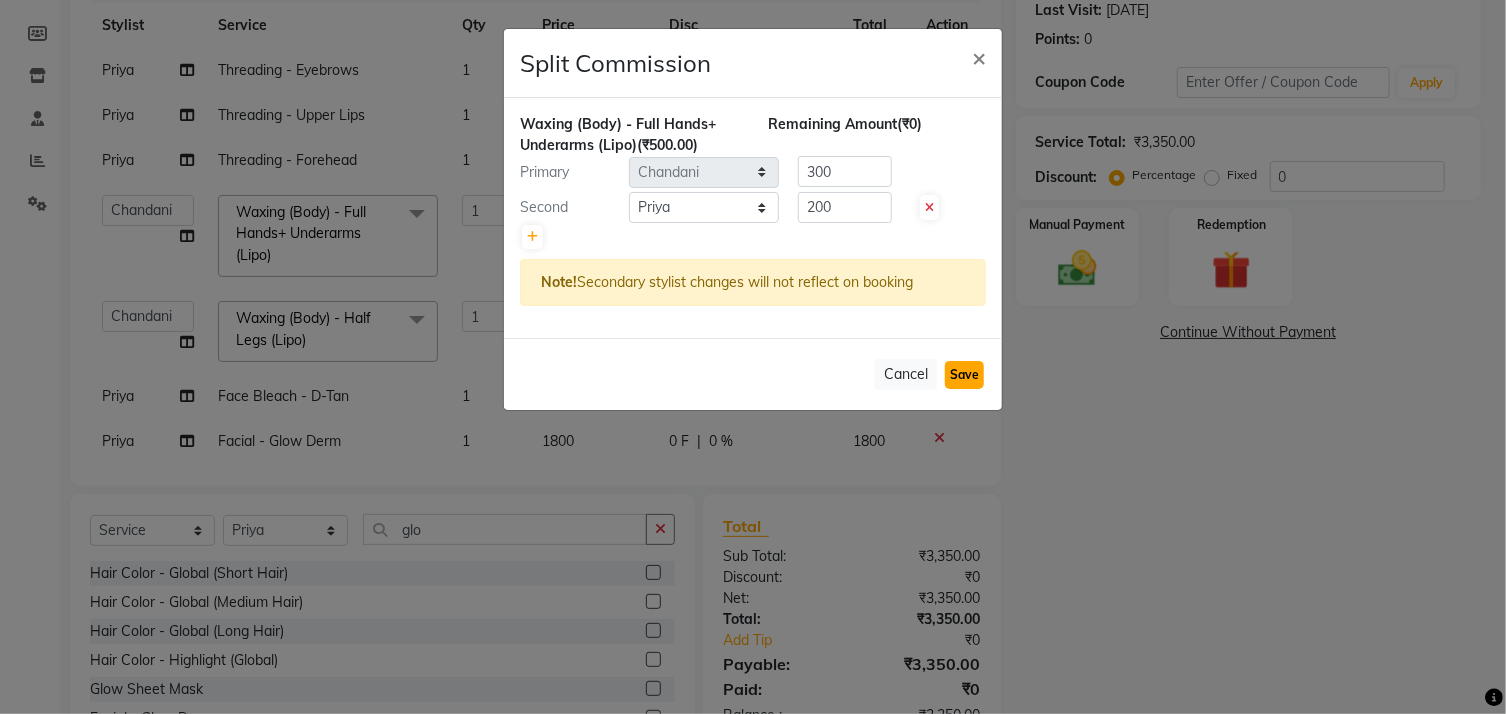 click on "Save" 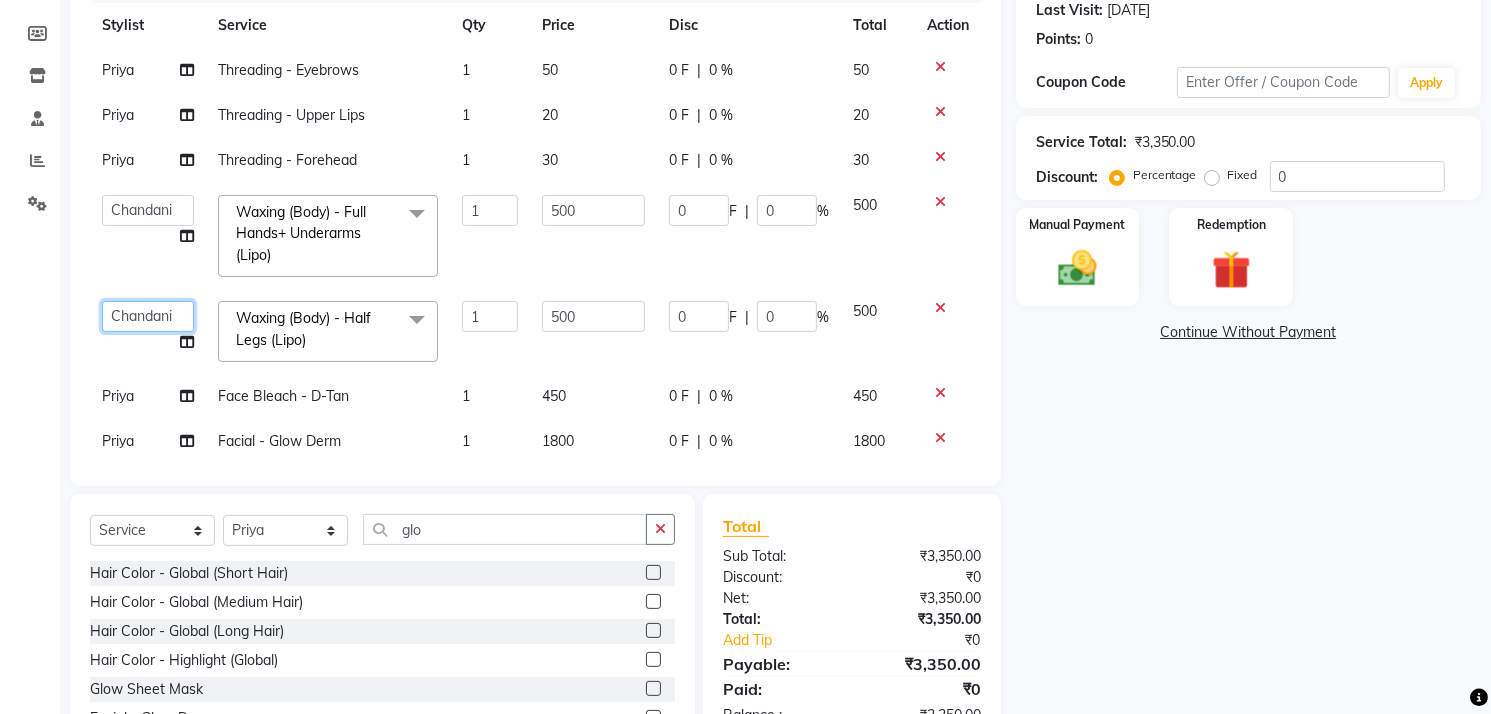 click on "Chandani   Front Desk   Ishika    Mona   Neha   Priya   Smitha" 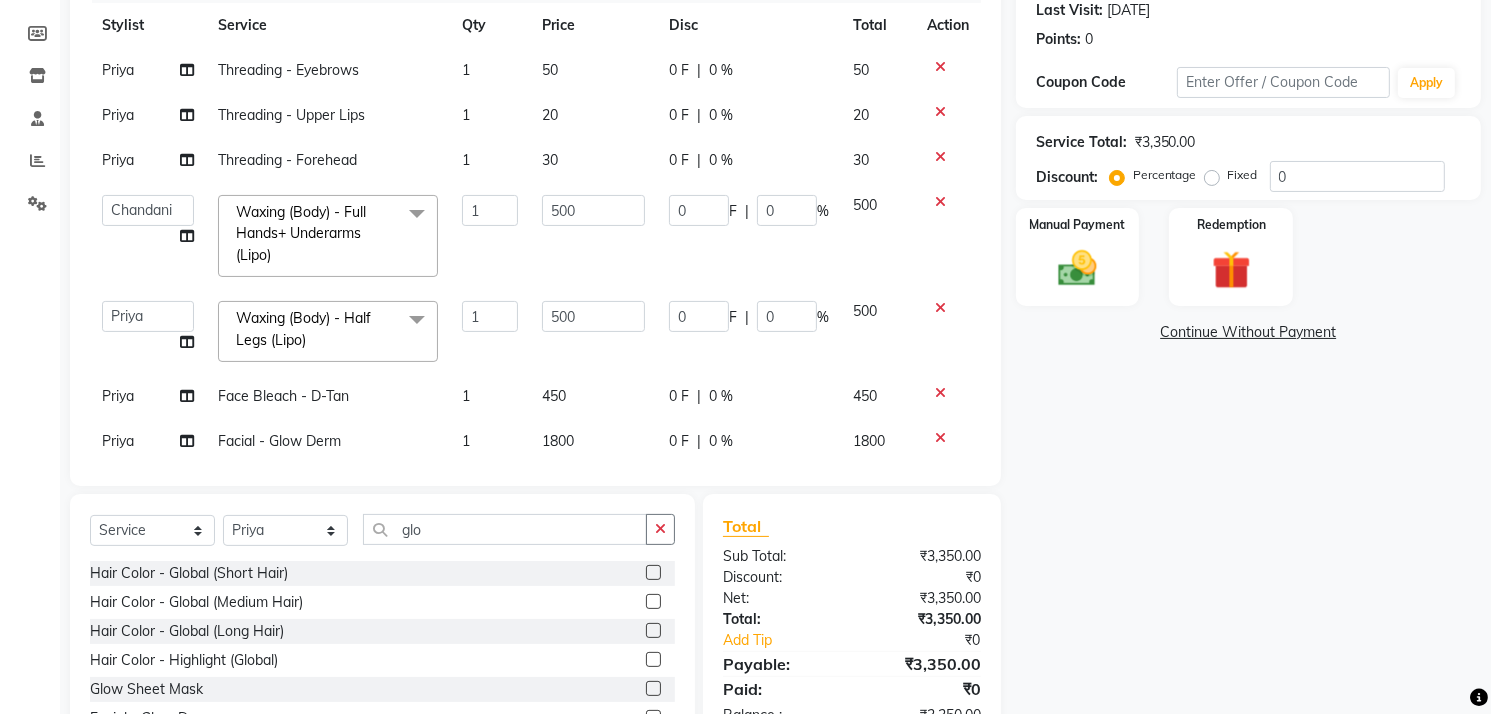 select on "61904" 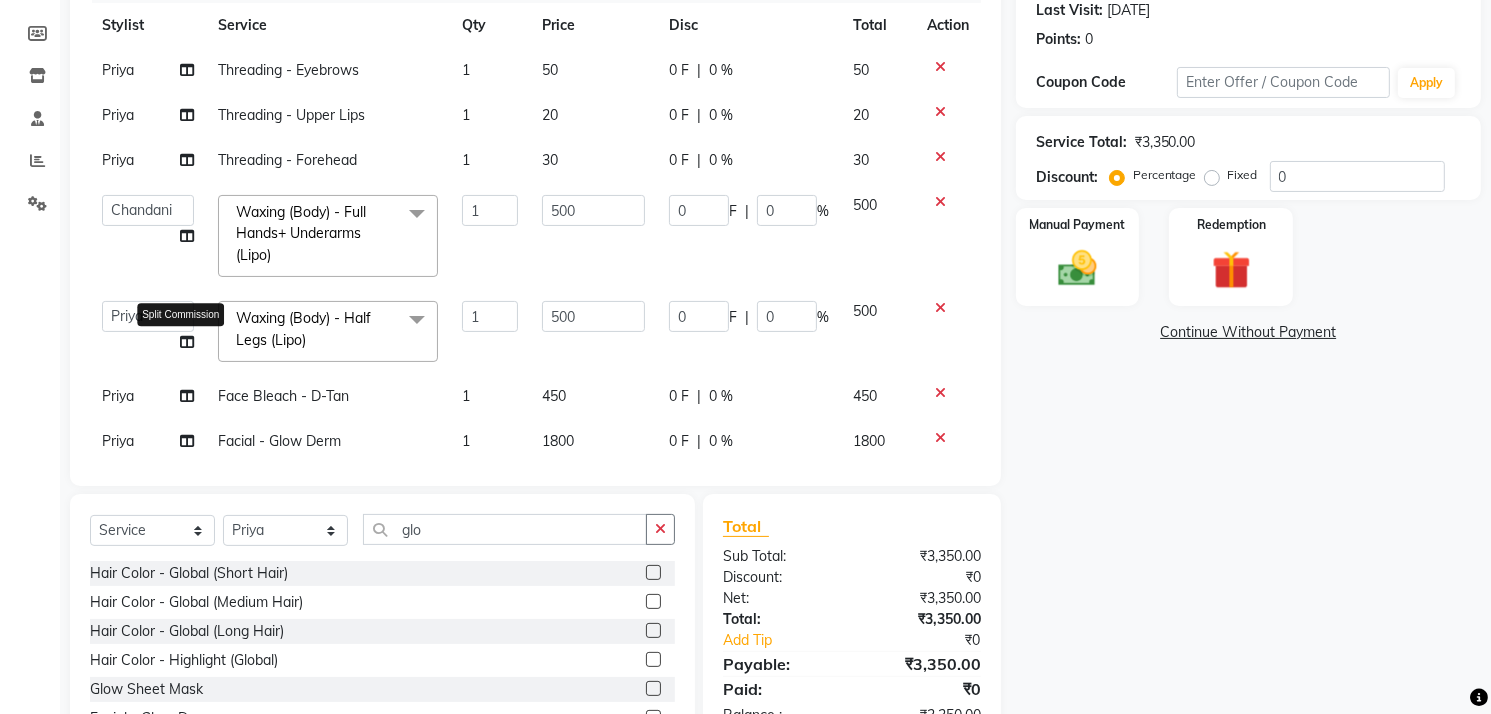 click 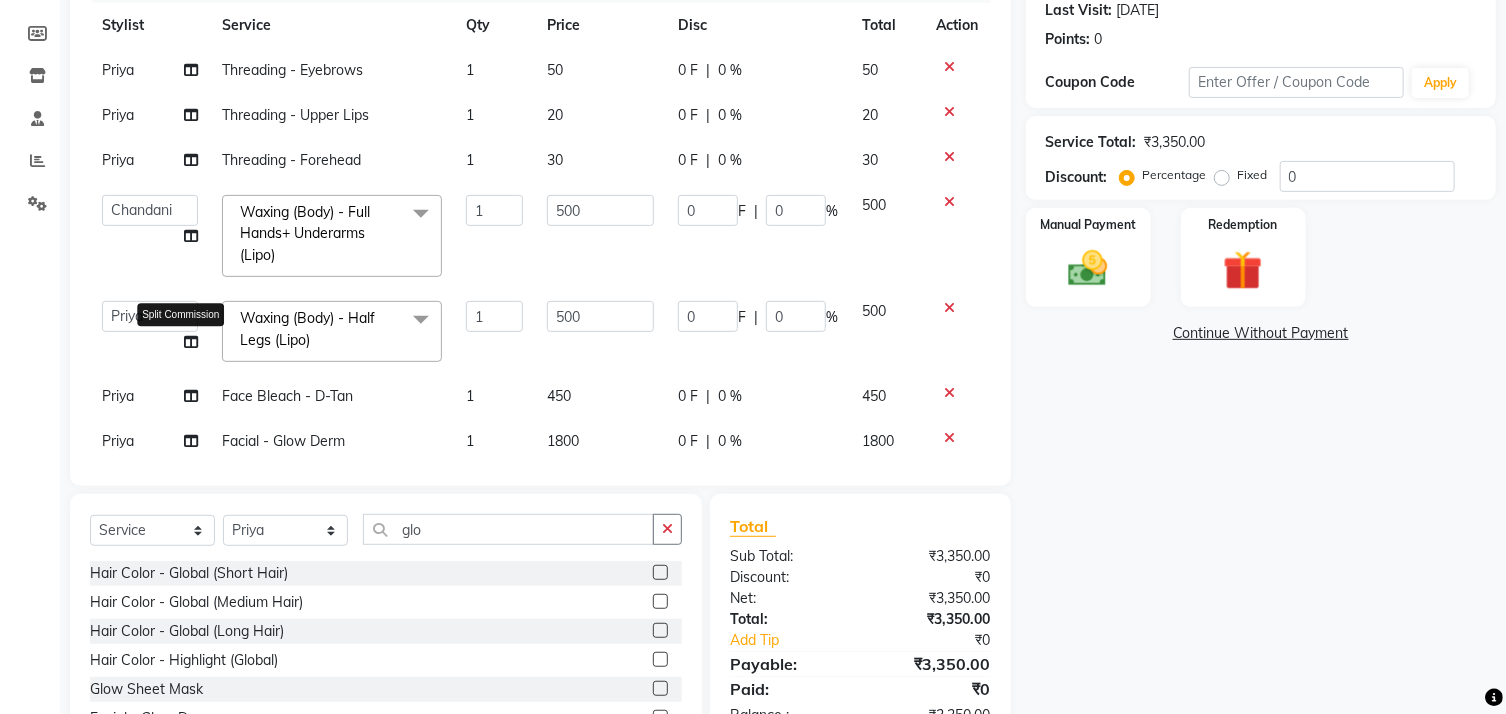 select on "61904" 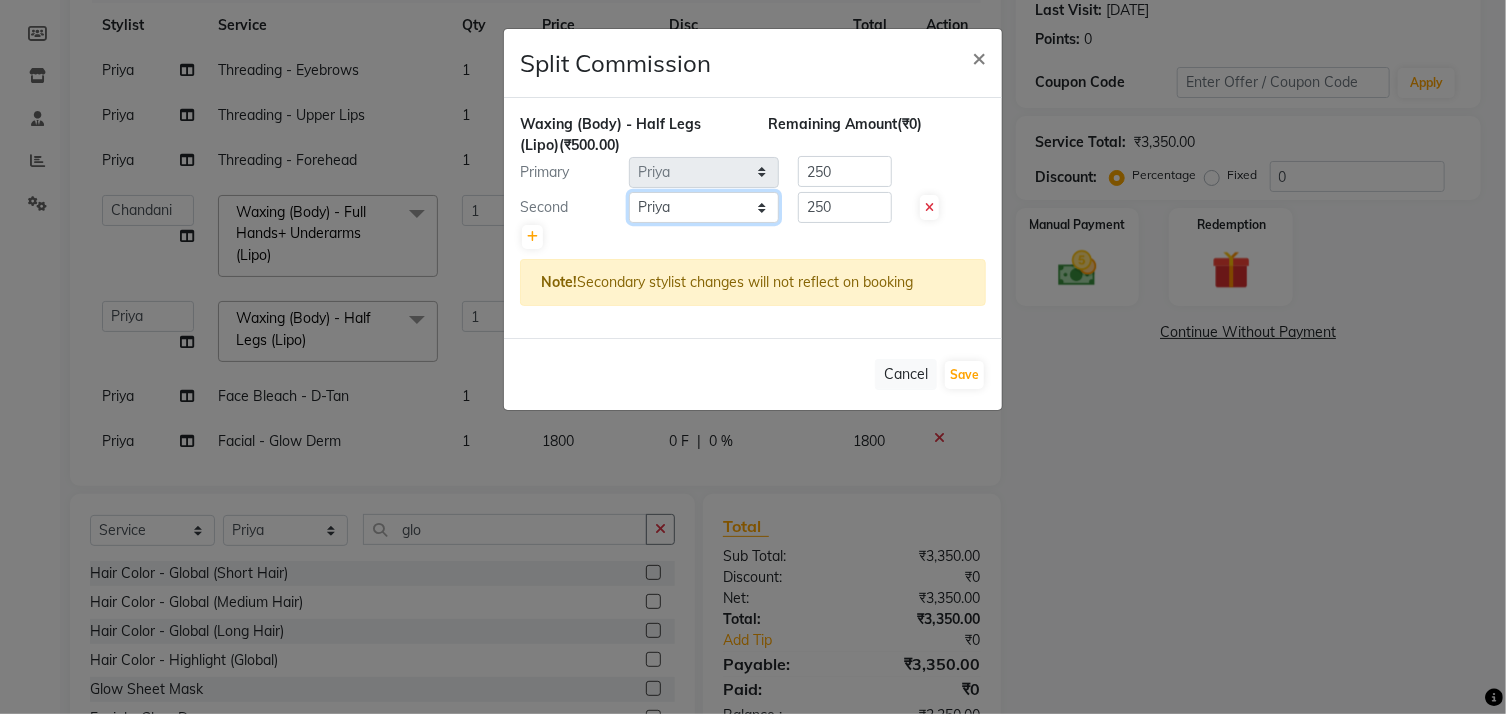 click on "Select  Chandani   Front Desk   Ishika    Mona   Neha   Priya   Smitha" 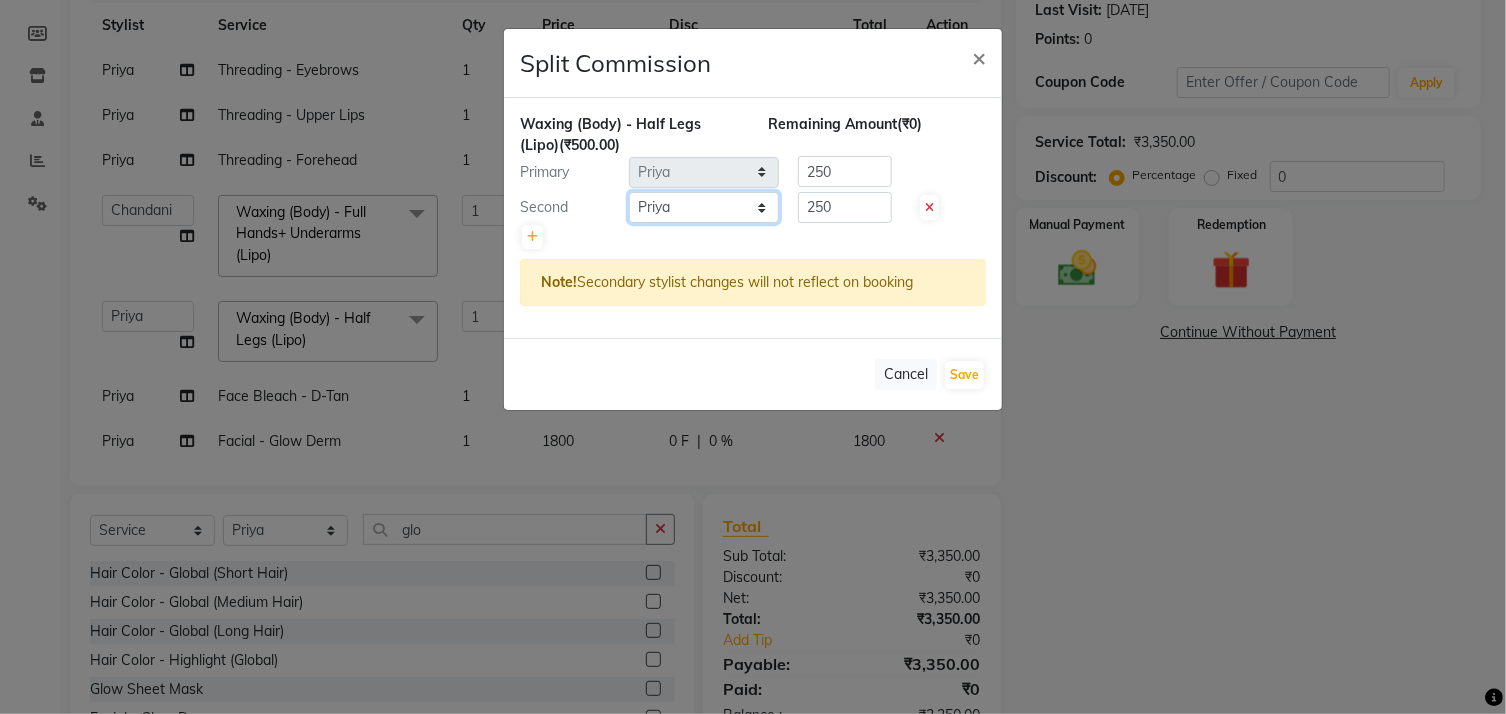 select on "84310" 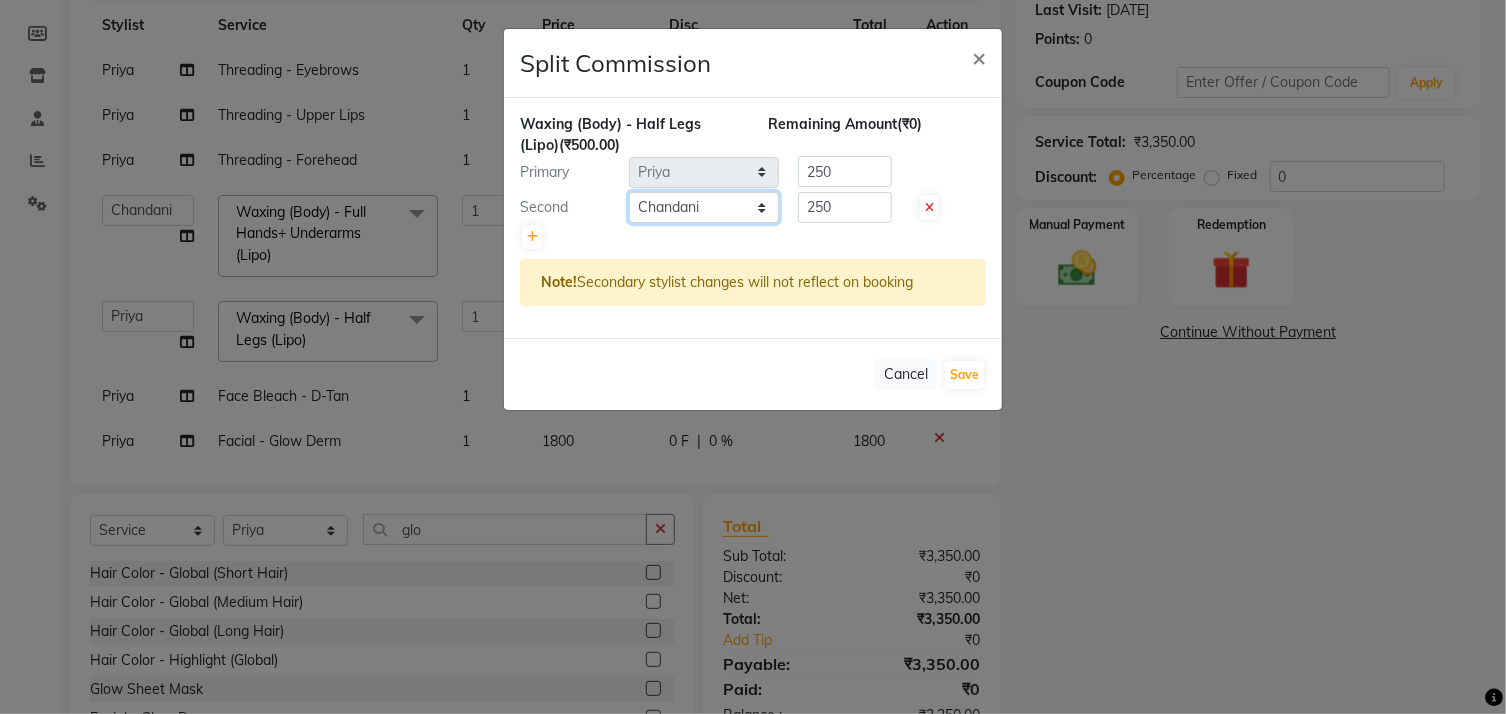 click on "Select  Chandani   Front Desk   [PERSON_NAME]    [PERSON_NAME]   Neha   [PERSON_NAME]" 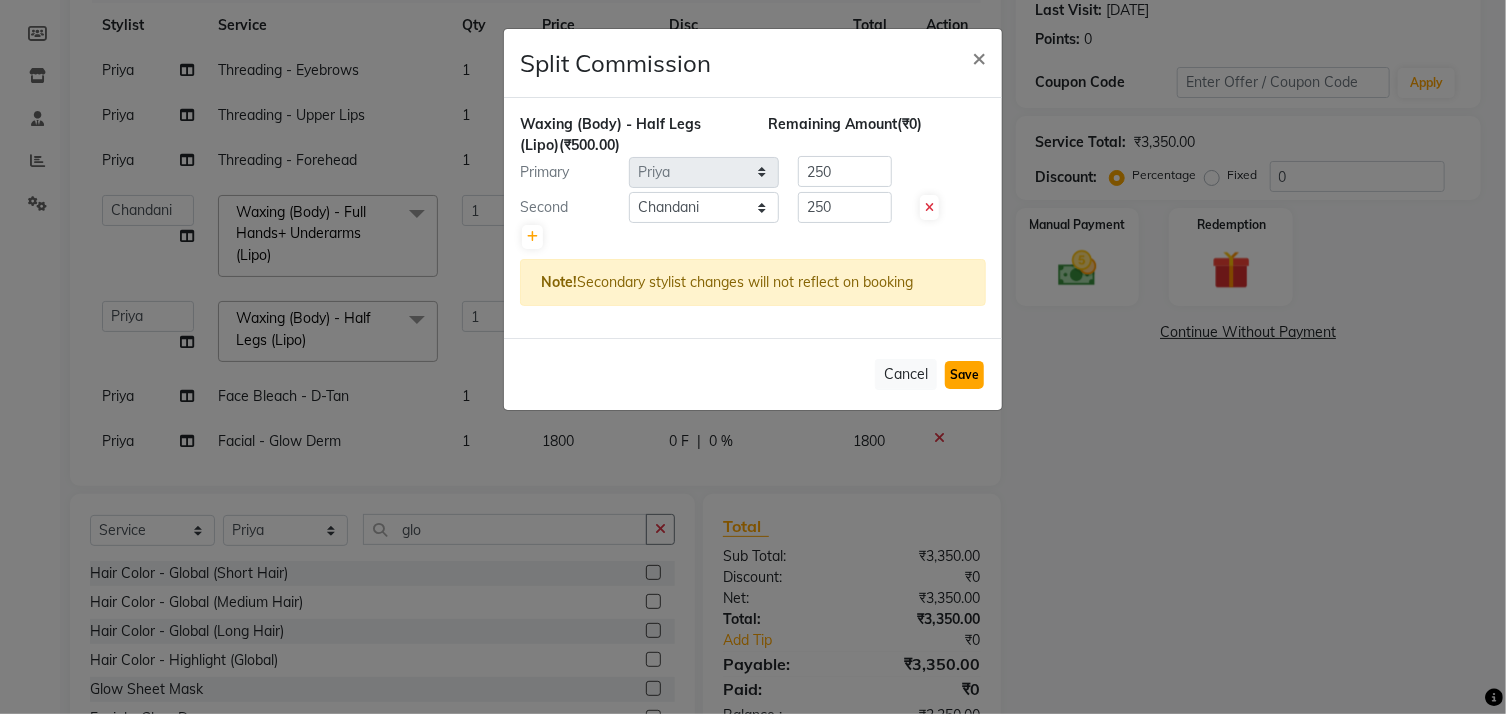 click on "Save" 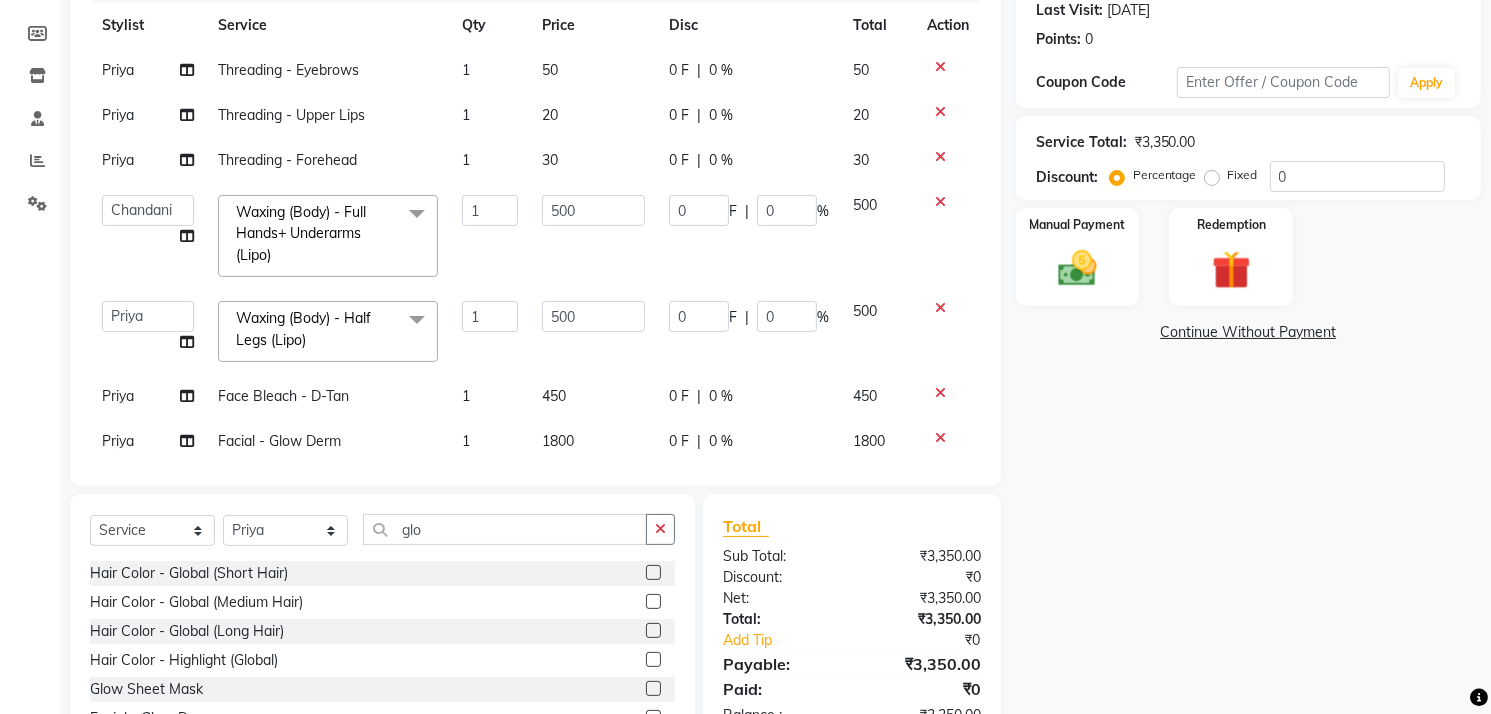 scroll, scrollTop: 28, scrollLeft: 0, axis: vertical 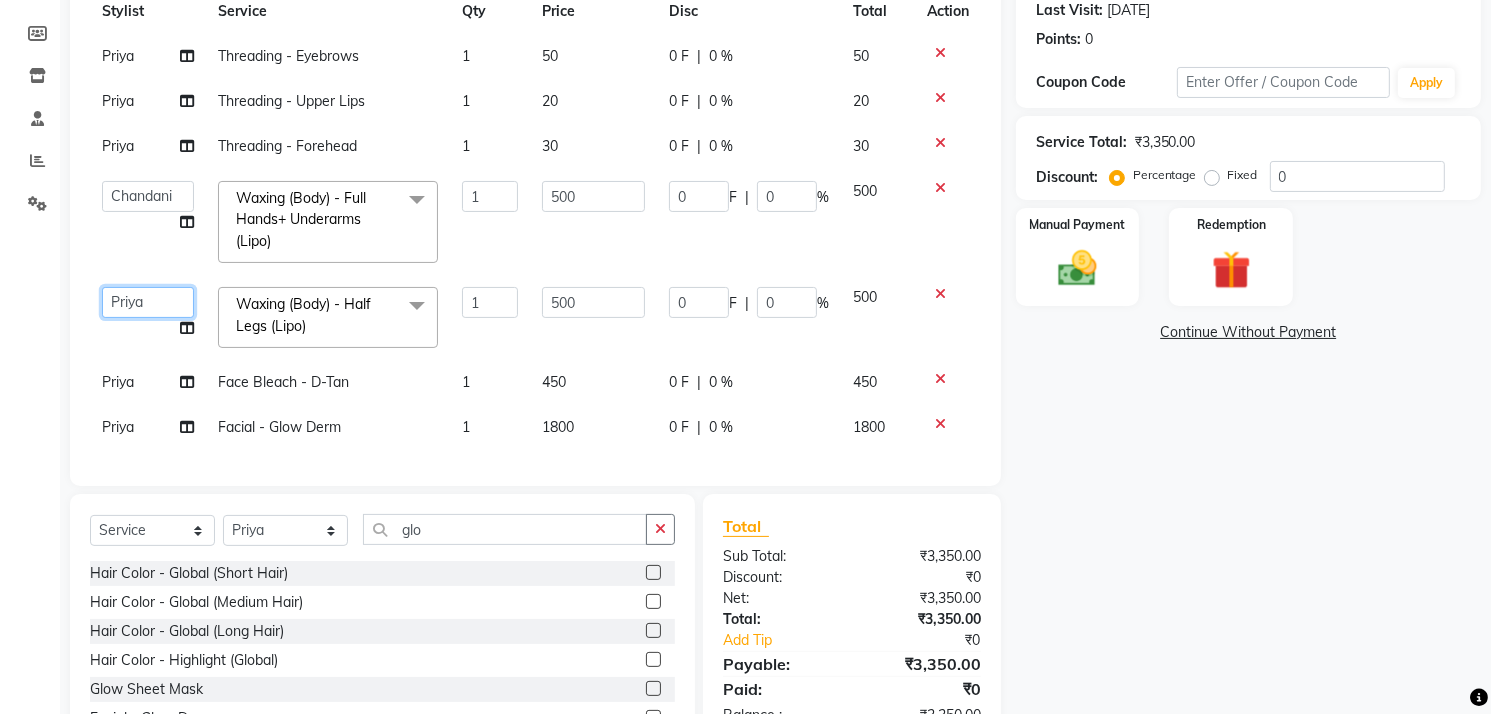 click on "Chandani   Front Desk   Ishika    Mona   Neha   Priya   Smitha" 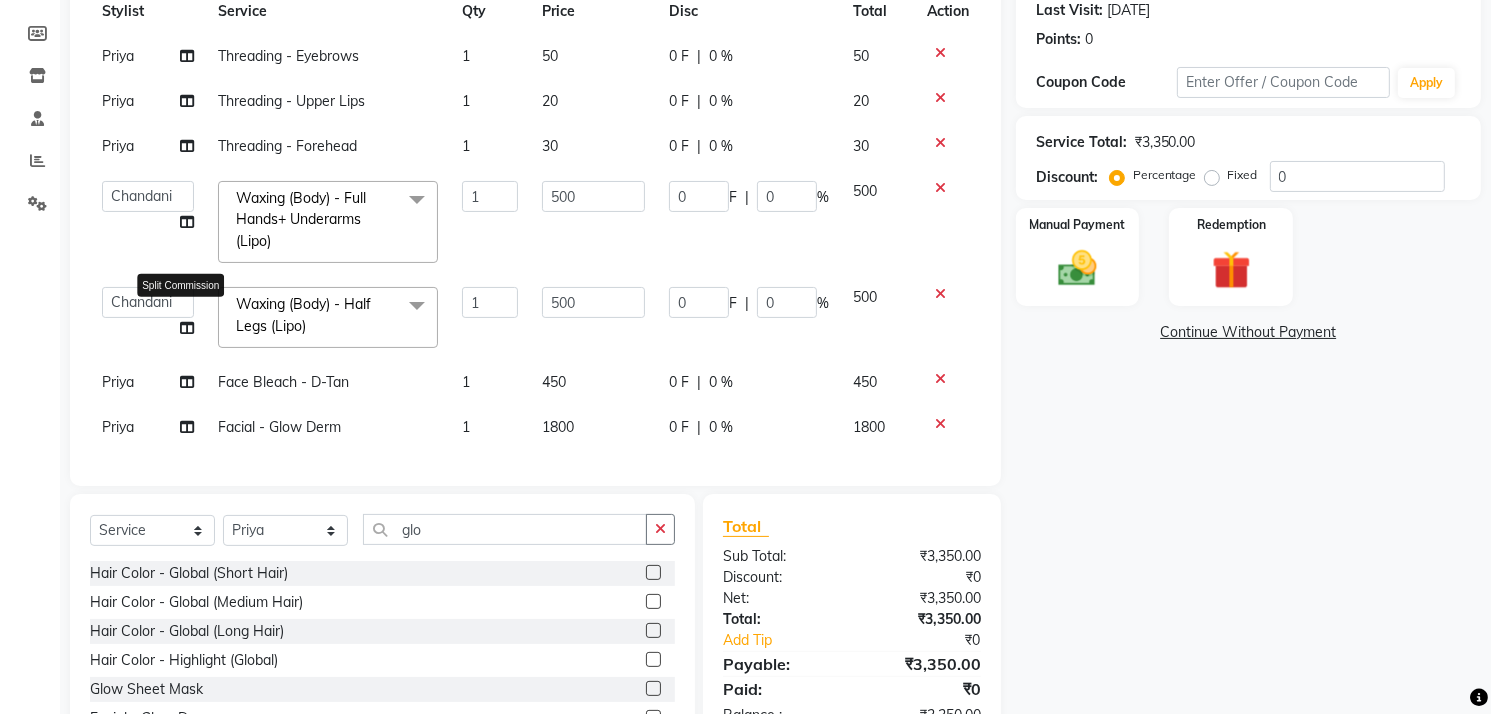 click 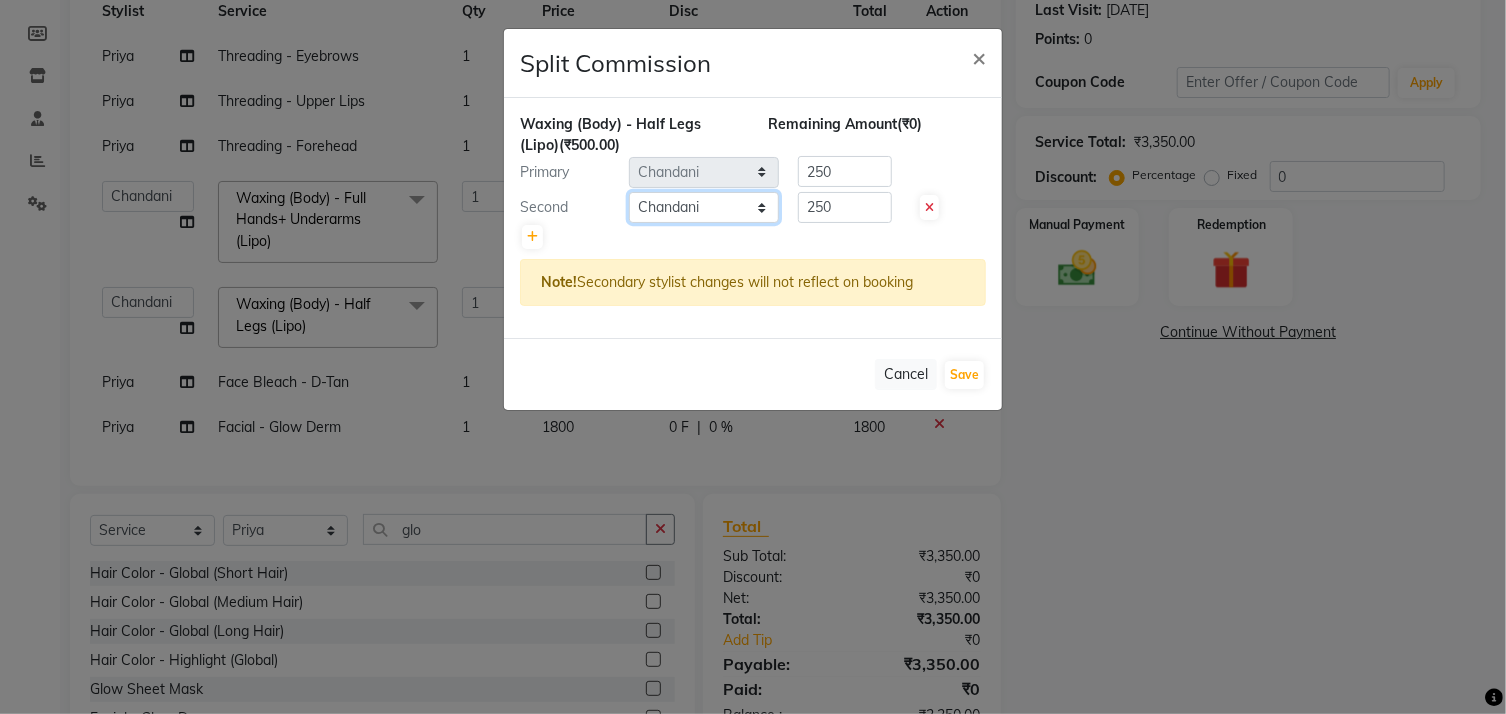click on "Select  Chandani   Front Desk   [PERSON_NAME]    [PERSON_NAME]   Neha   [PERSON_NAME]" 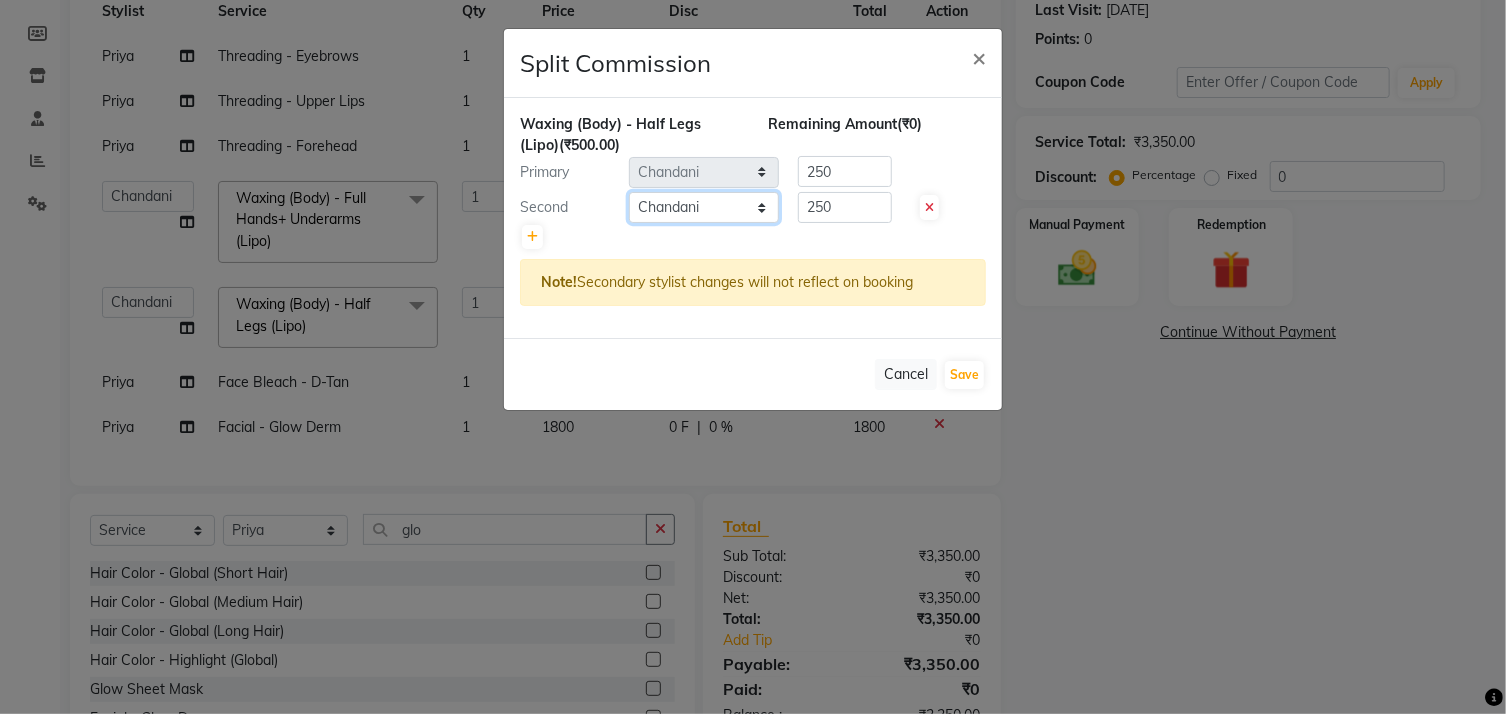 select on "61904" 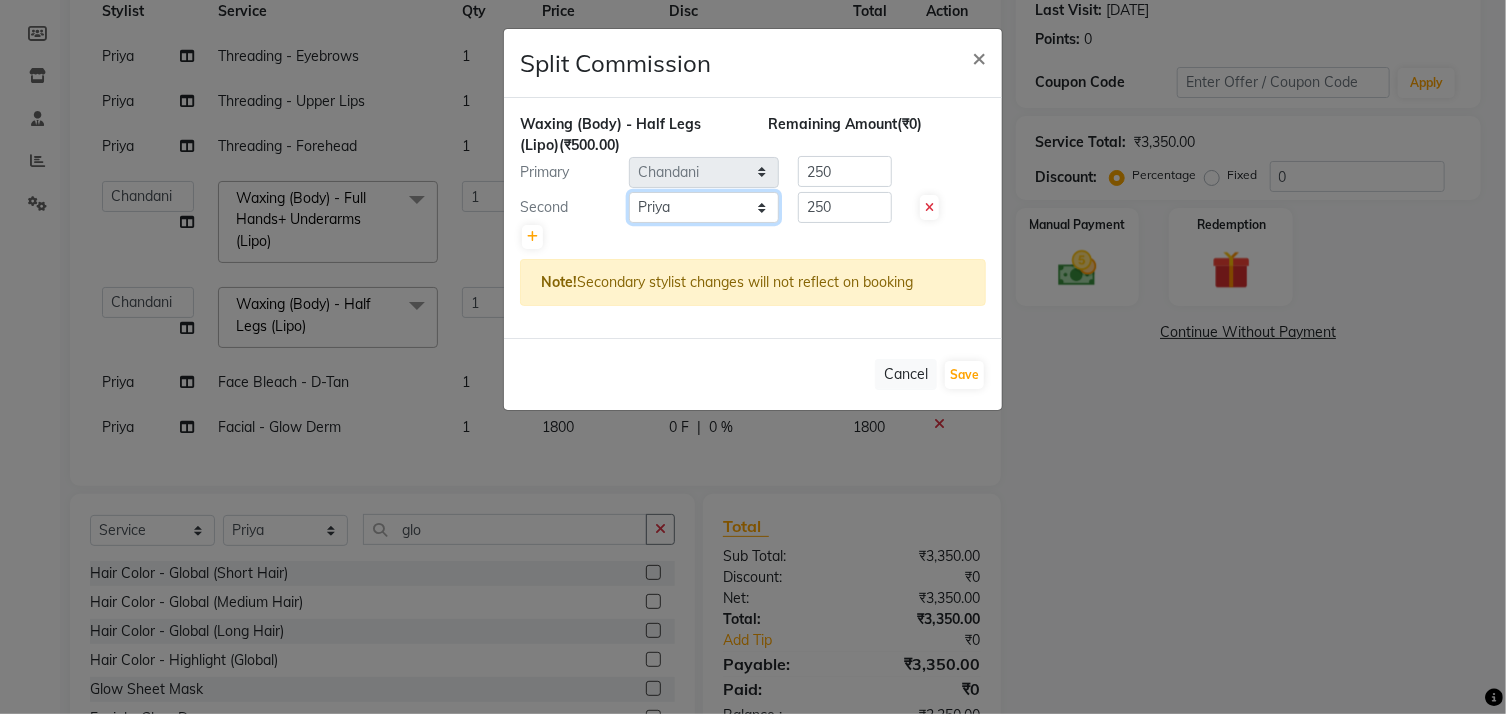 click on "Select  Chandani   Front Desk   [PERSON_NAME]    [PERSON_NAME]   Neha   [PERSON_NAME]" 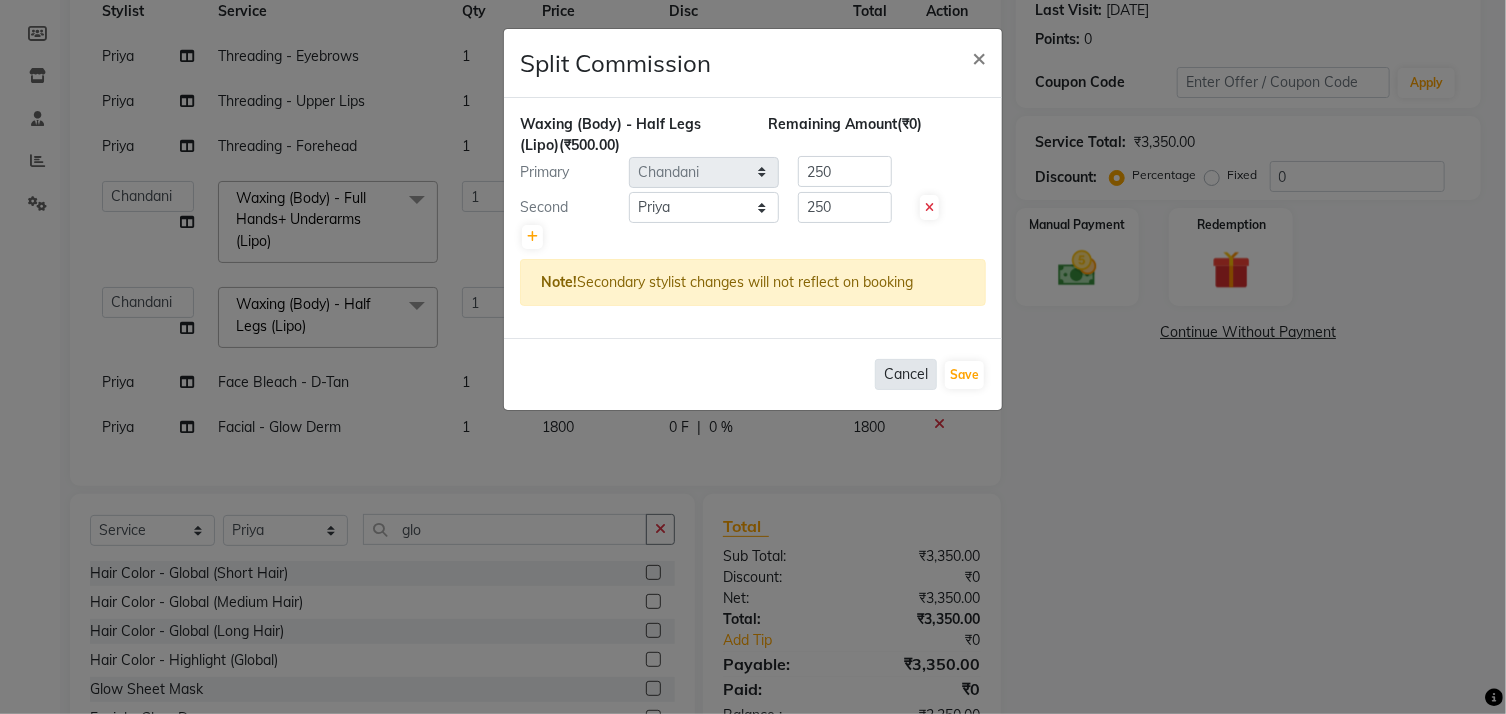 click on "Cancel" 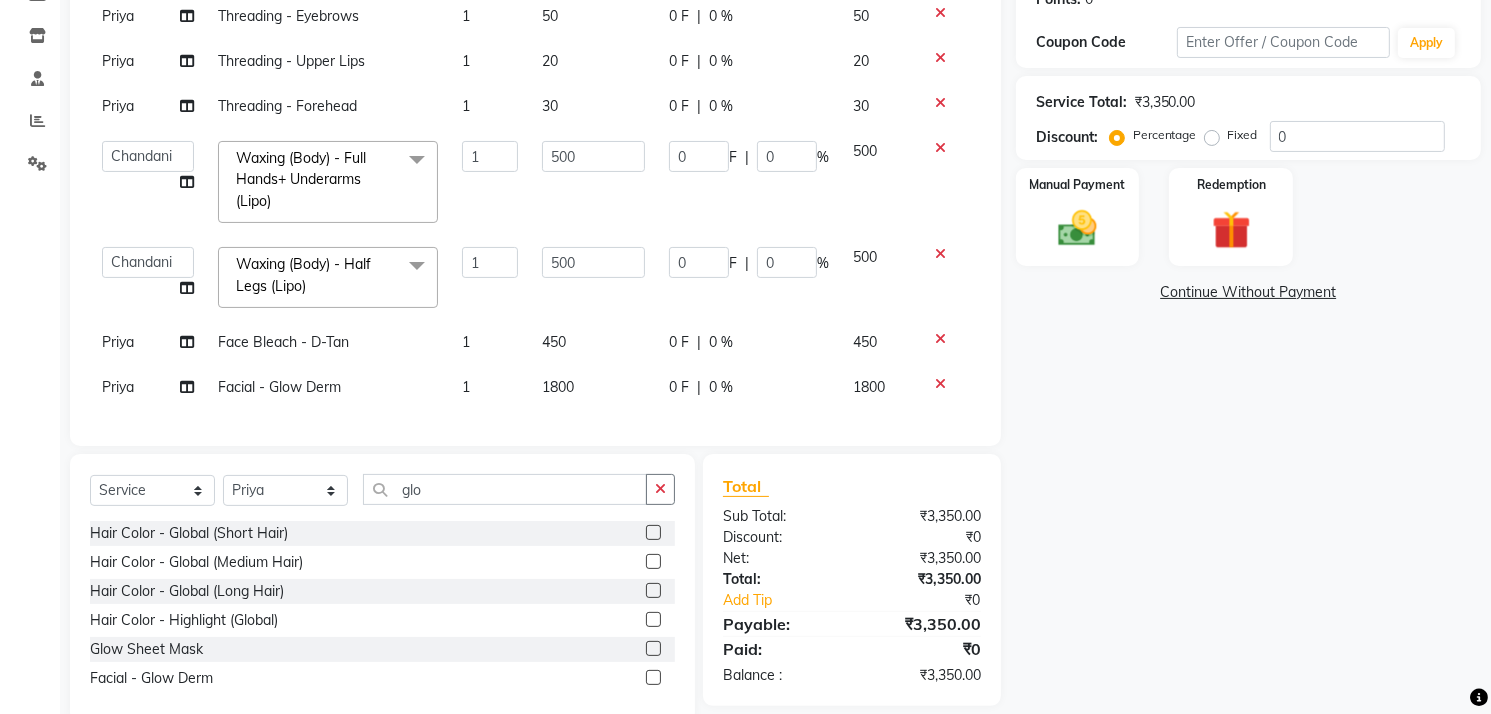scroll, scrollTop: 361, scrollLeft: 0, axis: vertical 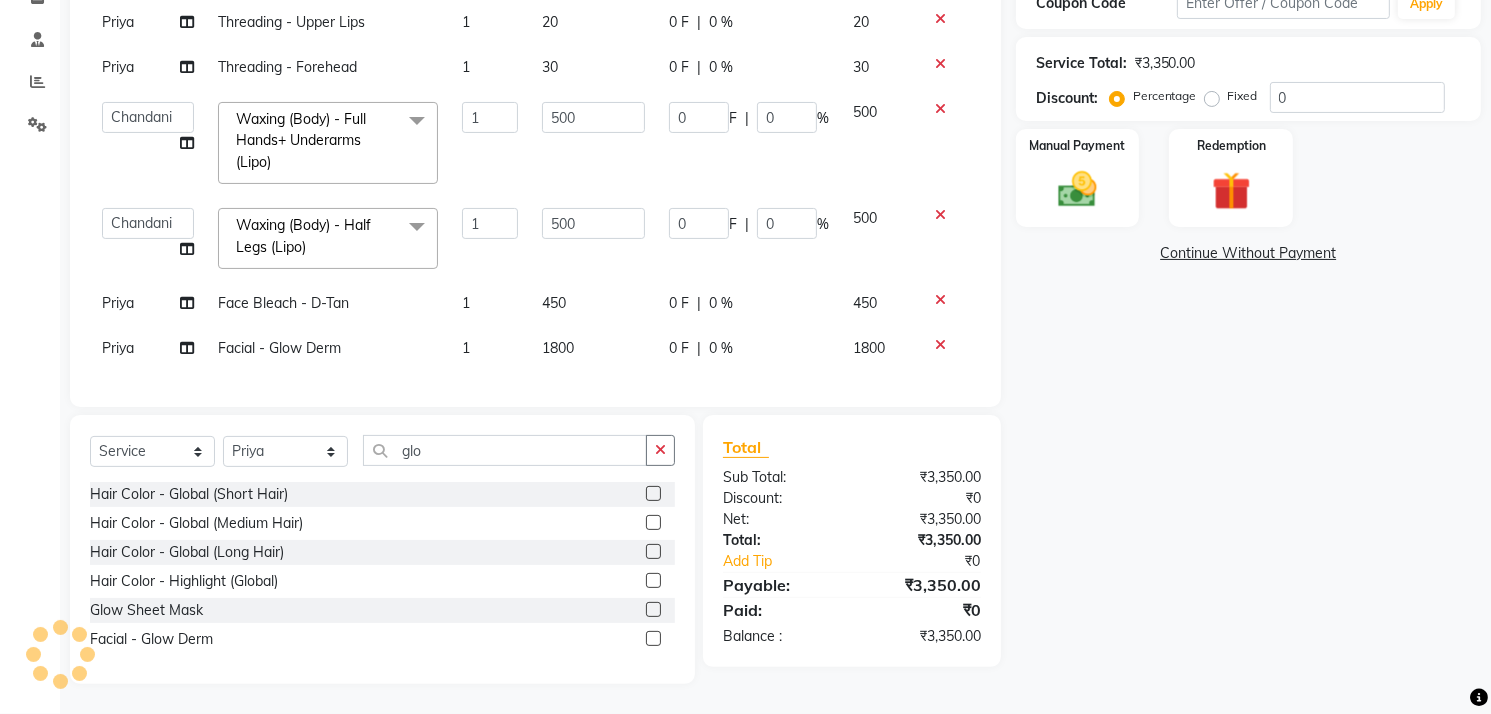 click on "Facial - Glow Derm" 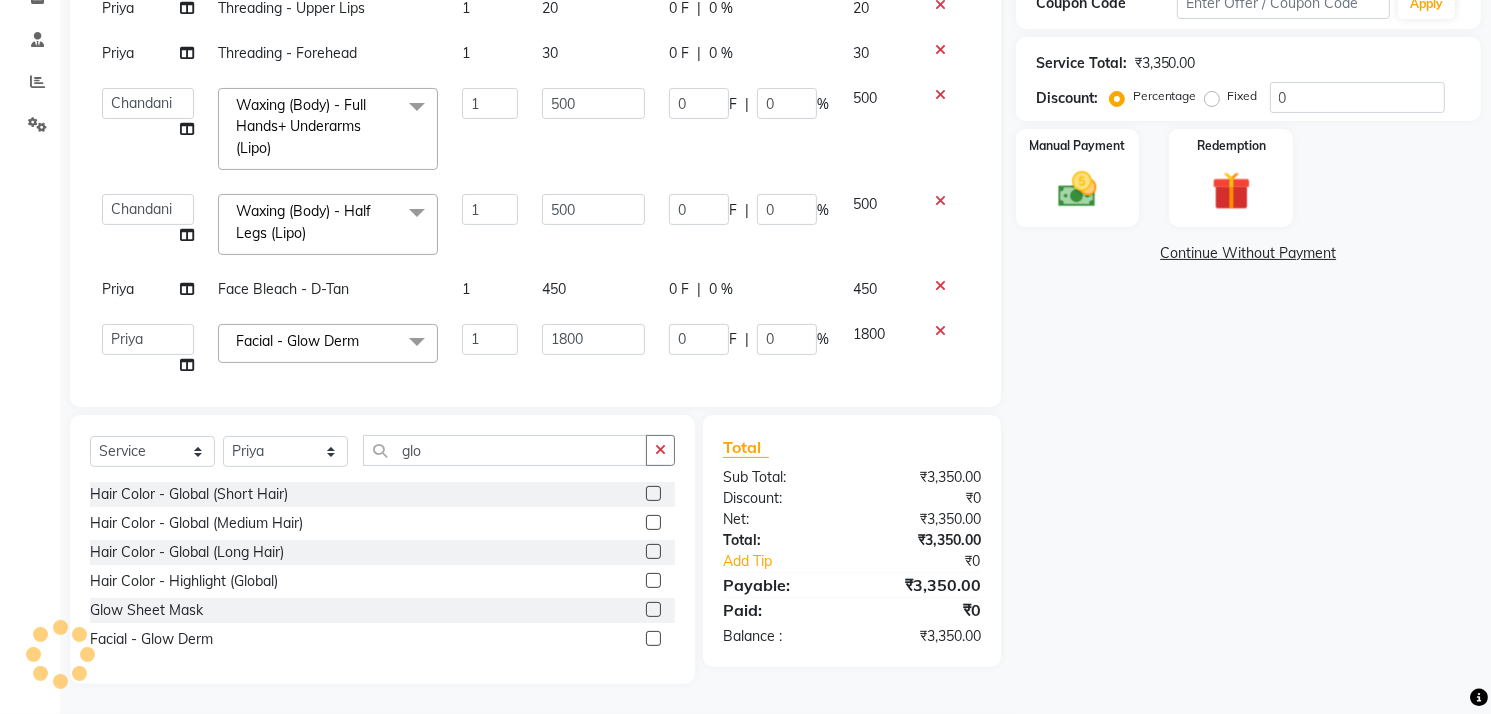 click on "Facial - Glow Derm" 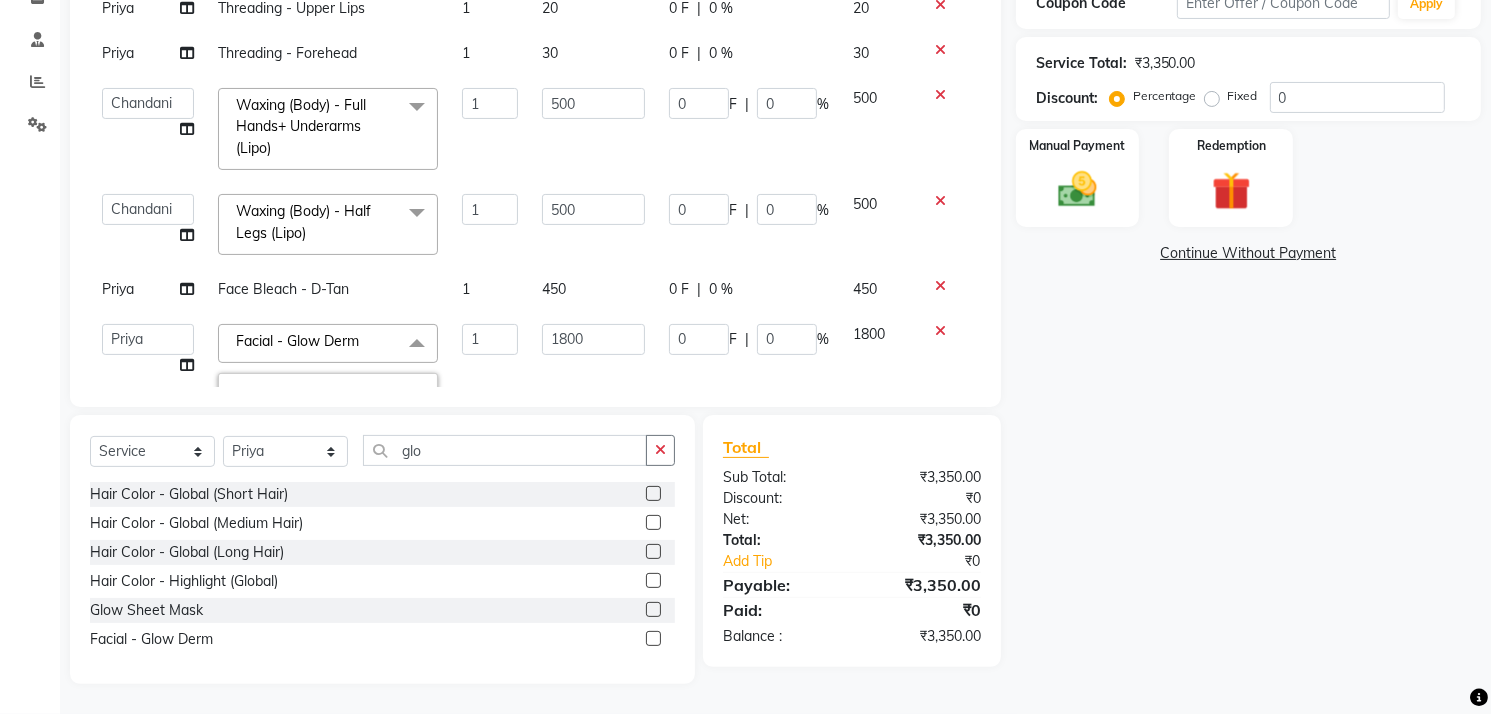 click on "Facial - Glow Derm" 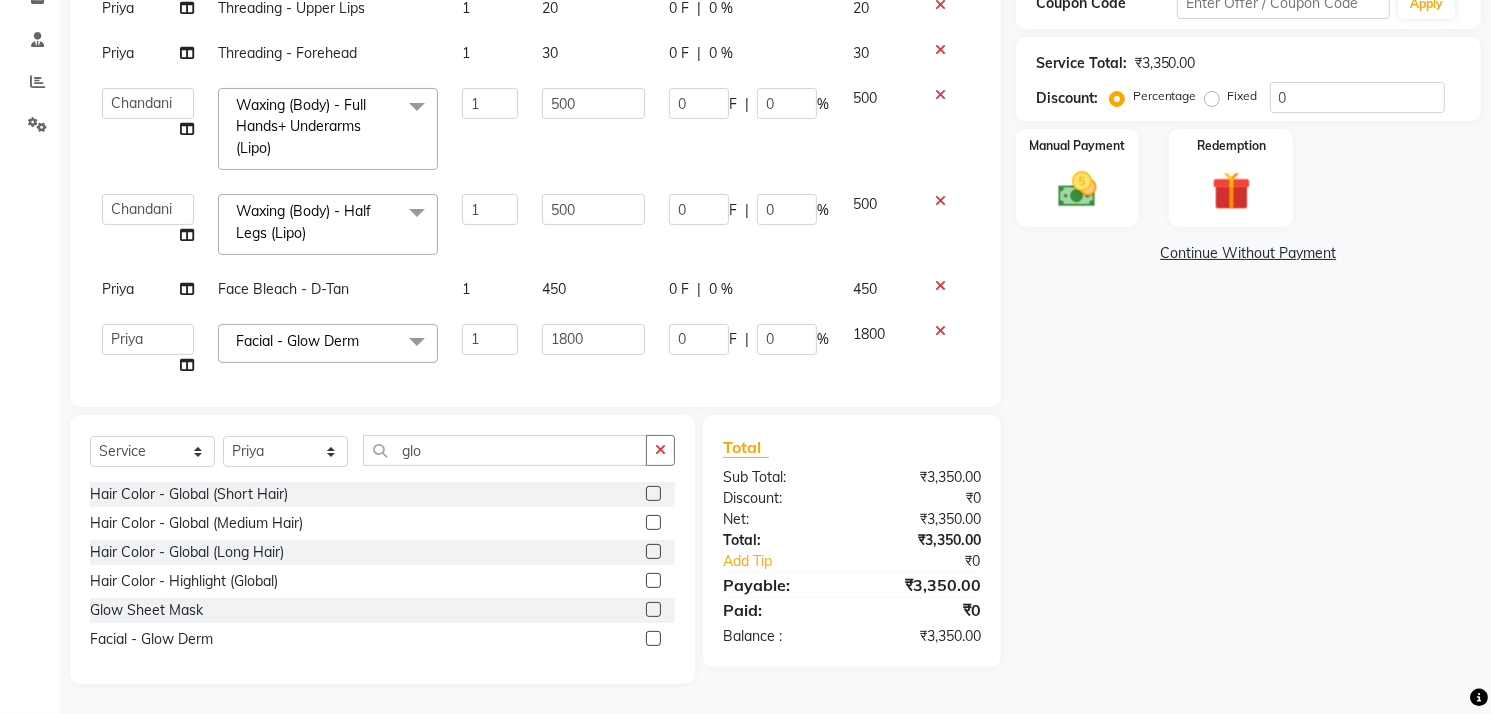 click on "Facial - Glow Derm" 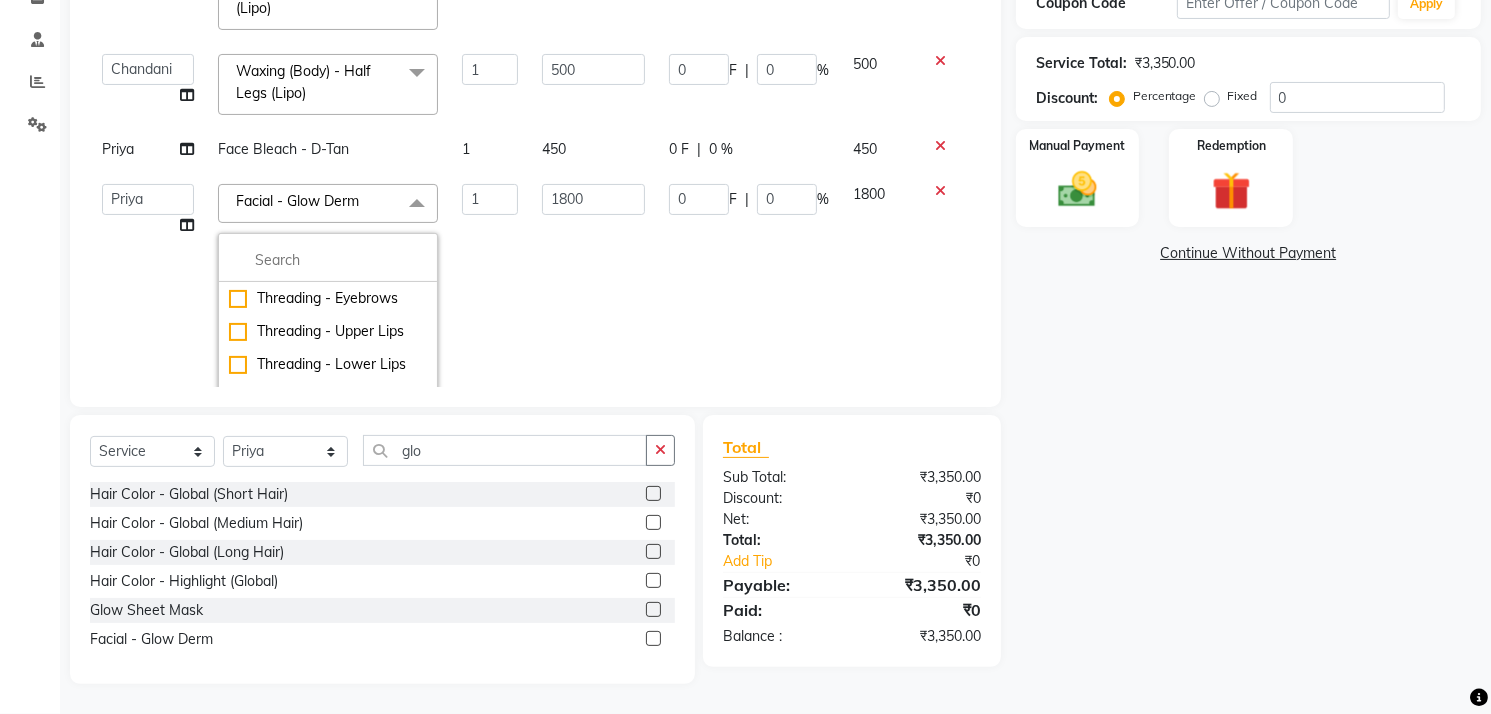 scroll, scrollTop: 188, scrollLeft: 0, axis: vertical 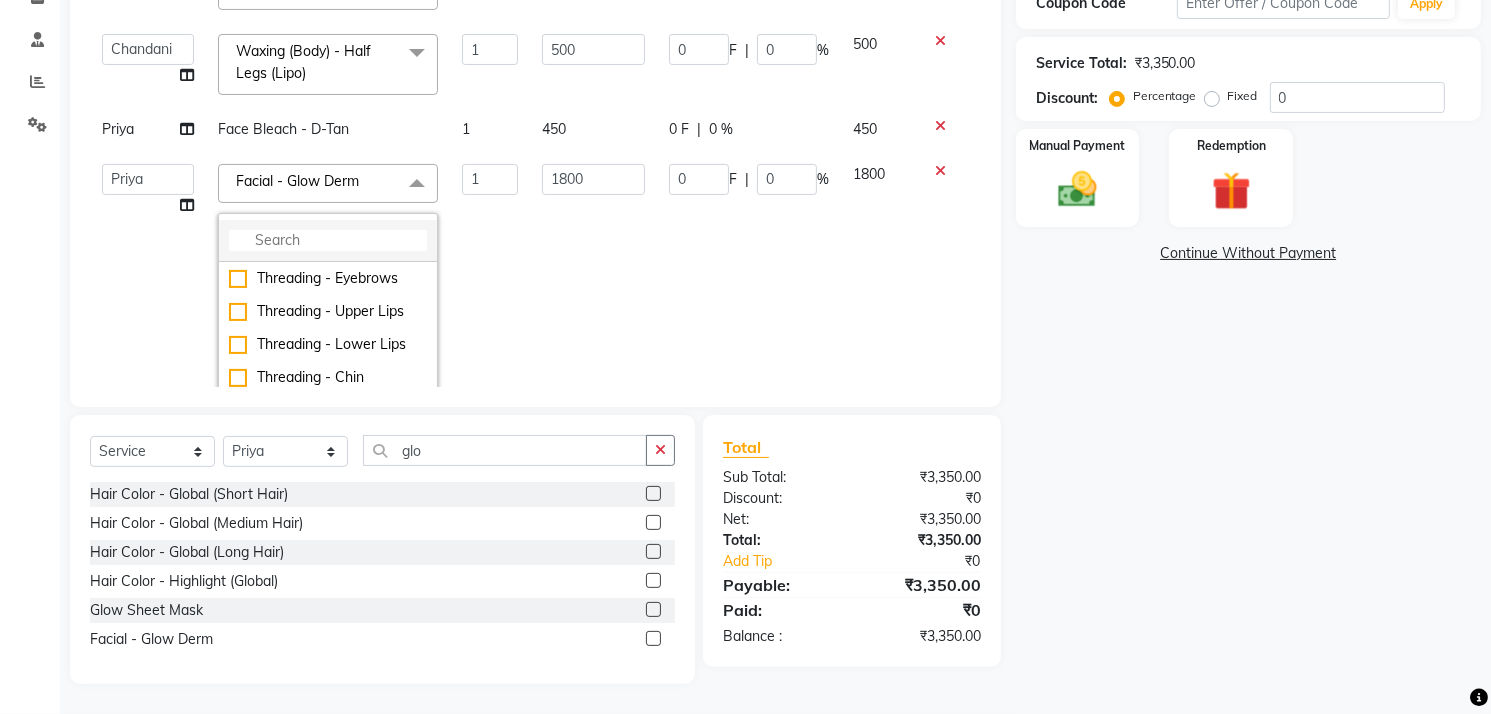click 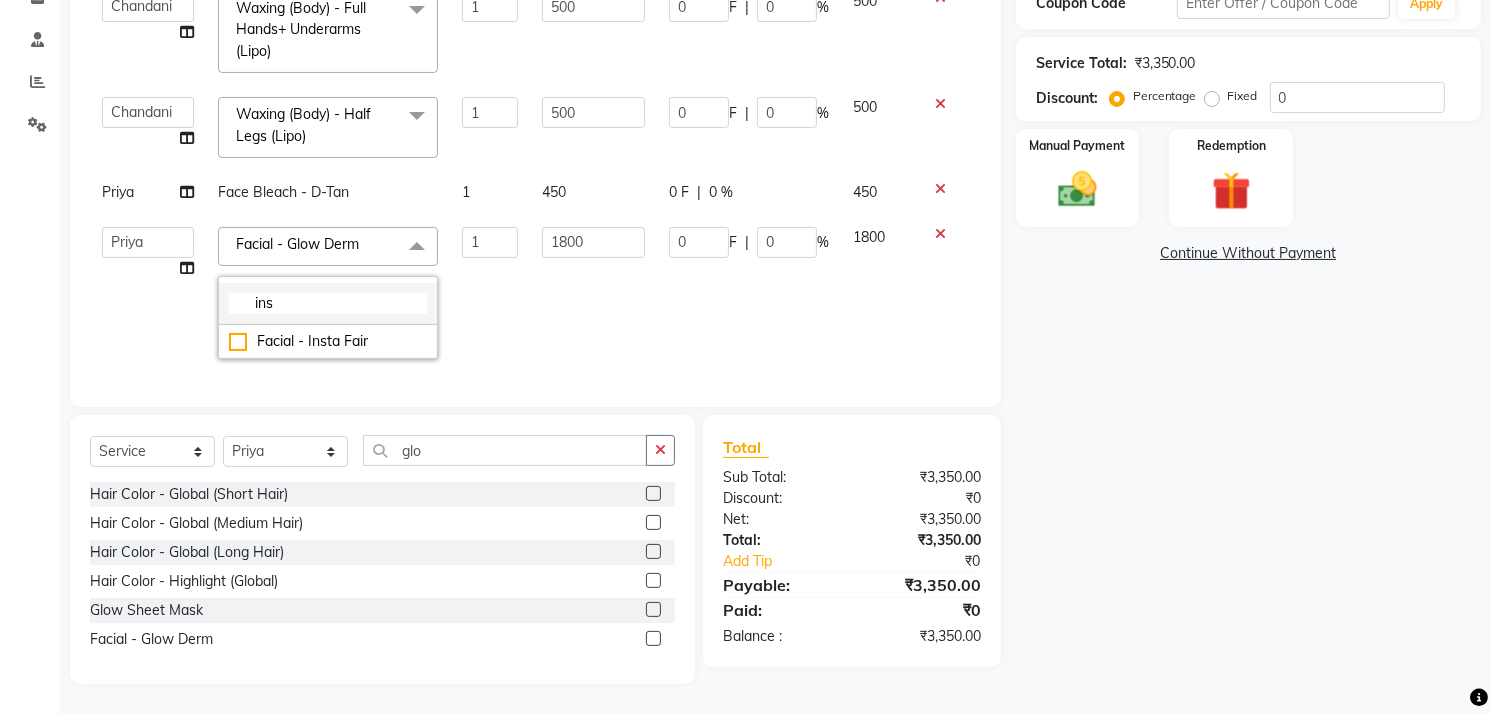 scroll, scrollTop: 139, scrollLeft: 0, axis: vertical 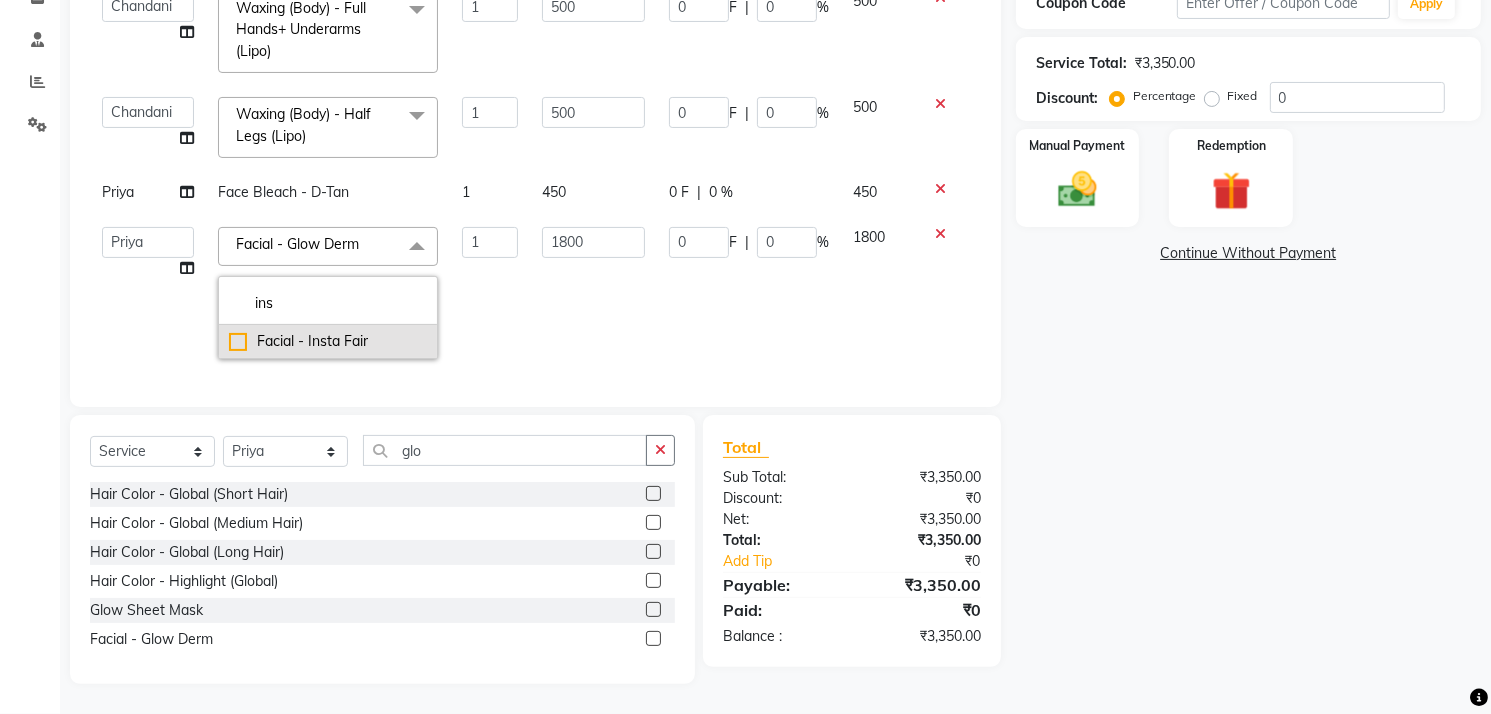 type on "ins" 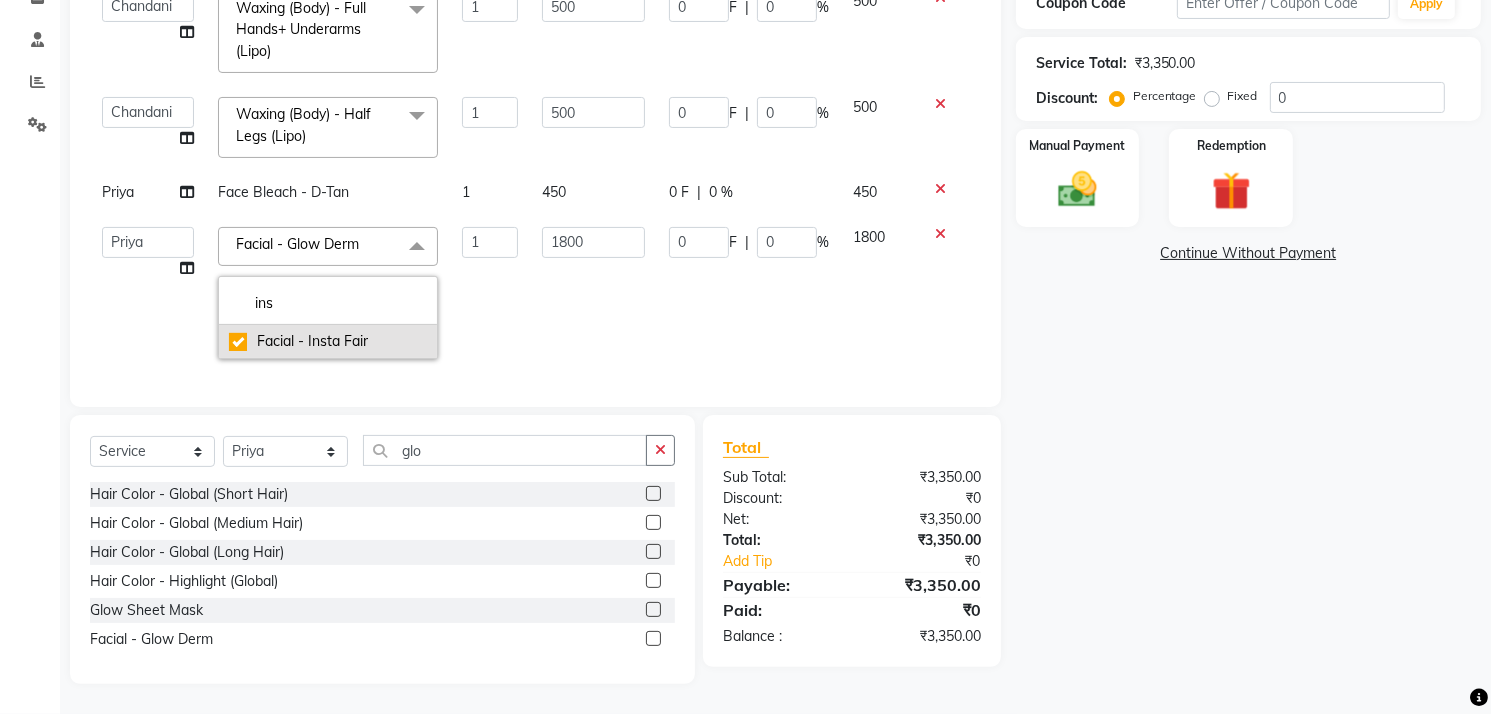 checkbox on "true" 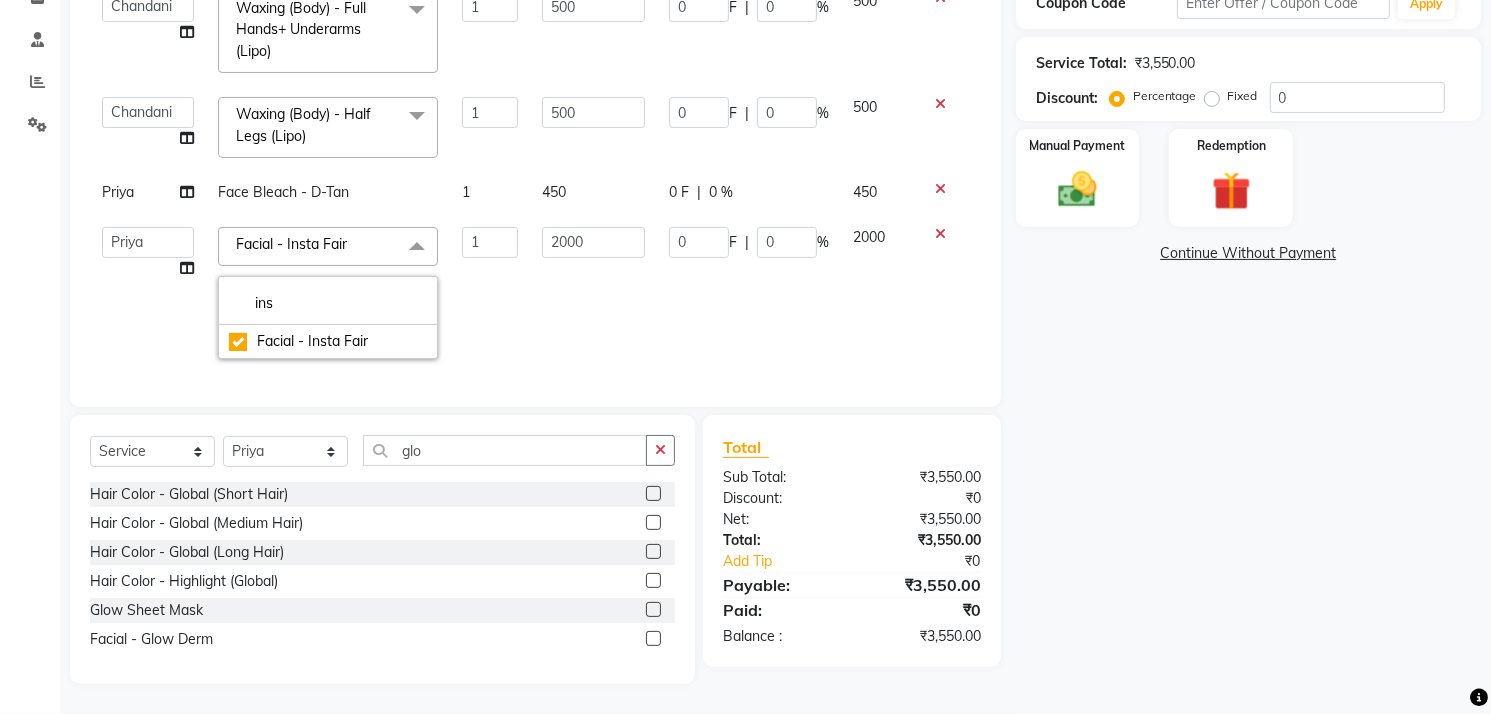 click on "Name: [PERSON_NAME] Membership:  No Active Membership  Total Visits:  11 Card on file:  0 Last Visit:   [DATE] Points:   0  Coupon Code Apply Service Total:  ₹3,550.00  Discount:  Percentage   Fixed  0 Manual Payment Redemption  Continue Without Payment" 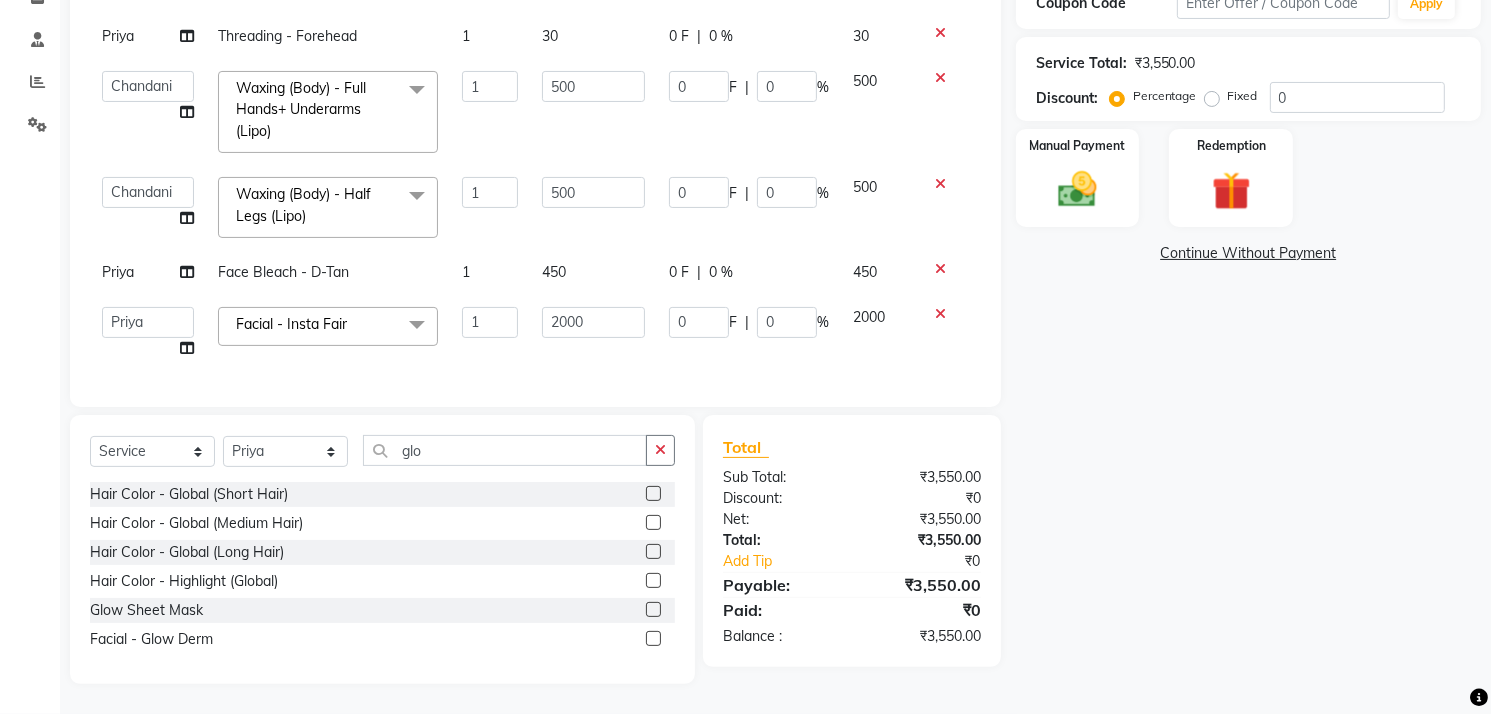 scroll, scrollTop: 59, scrollLeft: 0, axis: vertical 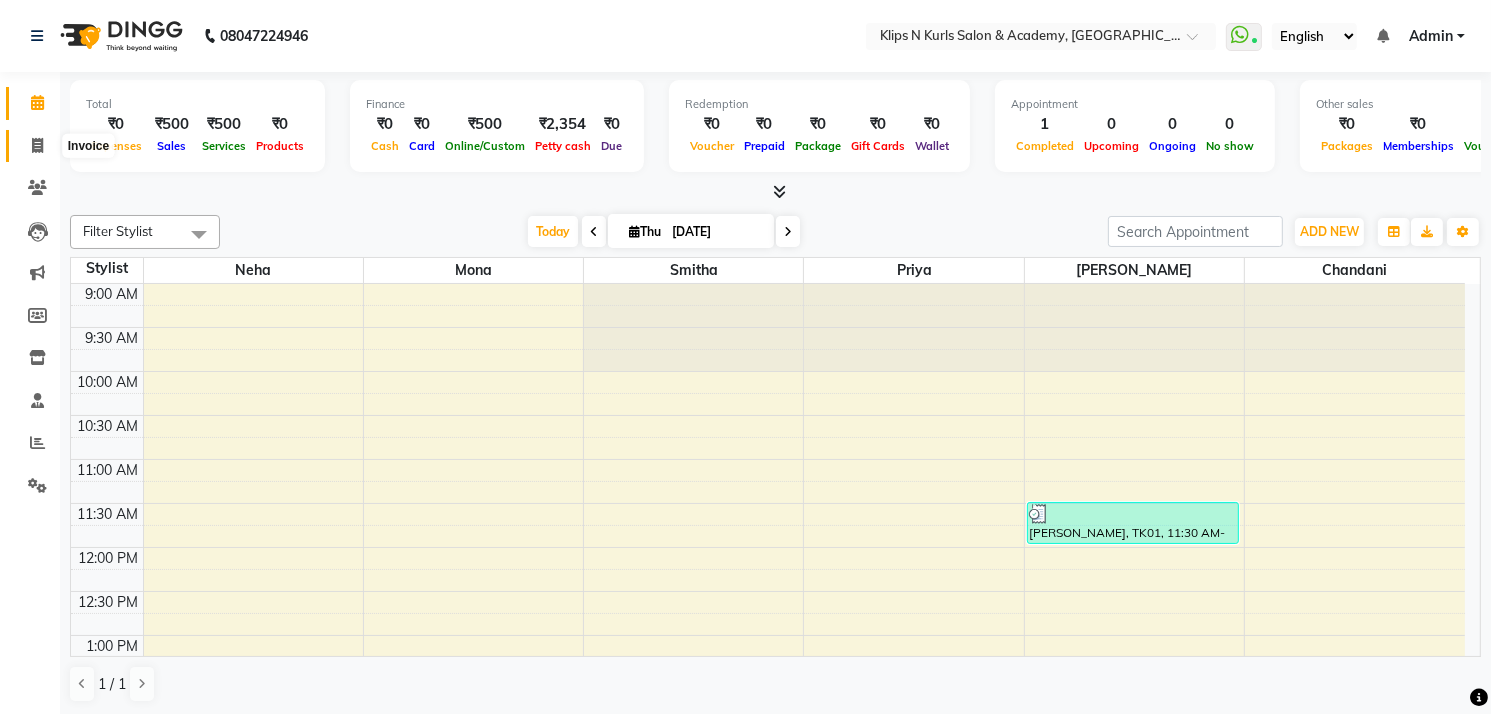 click 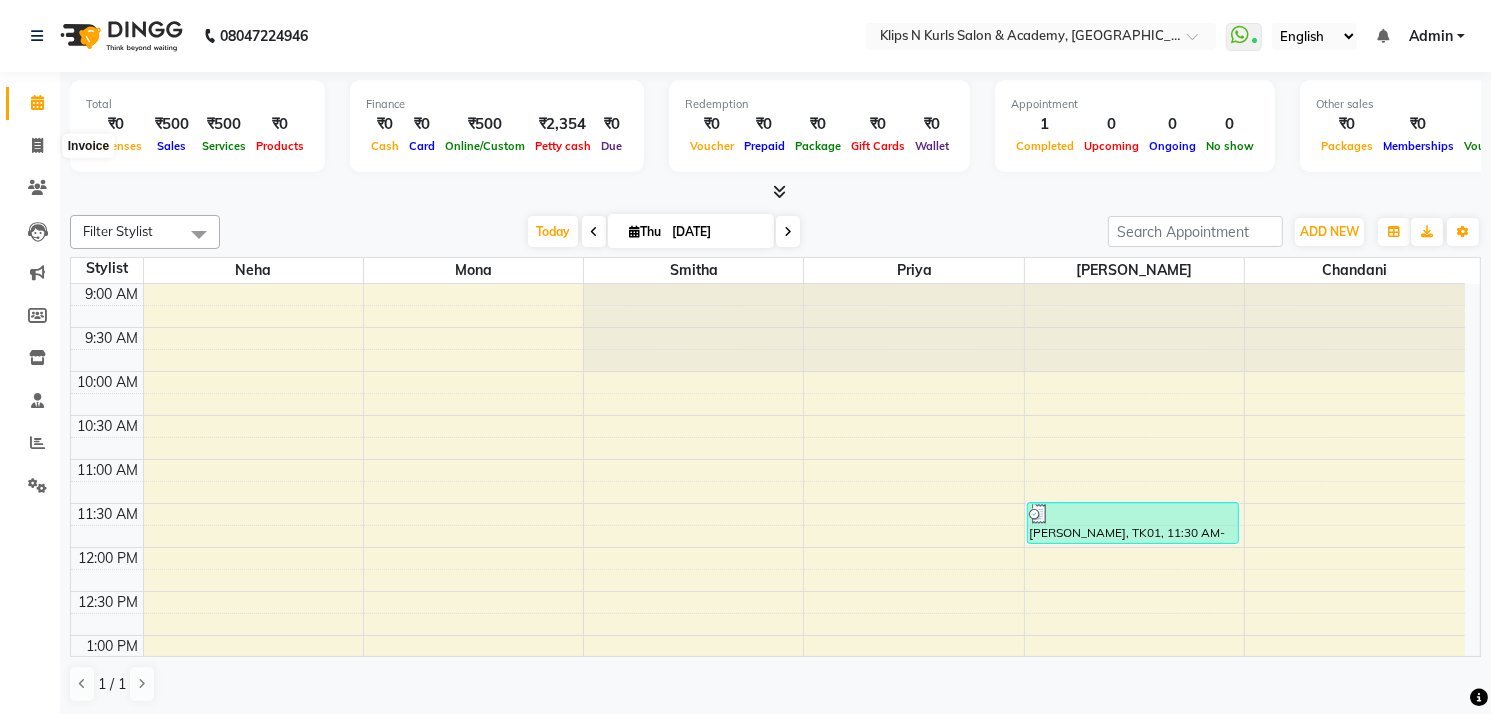 select on "124" 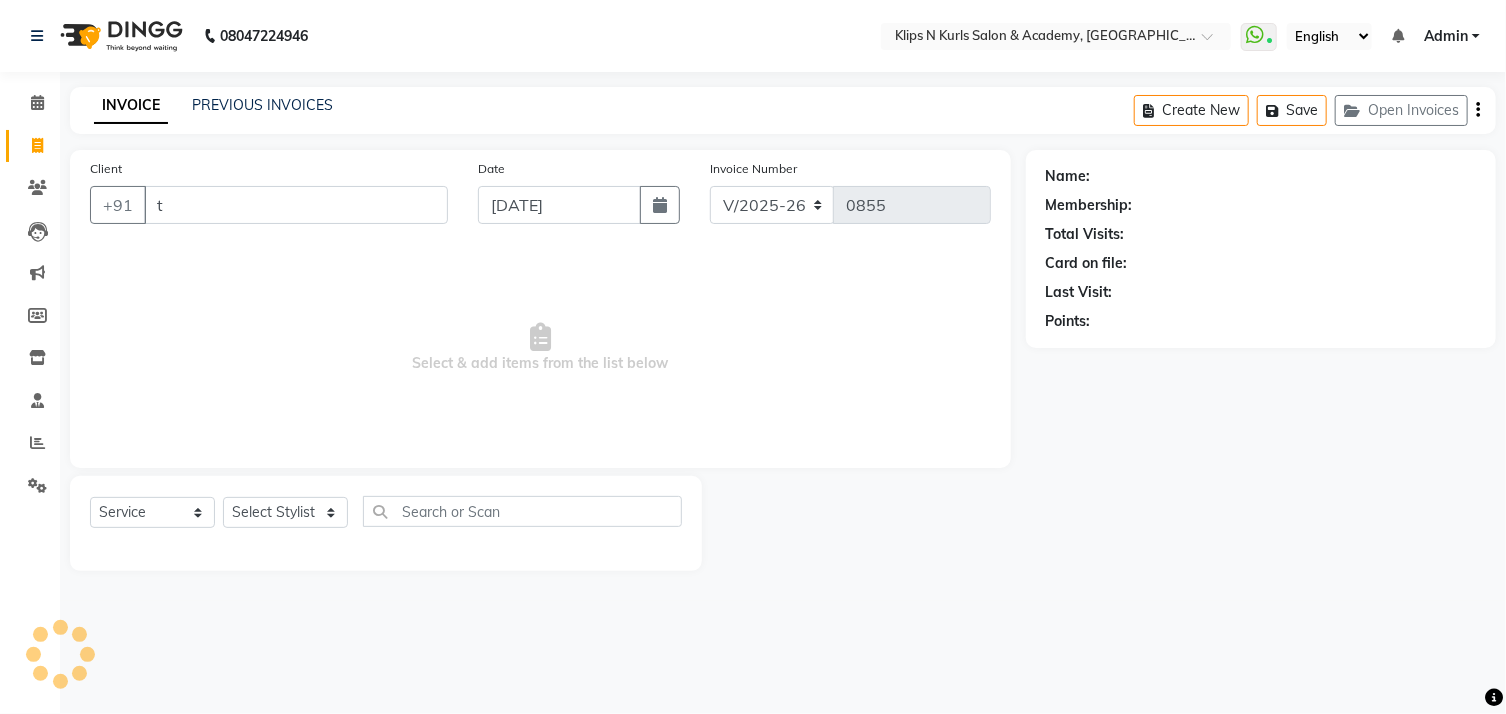 scroll, scrollTop: 0, scrollLeft: 0, axis: both 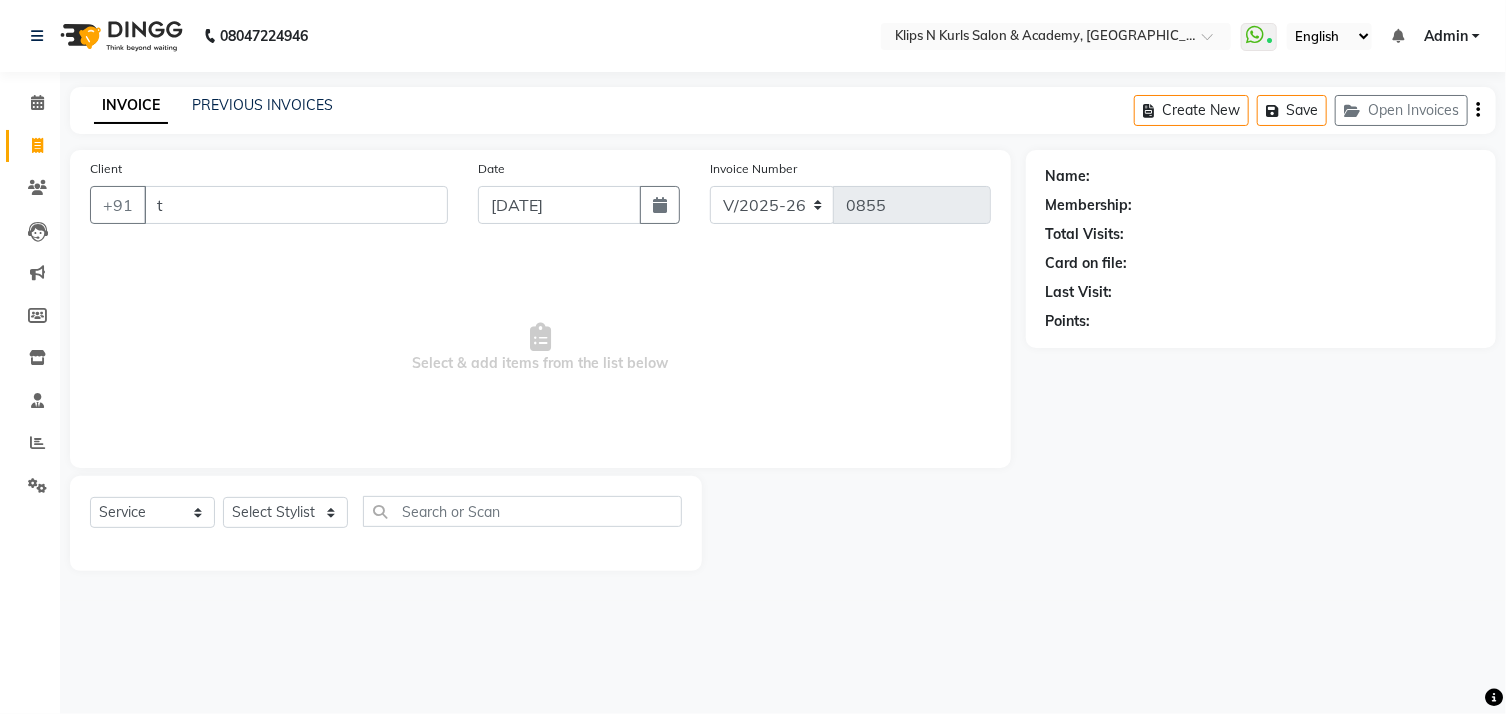 type on "tr" 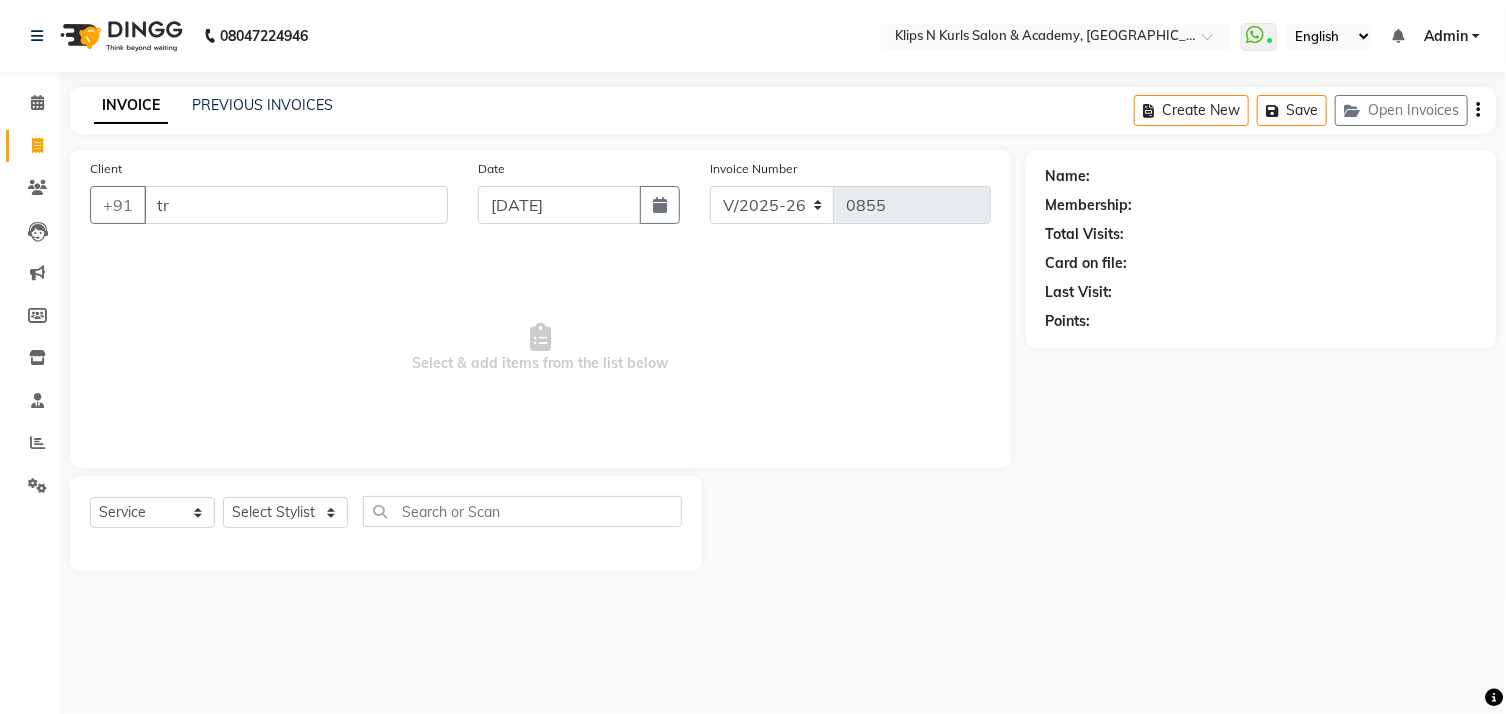 select on "3852" 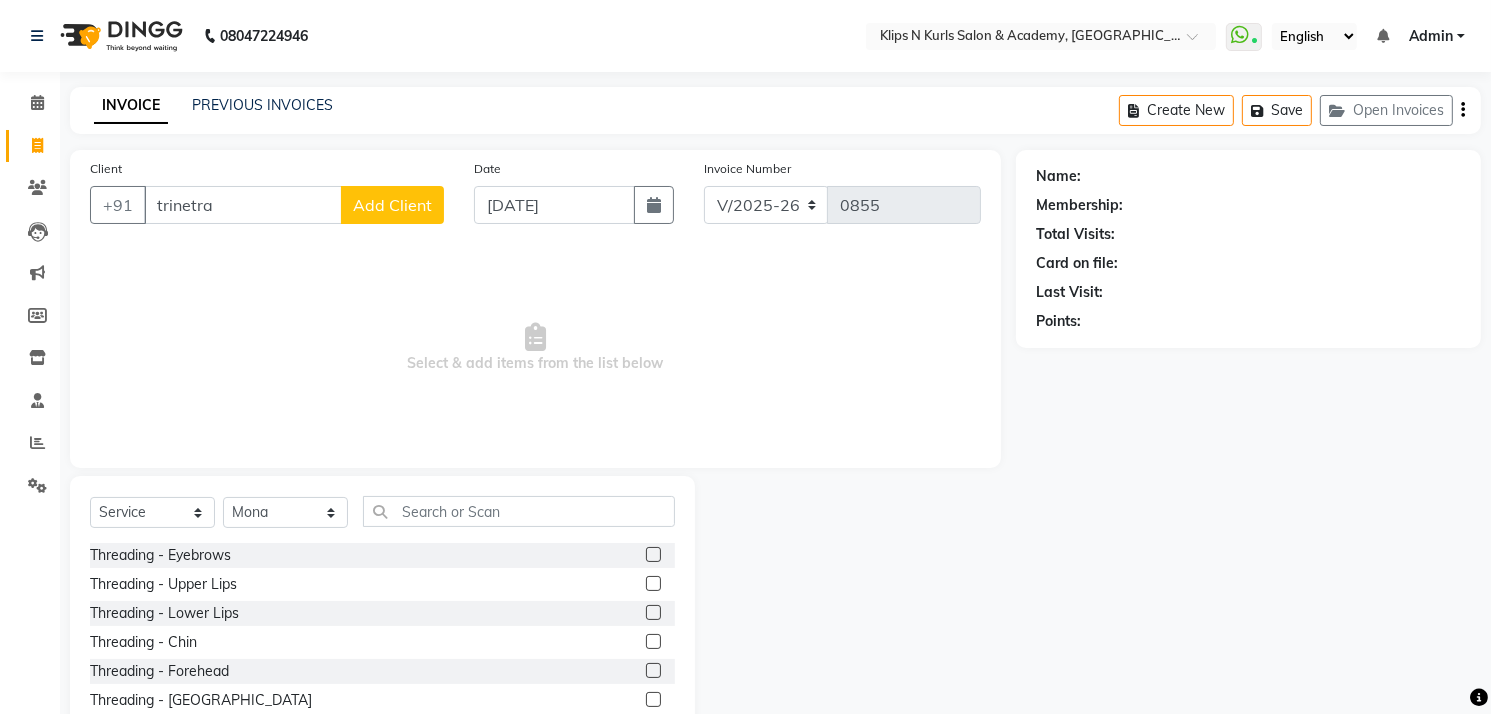 click on "trinetra" at bounding box center [243, 205] 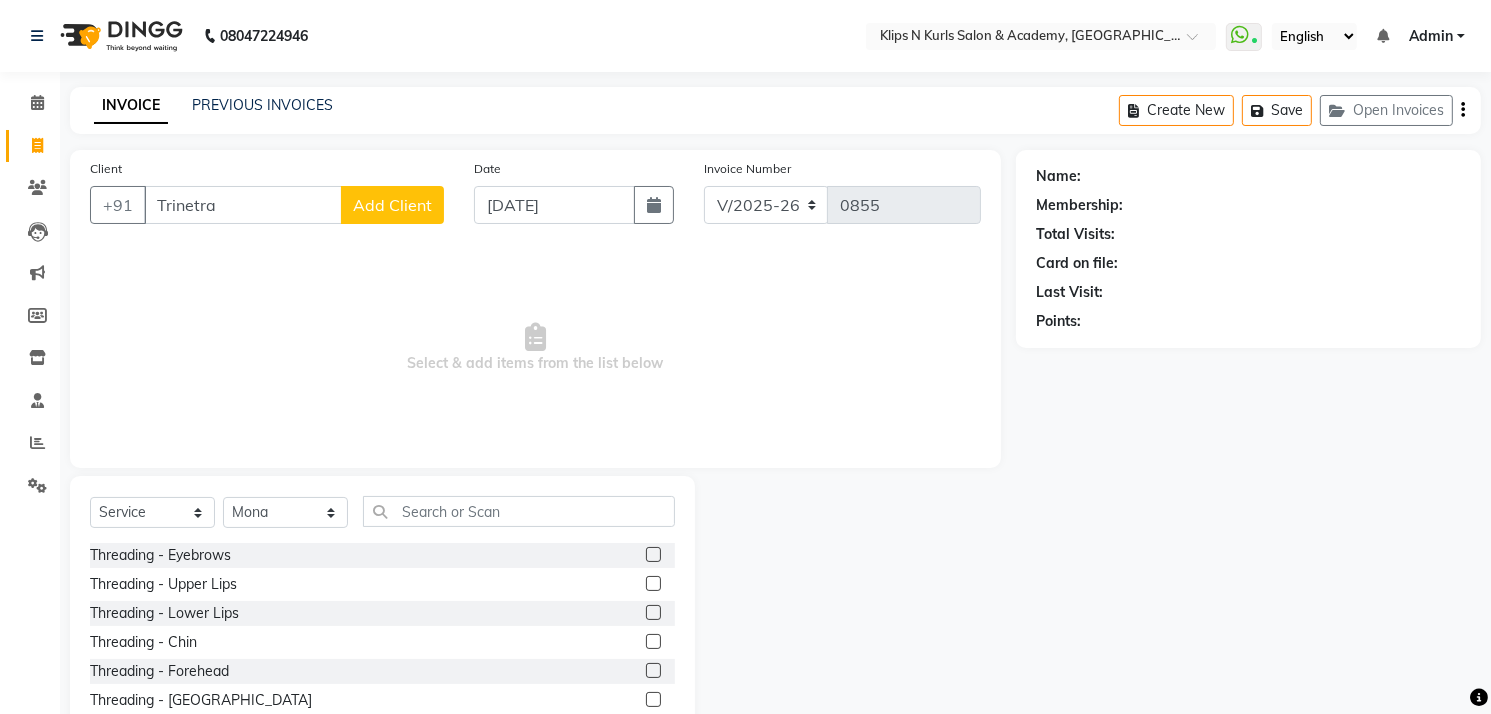 type on "Trinetra" 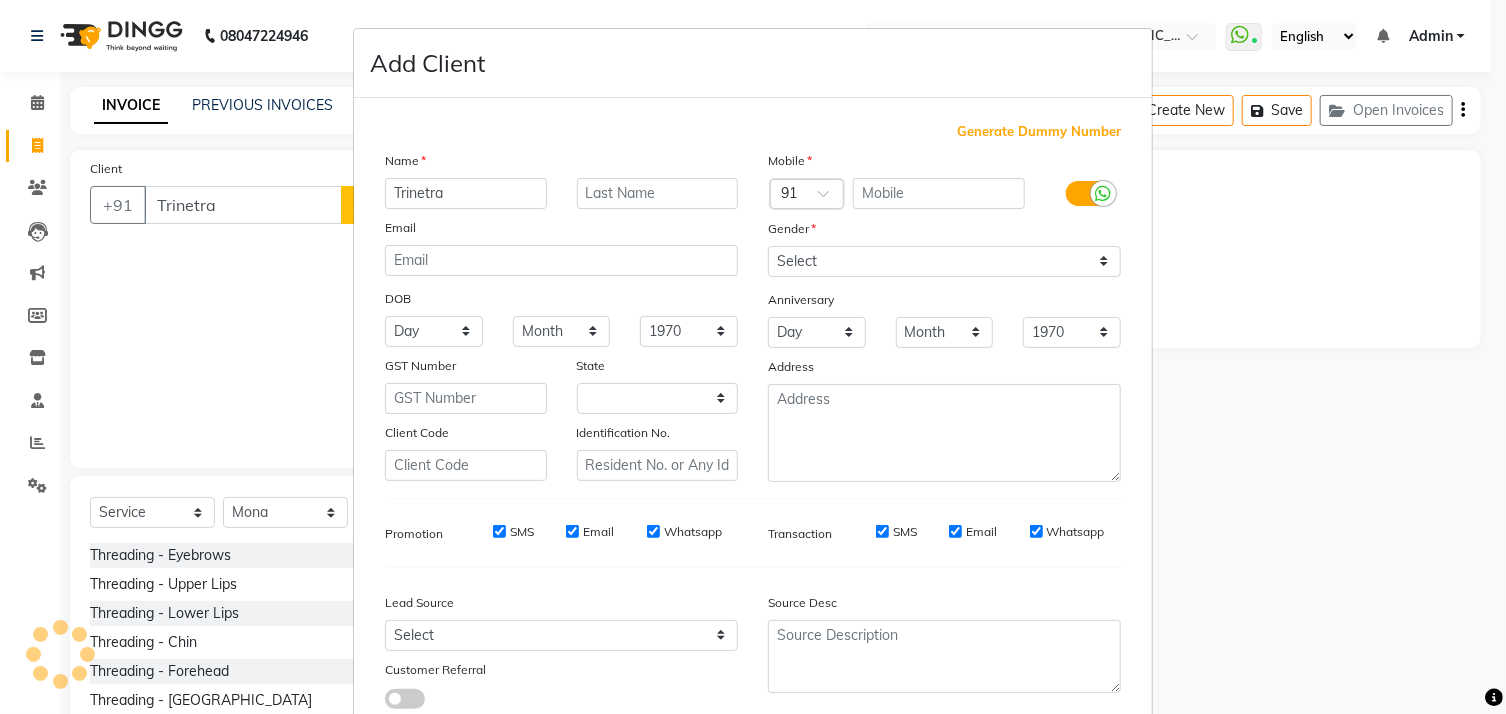 select on "22" 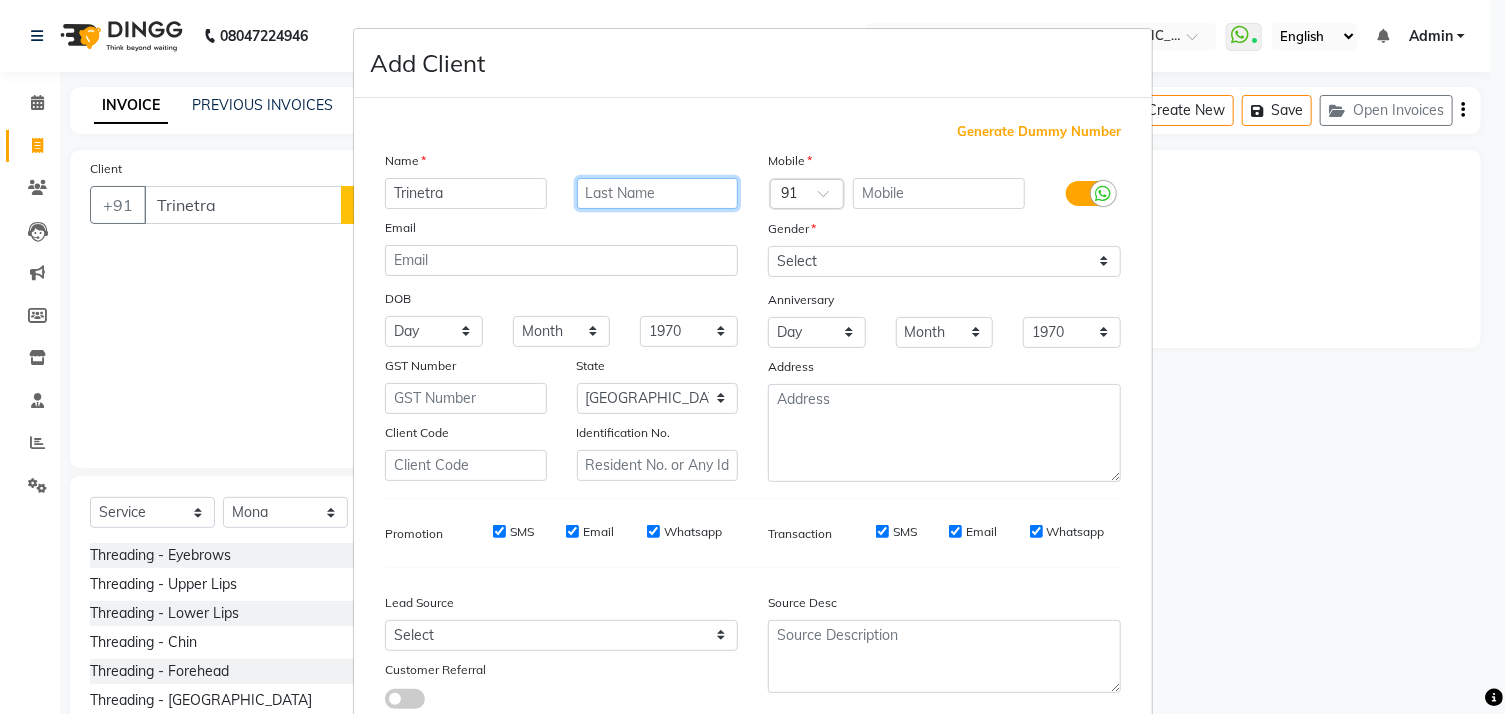 click at bounding box center [658, 193] 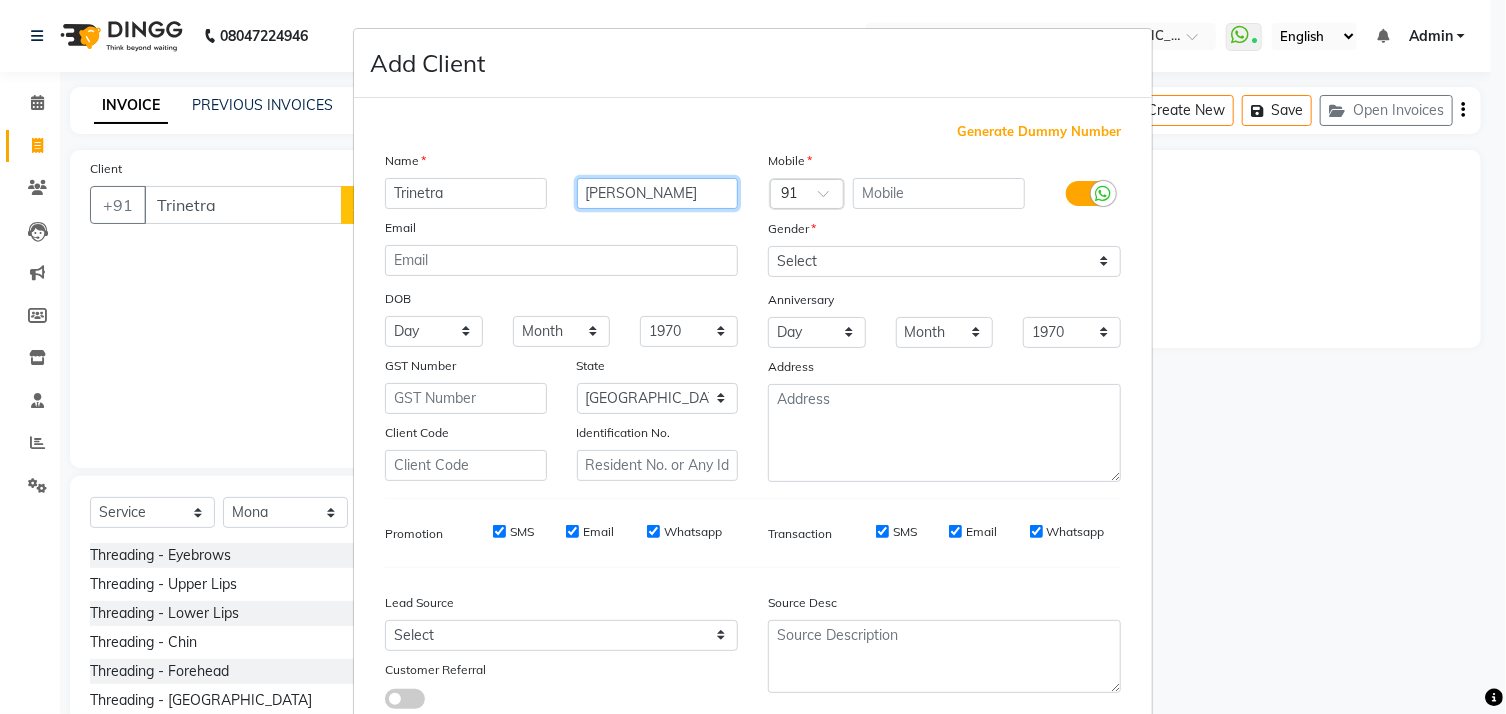 type on "[PERSON_NAME]" 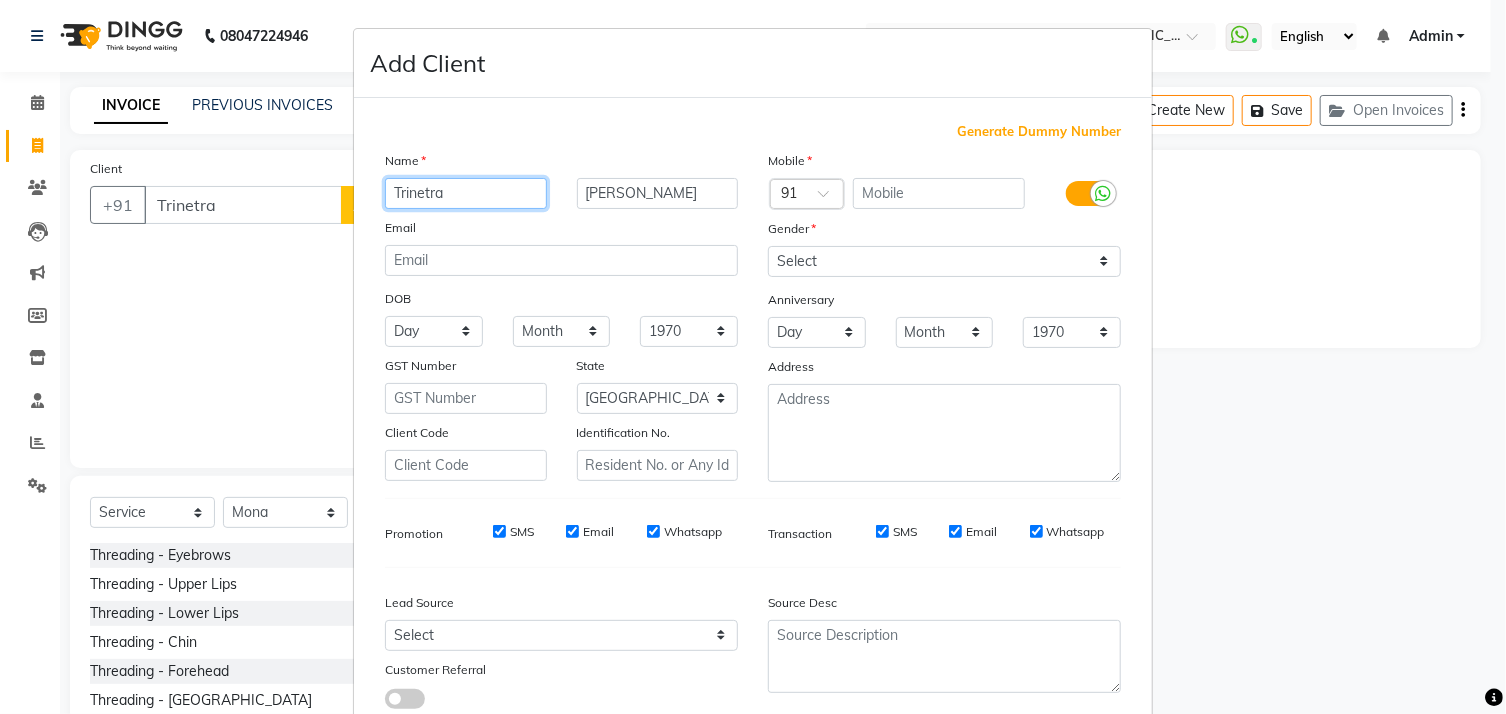 click on "Trinetra" at bounding box center [466, 193] 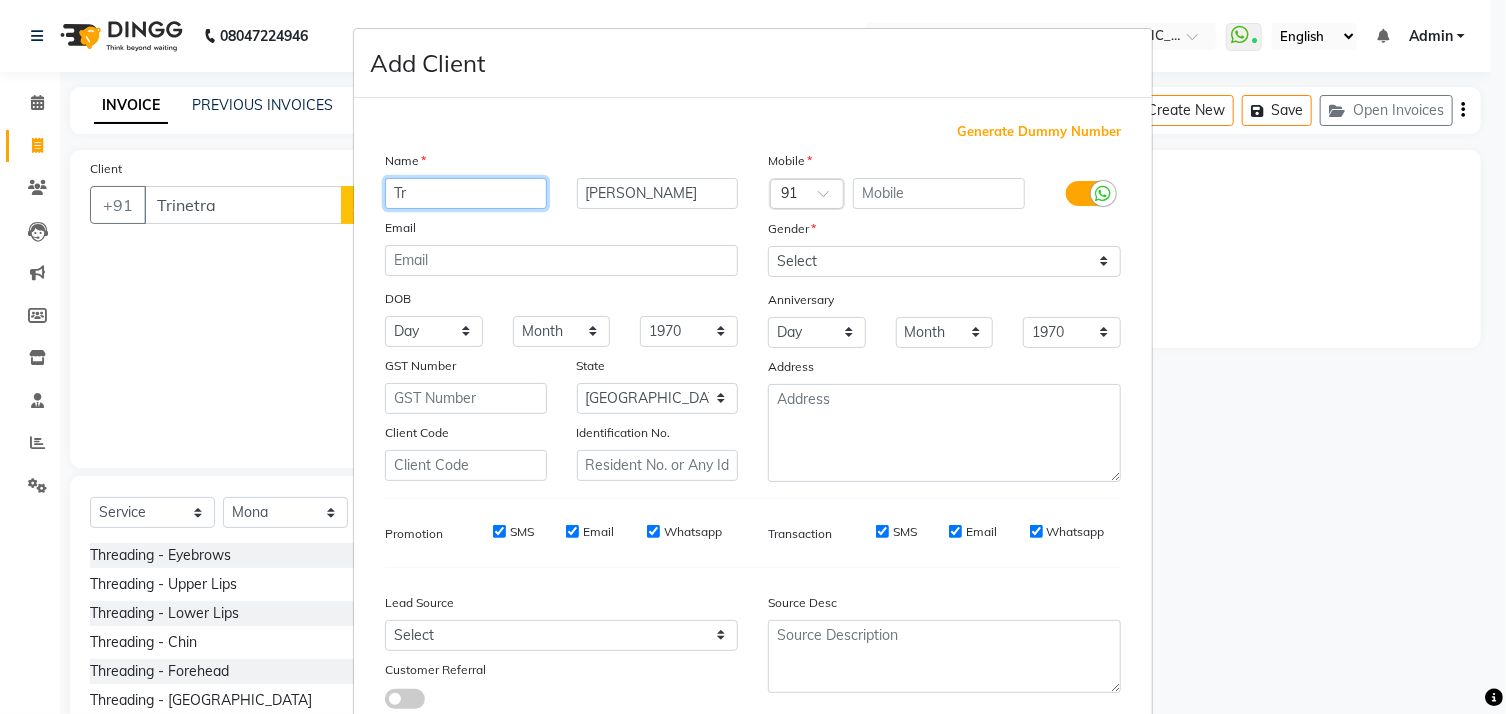type on "T" 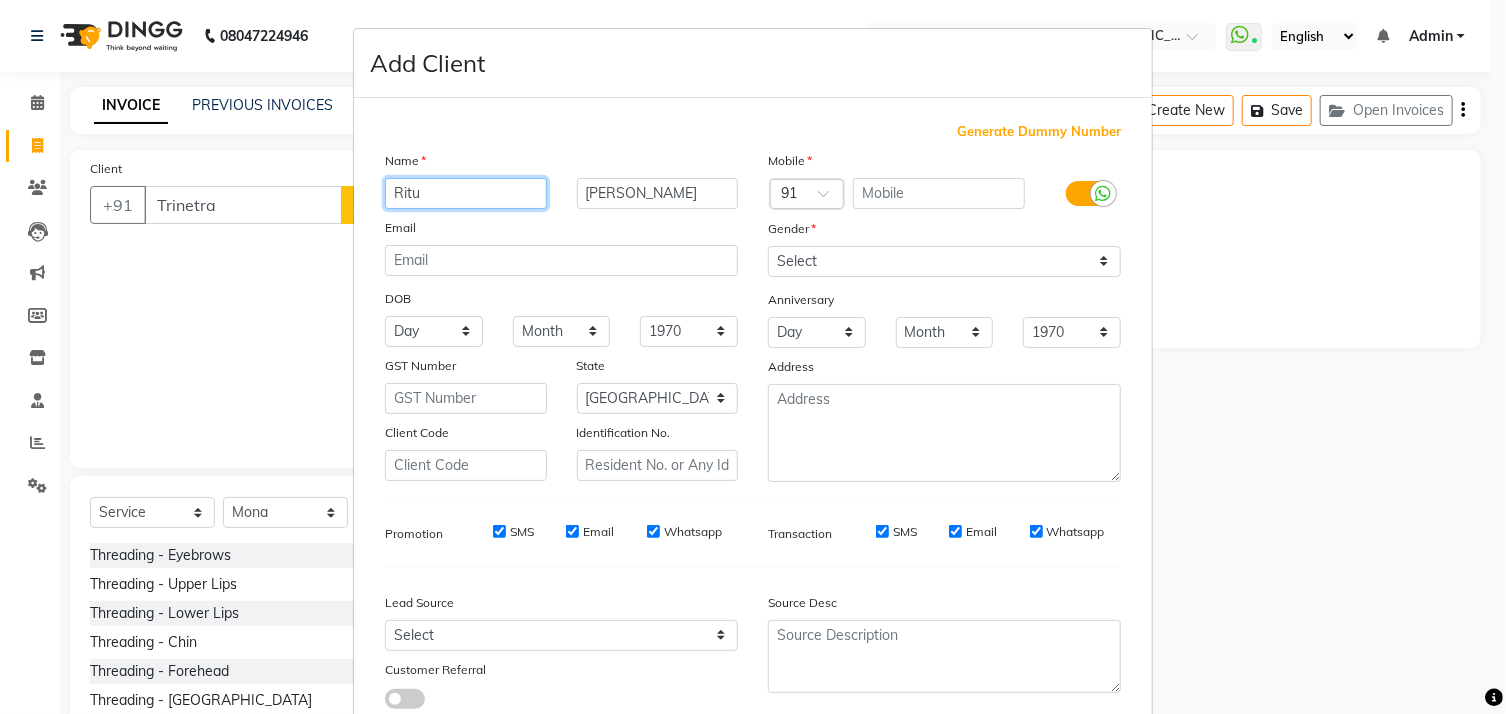 type on "Ritu" 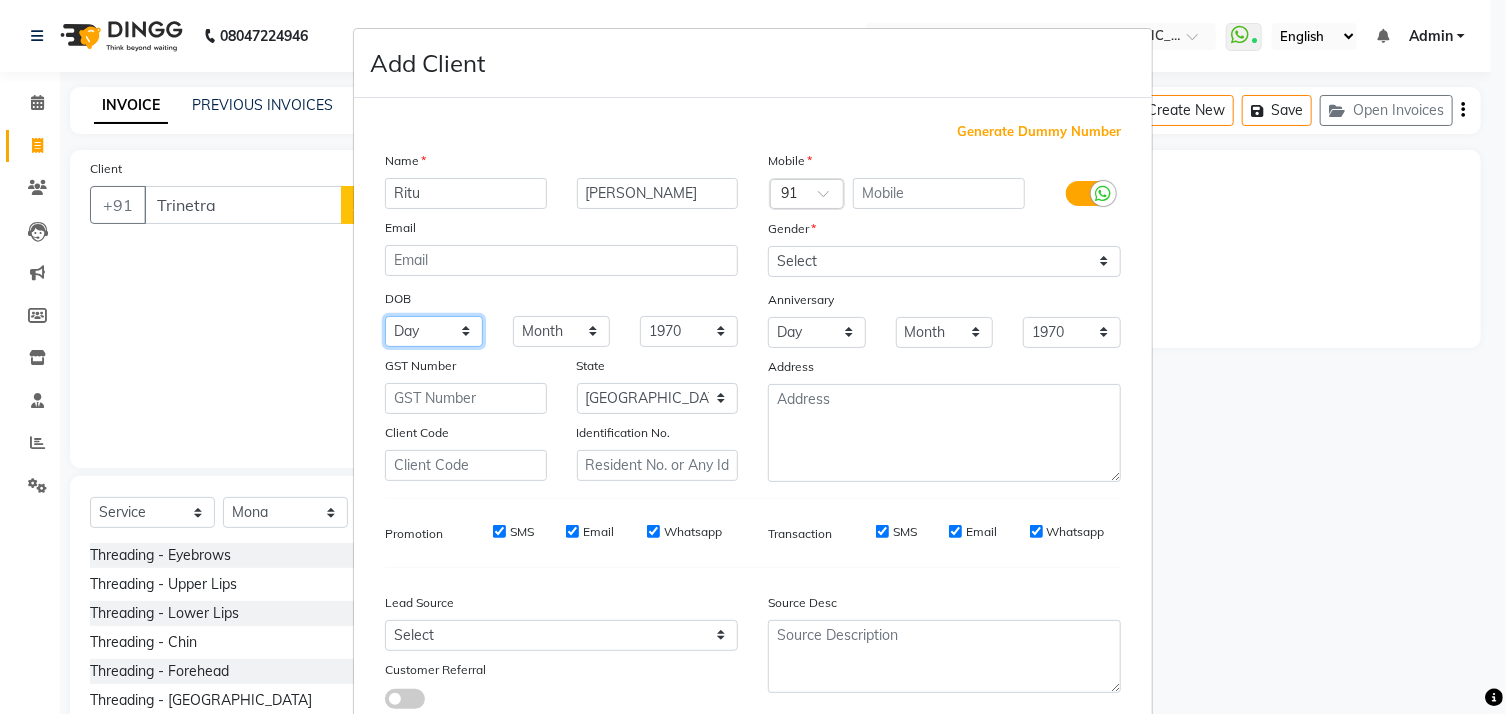 click on "Day 01 02 03 04 05 06 07 08 09 10 11 12 13 14 15 16 17 18 19 20 21 22 23 24 25 26 27 28 29 30 31" at bounding box center [434, 331] 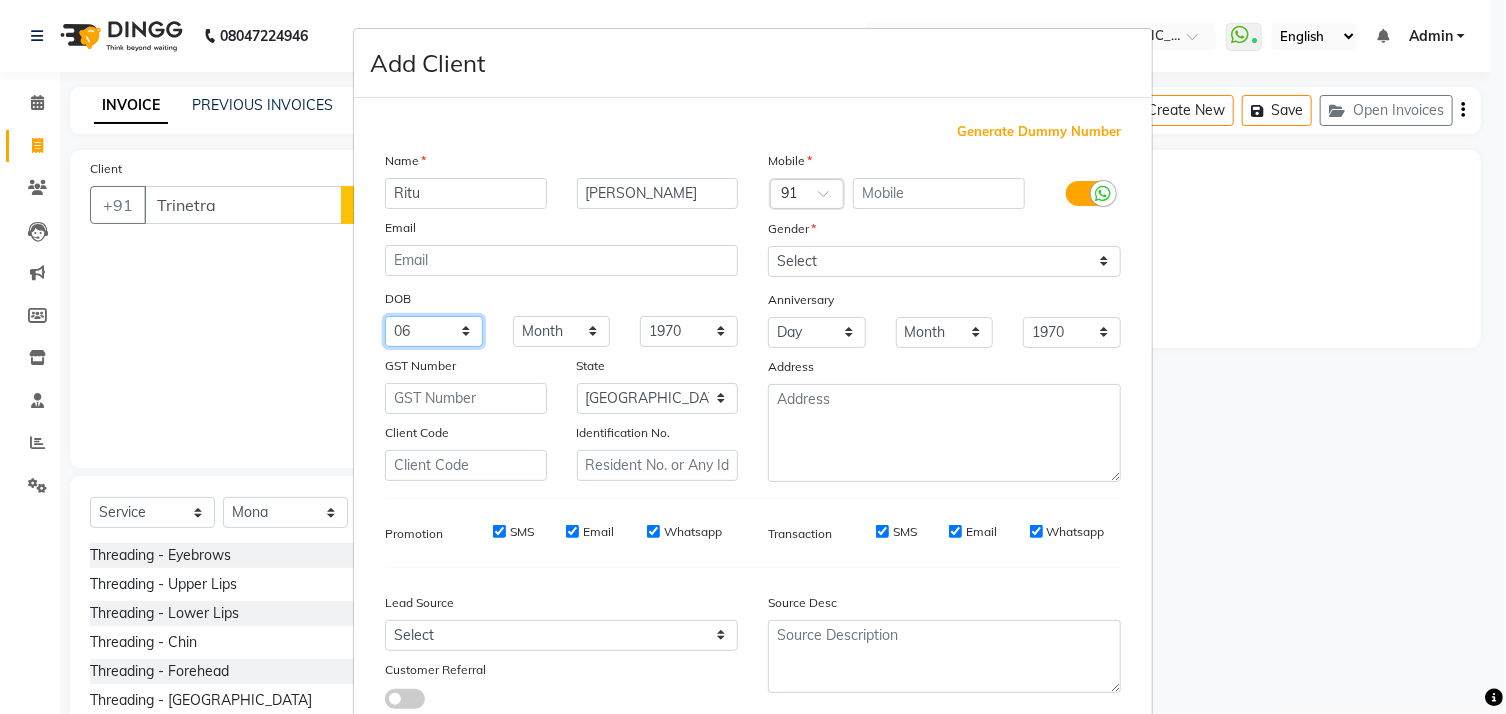 click on "Day 01 02 03 04 05 06 07 08 09 10 11 12 13 14 15 16 17 18 19 20 21 22 23 24 25 26 27 28 29 30 31" at bounding box center [434, 331] 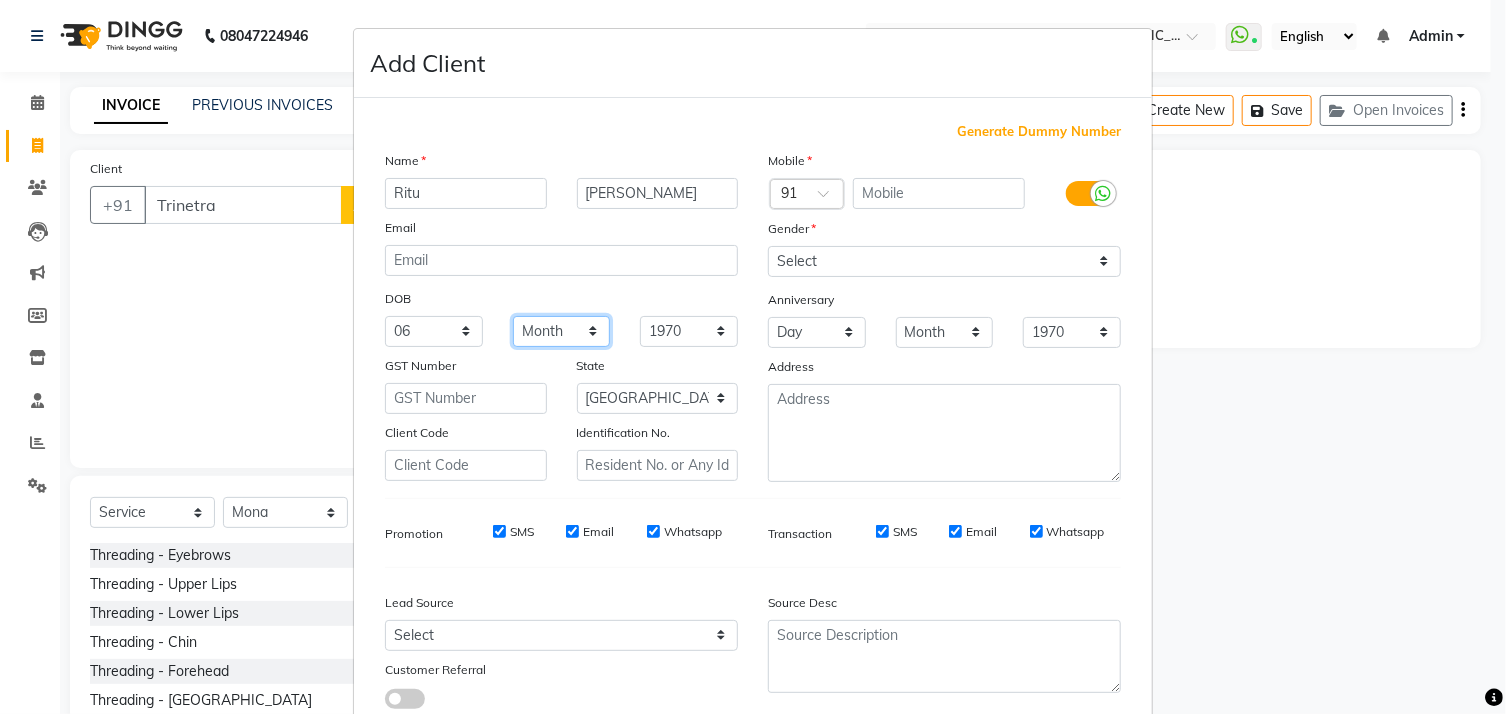 click on "Month January February March April May June July August September October November December" at bounding box center [562, 331] 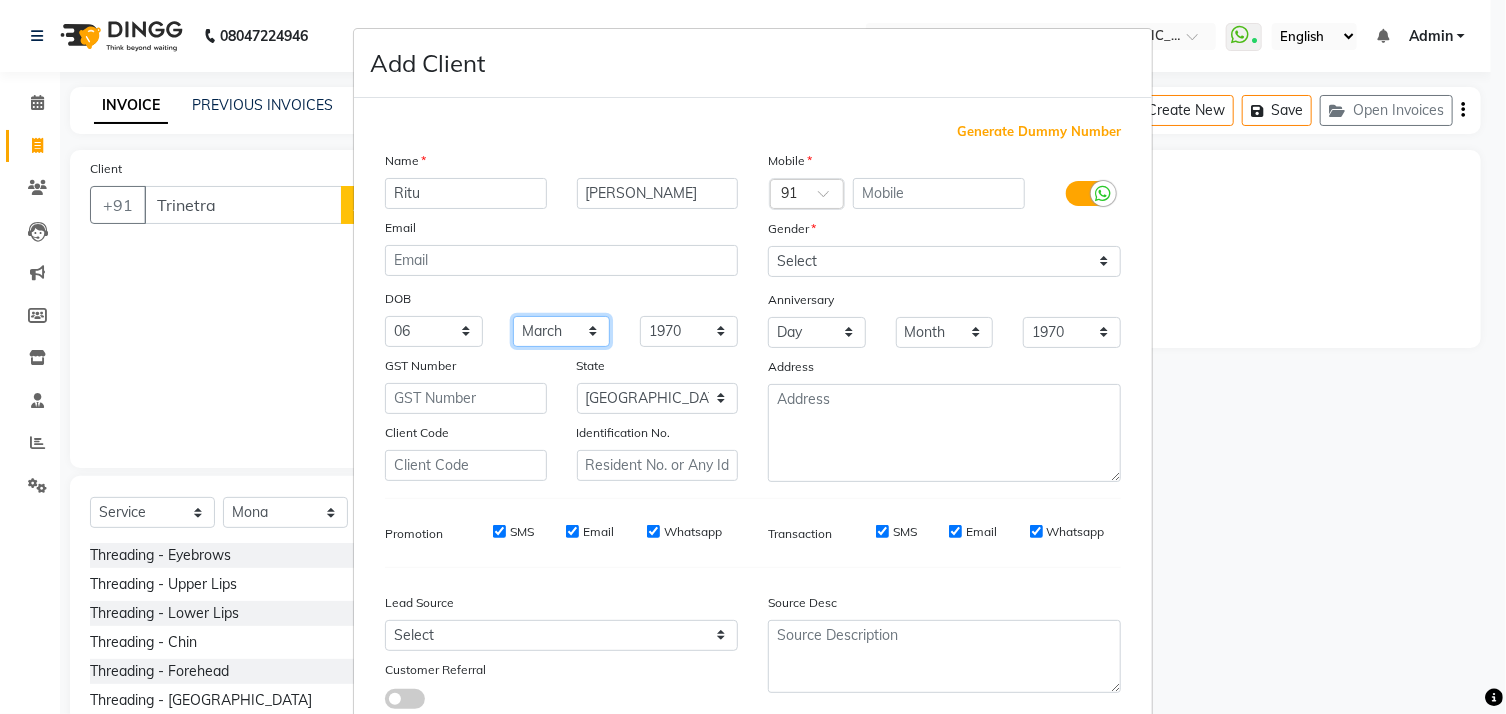 click on "Month January February March April May June July August September October November December" at bounding box center (562, 331) 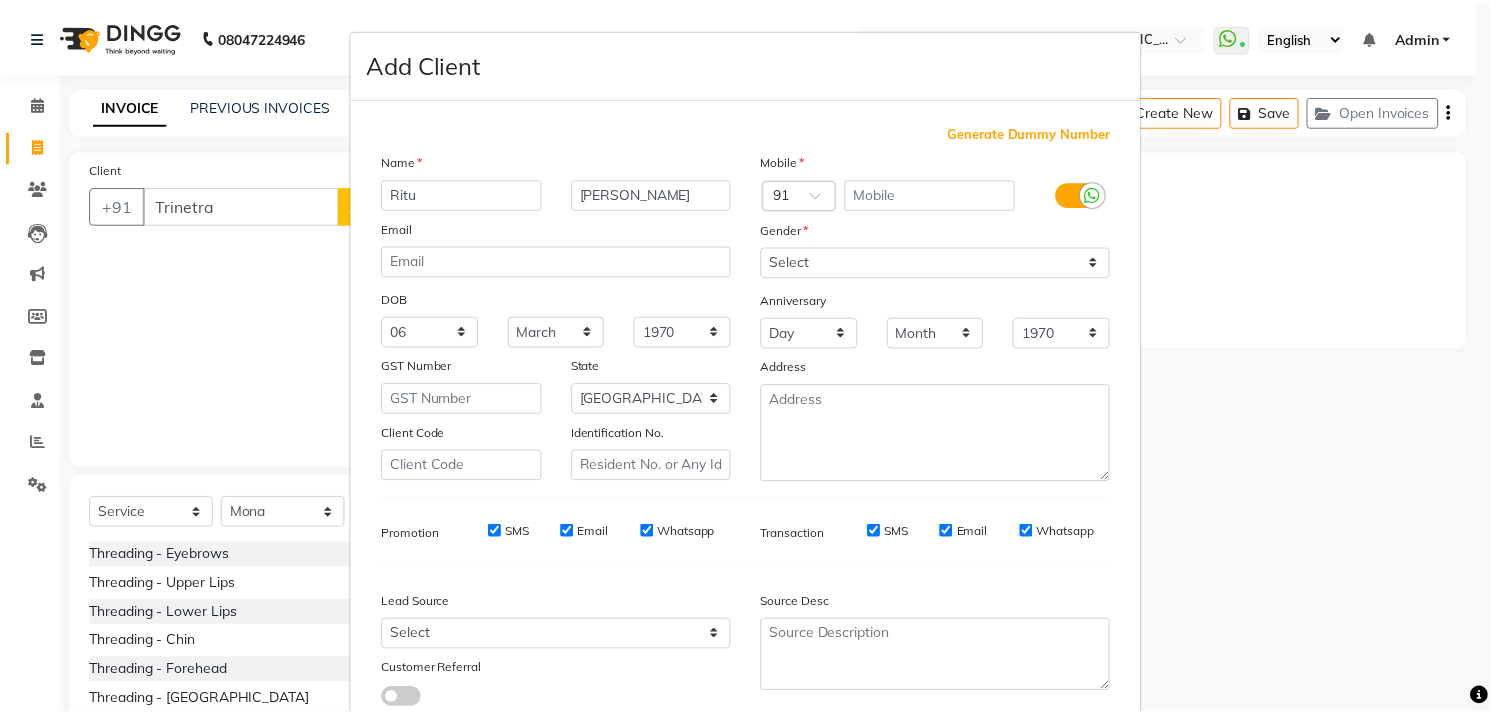 scroll, scrollTop: 142, scrollLeft: 0, axis: vertical 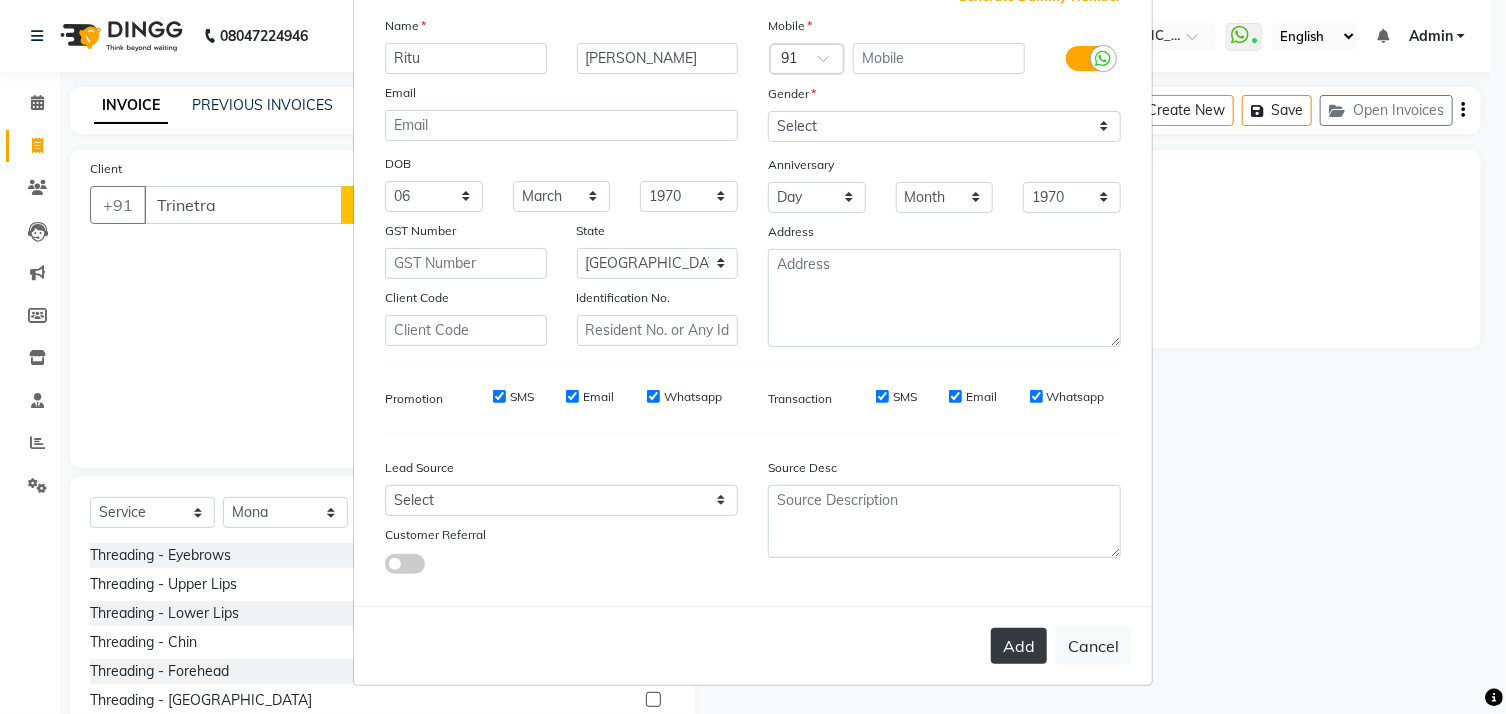 click on "Add" at bounding box center (1019, 646) 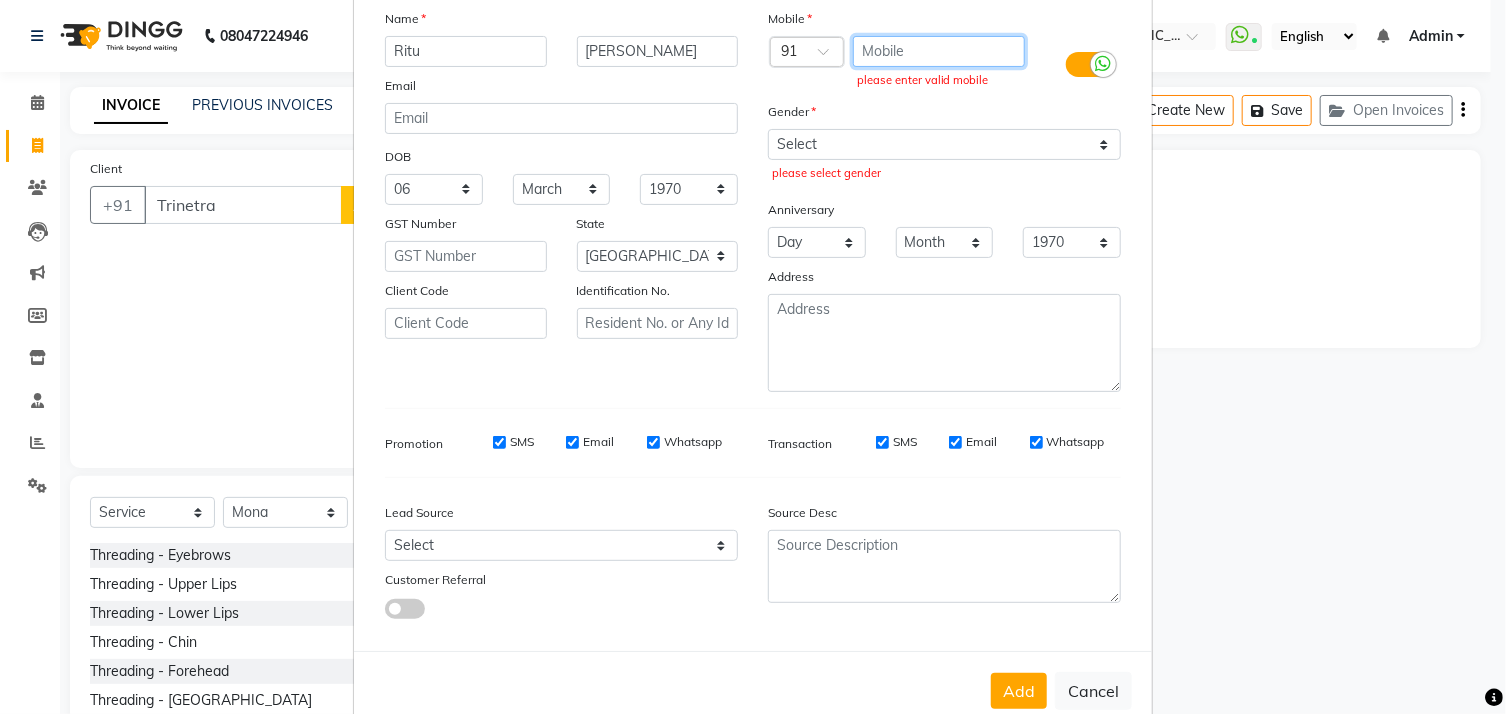 click at bounding box center [939, 51] 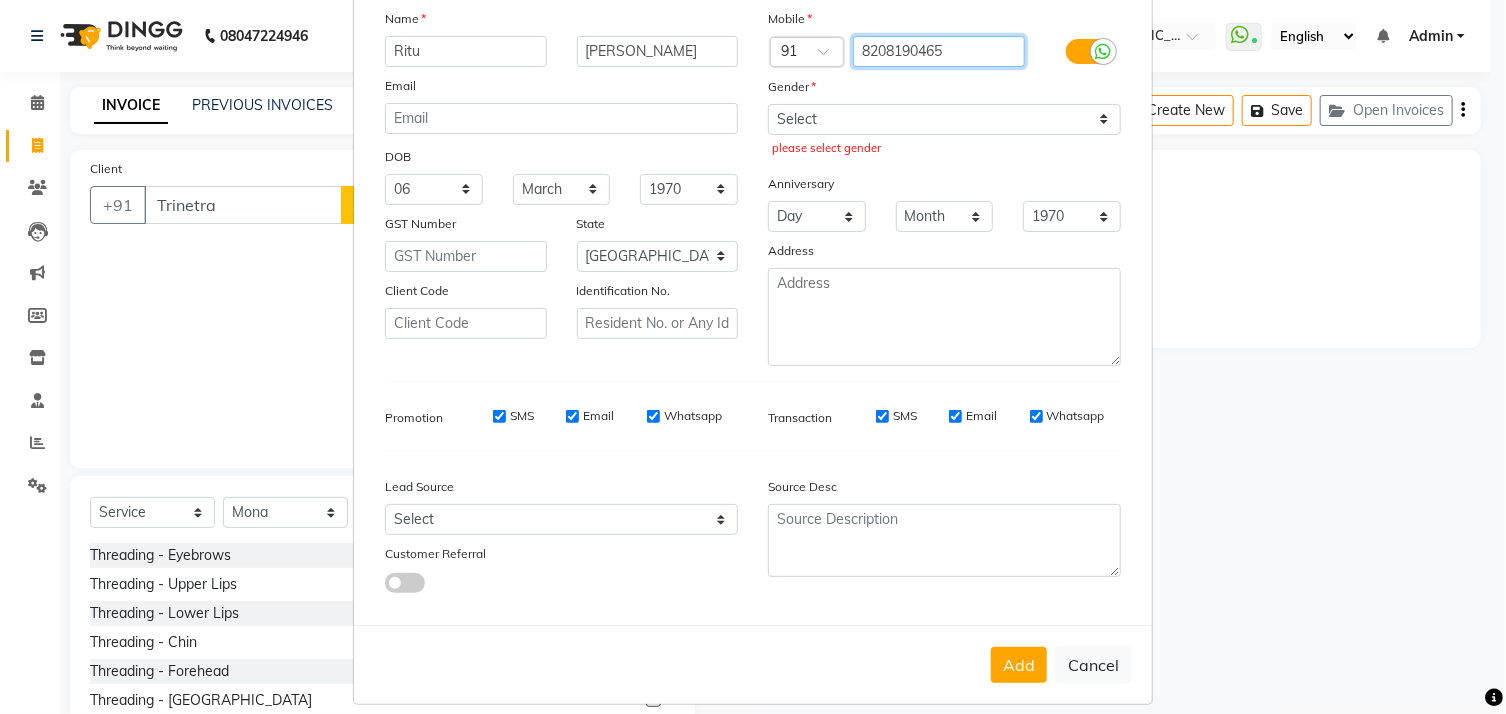 type on "8208190465" 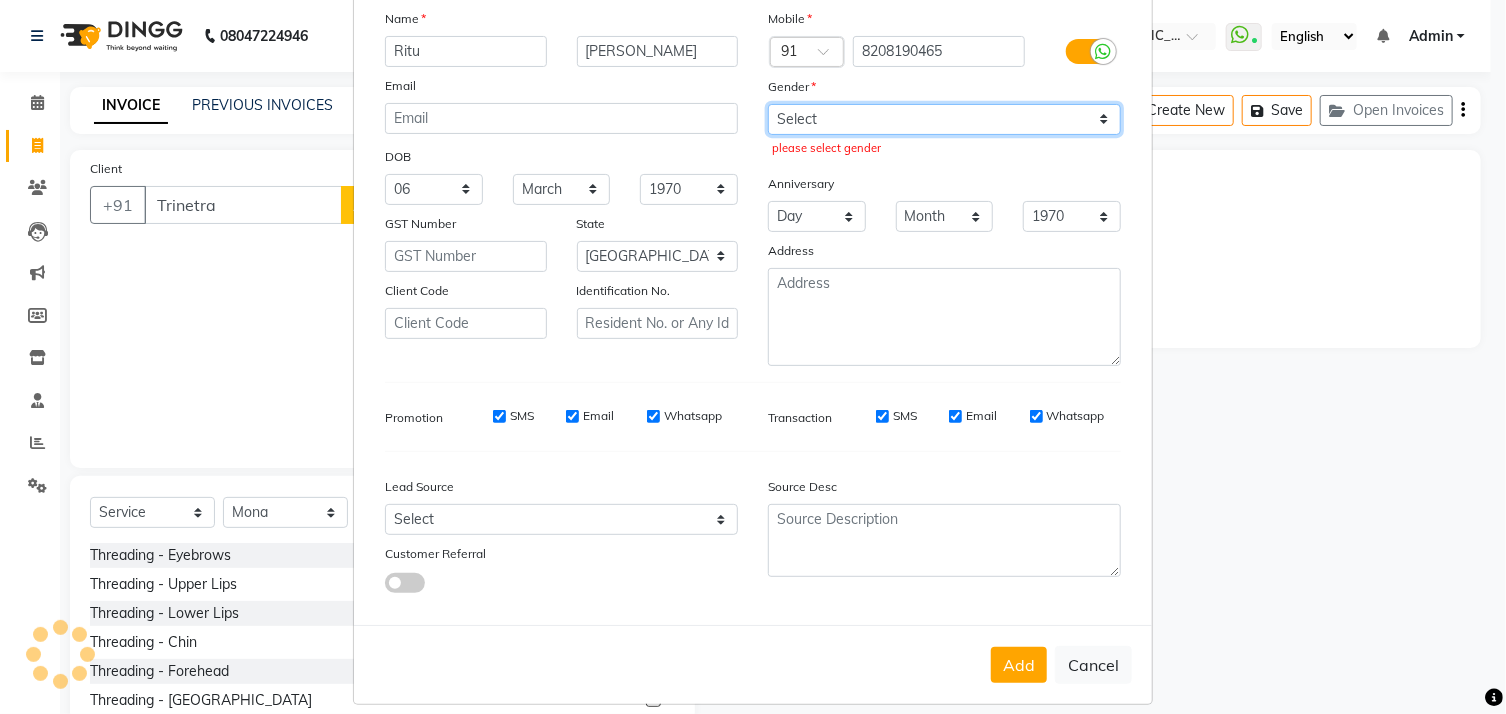 click on "Select Male Female Other Prefer Not To Say" at bounding box center (944, 119) 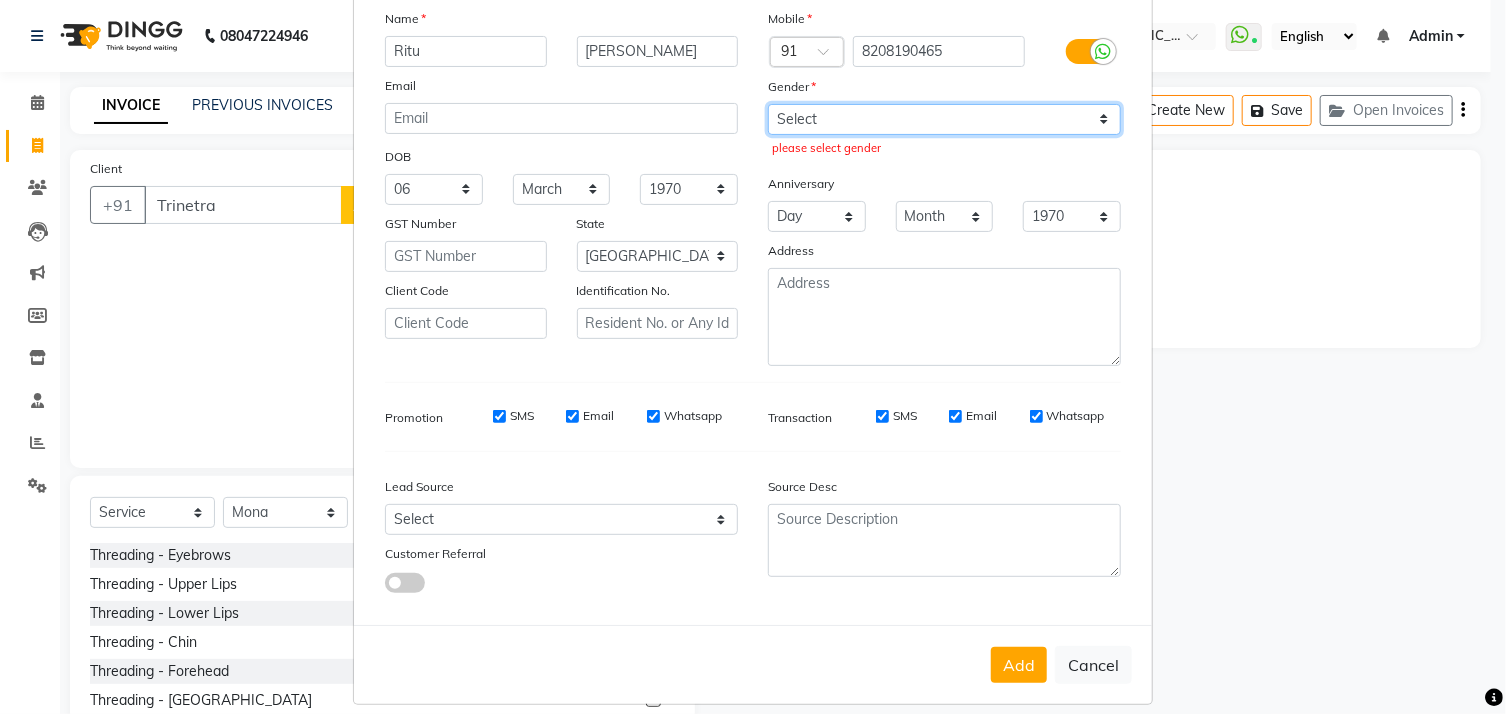 select on "[DEMOGRAPHIC_DATA]" 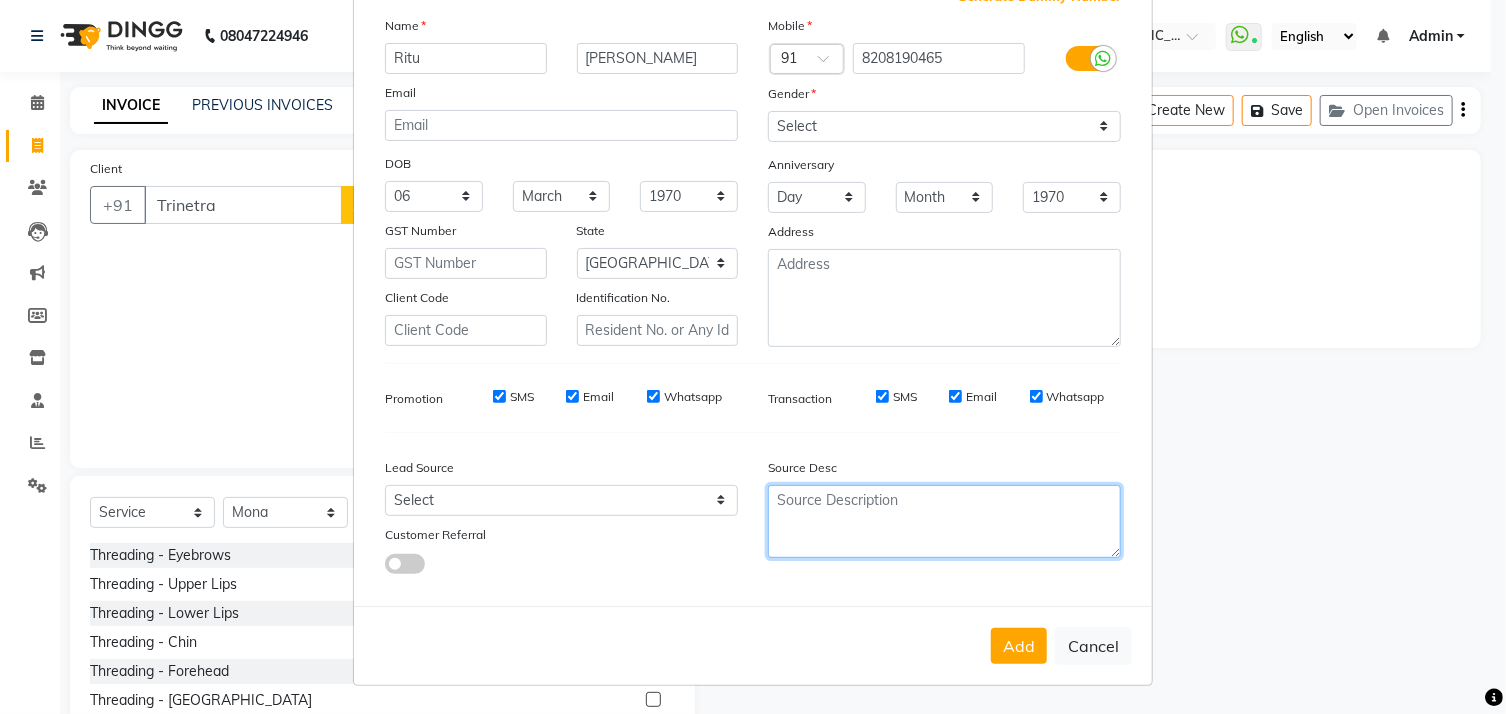 click at bounding box center [944, 521] 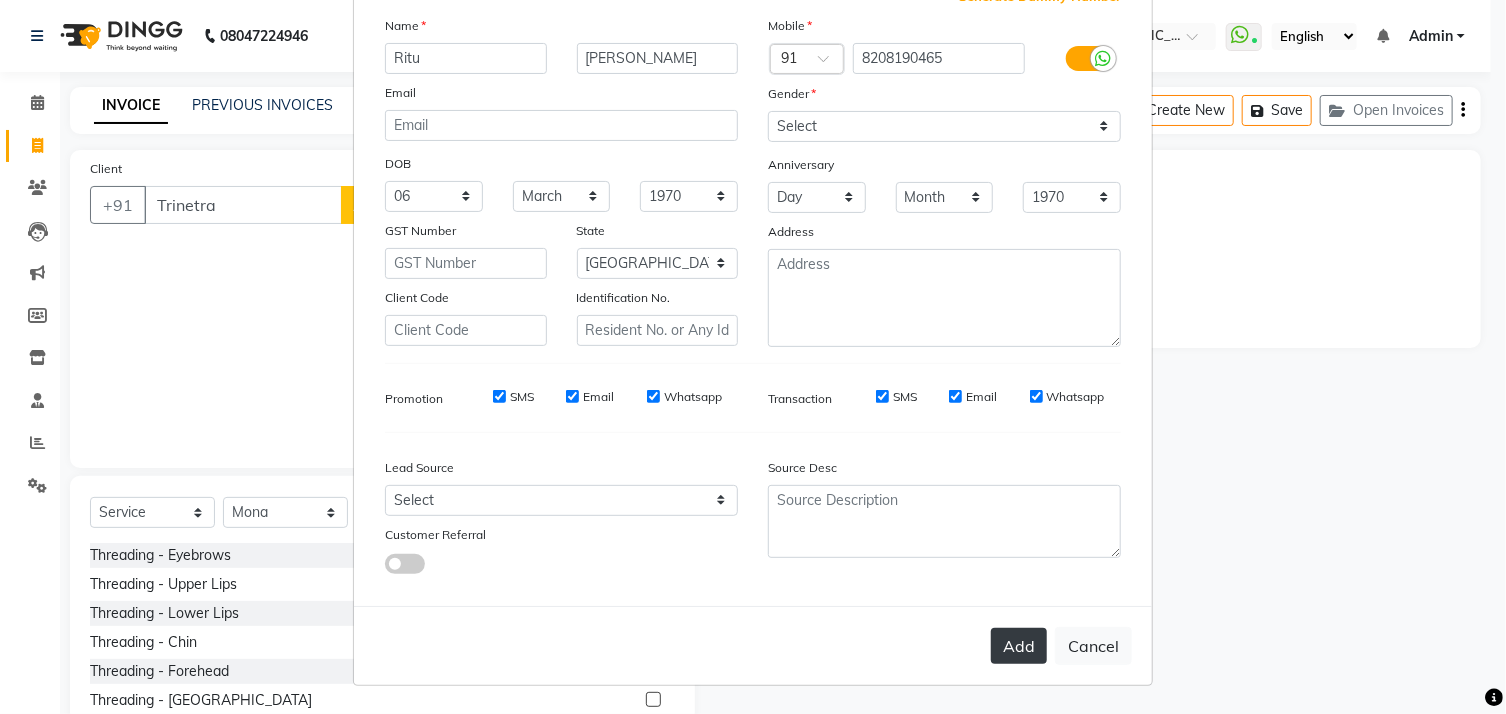 click on "Add" at bounding box center (1019, 646) 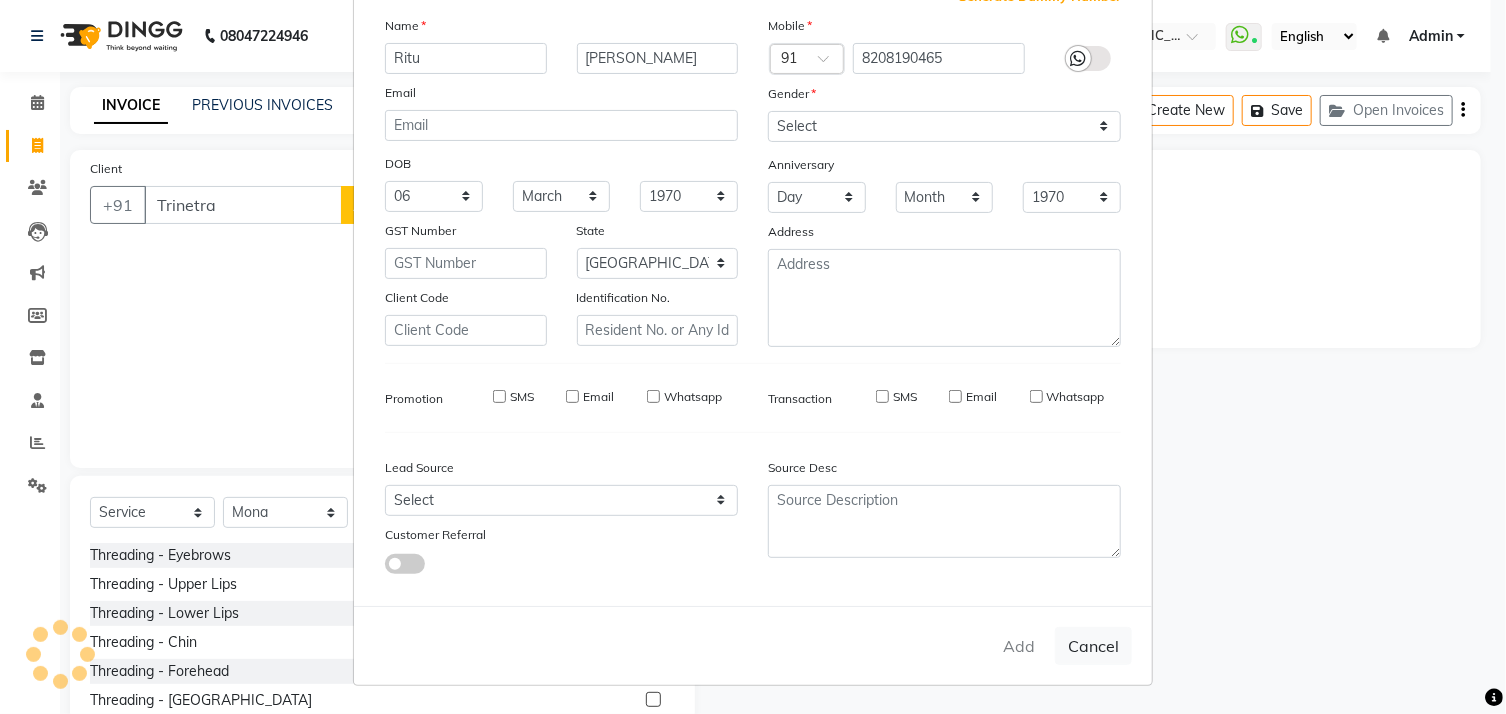 type on "8208190465" 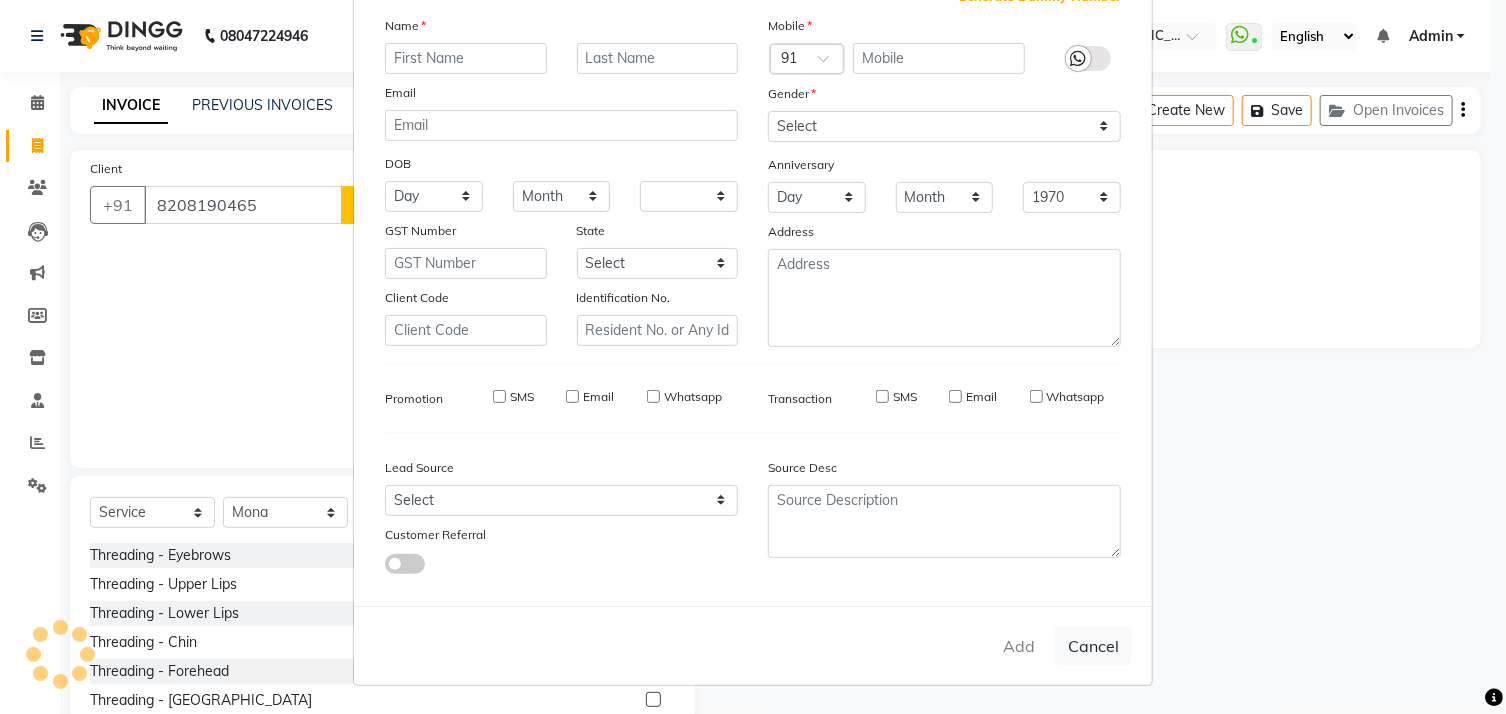 select 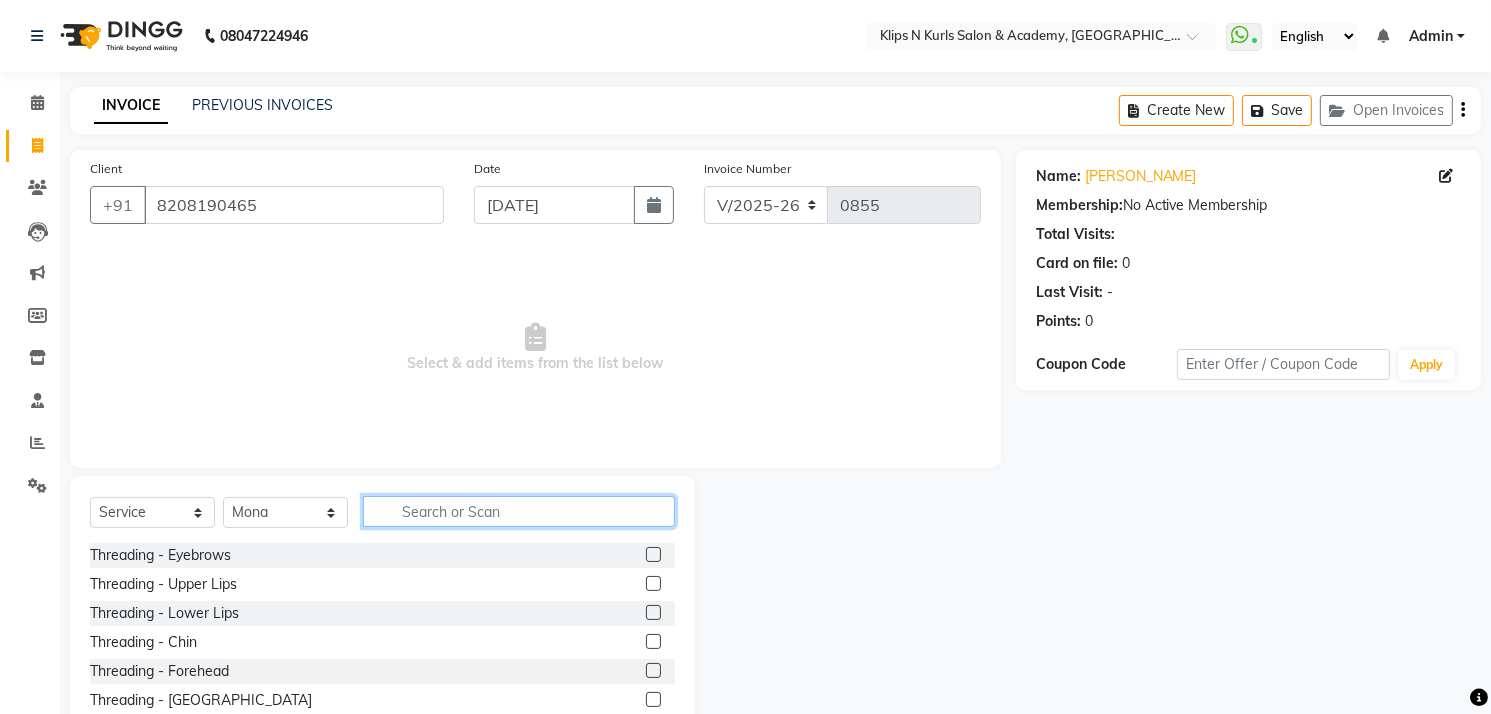click 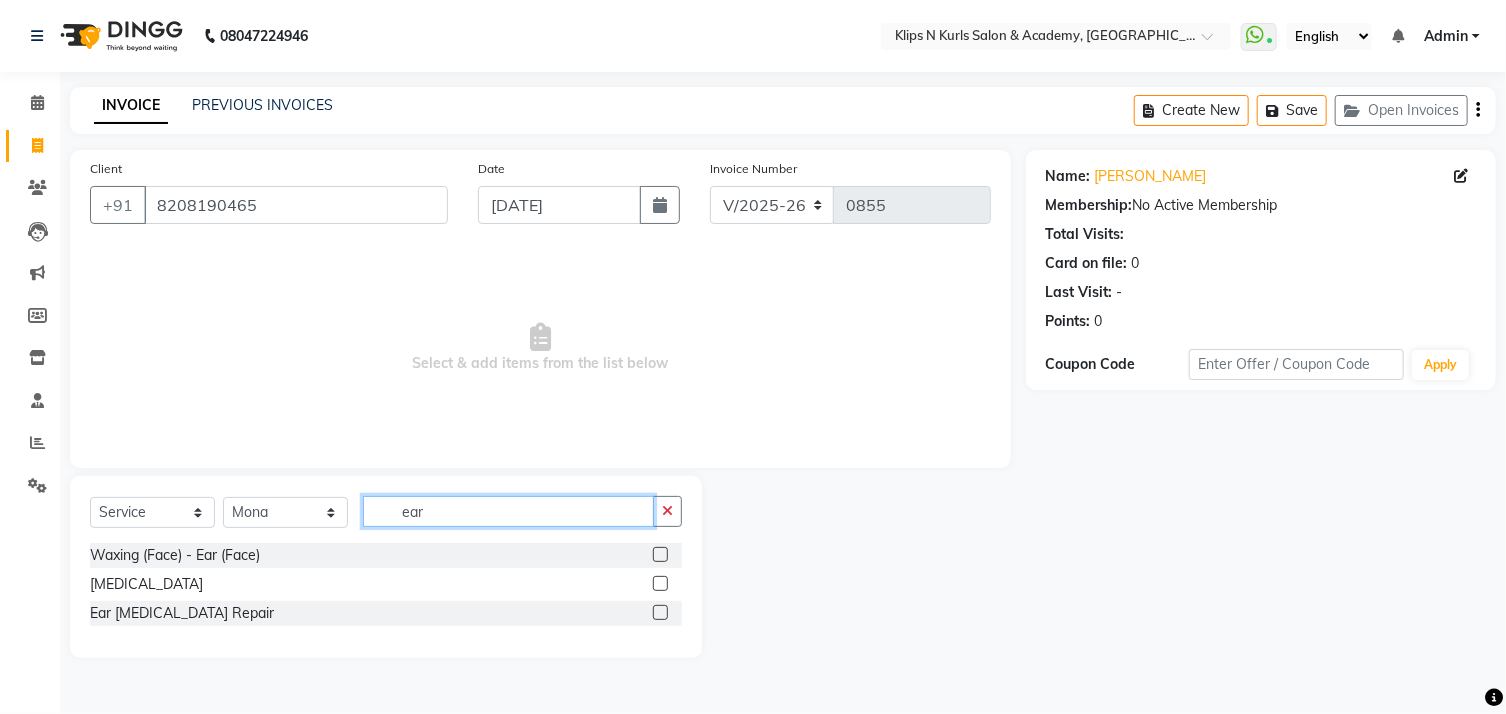 type on "ear" 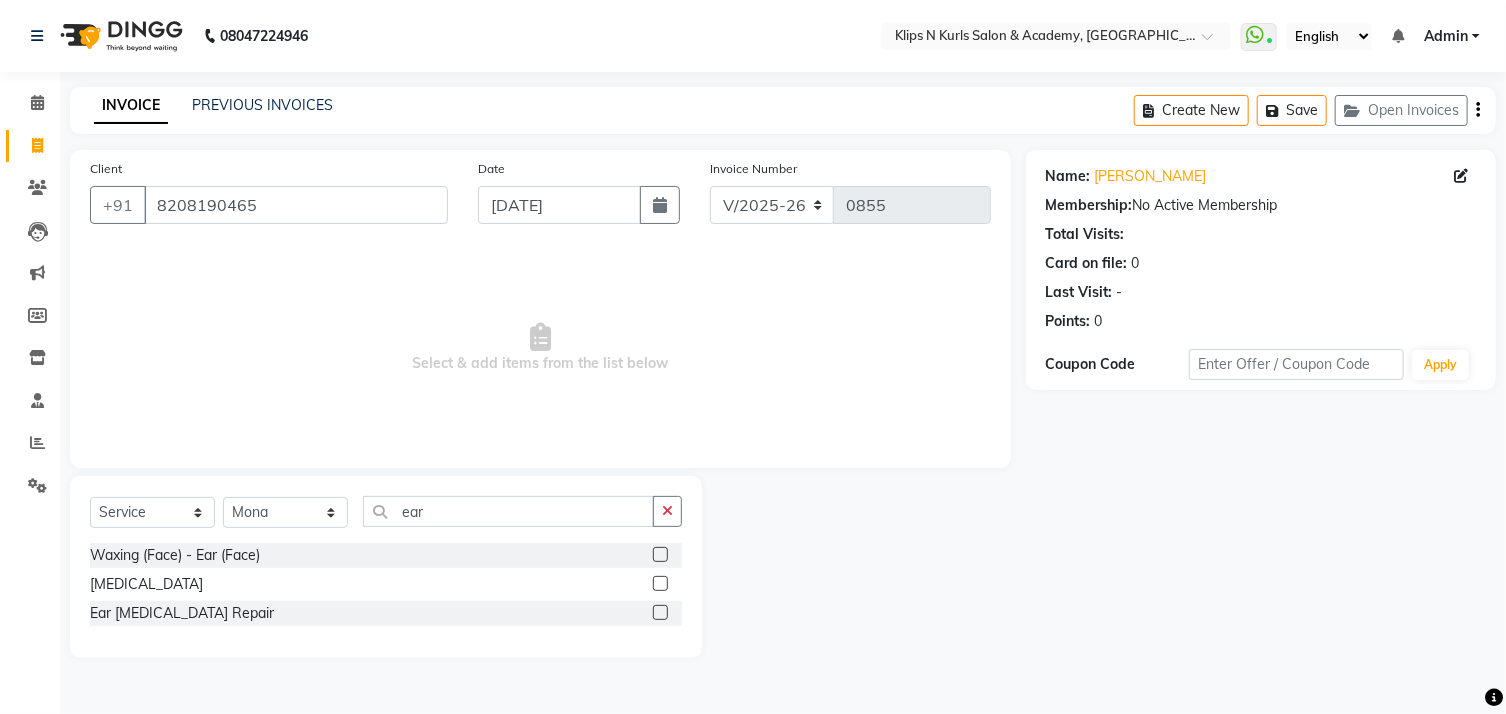 click 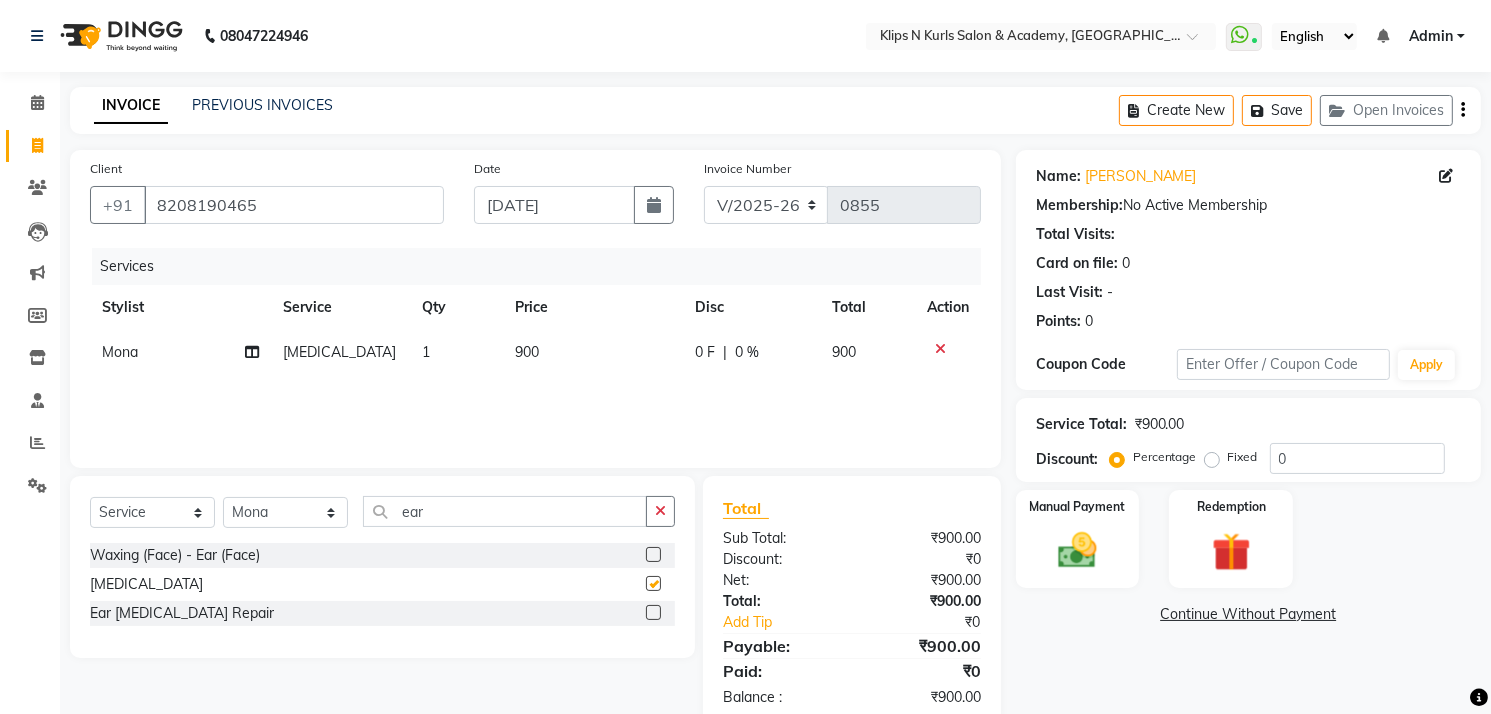 checkbox on "false" 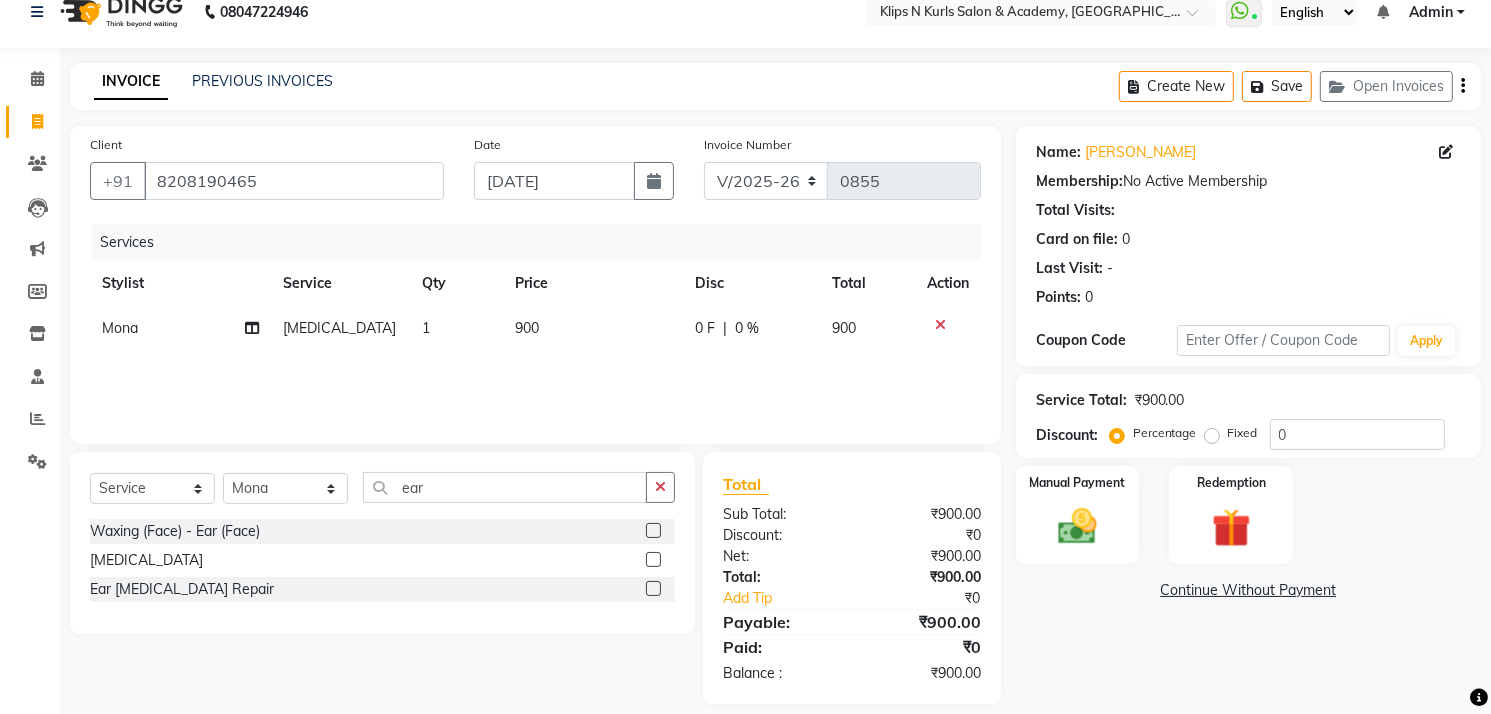 scroll, scrollTop: 44, scrollLeft: 0, axis: vertical 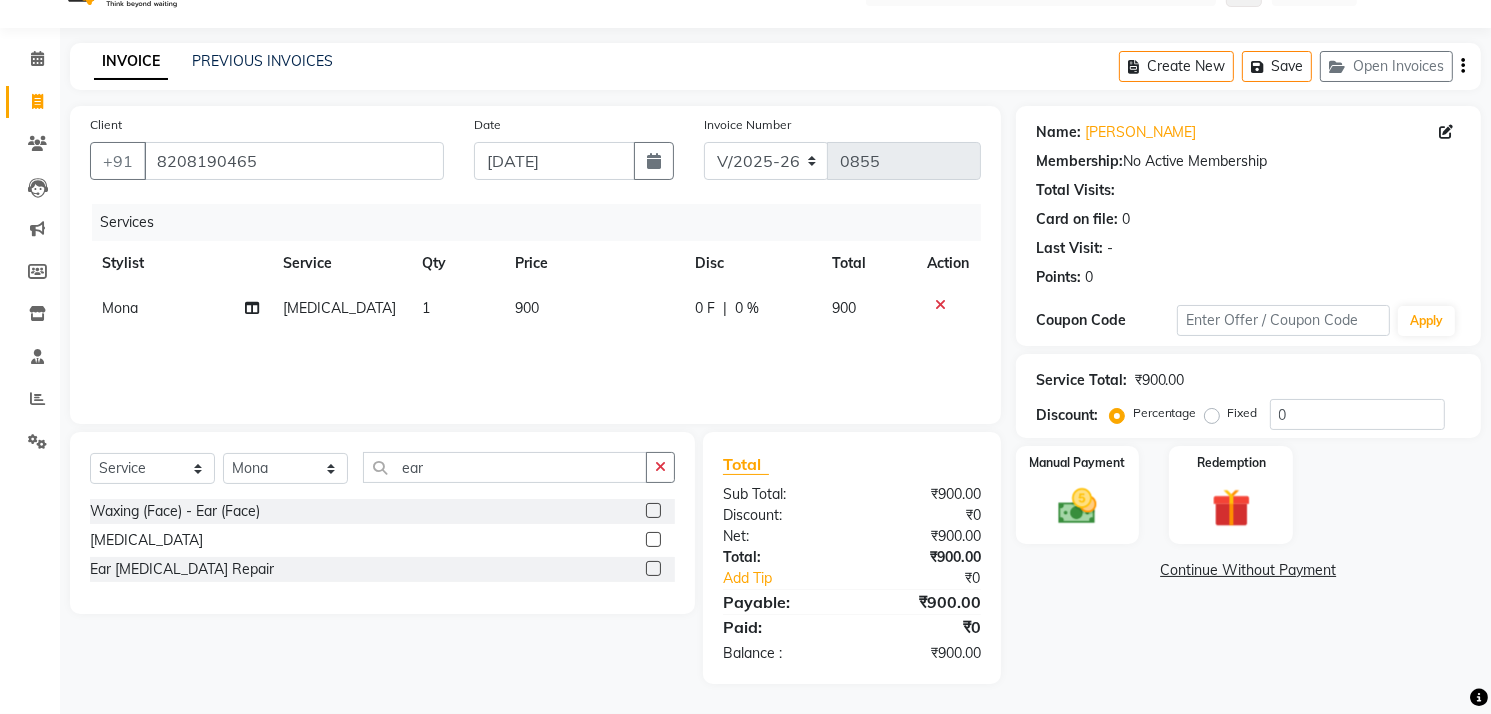 click on "900" 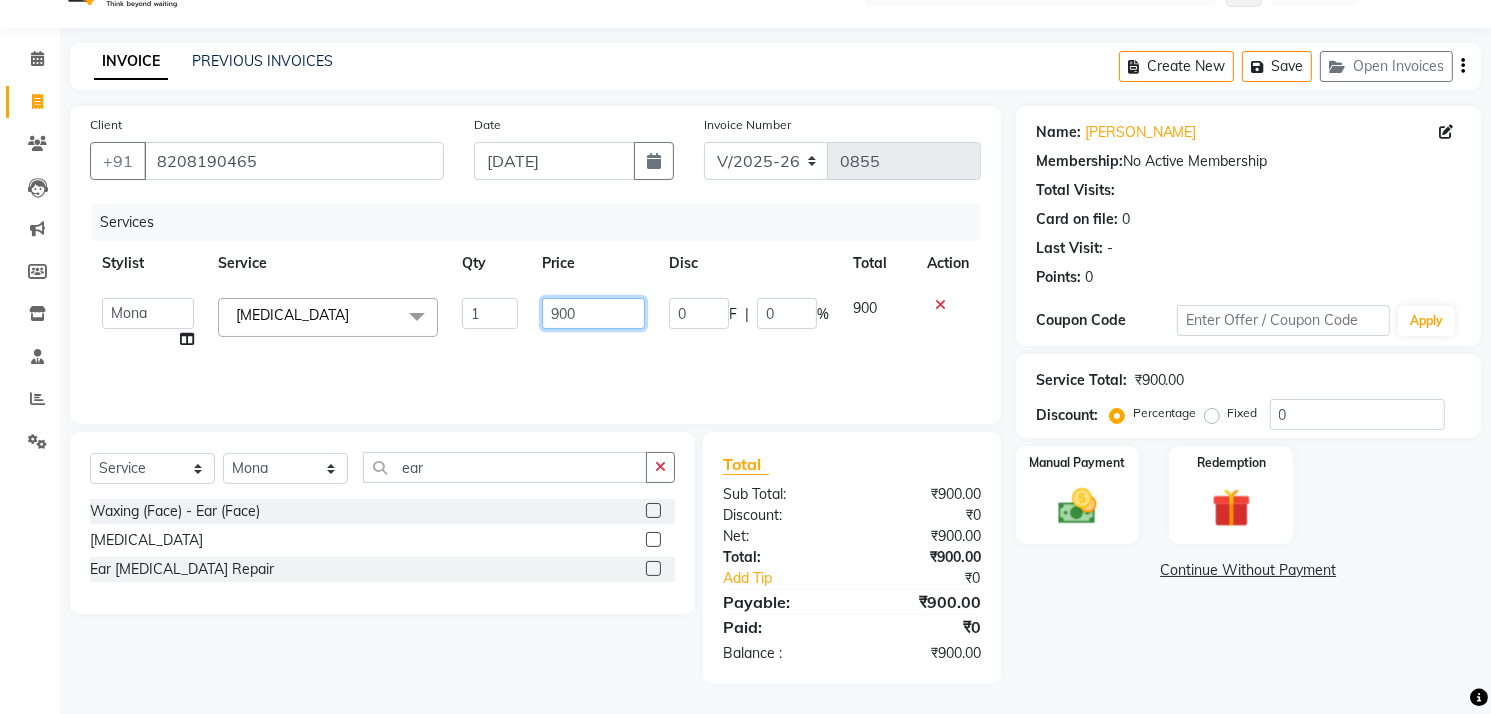 click on "900" 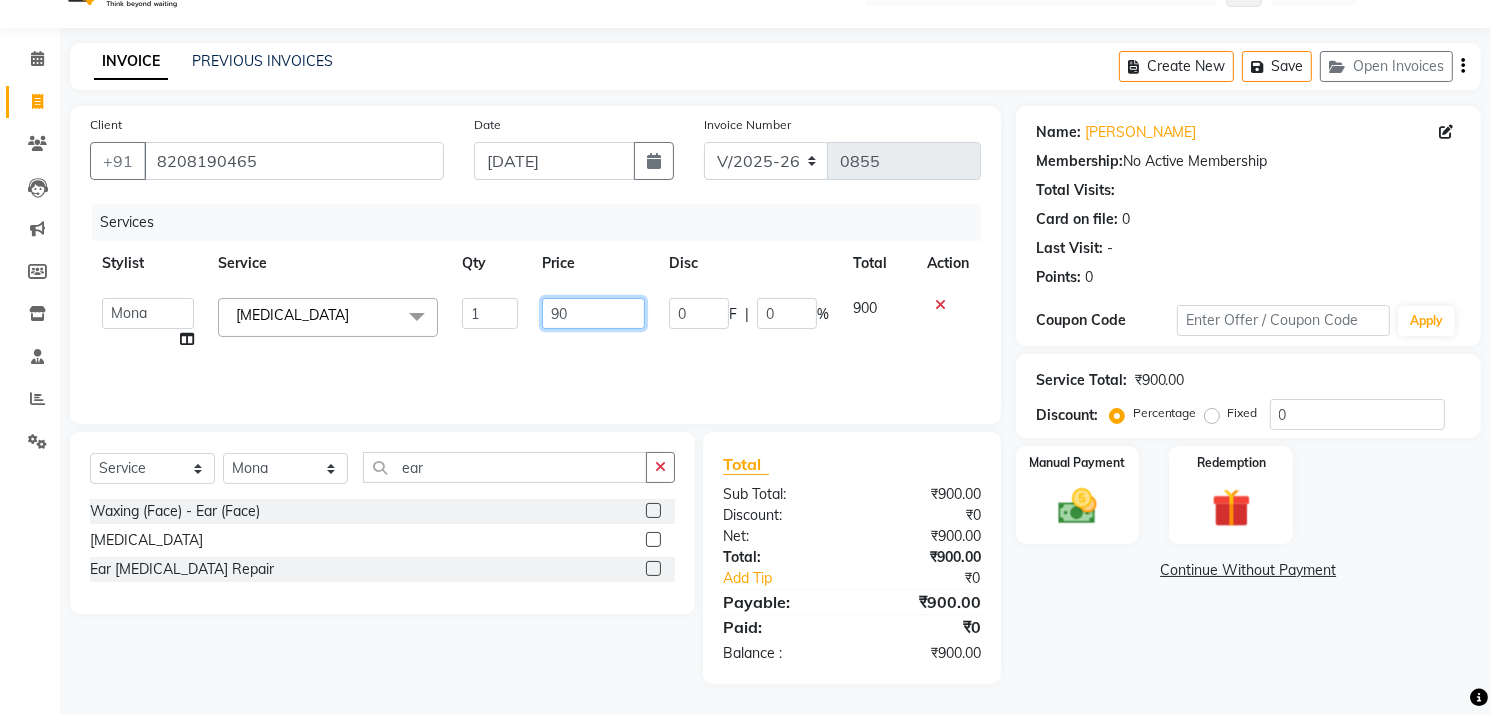 type on "9" 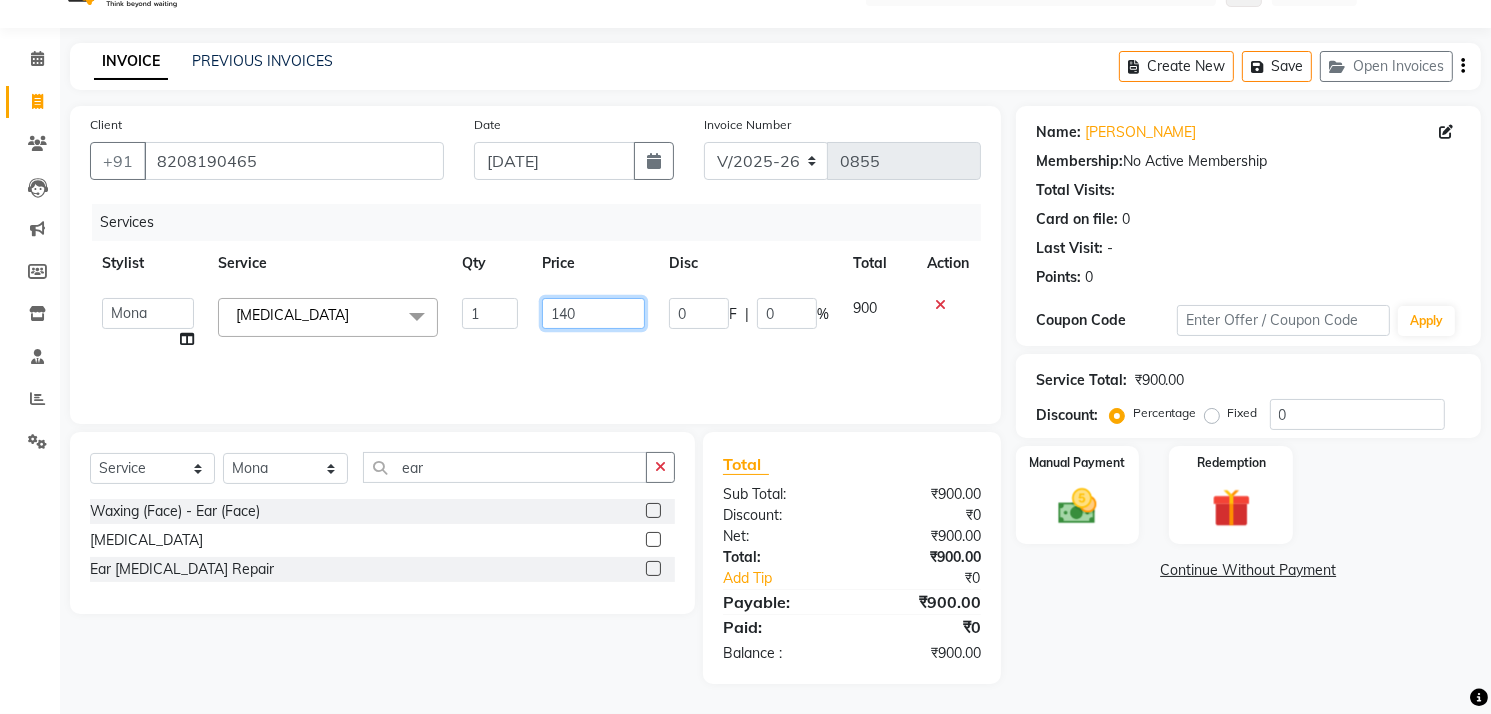 type on "1400" 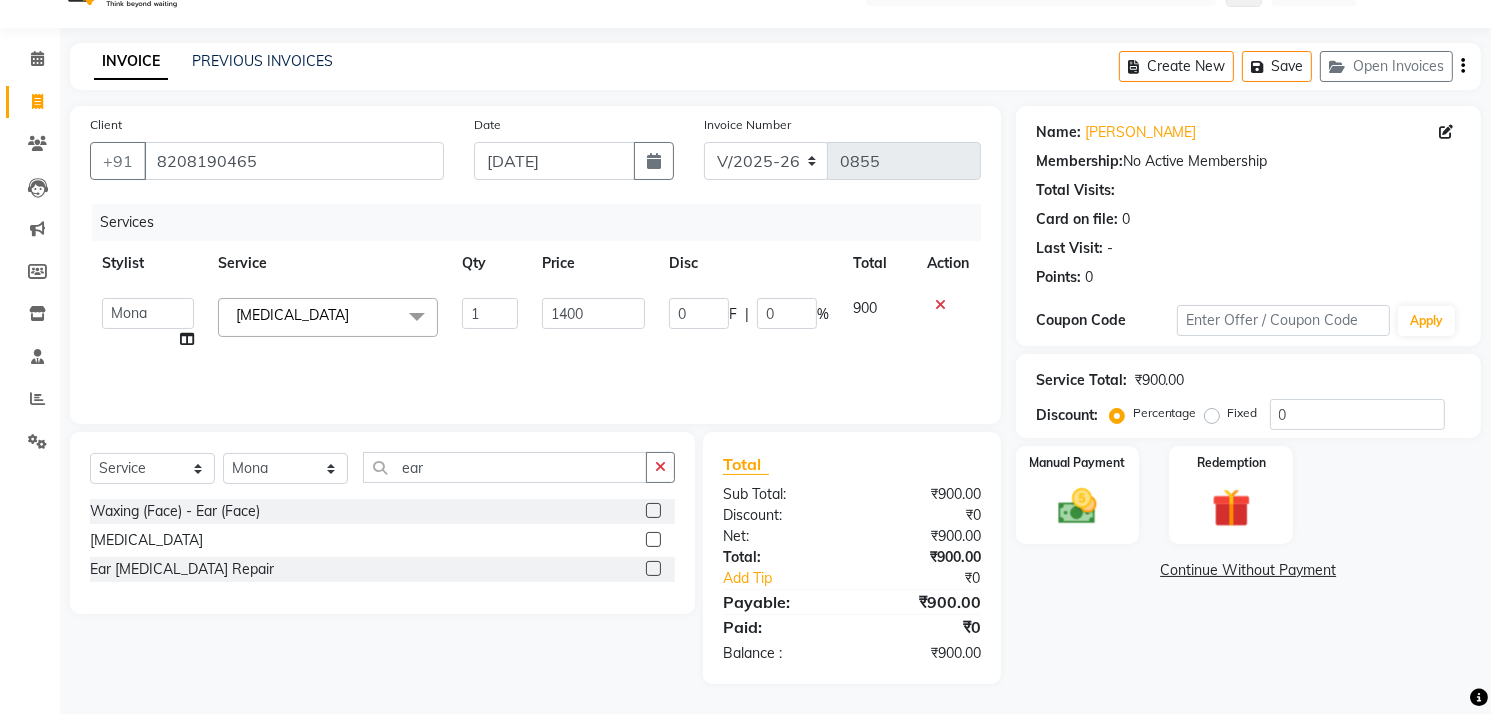 click on "Name: Ritu Chetia Membership:  No Active Membership  Total Visits:   Card on file:  0 Last Visit:   - Points:   0  Coupon Code Apply Service Total:  ₹900.00  Discount:  Percentage   Fixed  0 Manual Payment Redemption  Continue Without Payment" 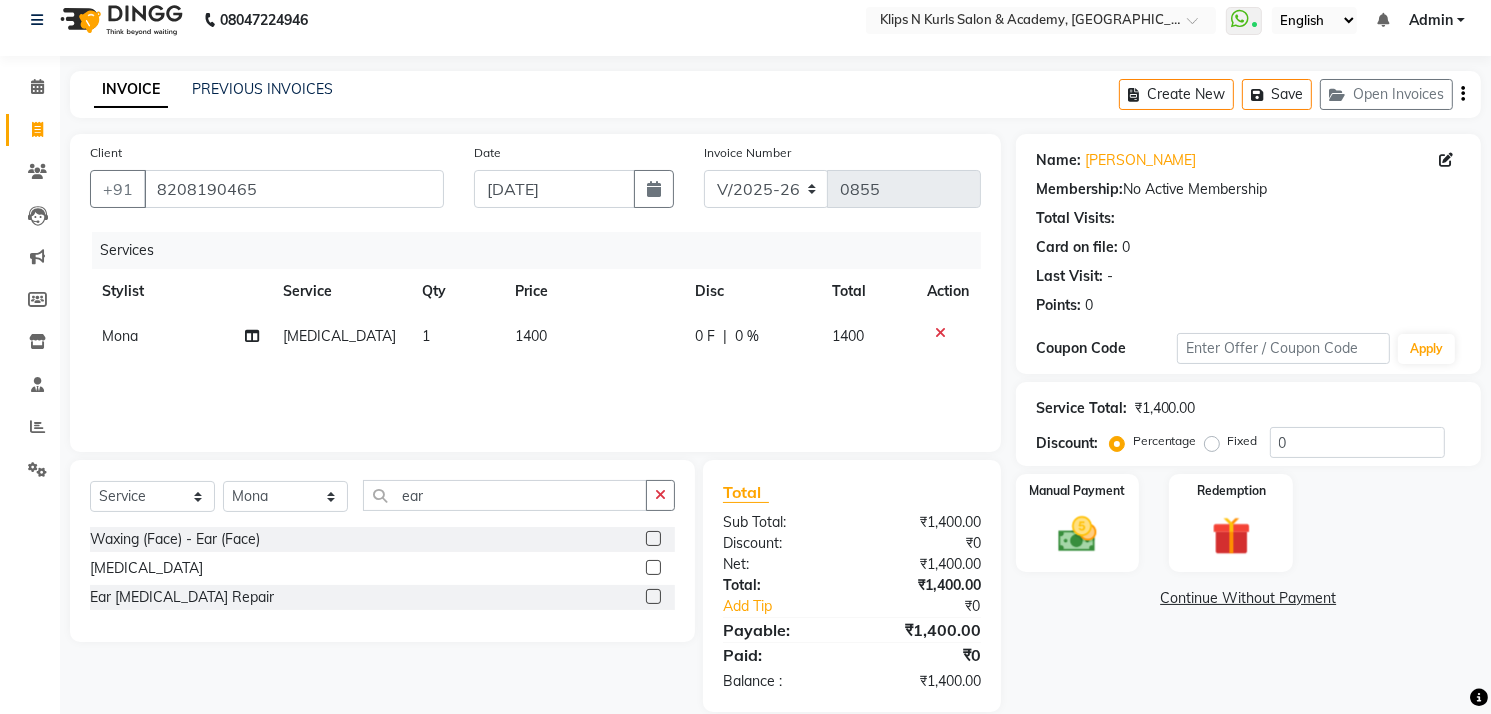 scroll, scrollTop: 1, scrollLeft: 0, axis: vertical 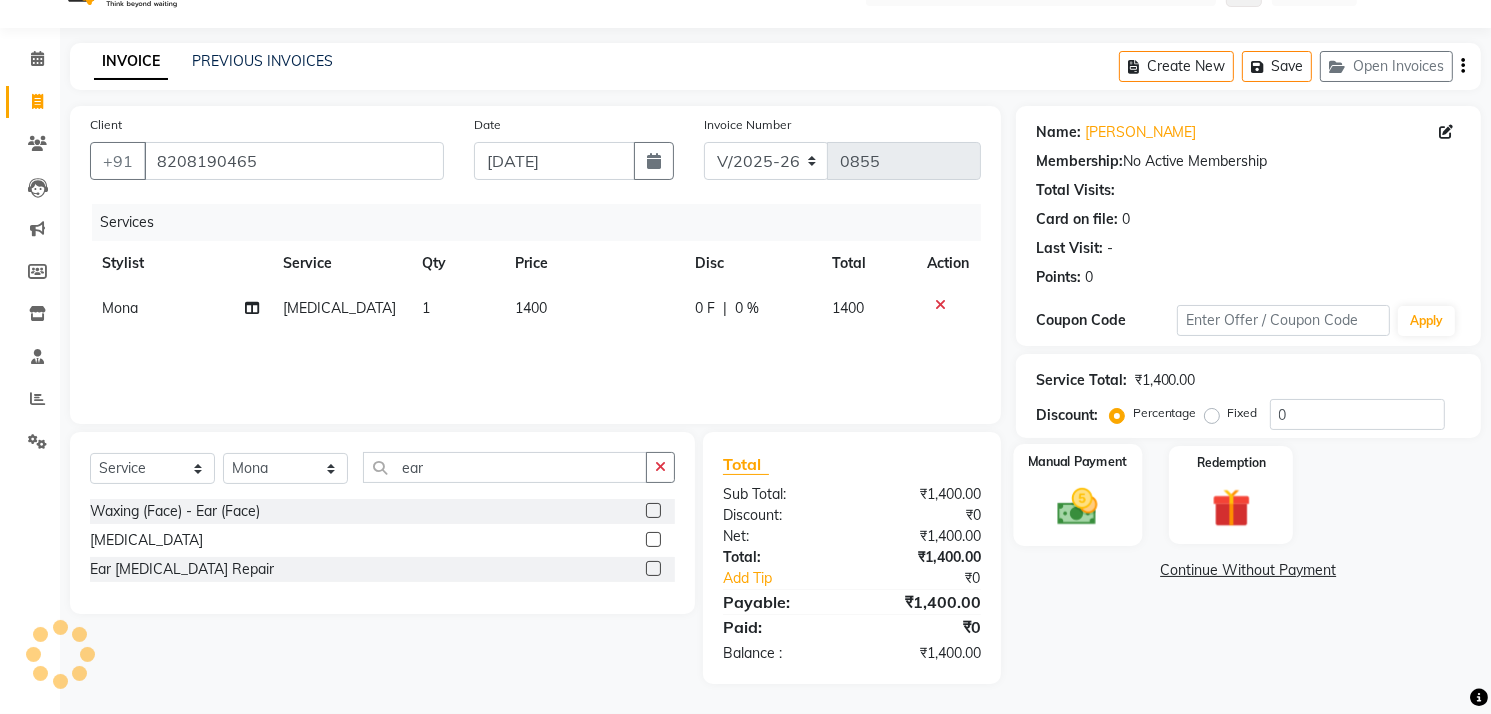 click 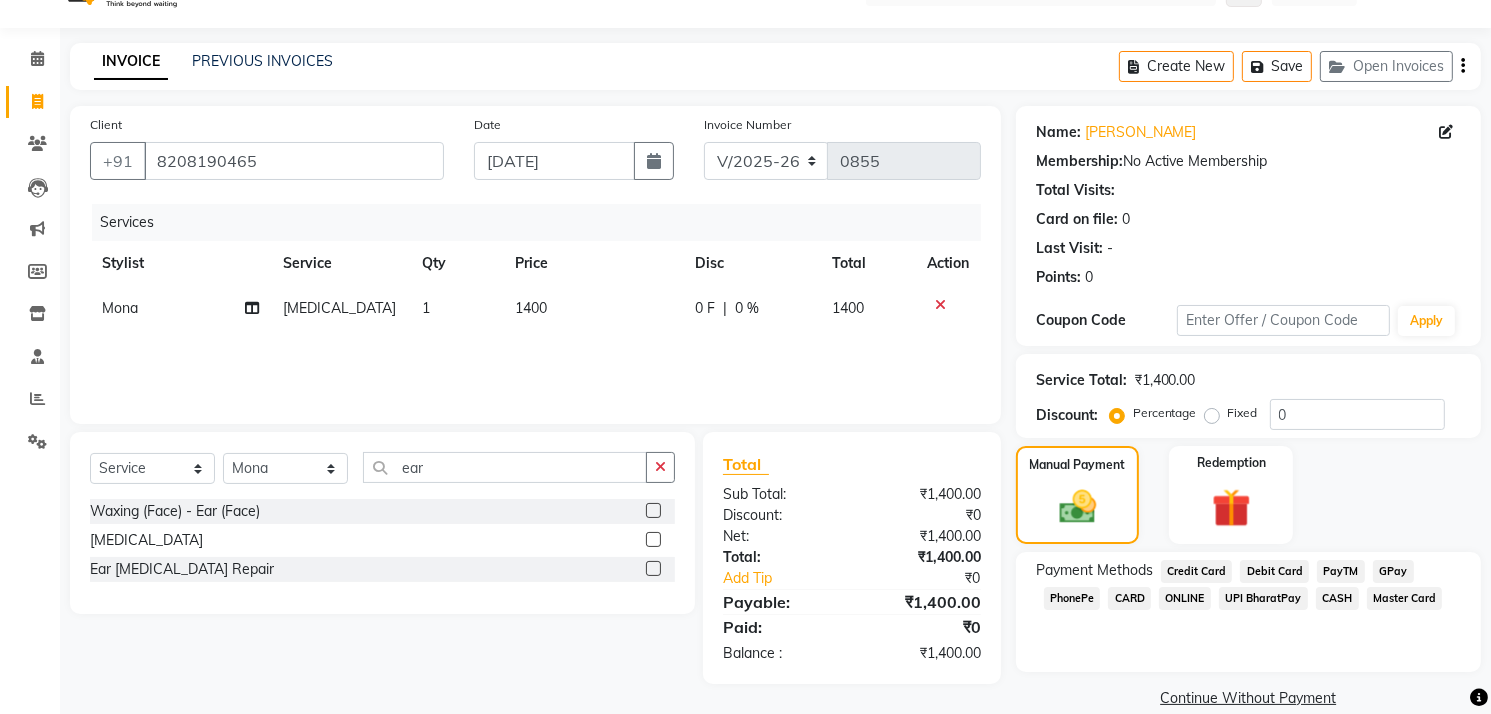 click on "GPay" 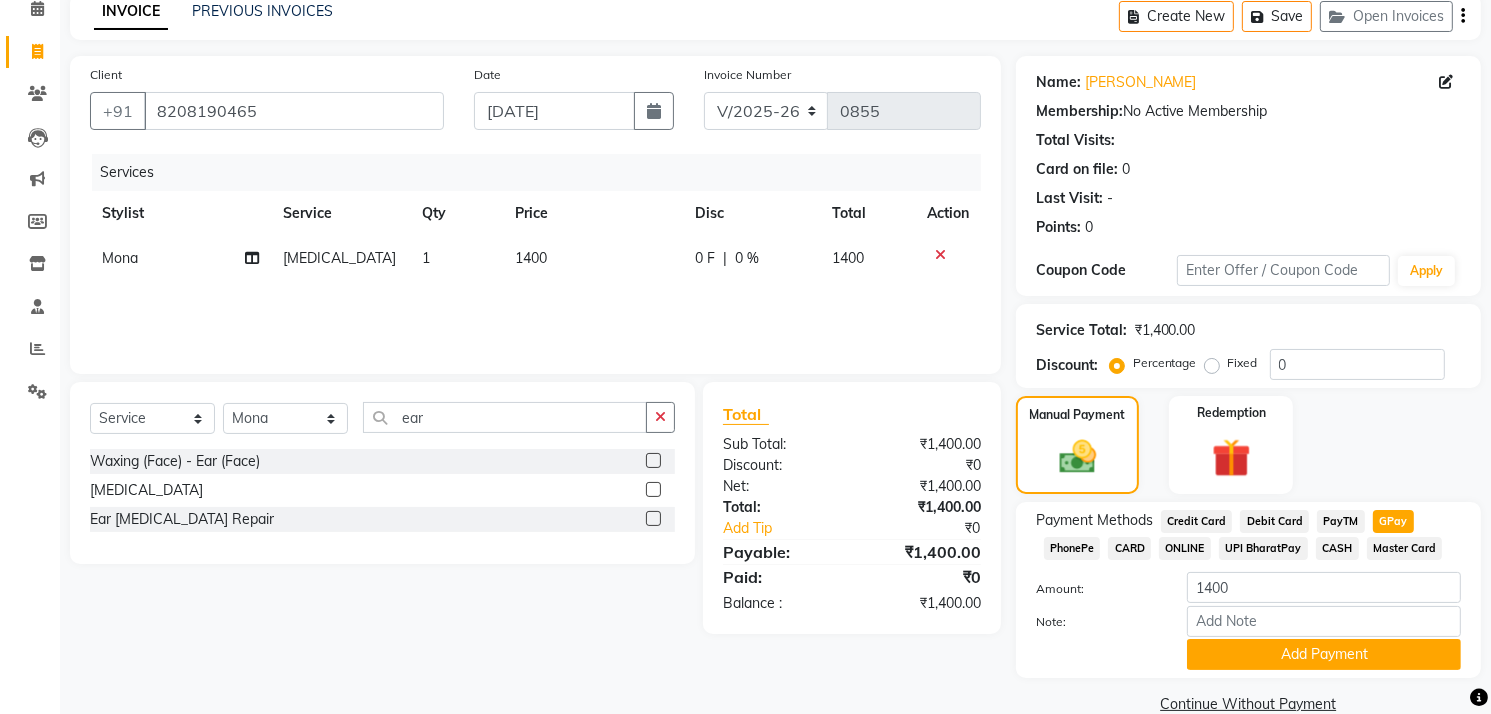 scroll, scrollTop: 131, scrollLeft: 0, axis: vertical 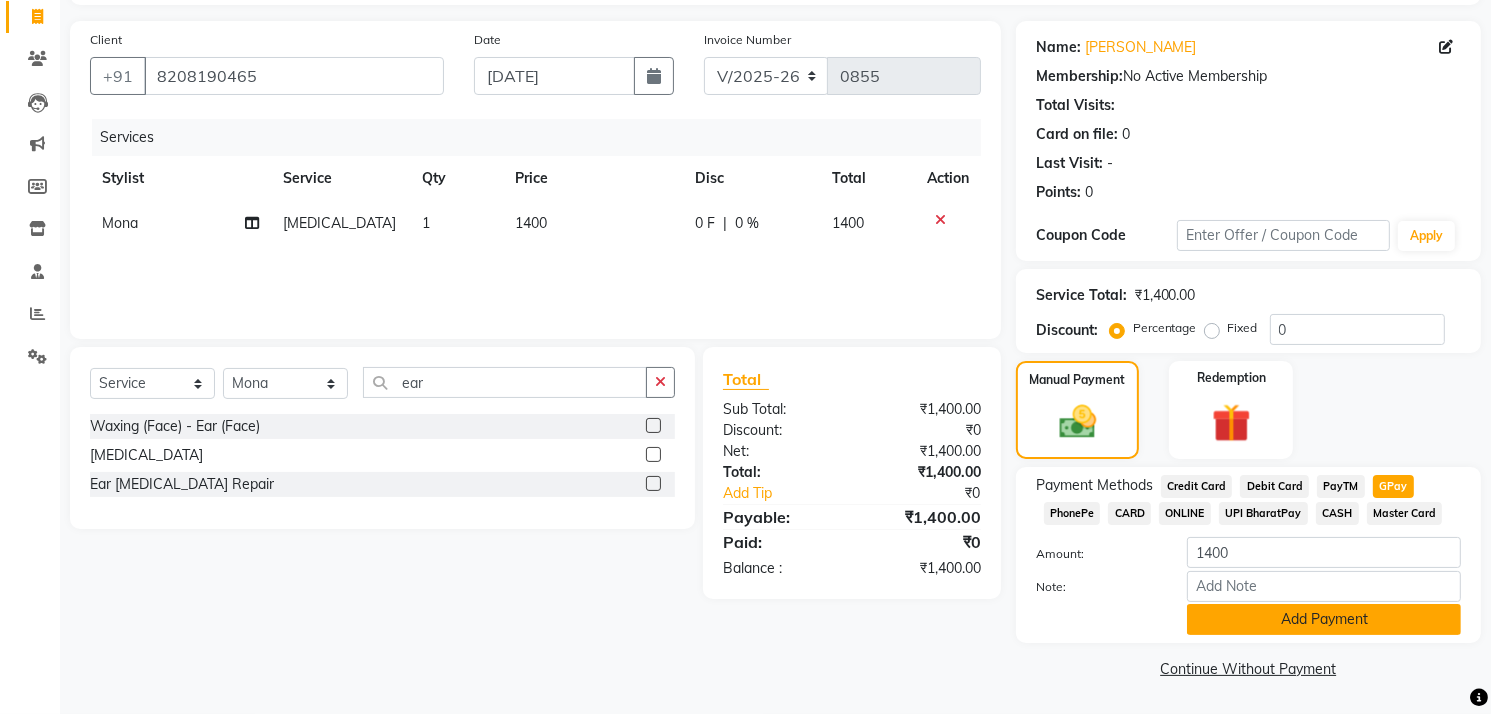 click on "Add Payment" 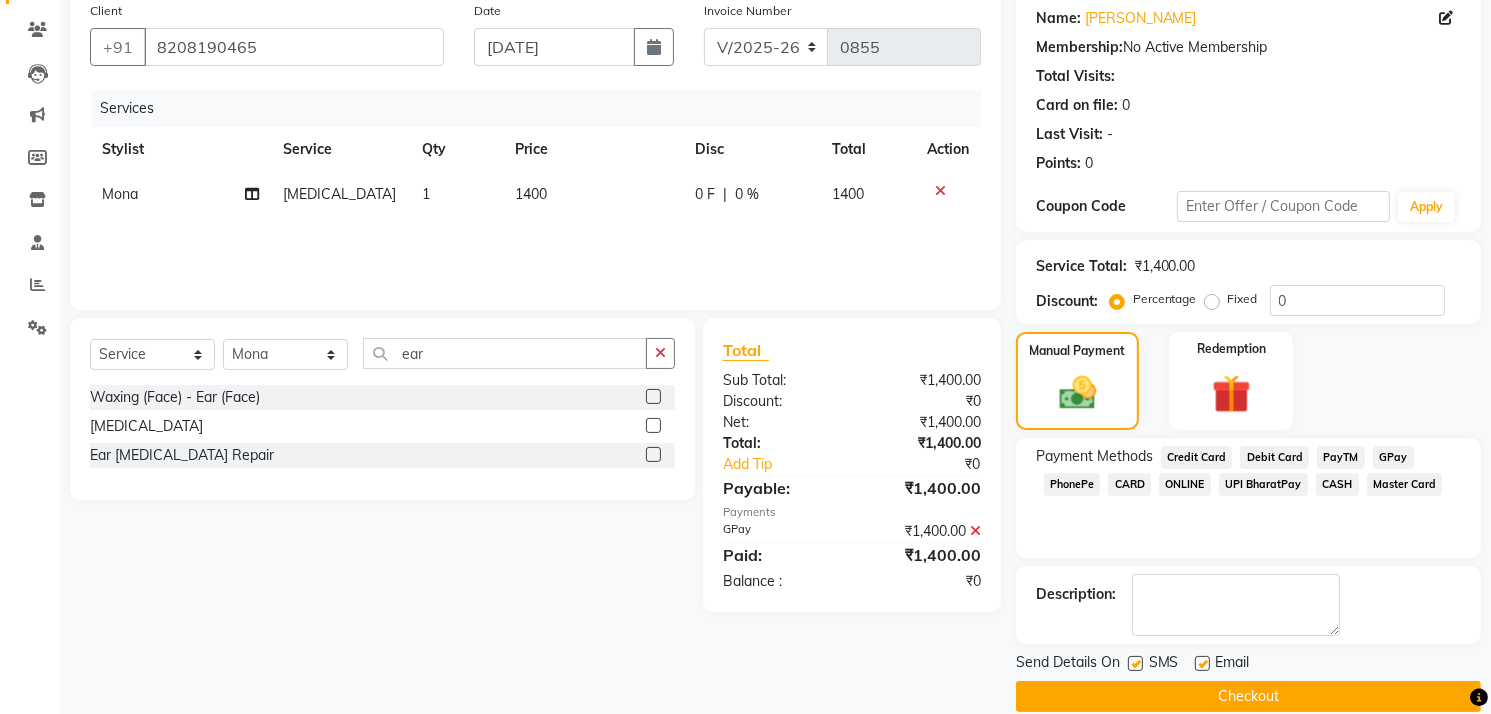 scroll, scrollTop: 184, scrollLeft: 0, axis: vertical 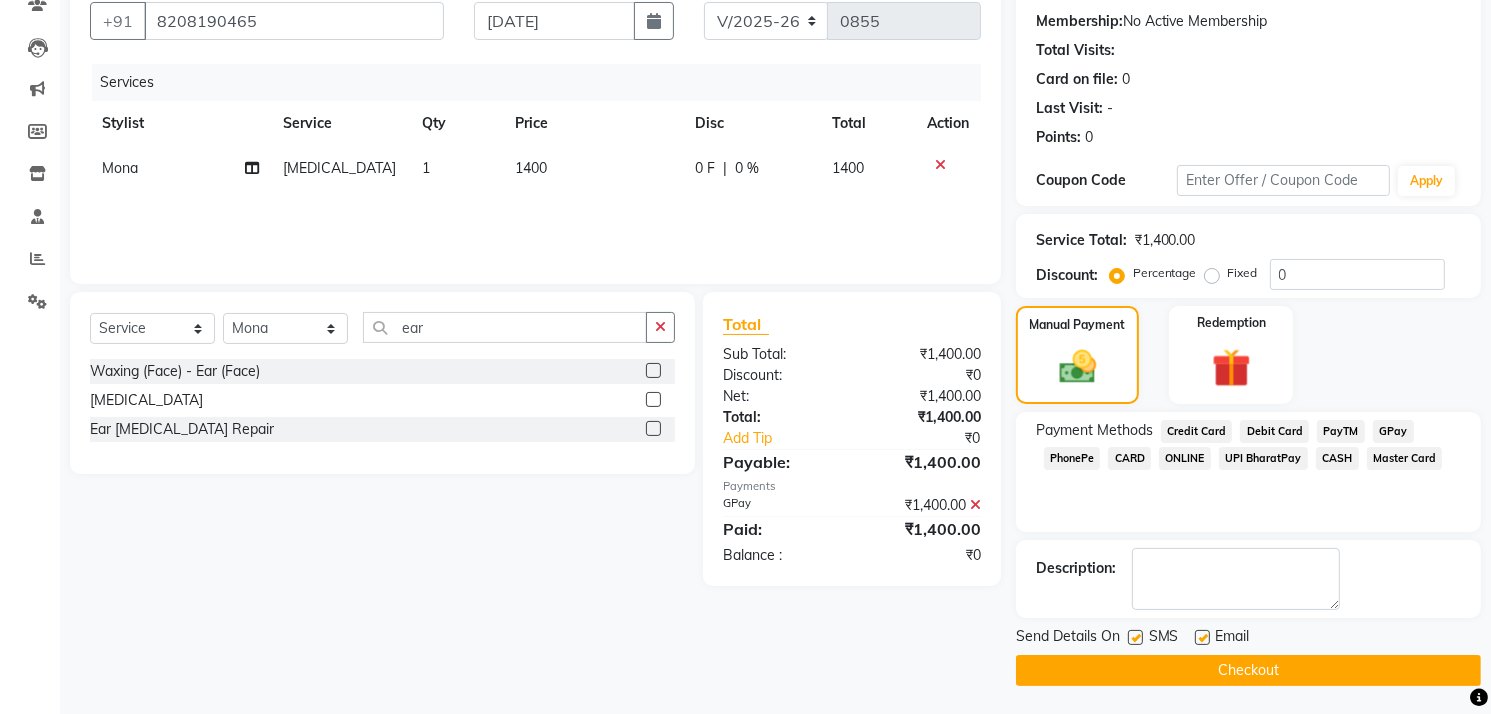 click on "Checkout" 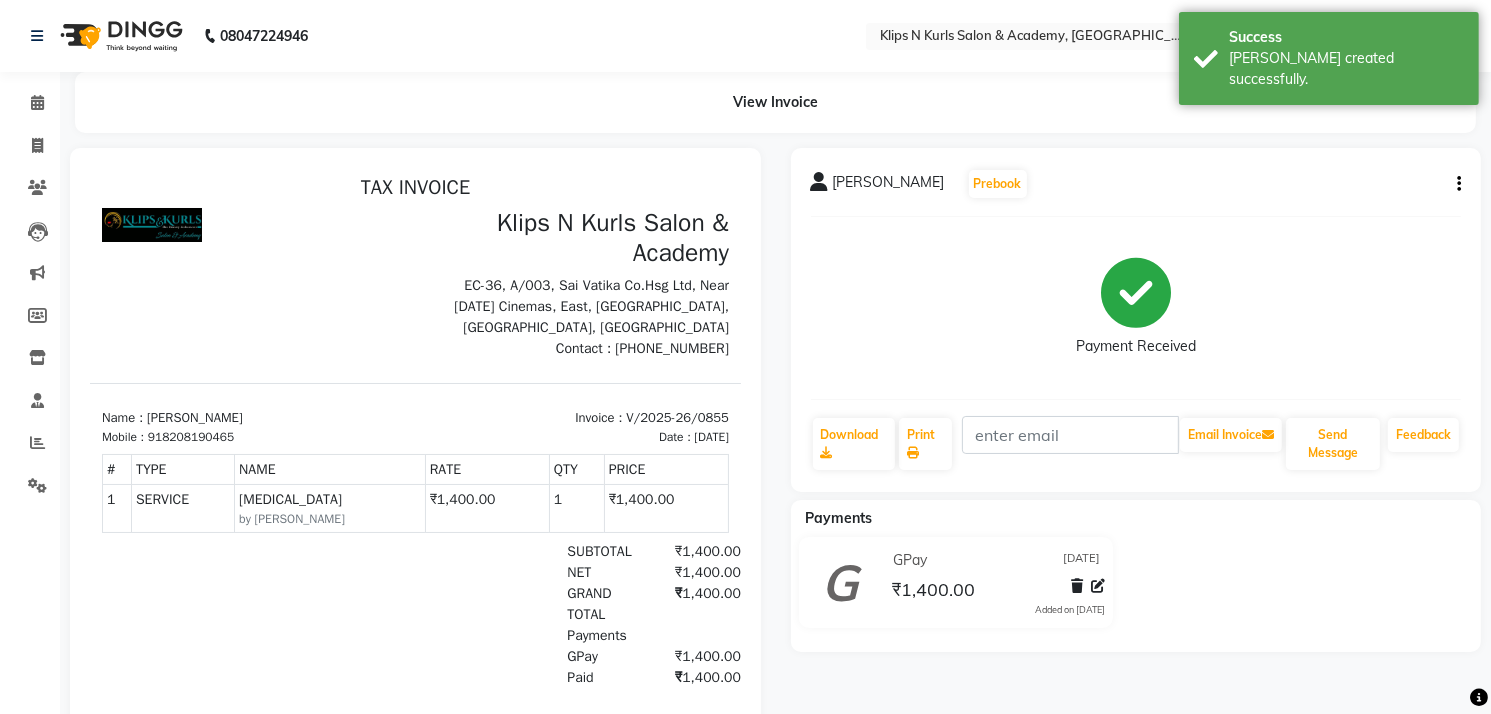 scroll, scrollTop: 0, scrollLeft: 0, axis: both 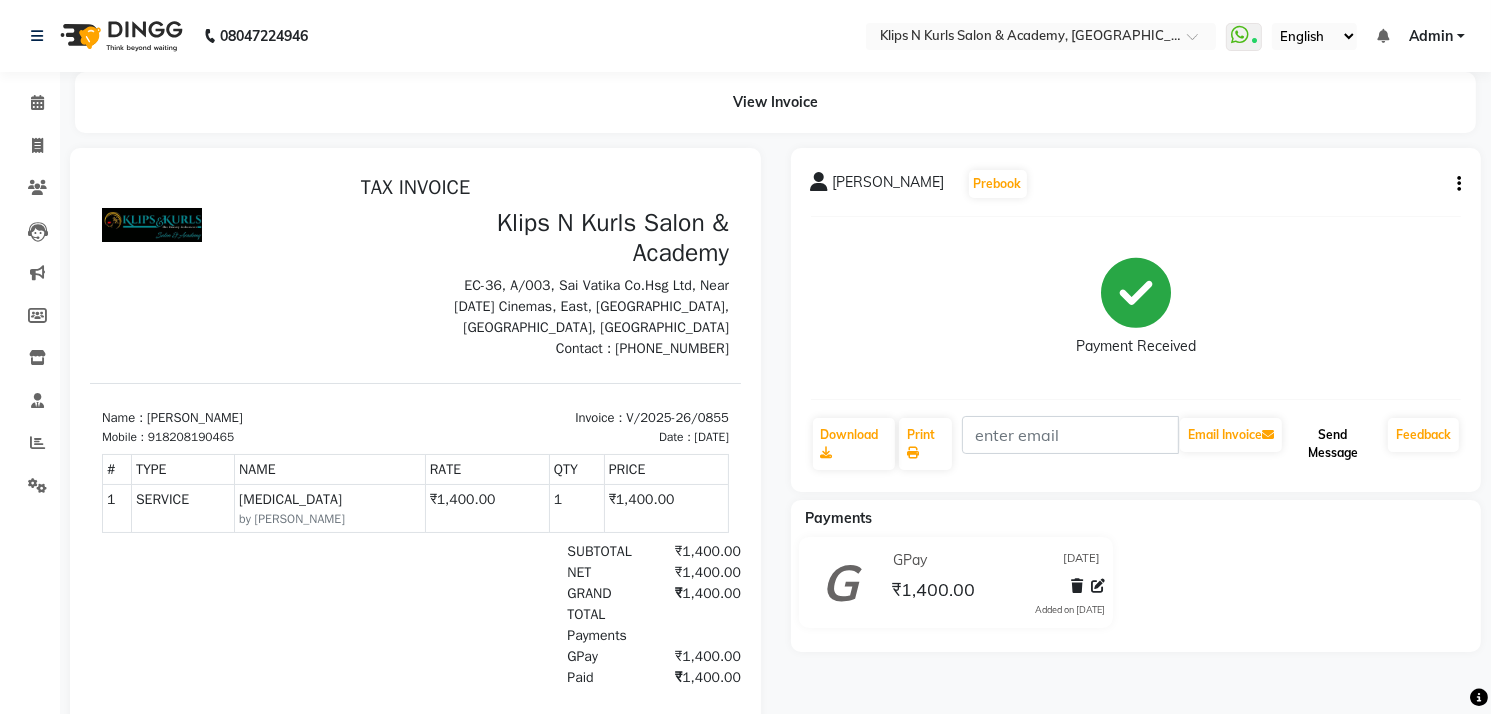 click on "Send Message" 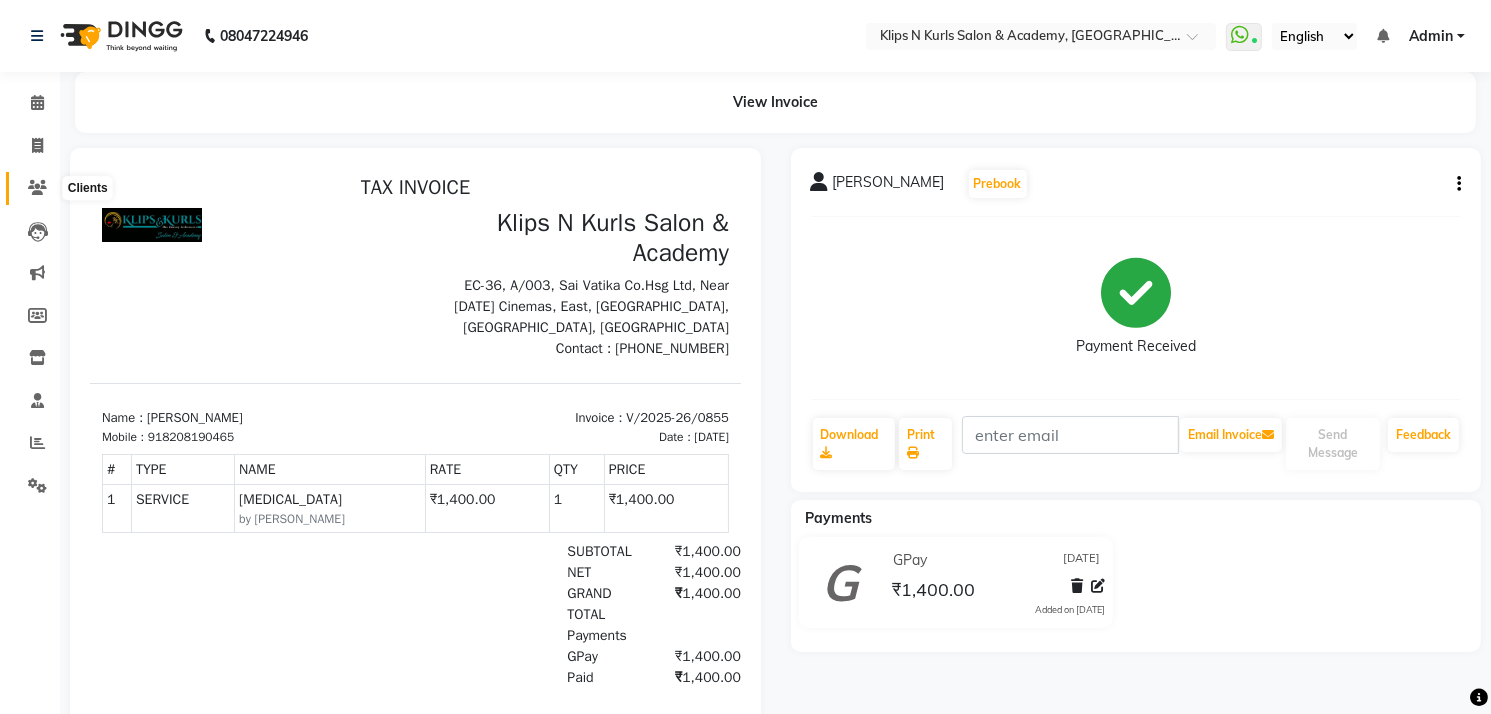 click 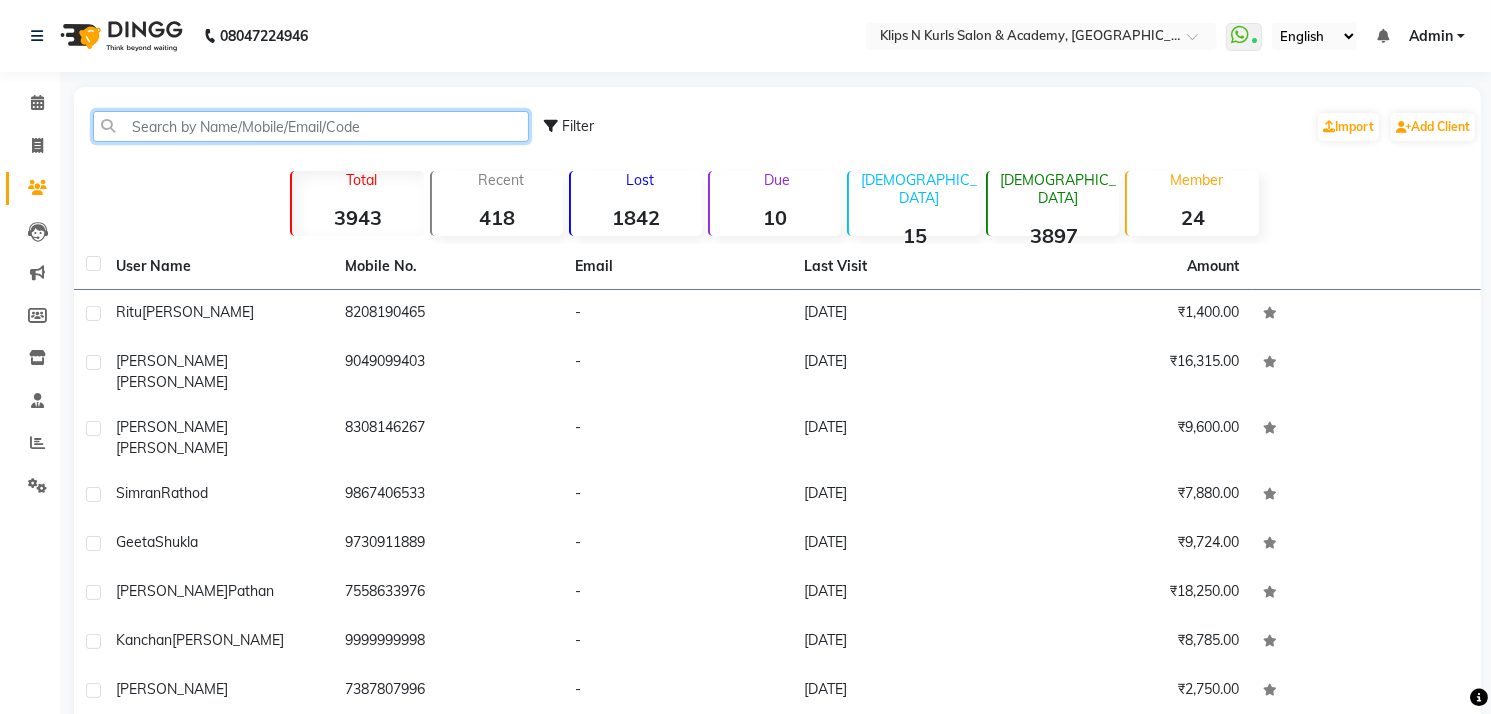 click 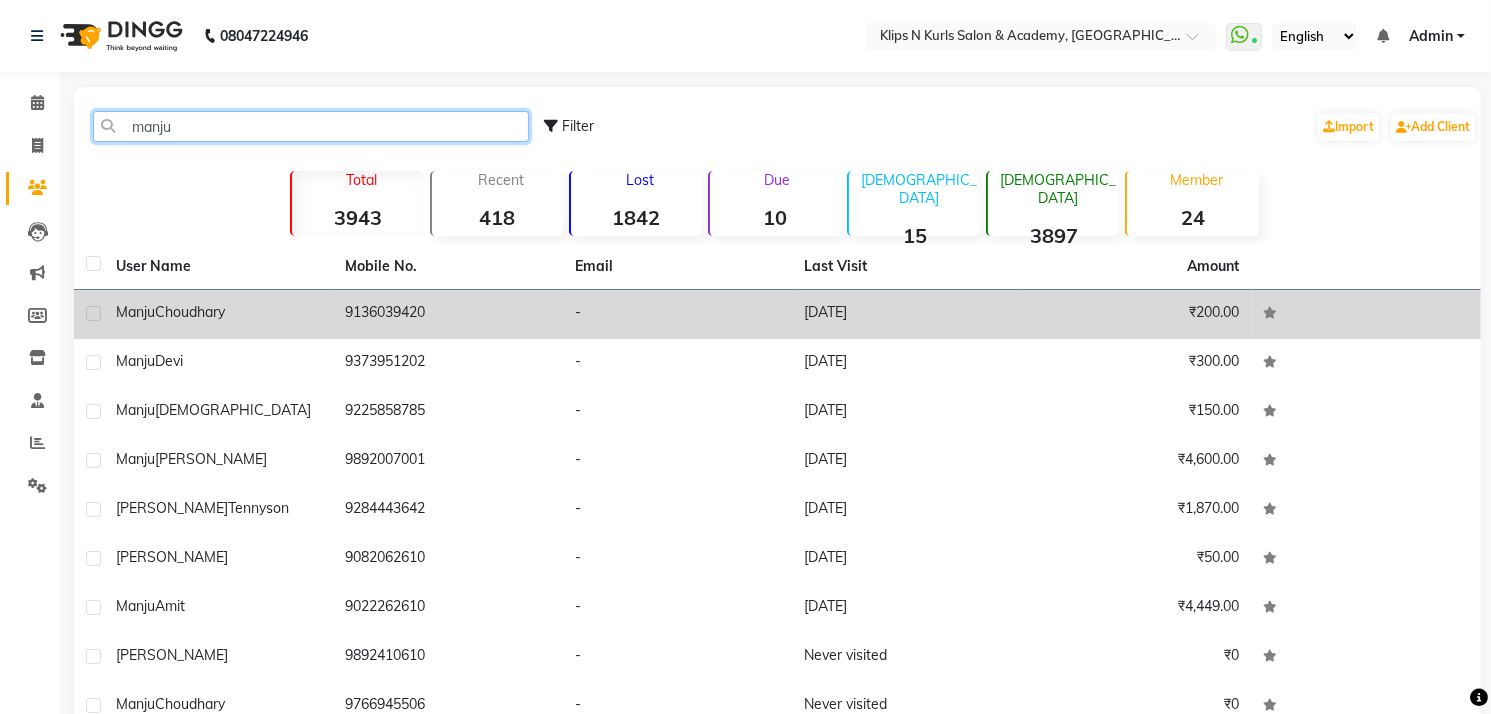 type on "manju" 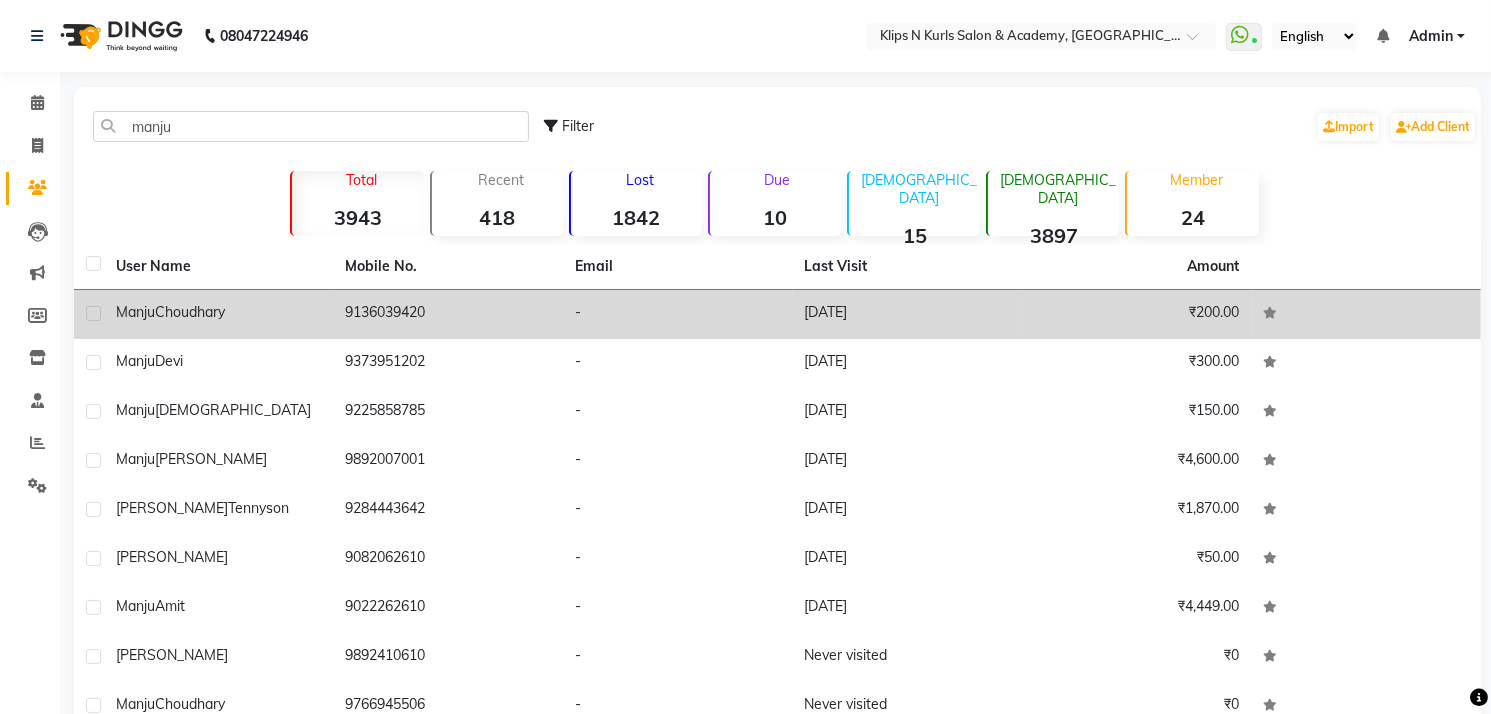 click on "Manju  Choudhary" 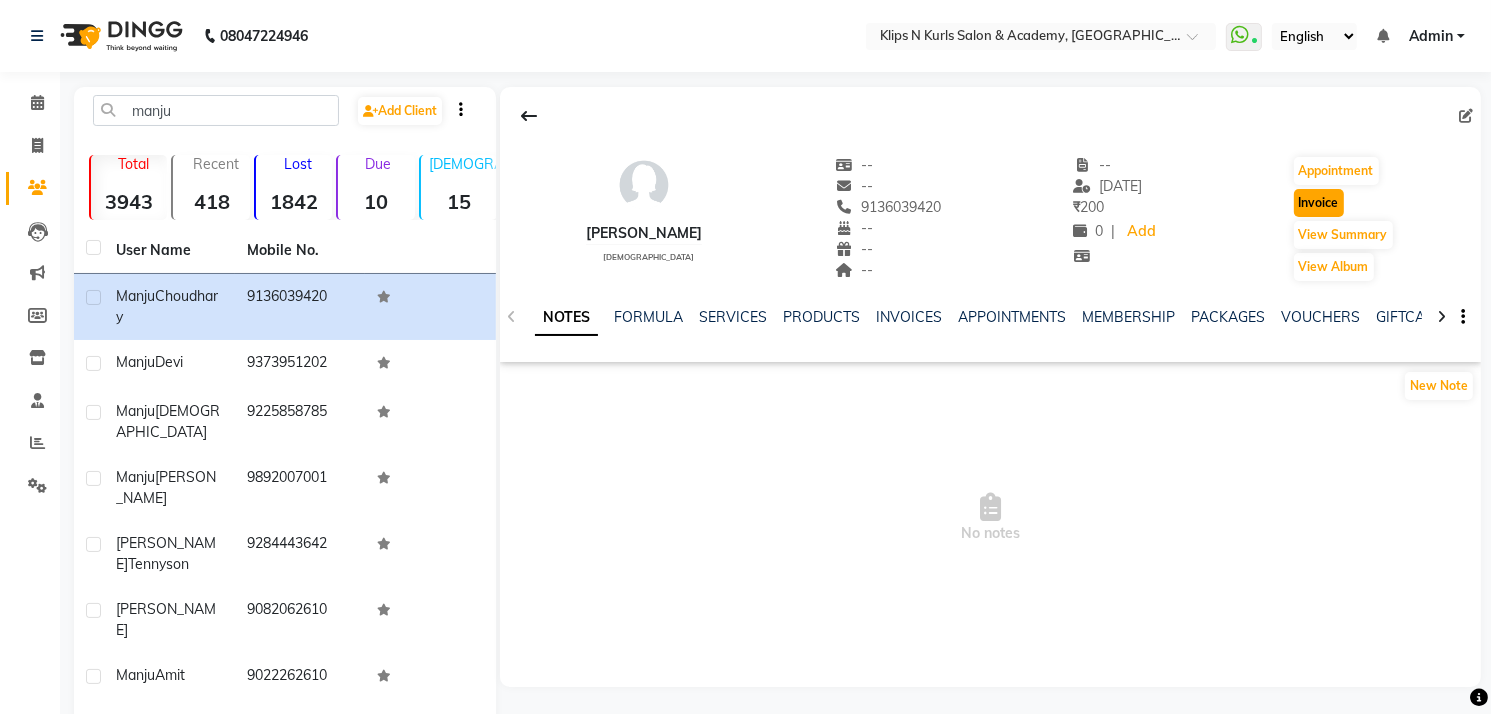 click on "Invoice" 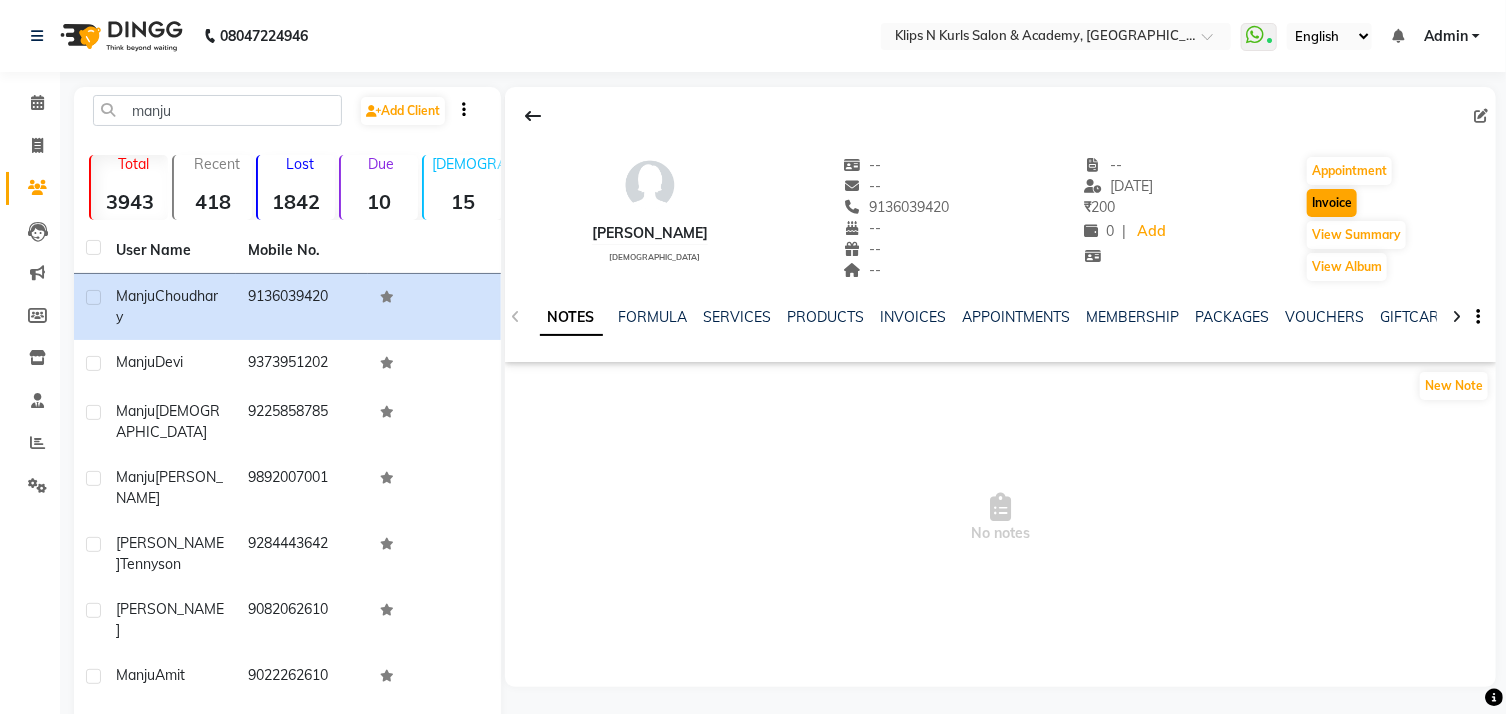 select on "service" 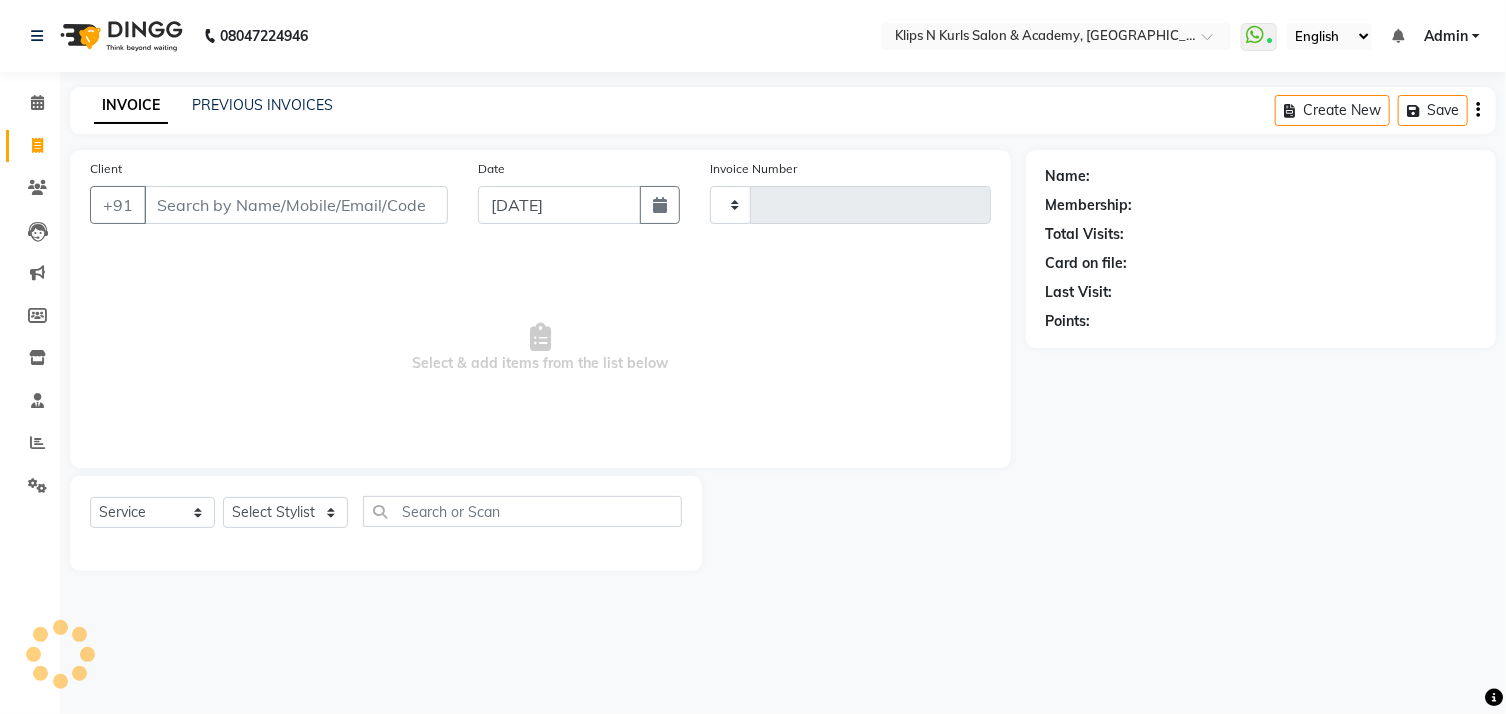 type on "0856" 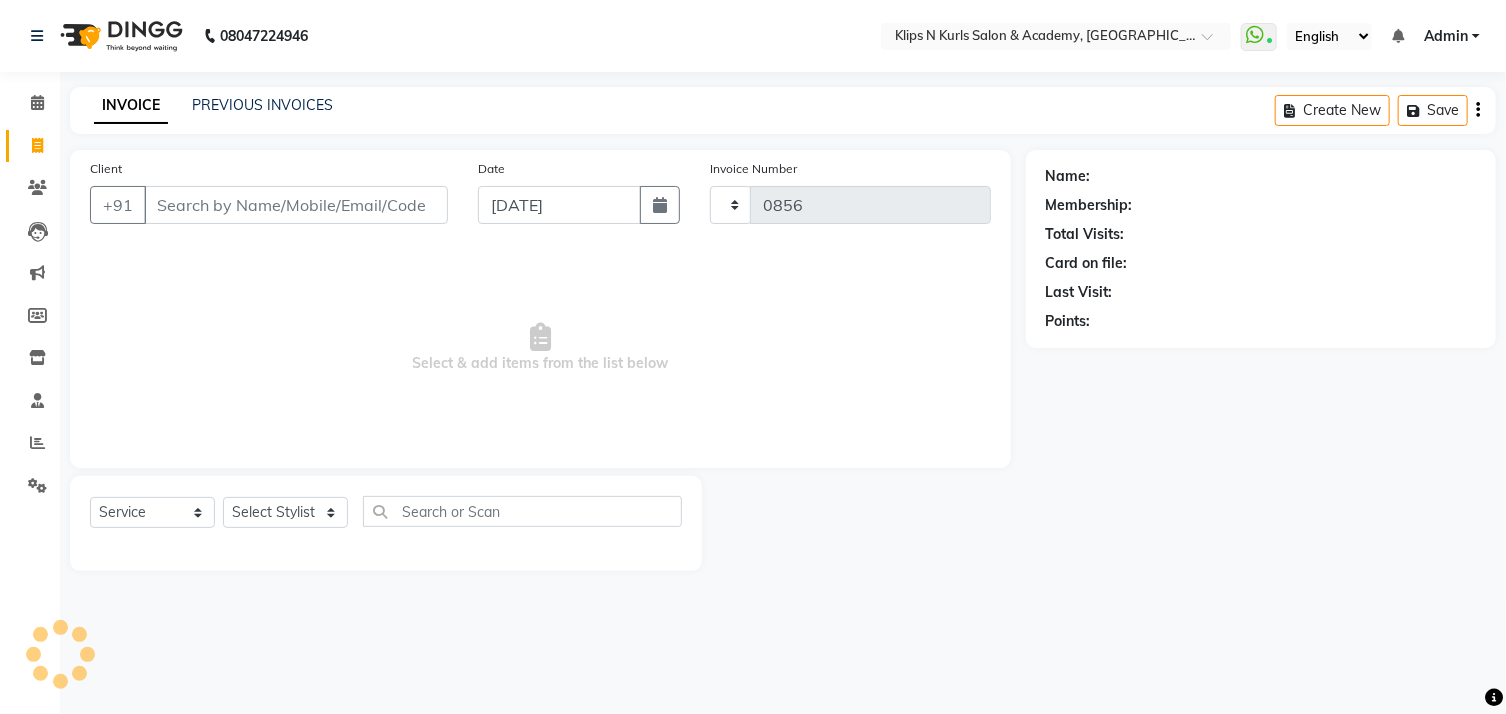 select on "124" 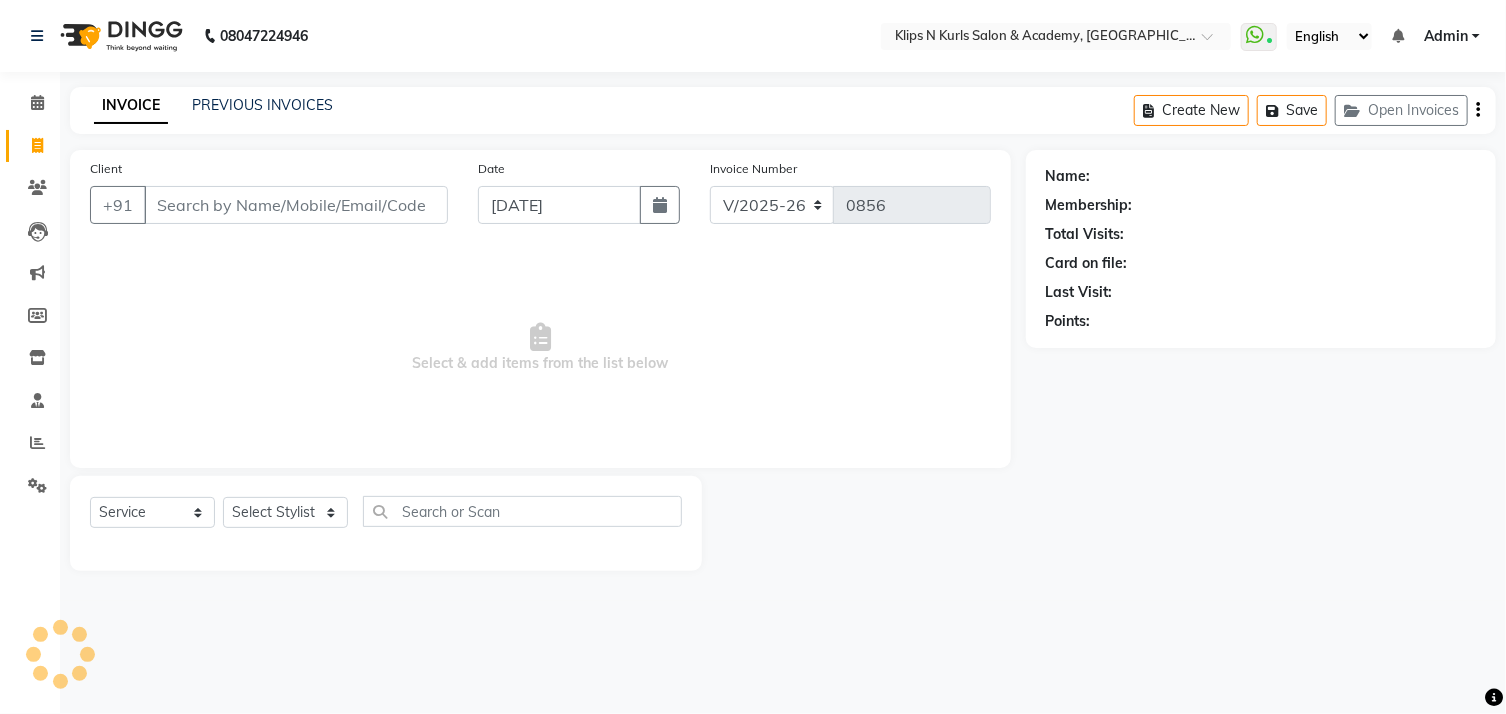 type on "9136039420" 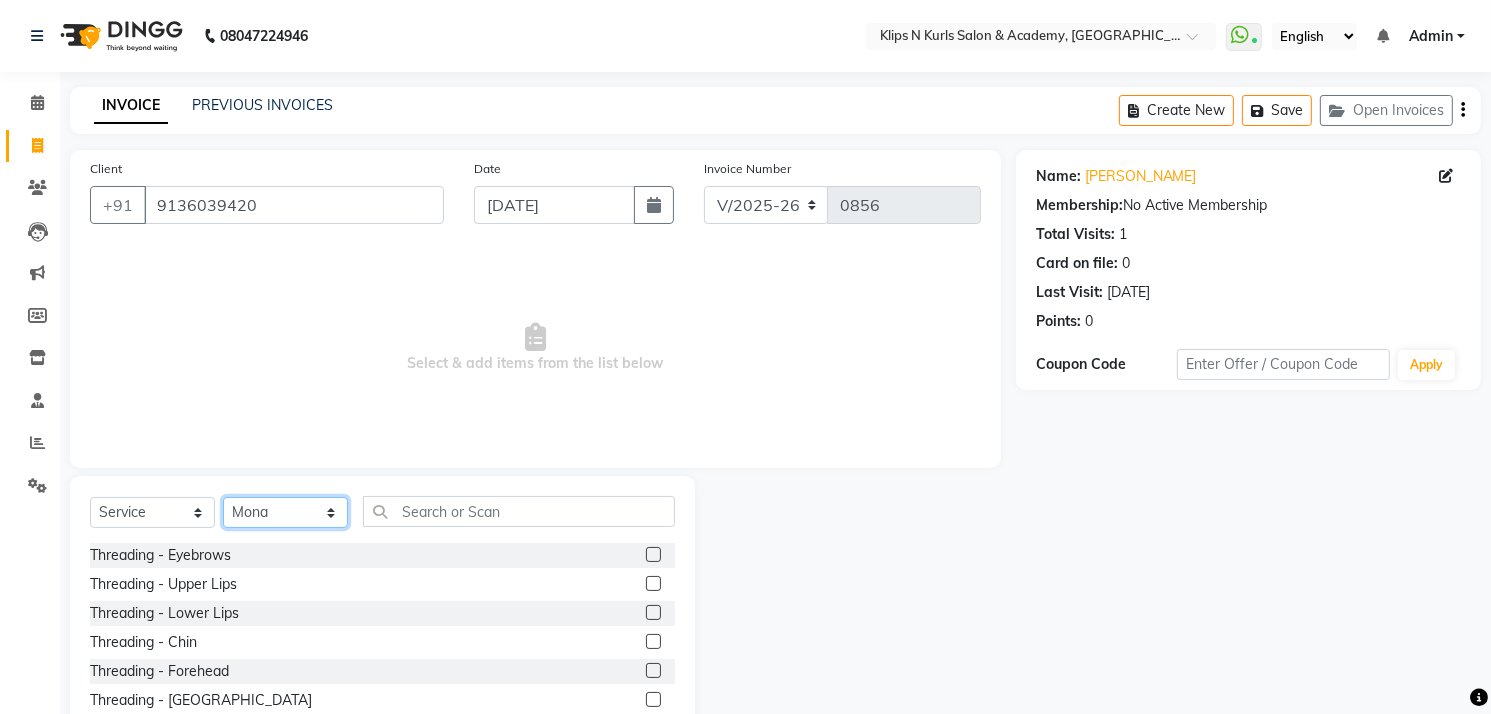 click on "Select Stylist Chandani Front Desk [PERSON_NAME]  [PERSON_NAME] Neha [PERSON_NAME]" 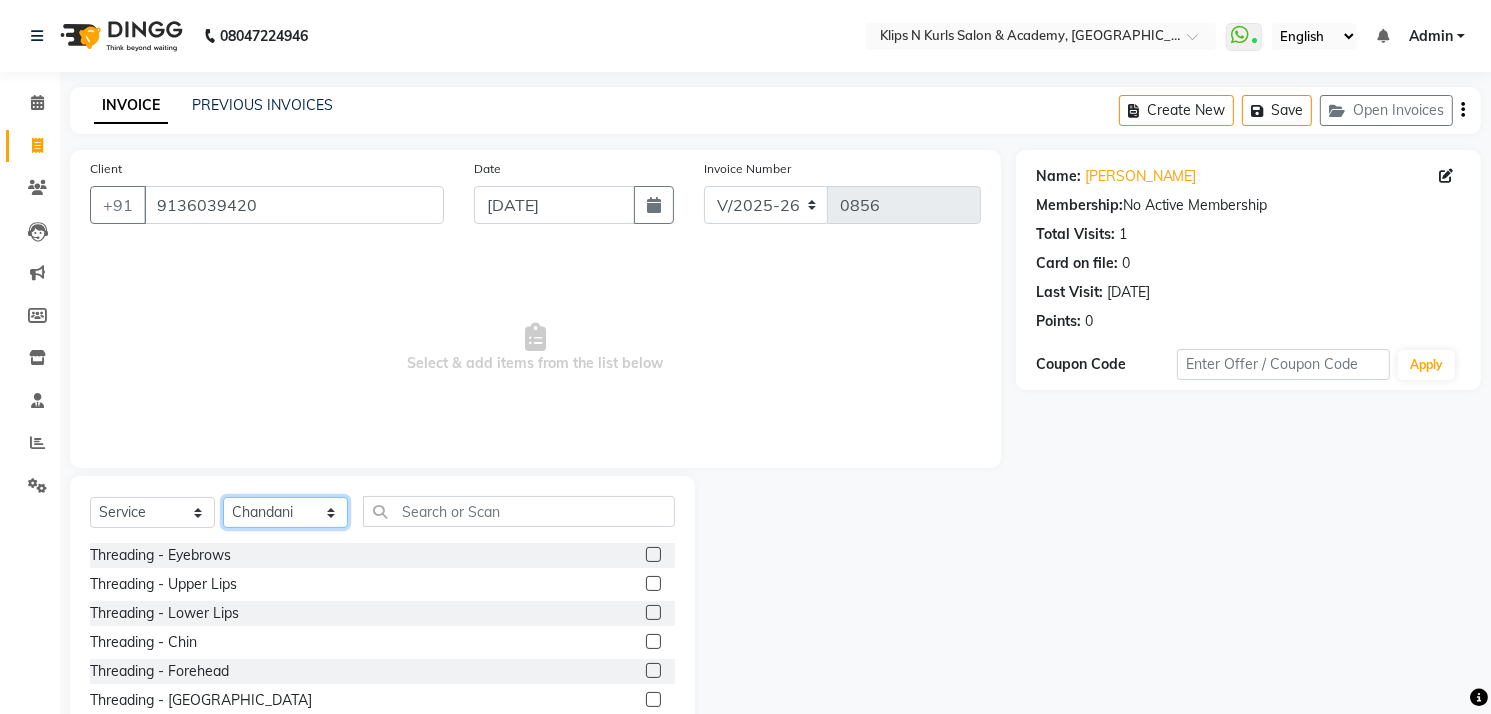click on "Select Stylist Chandani Front Desk [PERSON_NAME]  [PERSON_NAME] Neha [PERSON_NAME]" 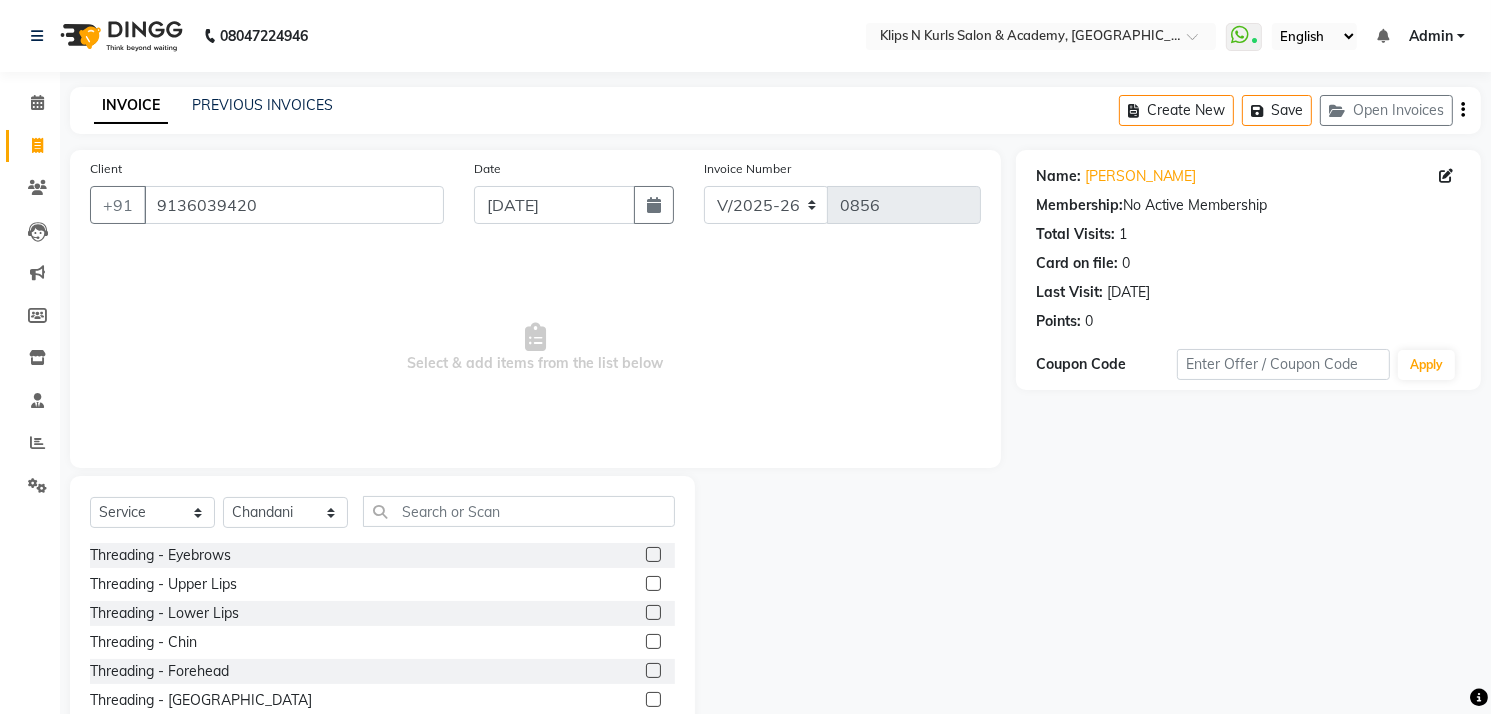 click 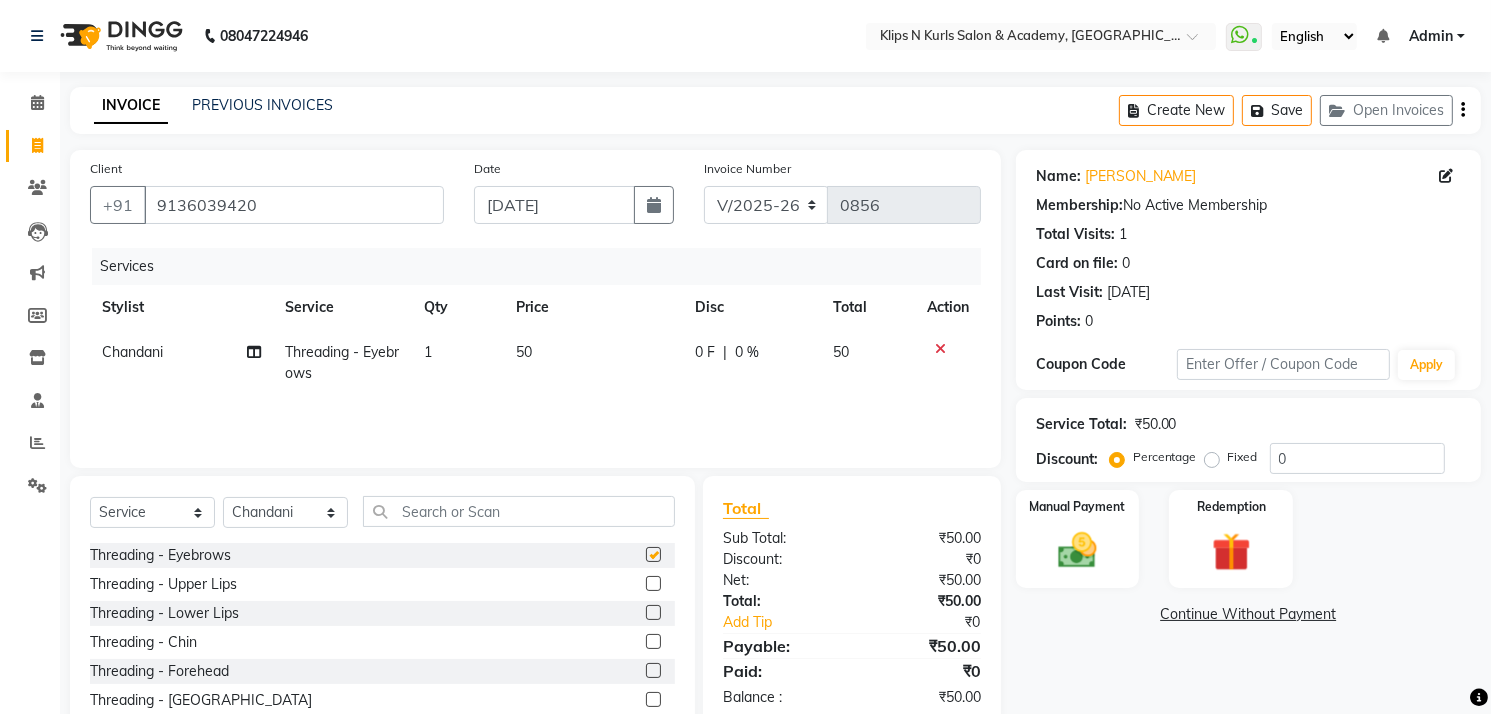 checkbox on "false" 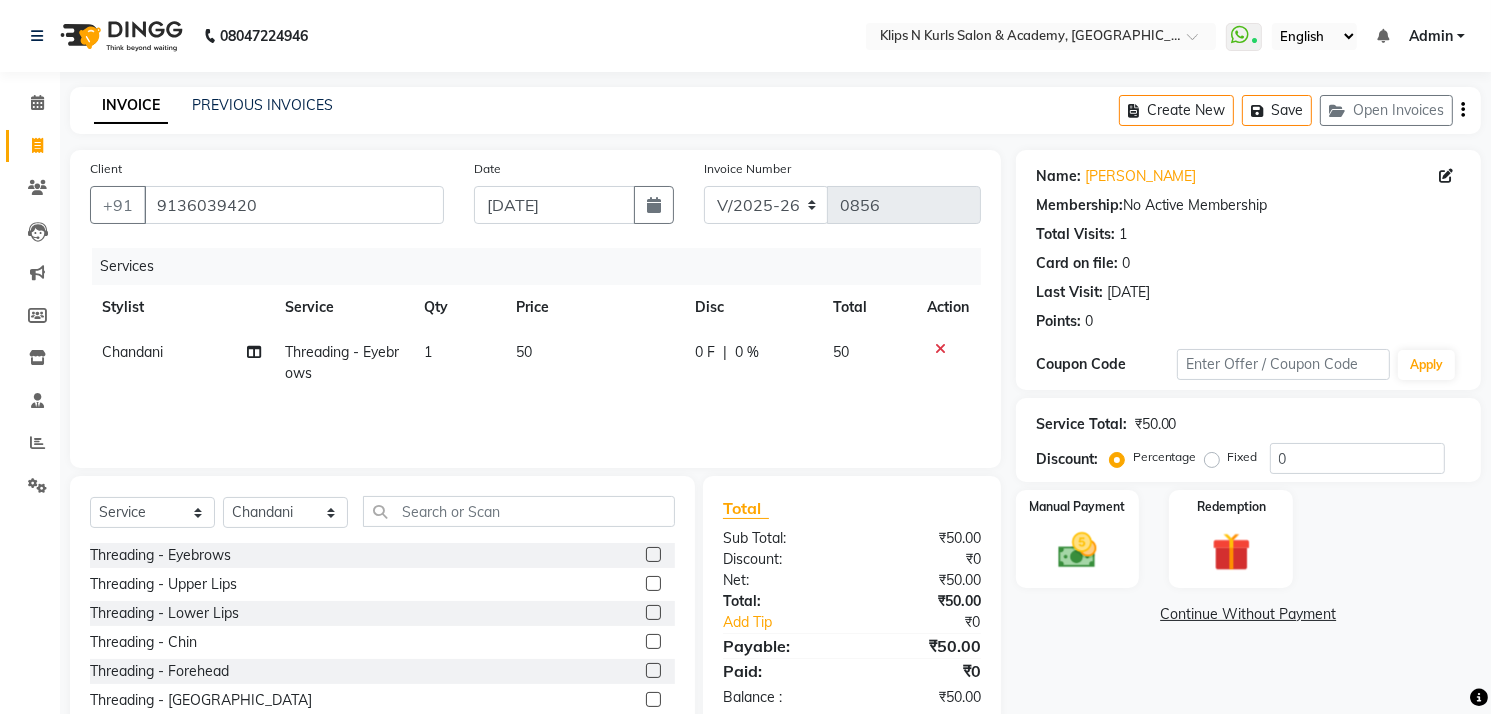 click on "08047224946 Select Location × Klips N Kurls Salon & Academy, Evershine City  WhatsApp Status  ✕ Status:  Connected Most Recent Message: 10-07-2025     02:24 PM Recent Service Activity: 10-07-2025     03:20 PM English ENGLISH Español العربية मराठी हिंदी ગુજરાતી தமிழ் 中文 Notifications nothing to show Admin Manage Profile Change Password Sign out  Version:3.15.4" 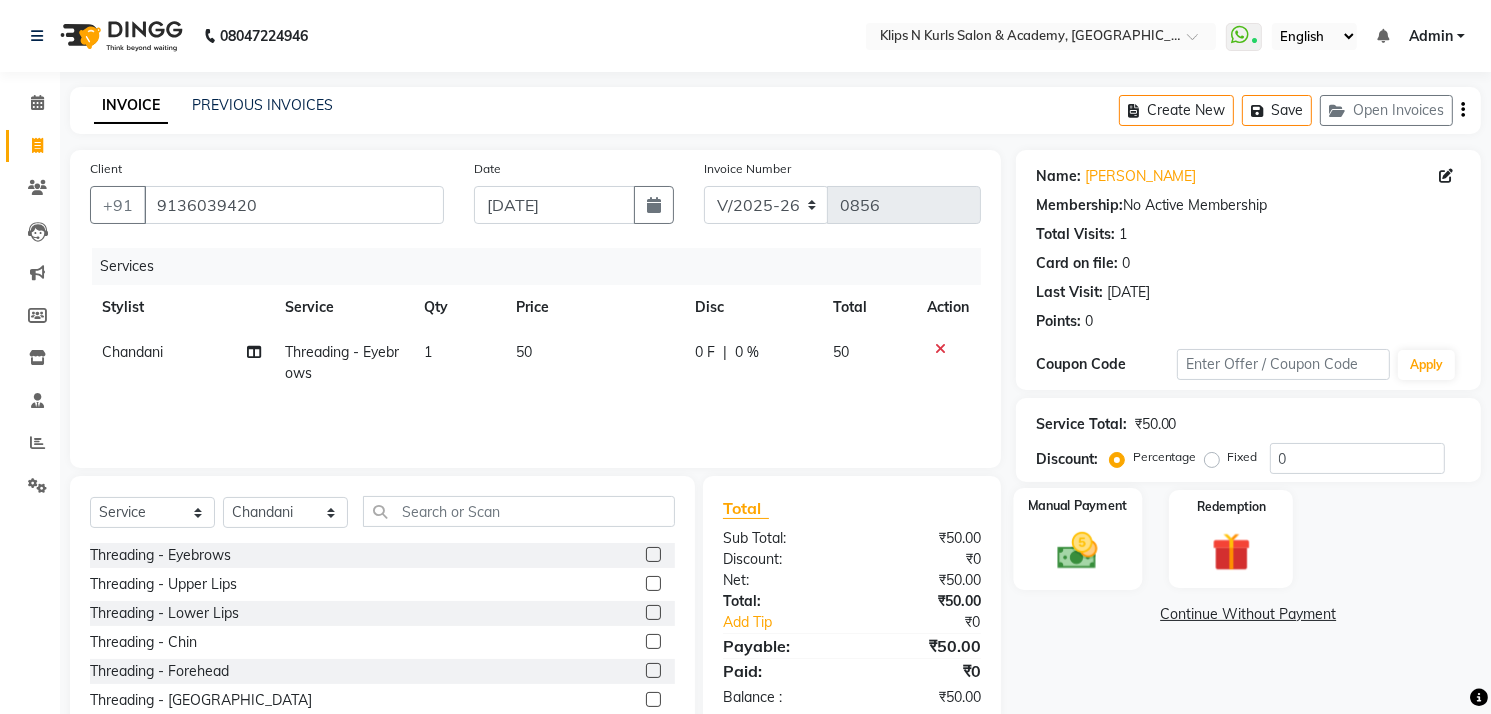 click 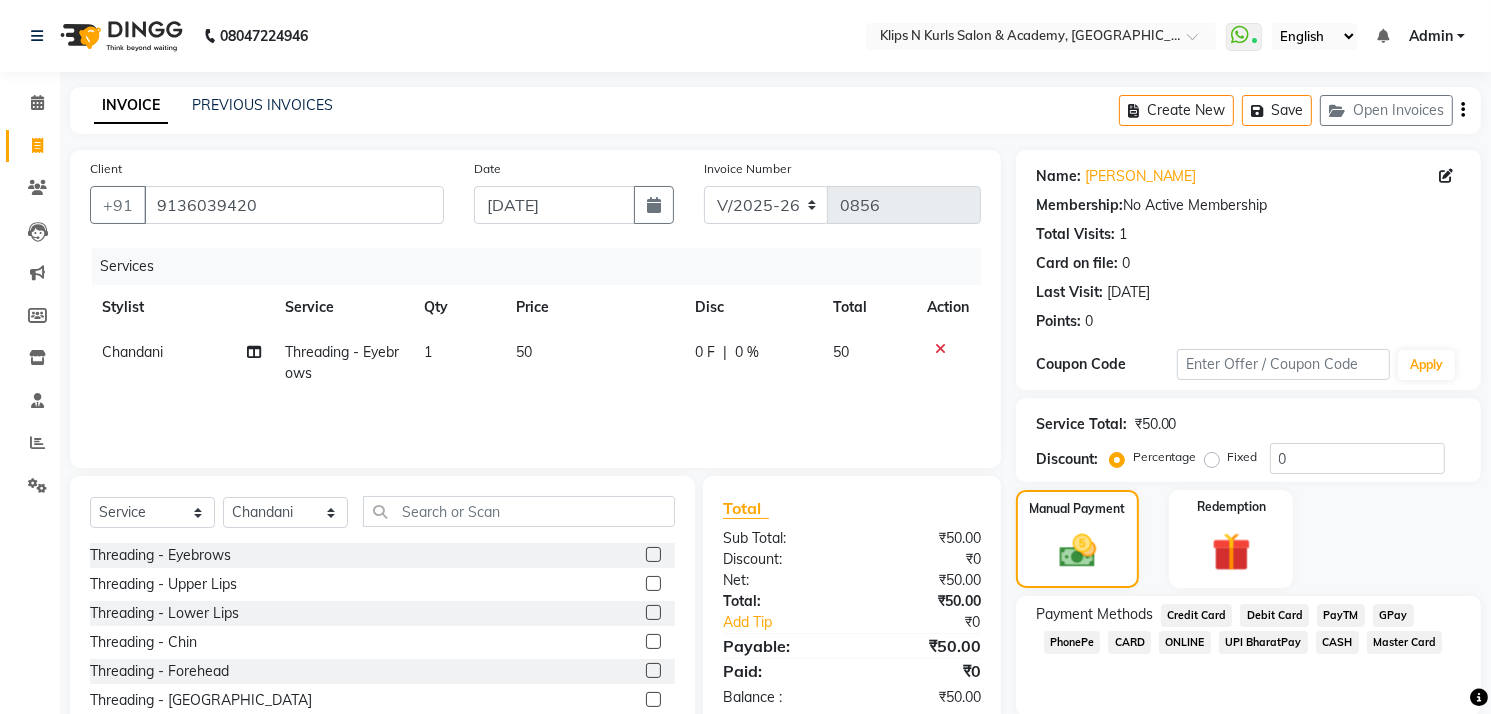 click on "CASH" 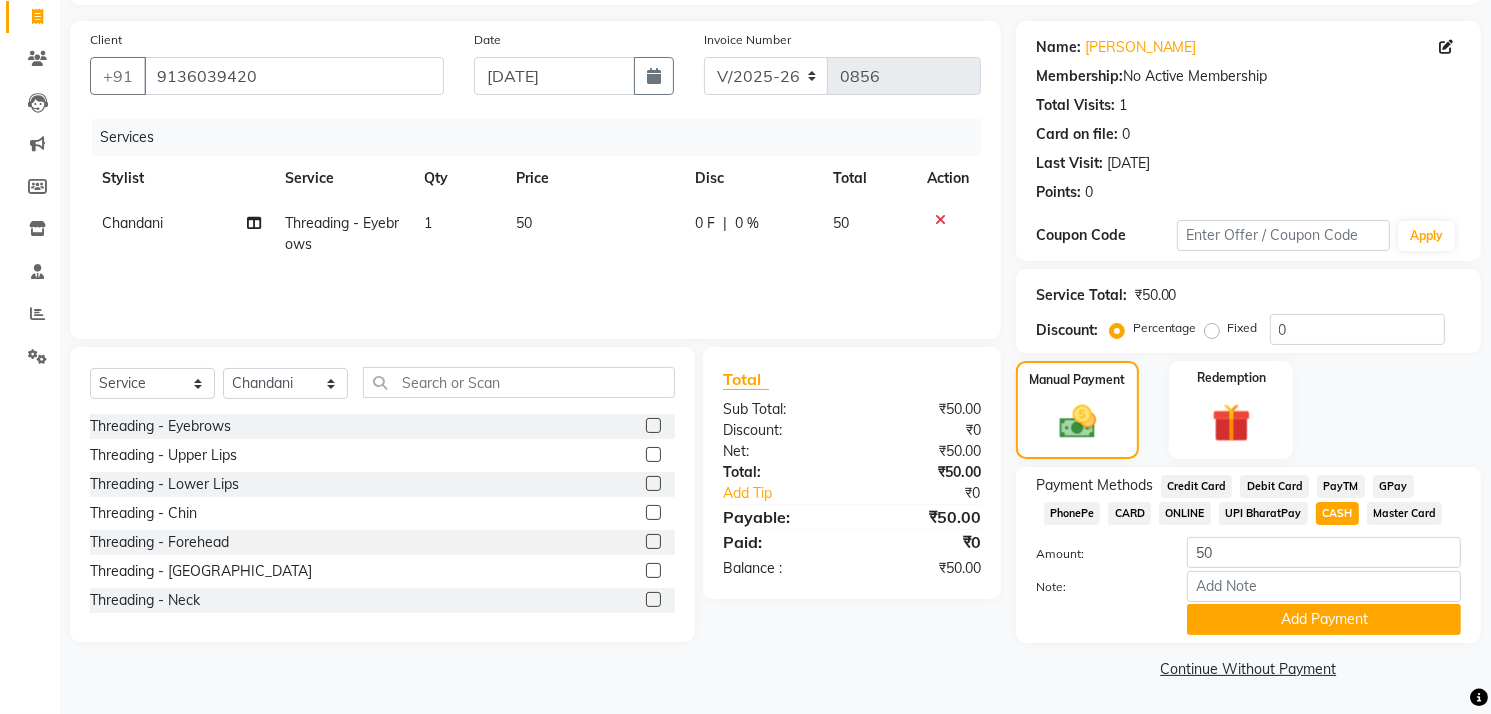 scroll, scrollTop: 131, scrollLeft: 0, axis: vertical 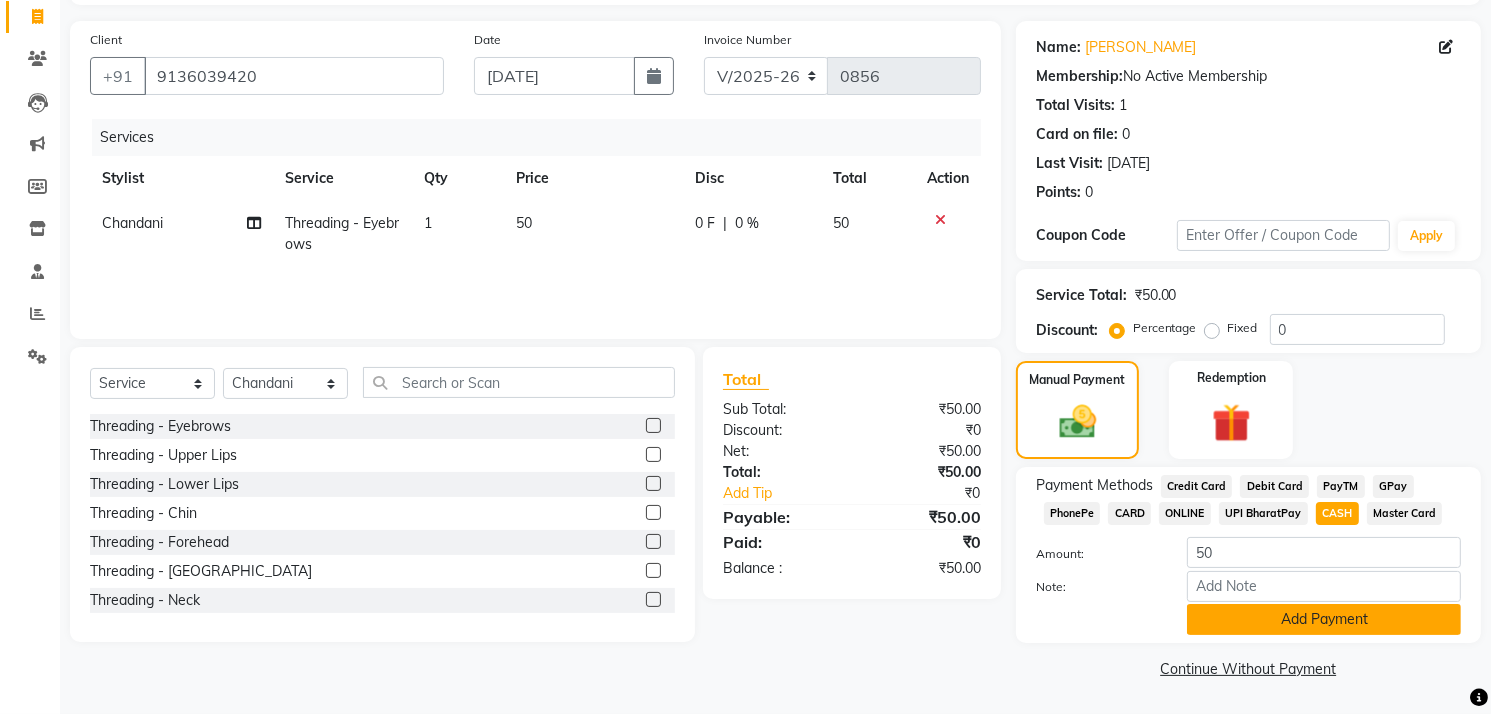 click on "Add Payment" 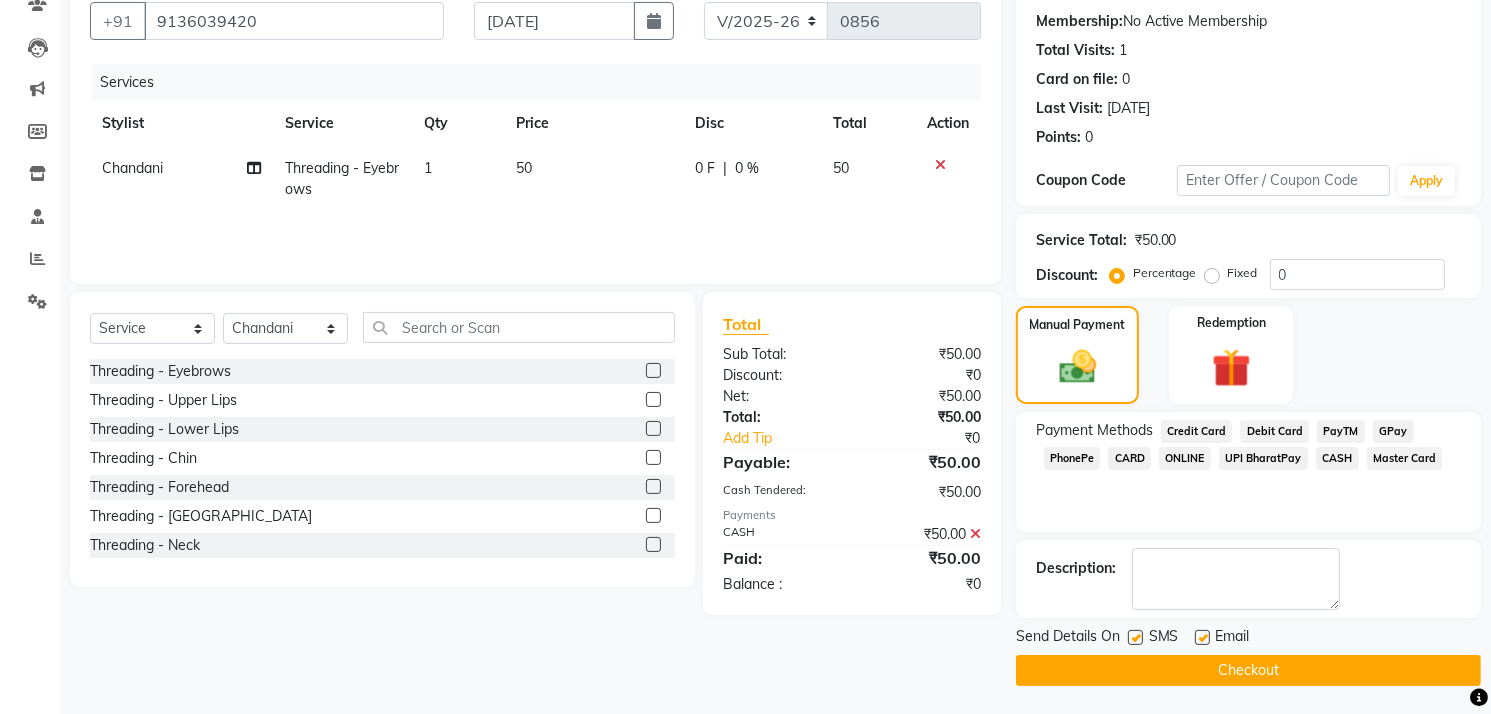 scroll, scrollTop: 184, scrollLeft: 0, axis: vertical 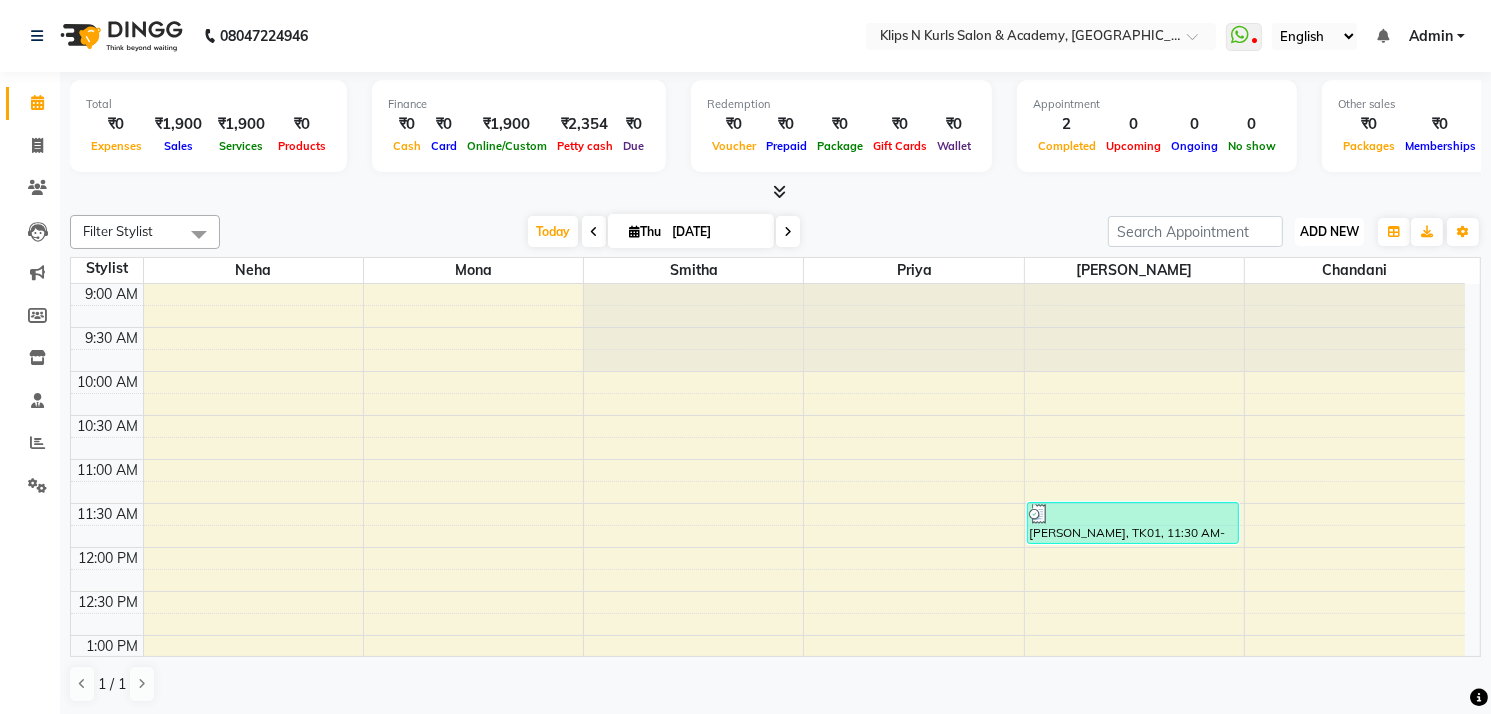 click on "ADD NEW Toggle Dropdown" at bounding box center (1329, 232) 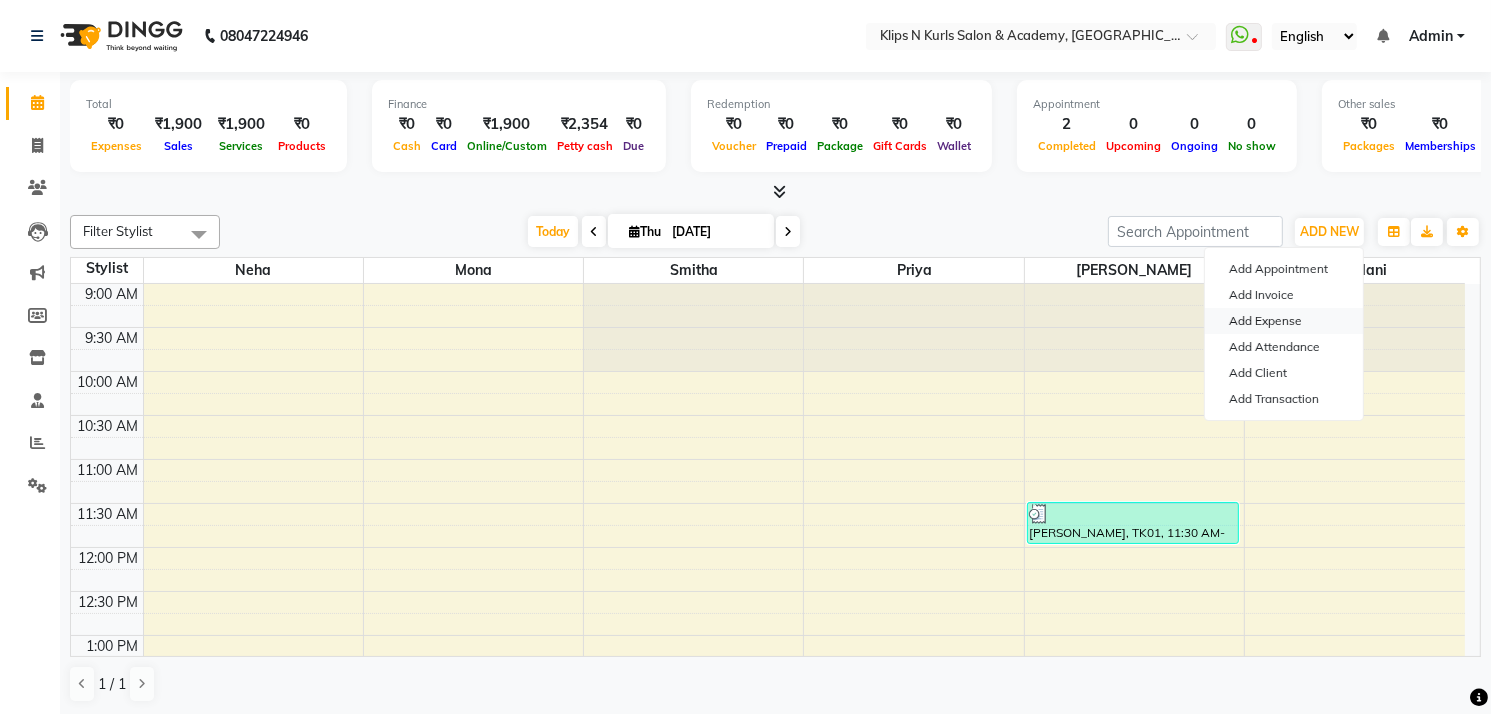click on "Add Expense" at bounding box center (1284, 321) 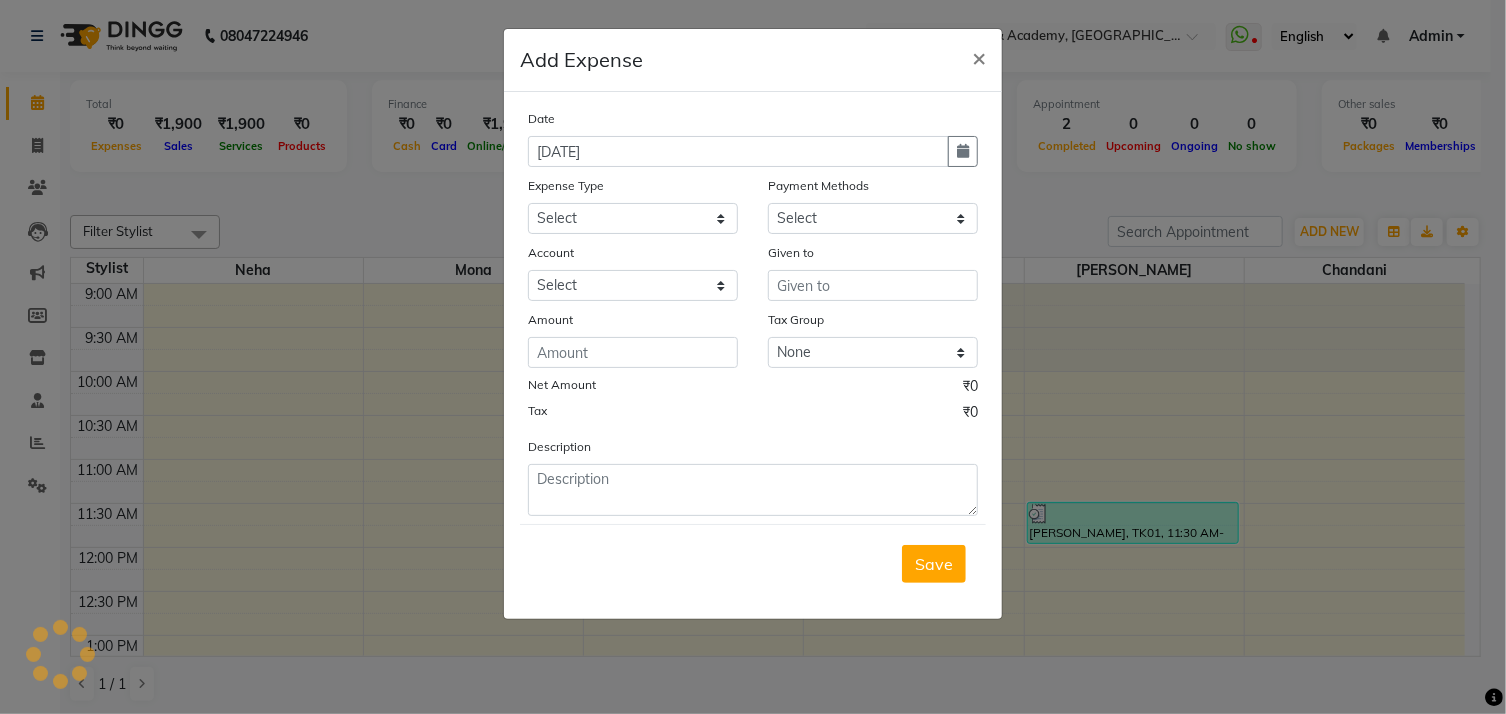 select on "1" 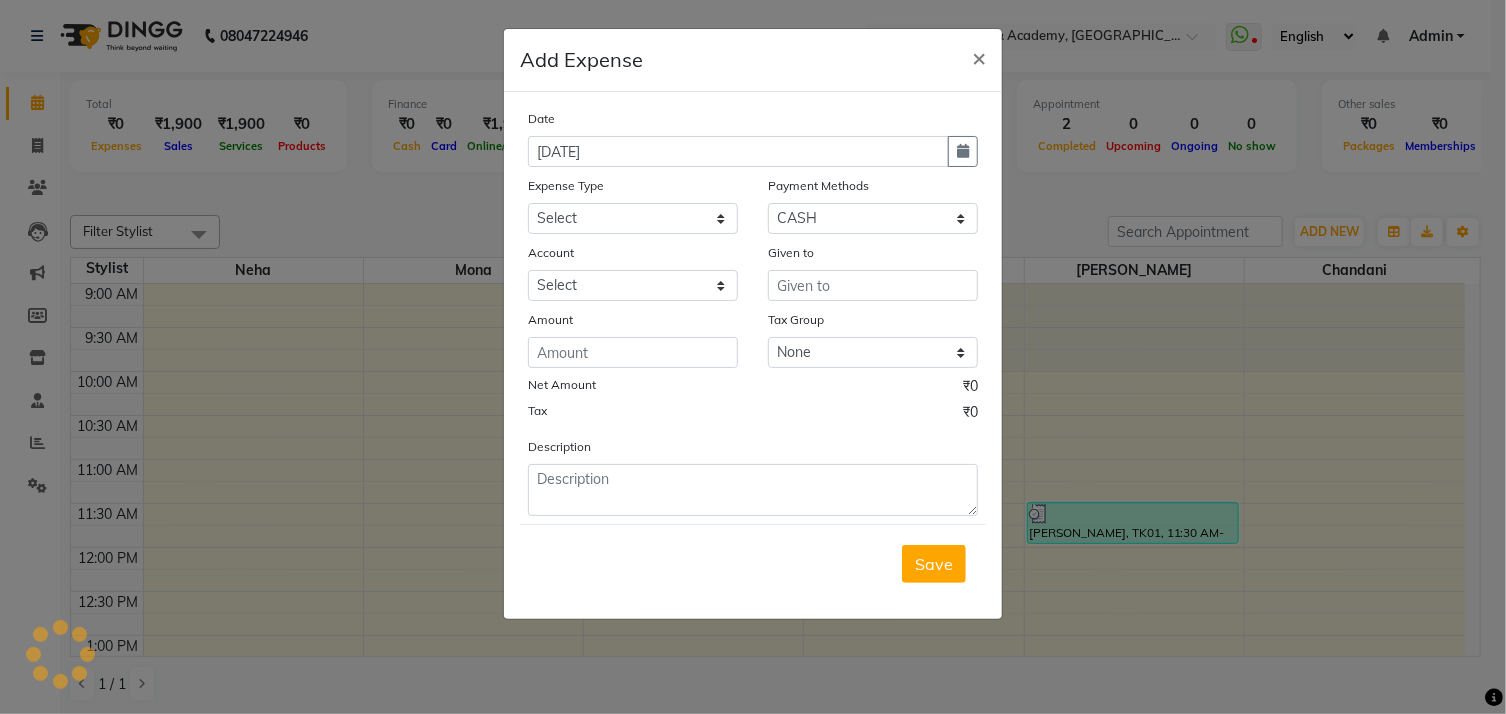 select on "2447" 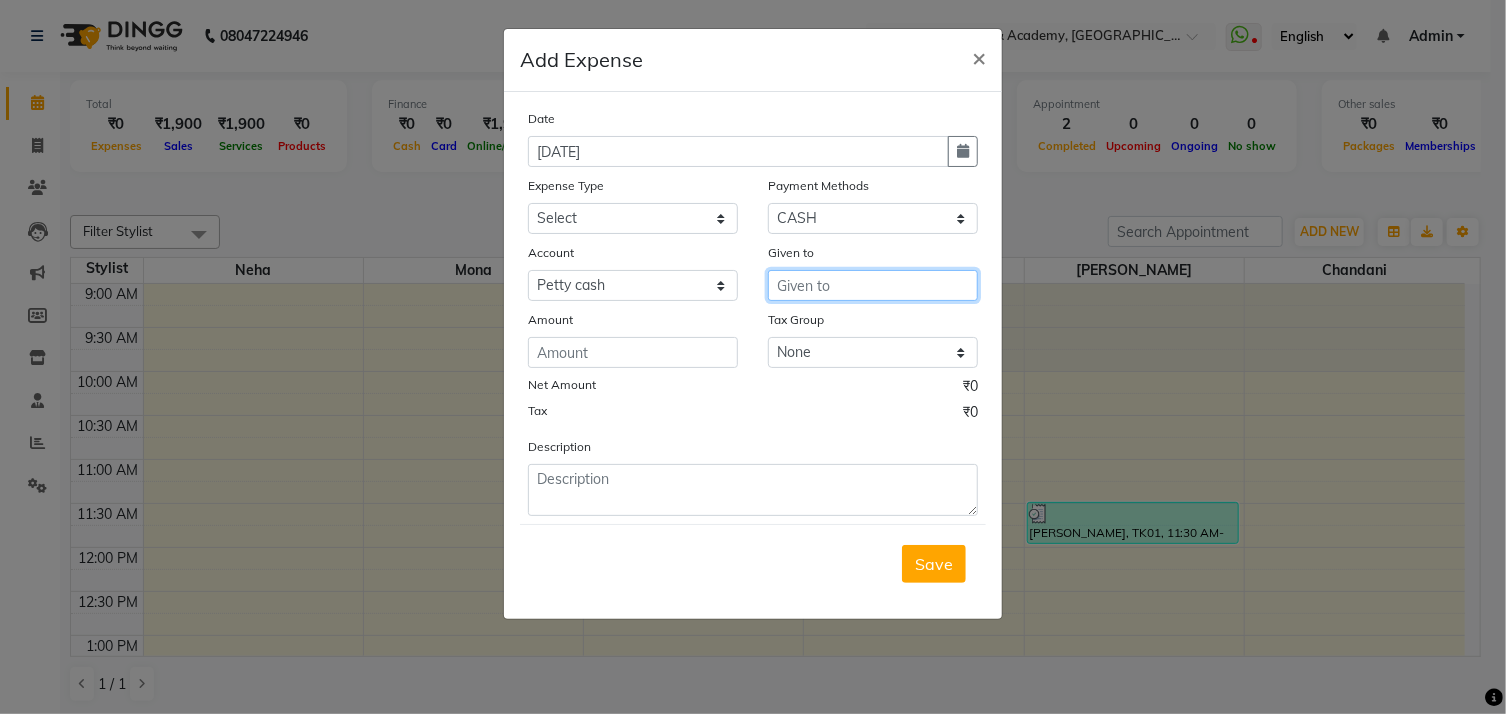 click at bounding box center (873, 285) 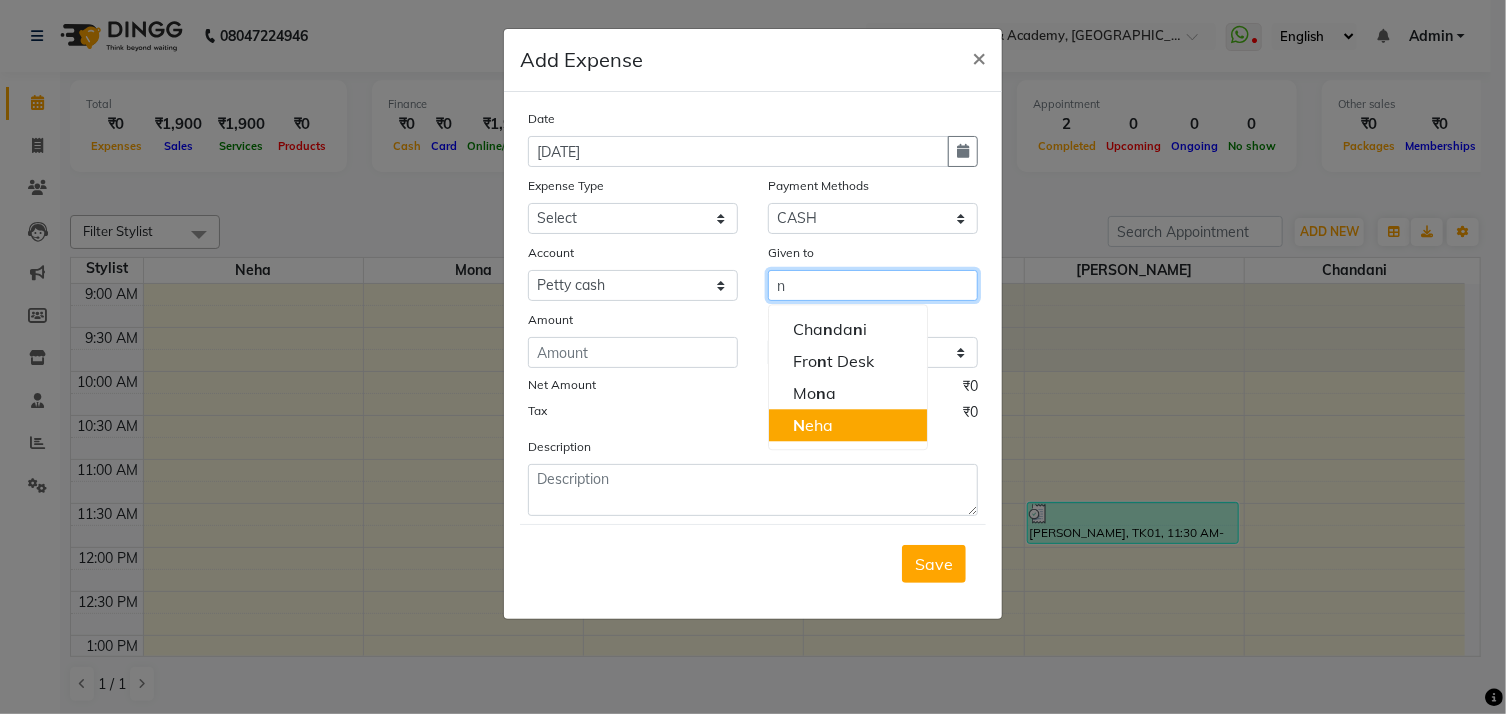 click on "N eha" at bounding box center (813, 425) 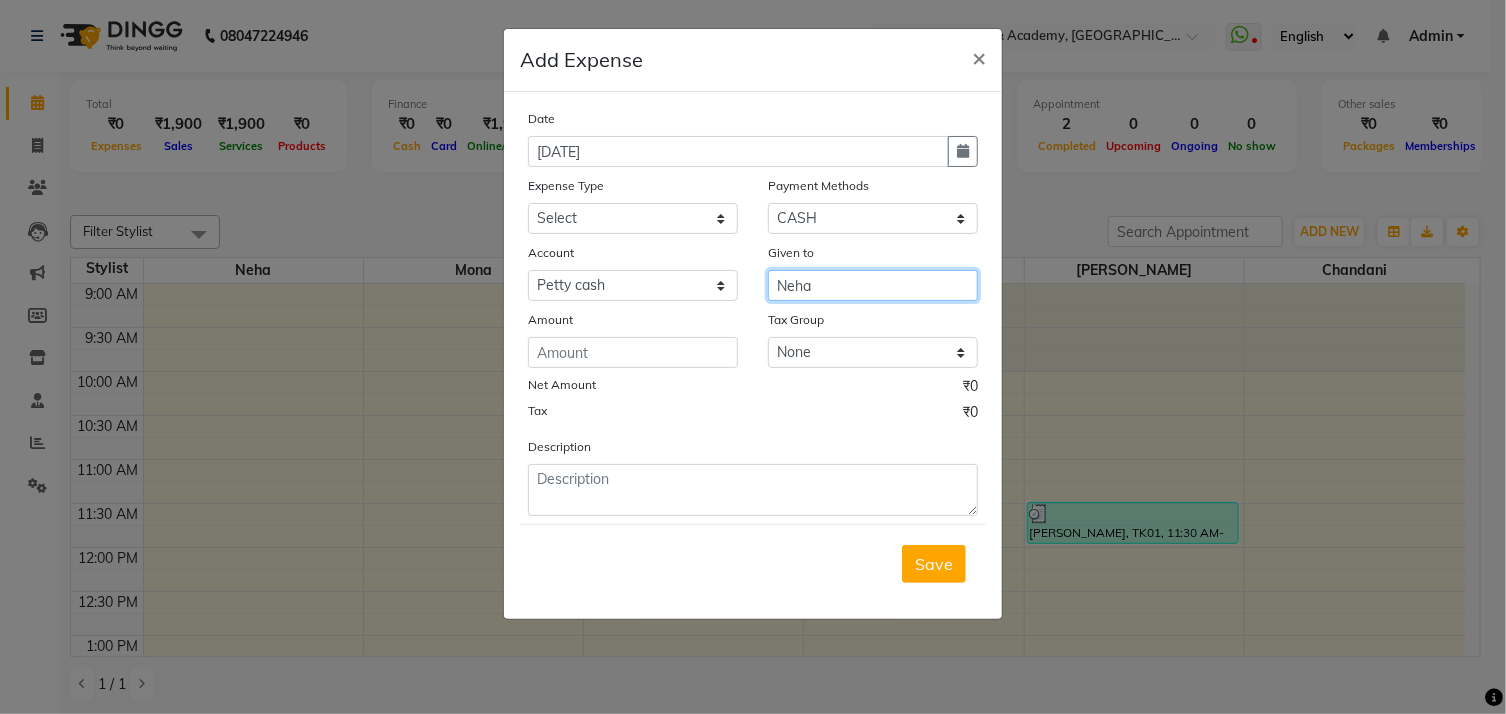 type on "Neha" 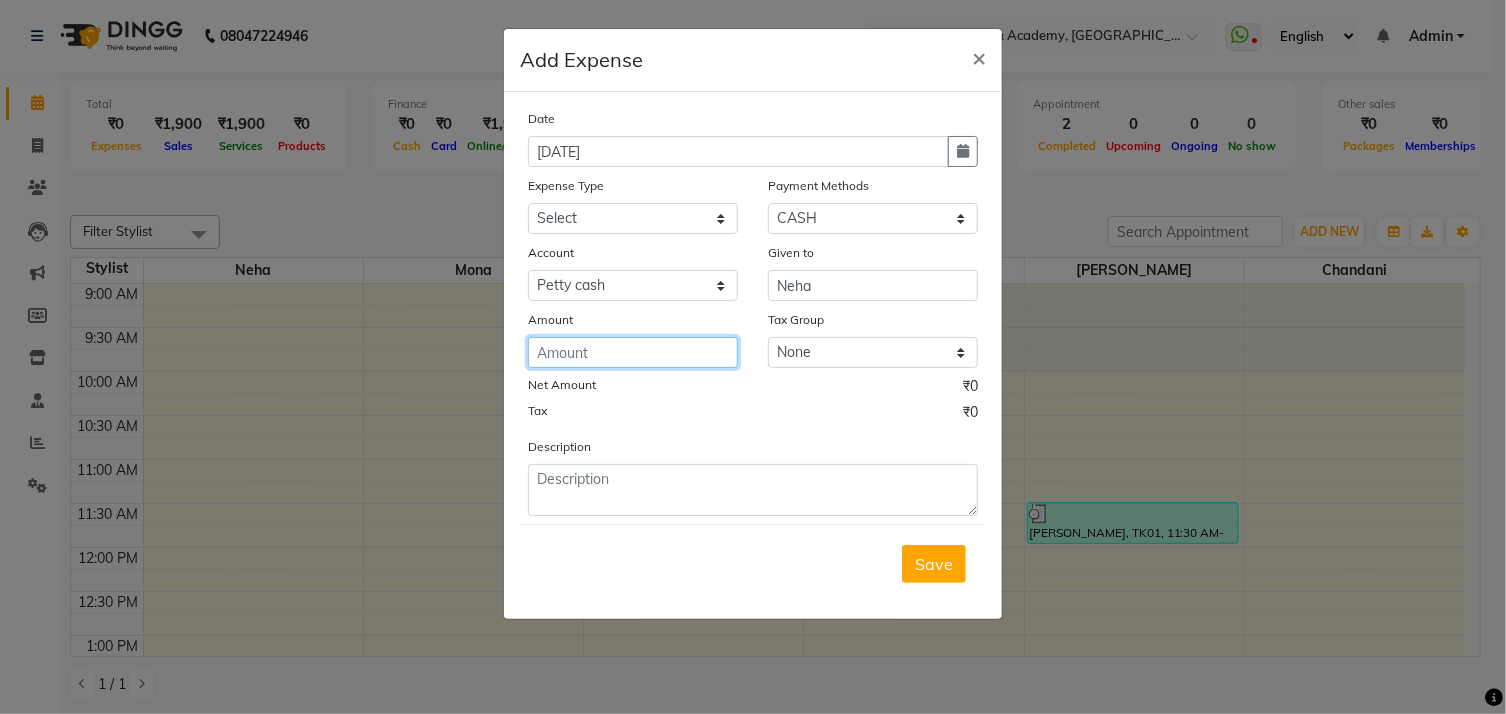 click 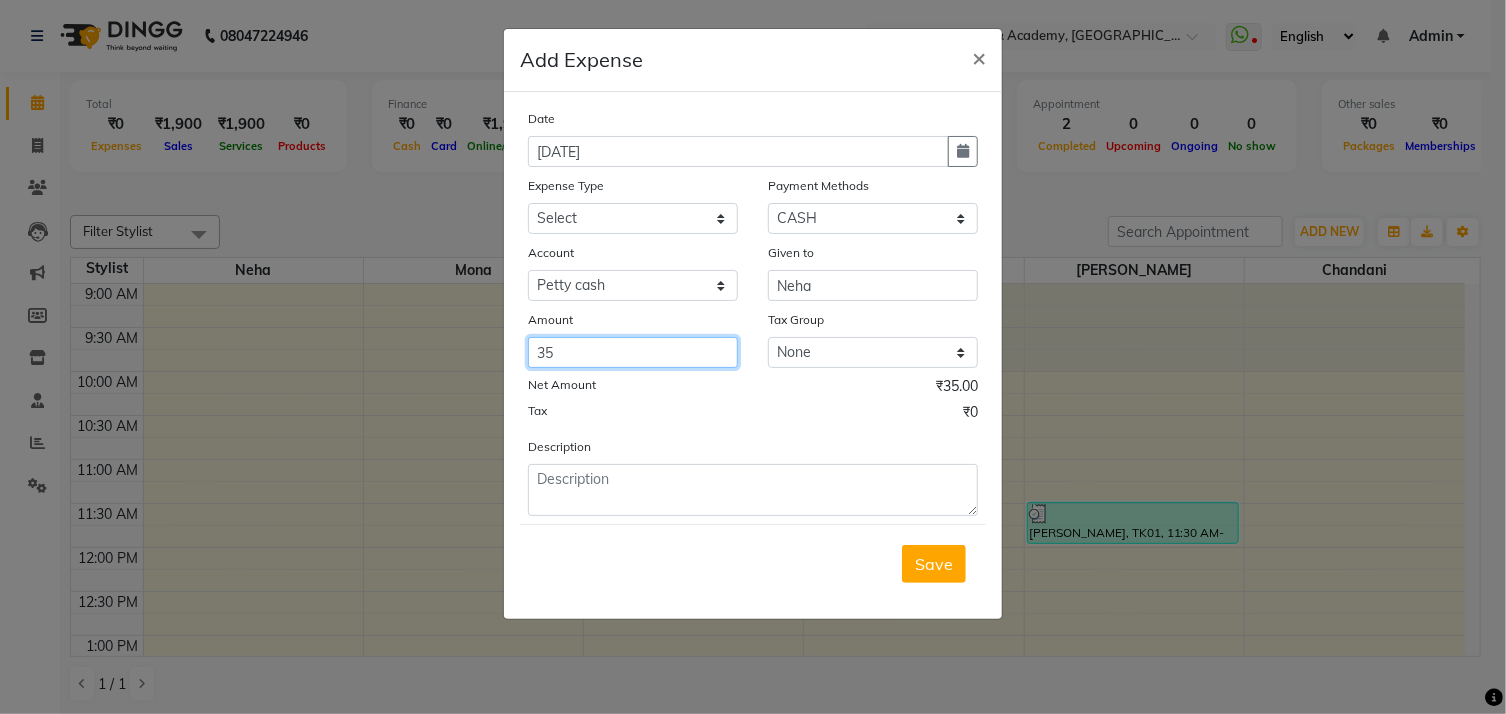 type on "35" 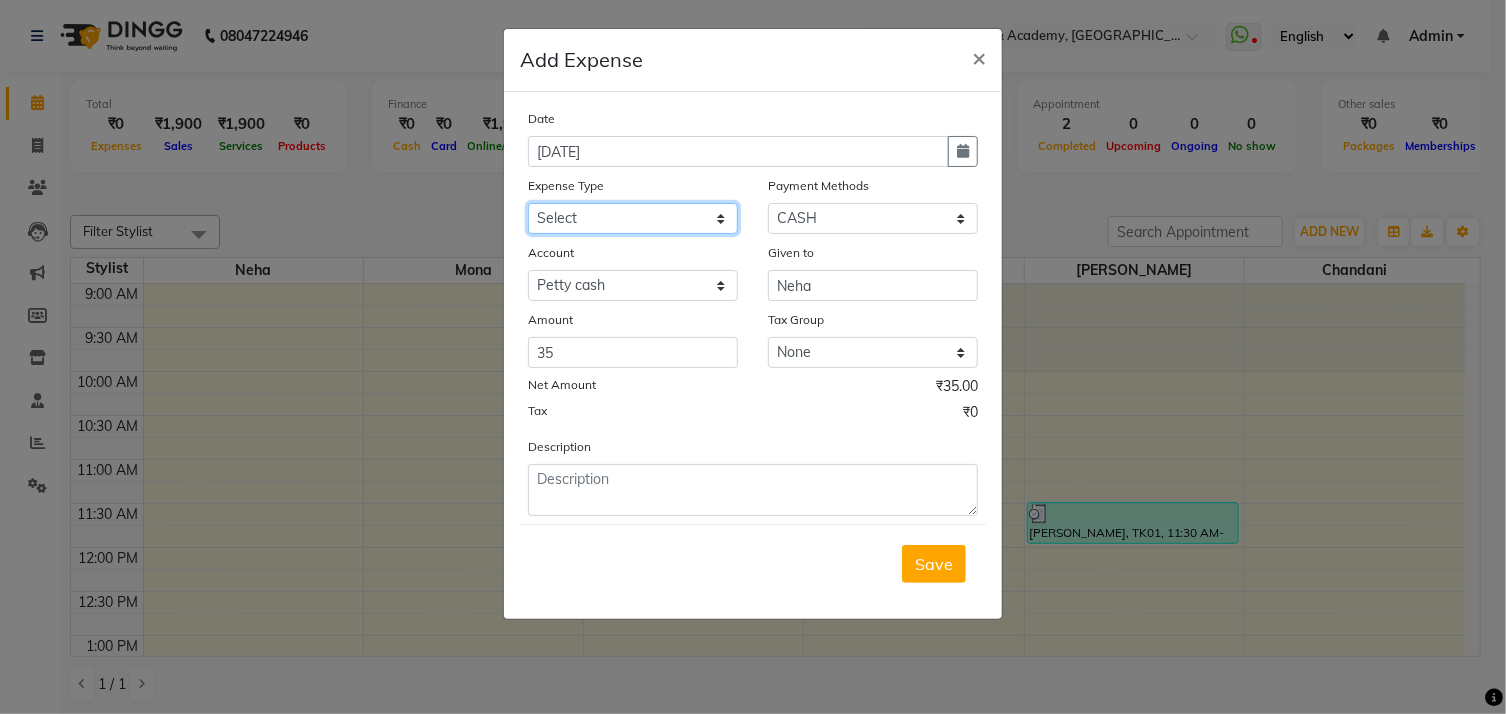click on "Select Advance Salary Bank charges Car maintenance  Cash transfer to bank Cash transfer to hub Client Snacks Clinical charges Equipment Fuel Govt fee Incentive Insurance International purchase Loan Repayment Maintenance Marketing Miscellaneous MRA Other Pantry Product Rent Salary Staff Snacks Tax Tea & Refreshment Utilities" 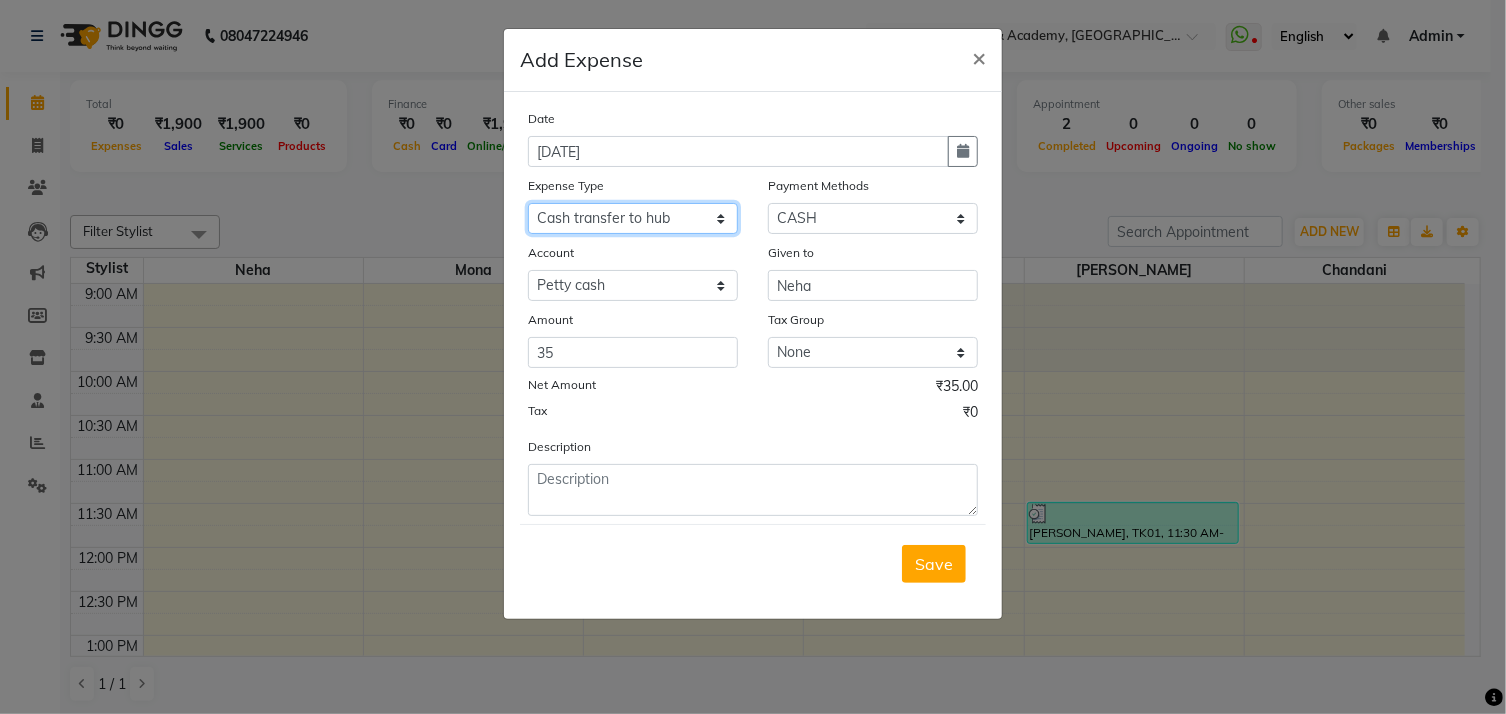 click on "Select Advance Salary Bank charges Car maintenance  Cash transfer to bank Cash transfer to hub Client Snacks Clinical charges Equipment Fuel Govt fee Incentive Insurance International purchase Loan Repayment Maintenance Marketing Miscellaneous MRA Other Pantry Product Rent Salary Staff Snacks Tax Tea & Refreshment Utilities" 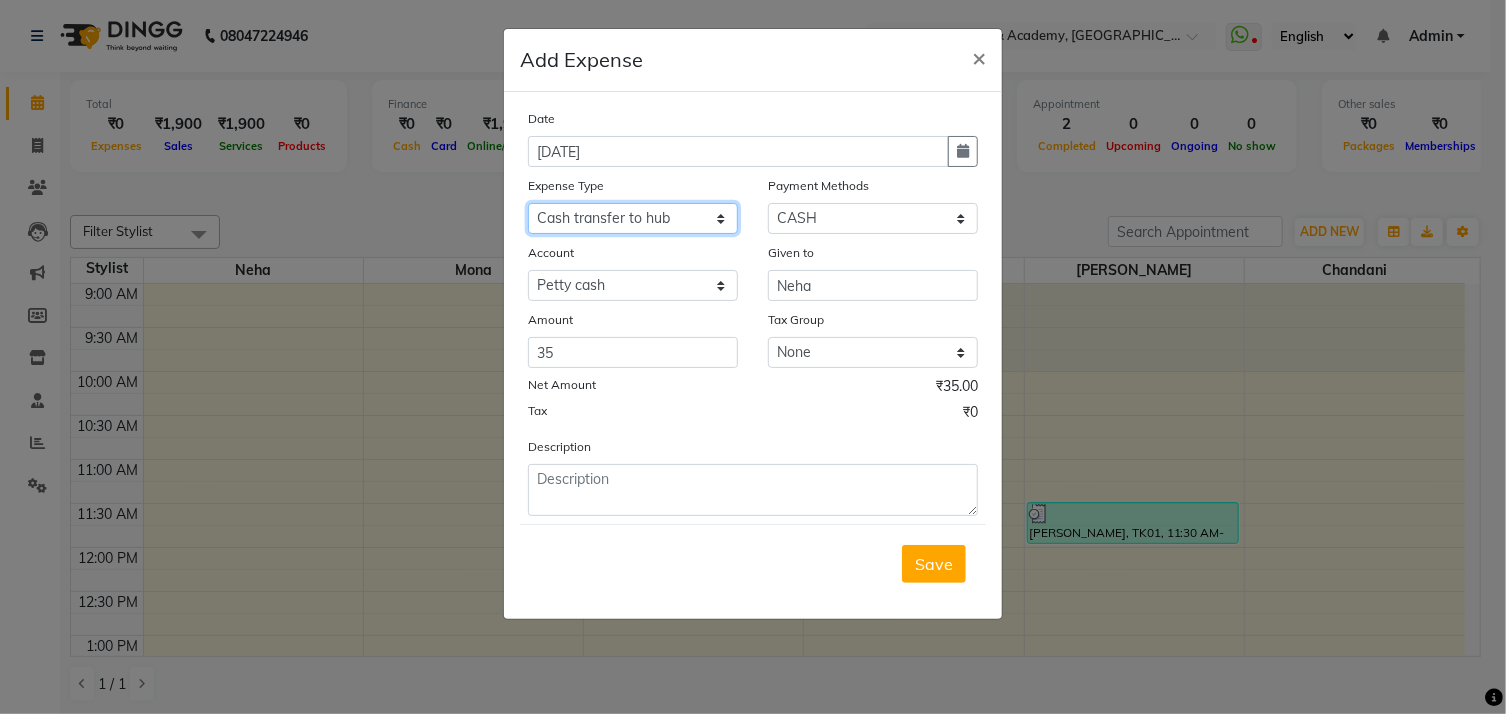 click on "Select Advance Salary Bank charges Car maintenance  Cash transfer to bank Cash transfer to hub Client Snacks Clinical charges Equipment Fuel Govt fee Incentive Insurance International purchase Loan Repayment Maintenance Marketing Miscellaneous MRA Other Pantry Product Rent Salary Staff Snacks Tax Tea & Refreshment Utilities" 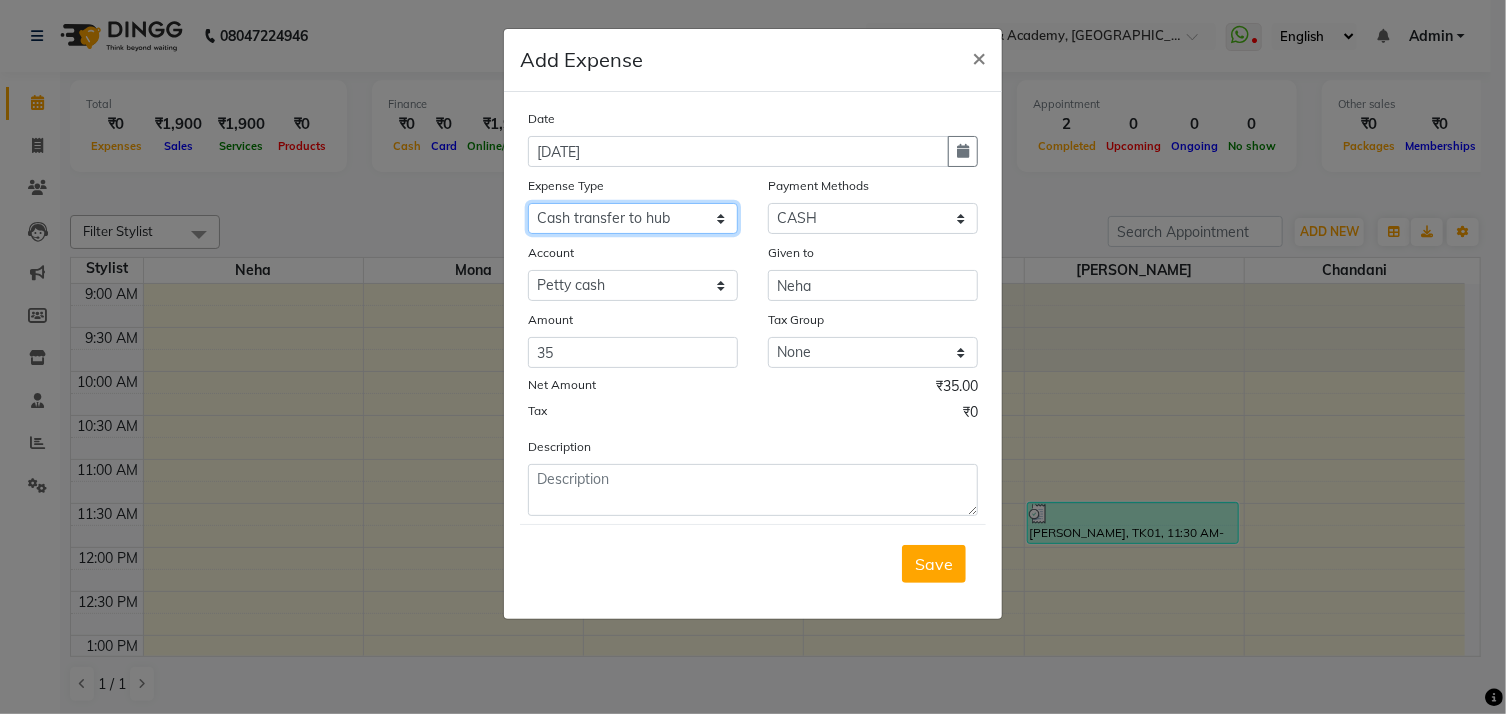 select on "17" 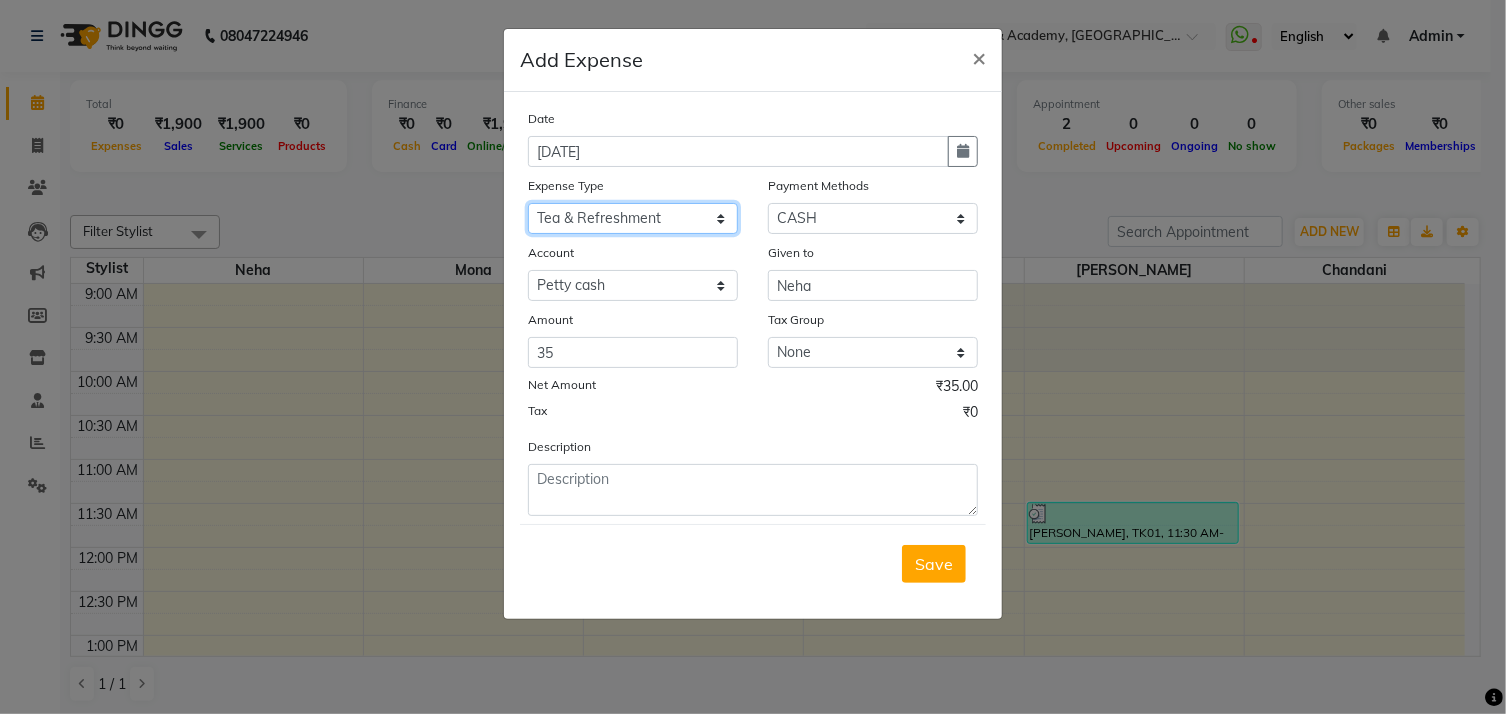 click on "Select Advance Salary Bank charges Car maintenance  Cash transfer to bank Cash transfer to hub Client Snacks Clinical charges Equipment Fuel Govt fee Incentive Insurance International purchase Loan Repayment Maintenance Marketing Miscellaneous MRA Other Pantry Product Rent Salary Staff Snacks Tax Tea & Refreshment Utilities" 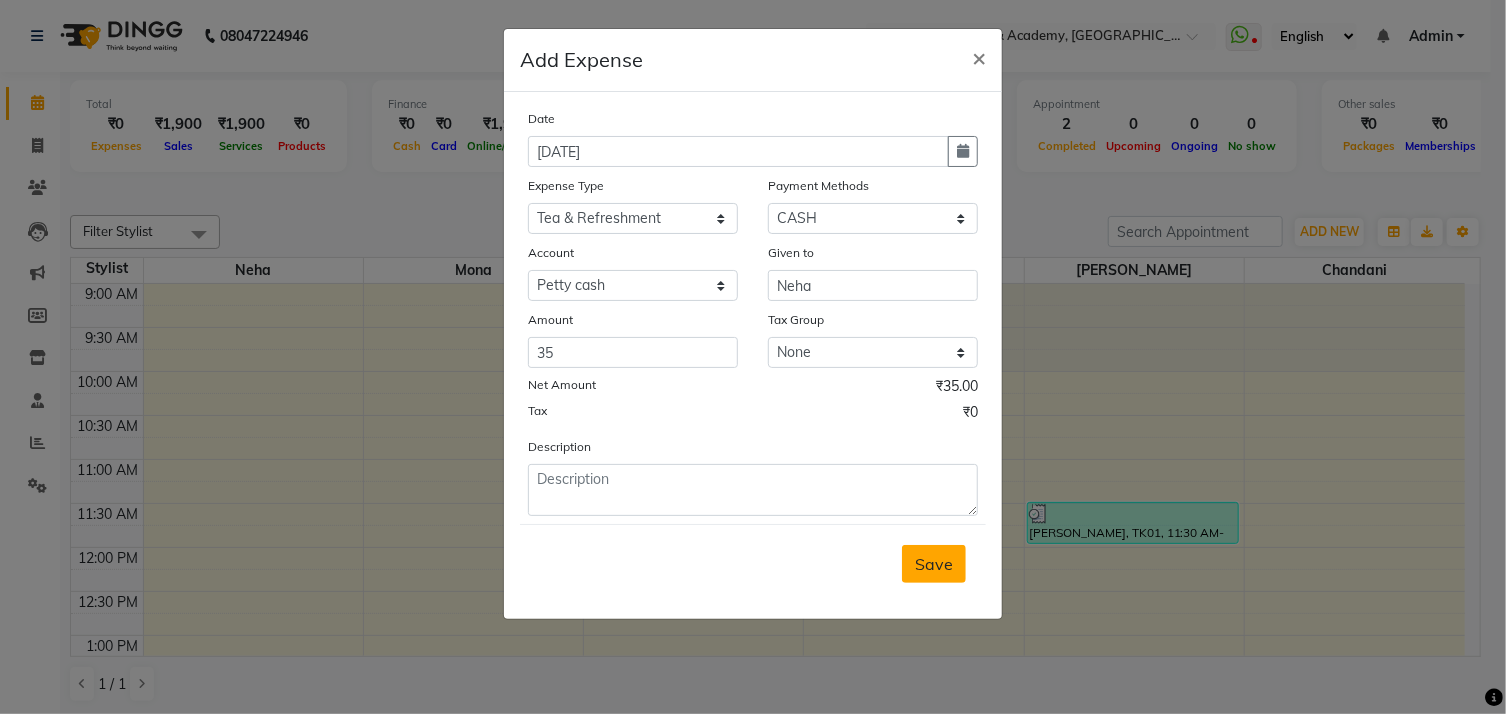 click on "Save" at bounding box center (934, 564) 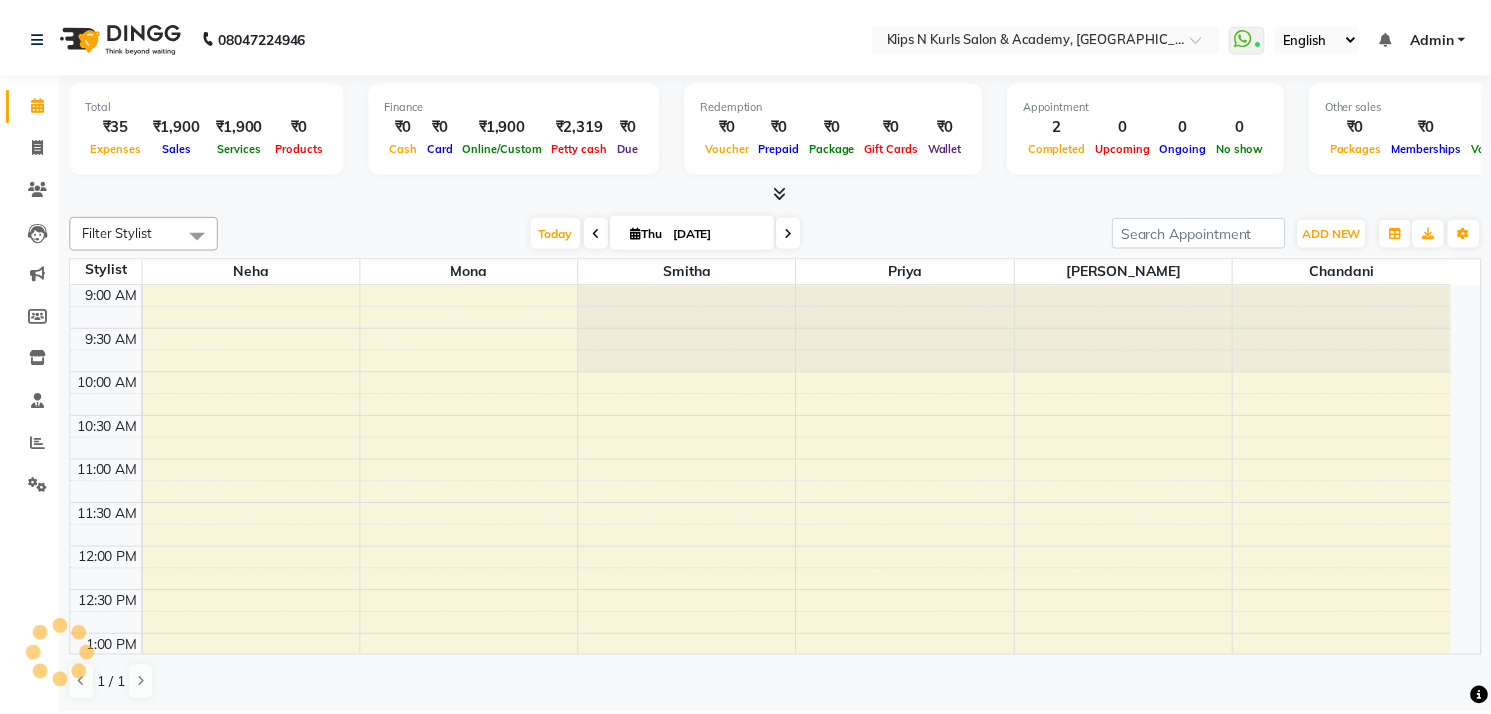 scroll, scrollTop: 0, scrollLeft: 0, axis: both 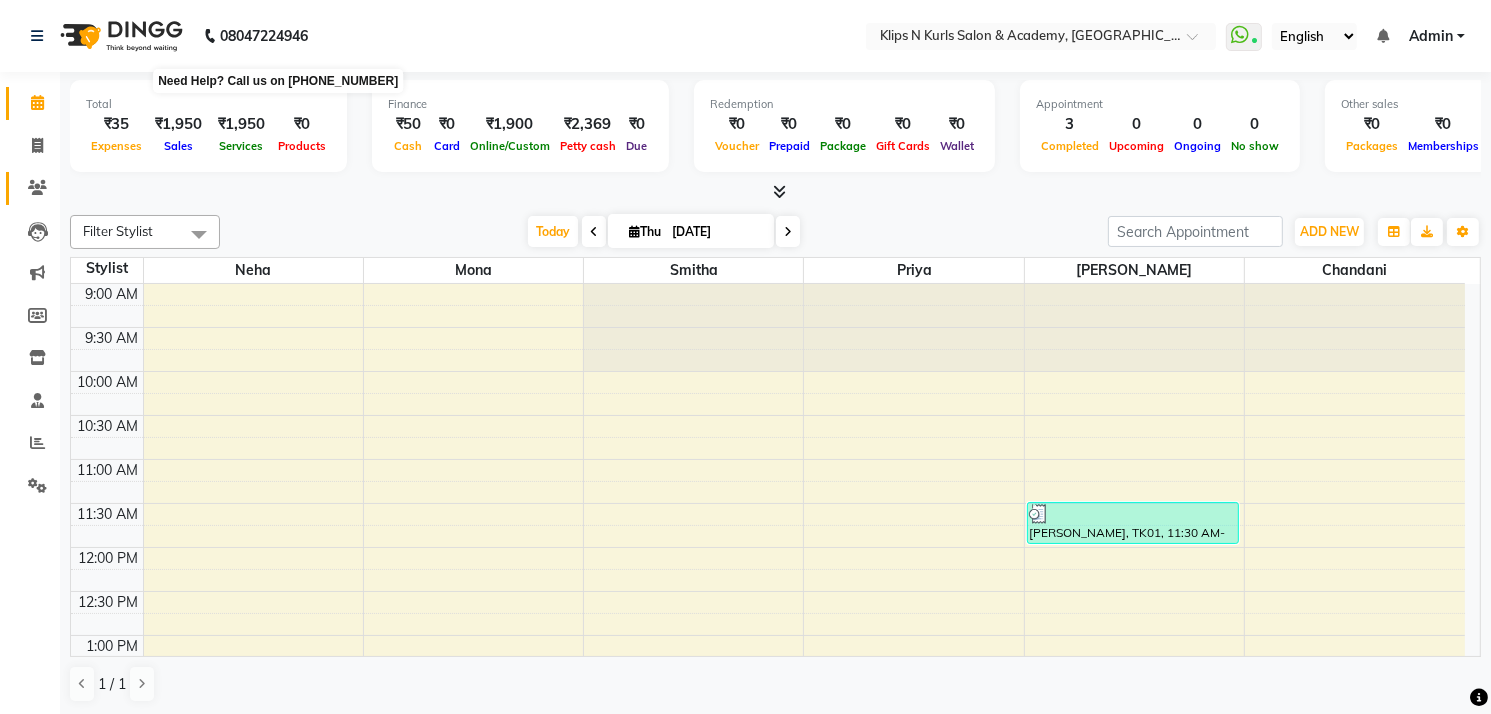 click 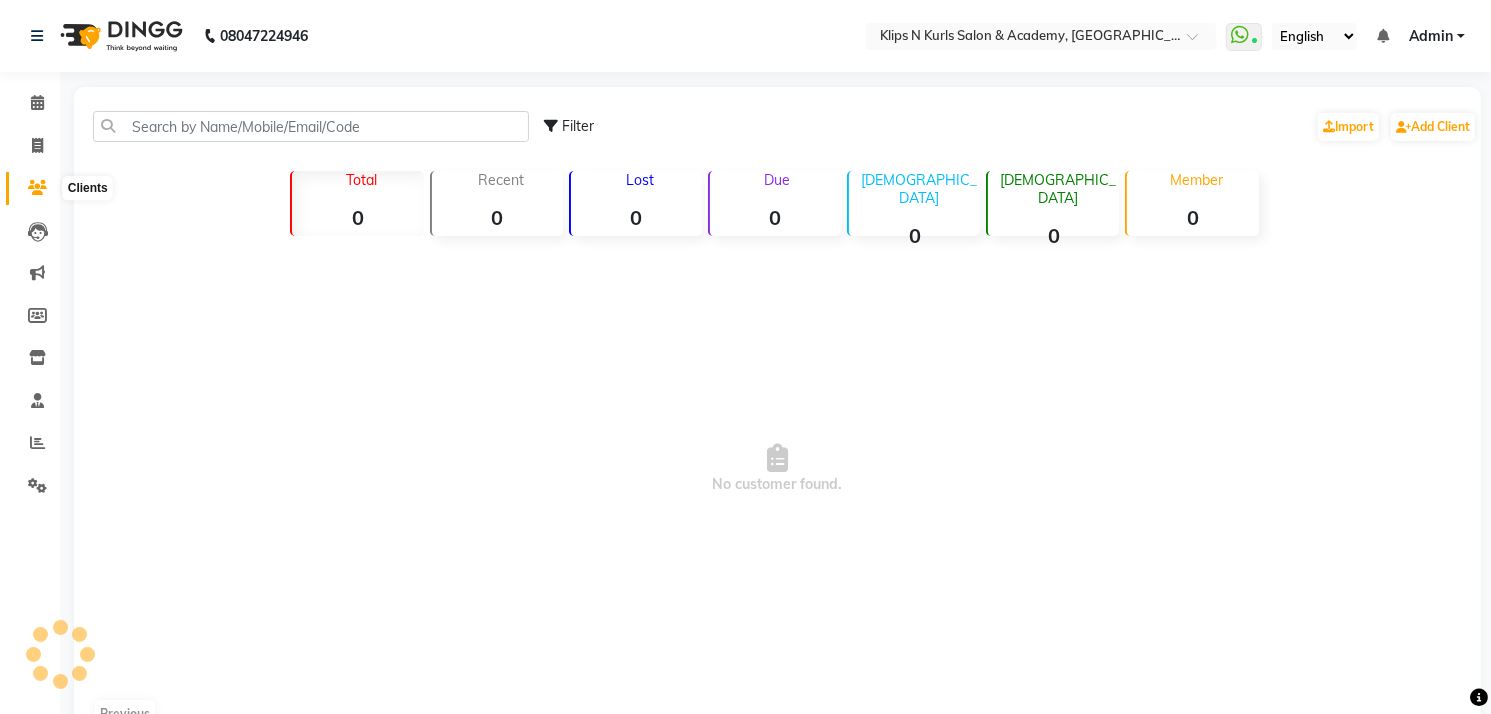 click 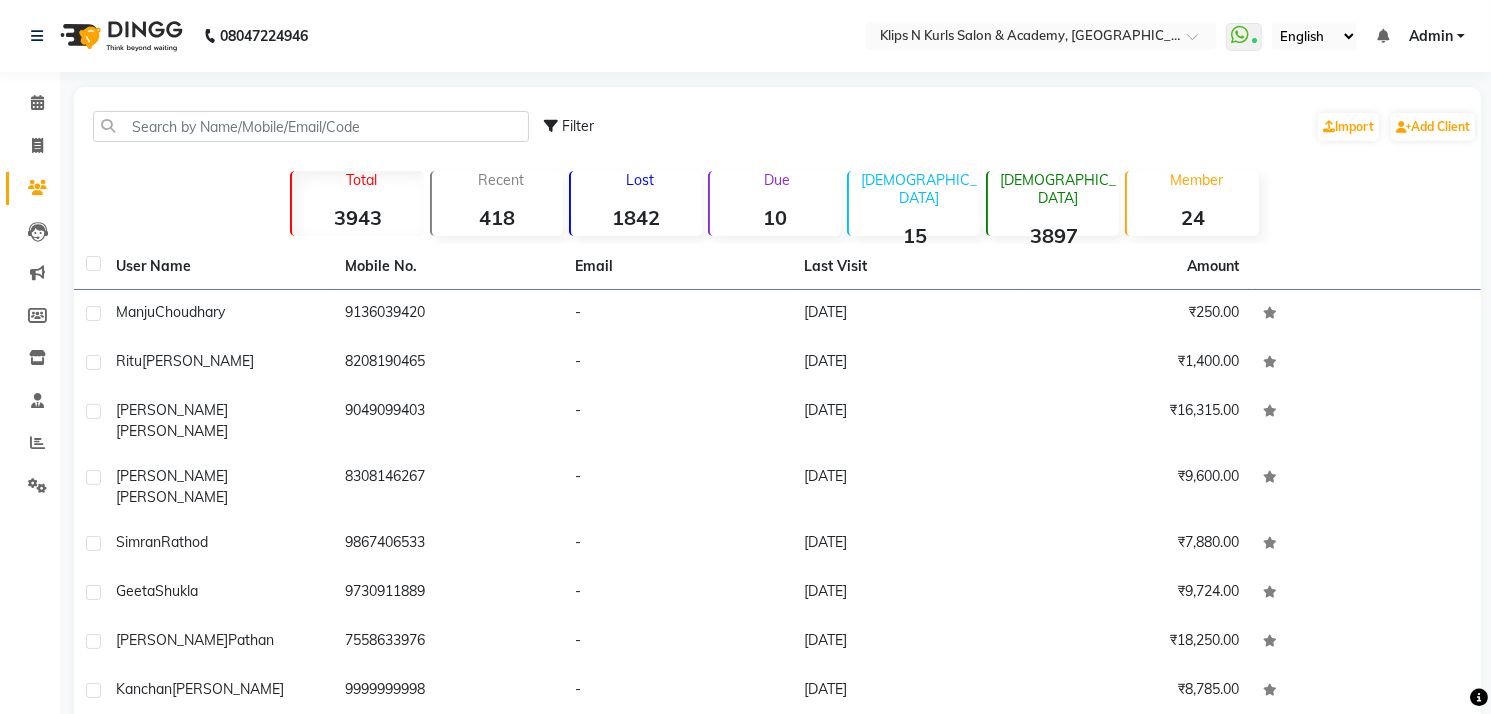 click 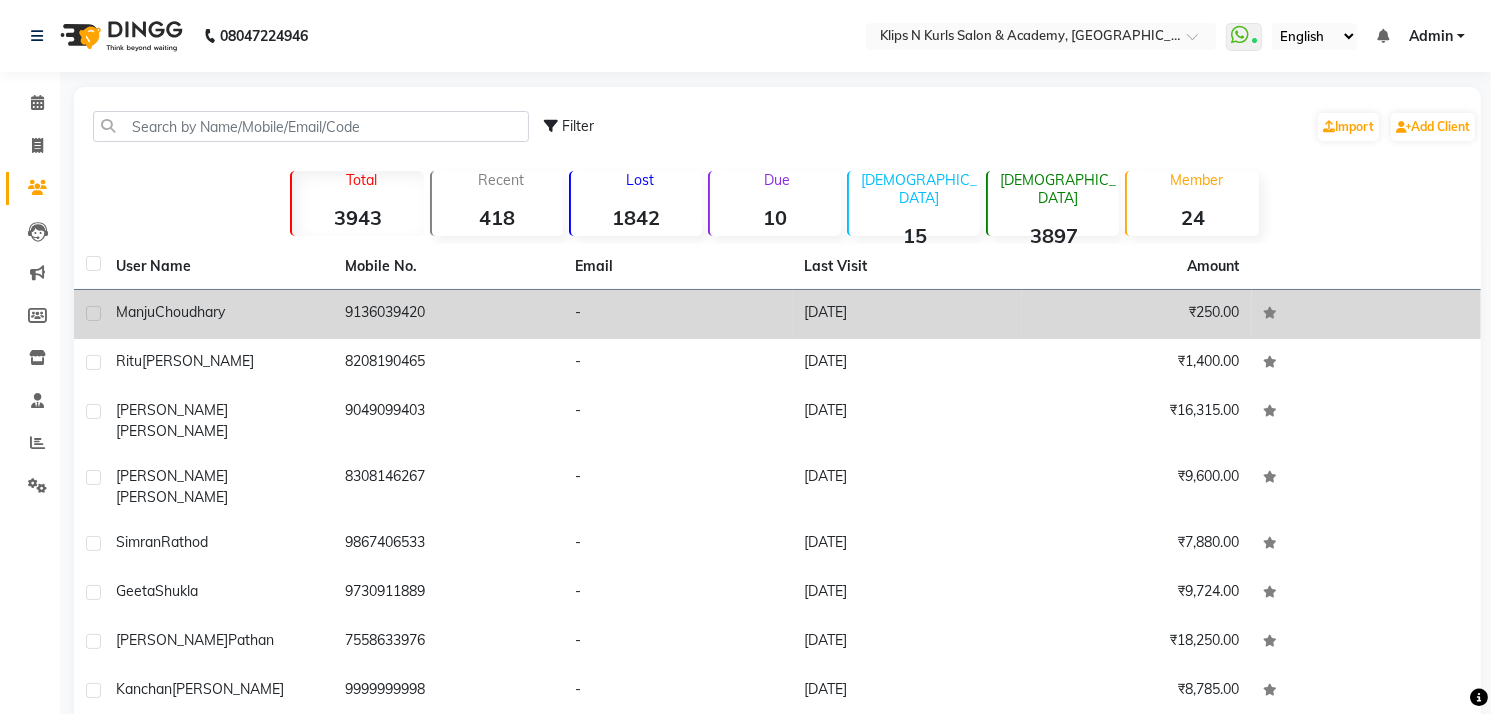 click on "Choudhary" 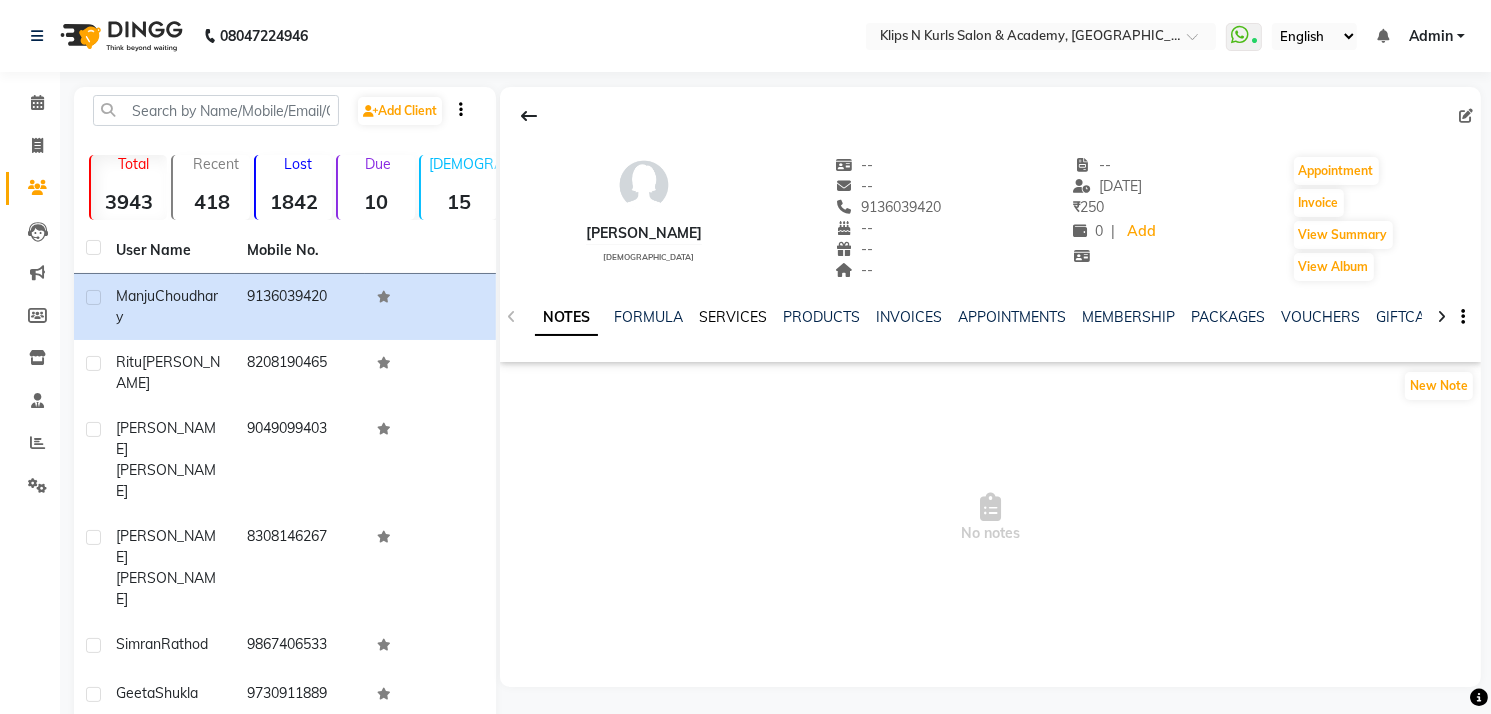 click on "SERVICES" 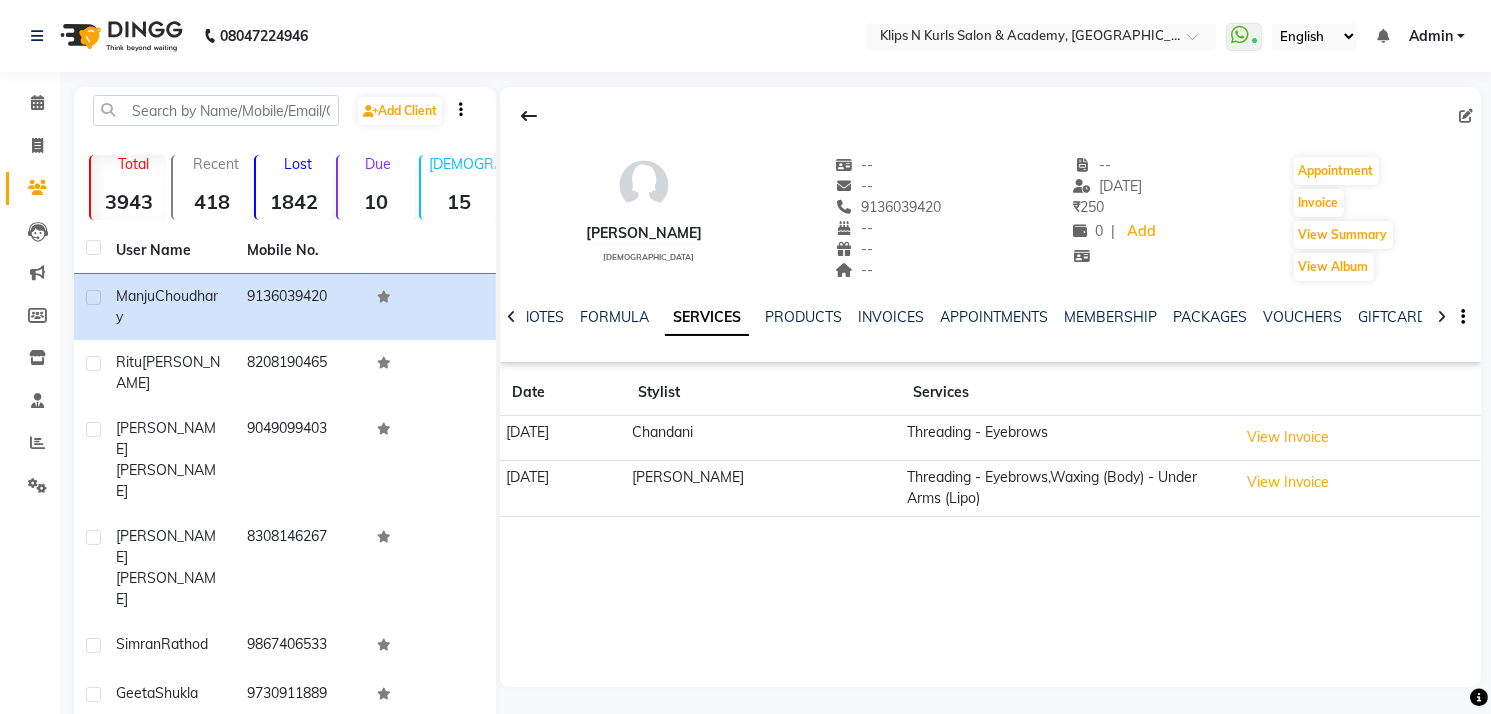 click on "SERVICES" 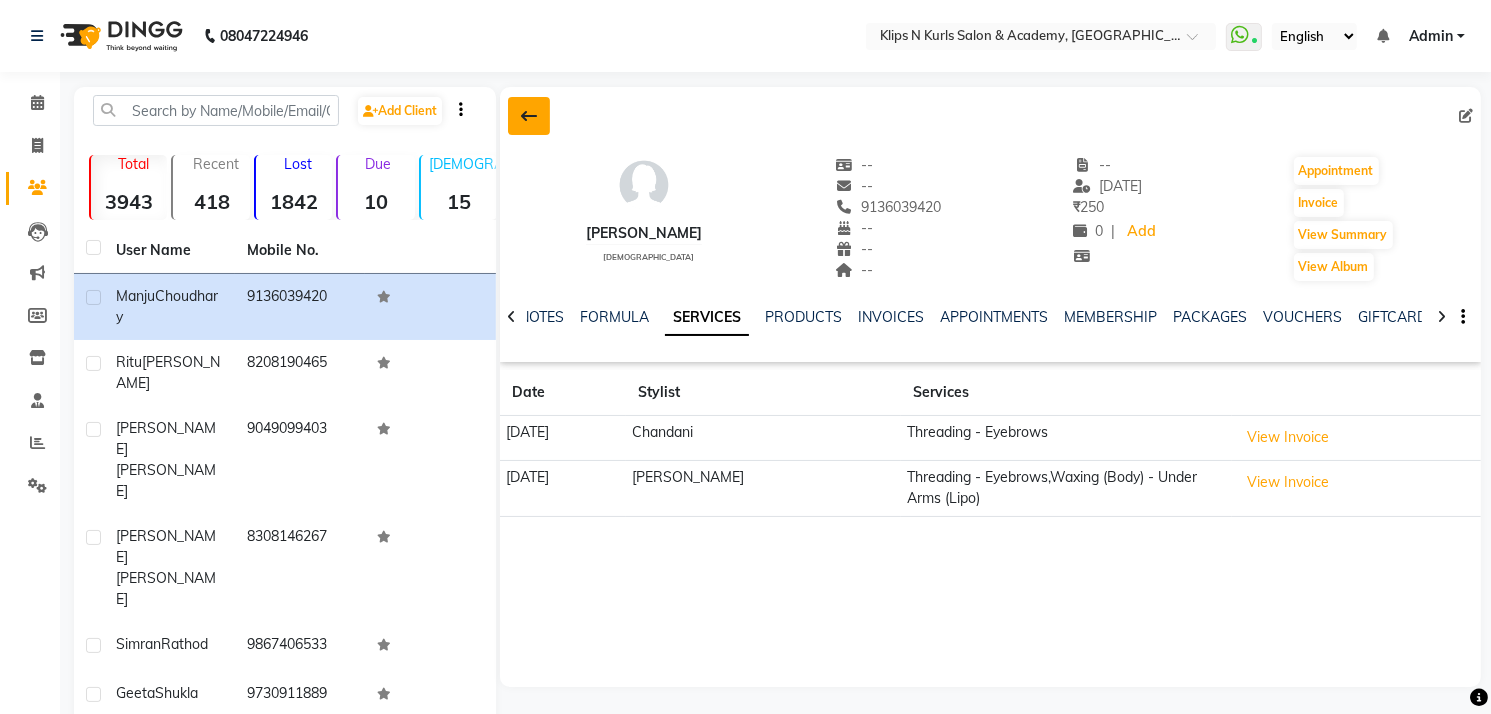 click 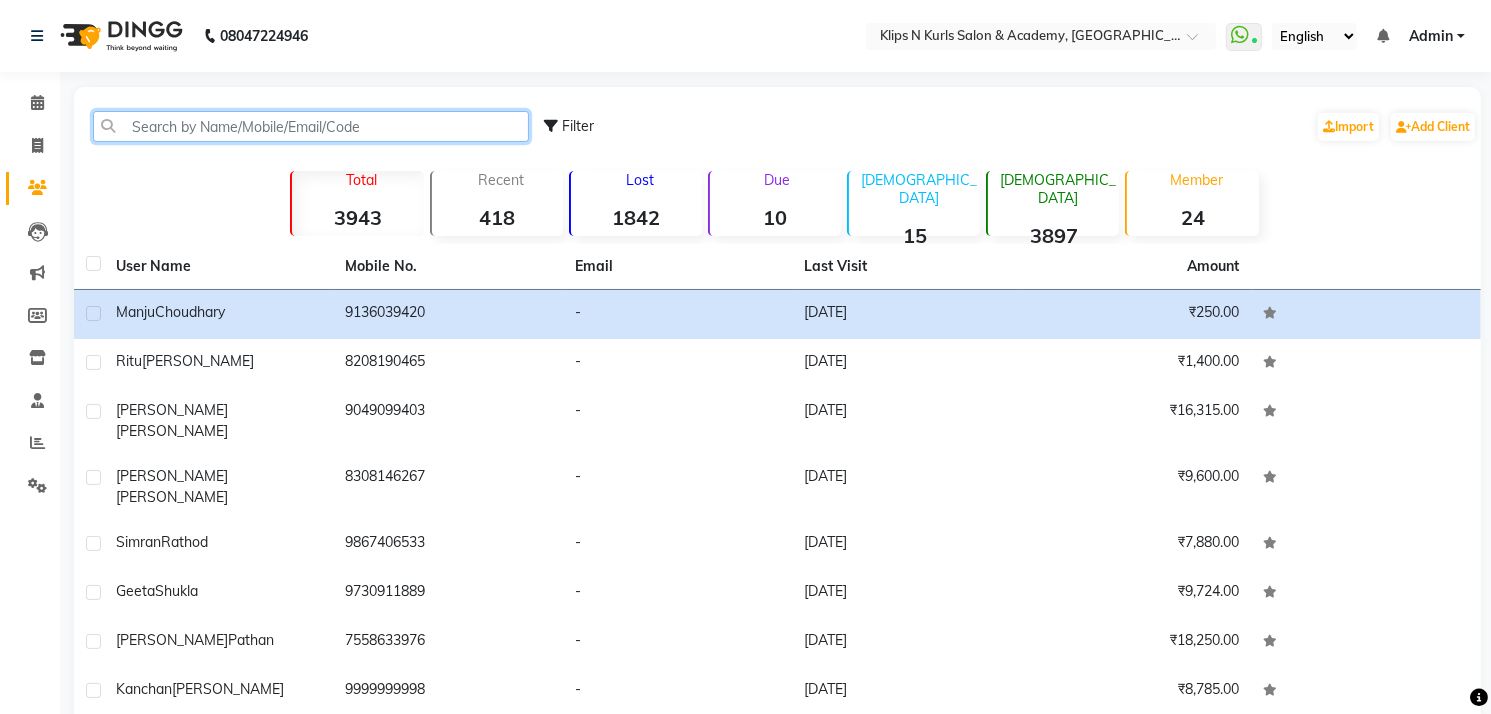 click 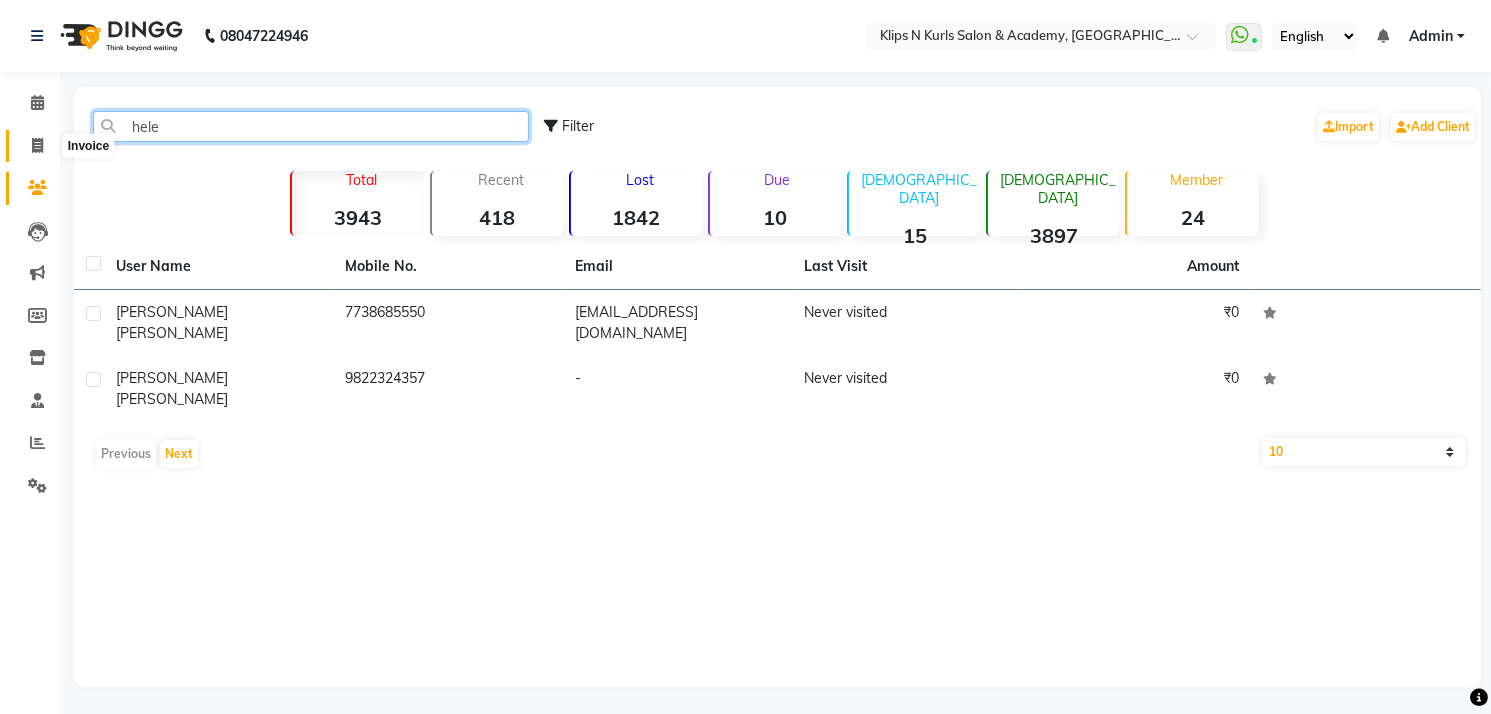 type on "hele" 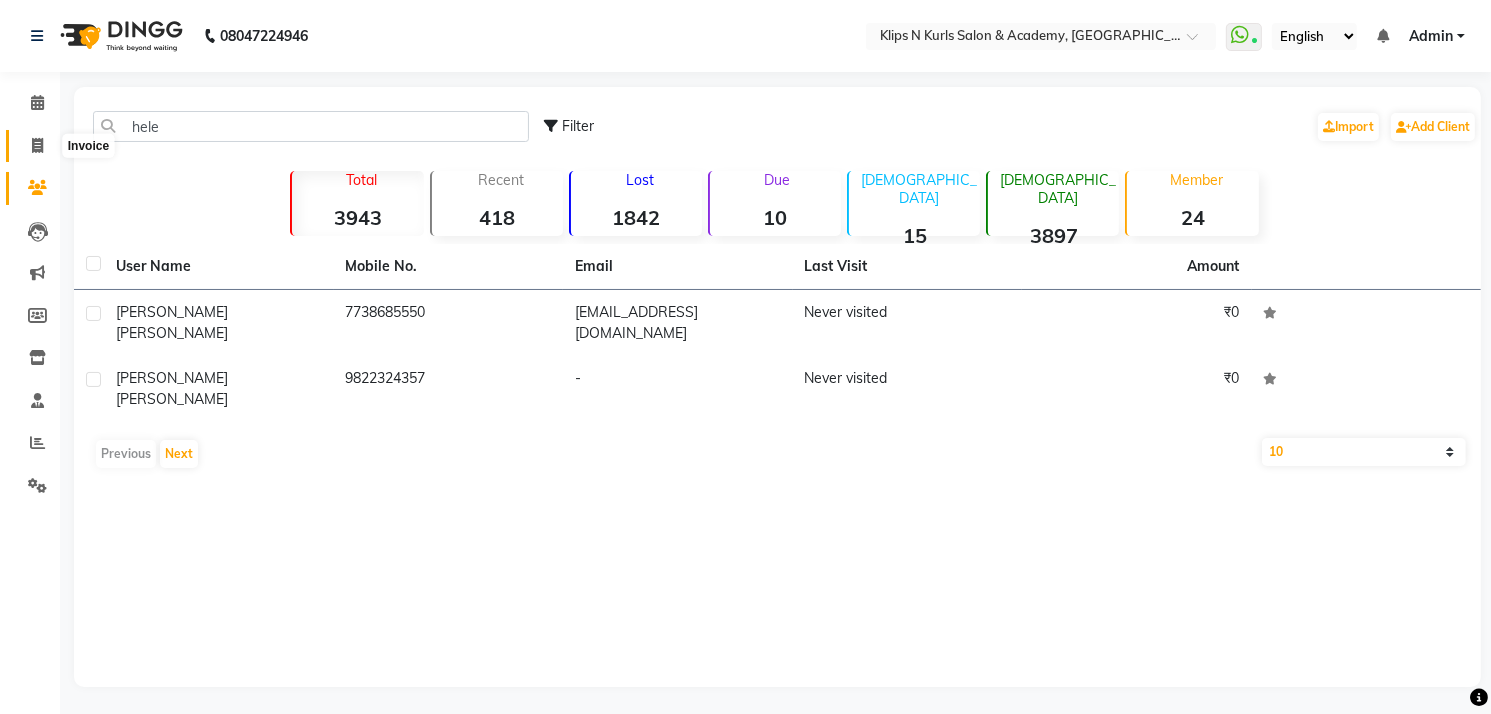 click 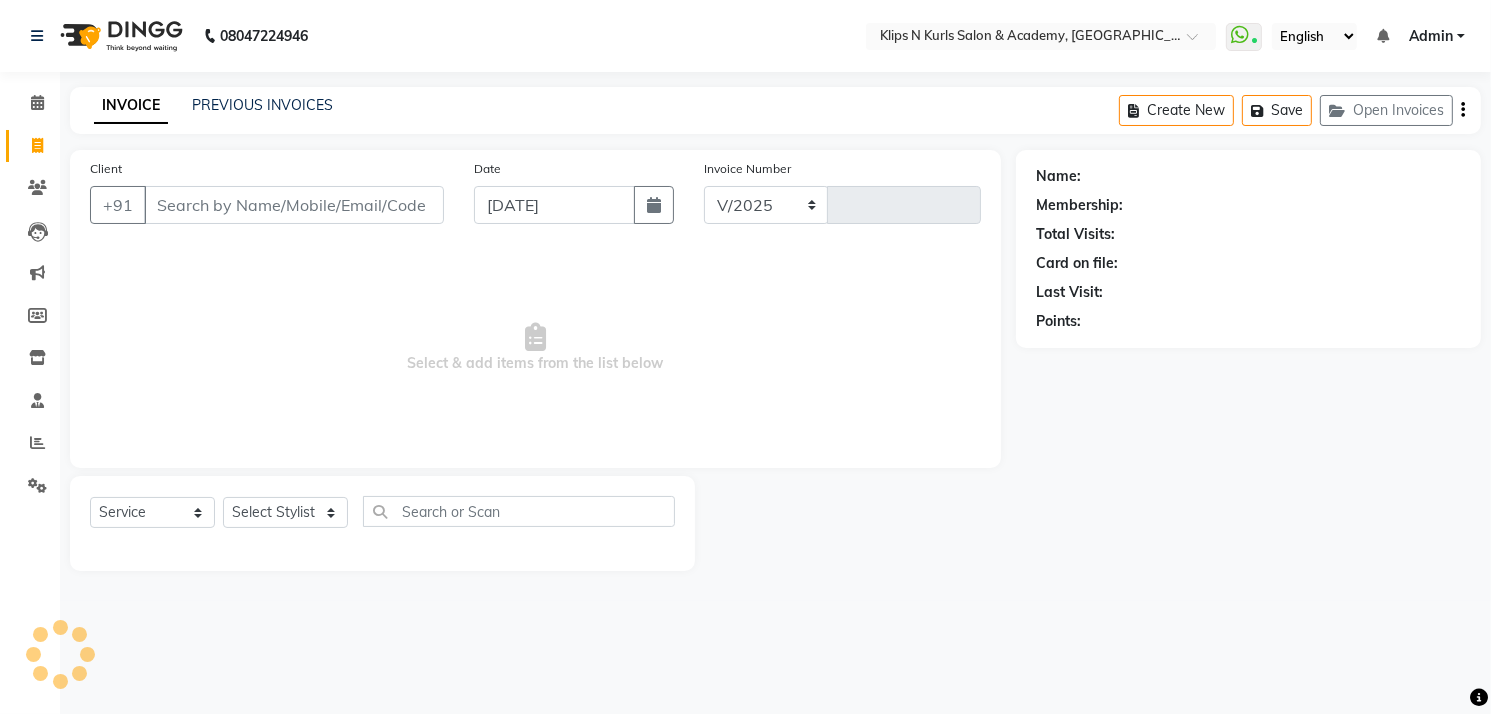 select on "124" 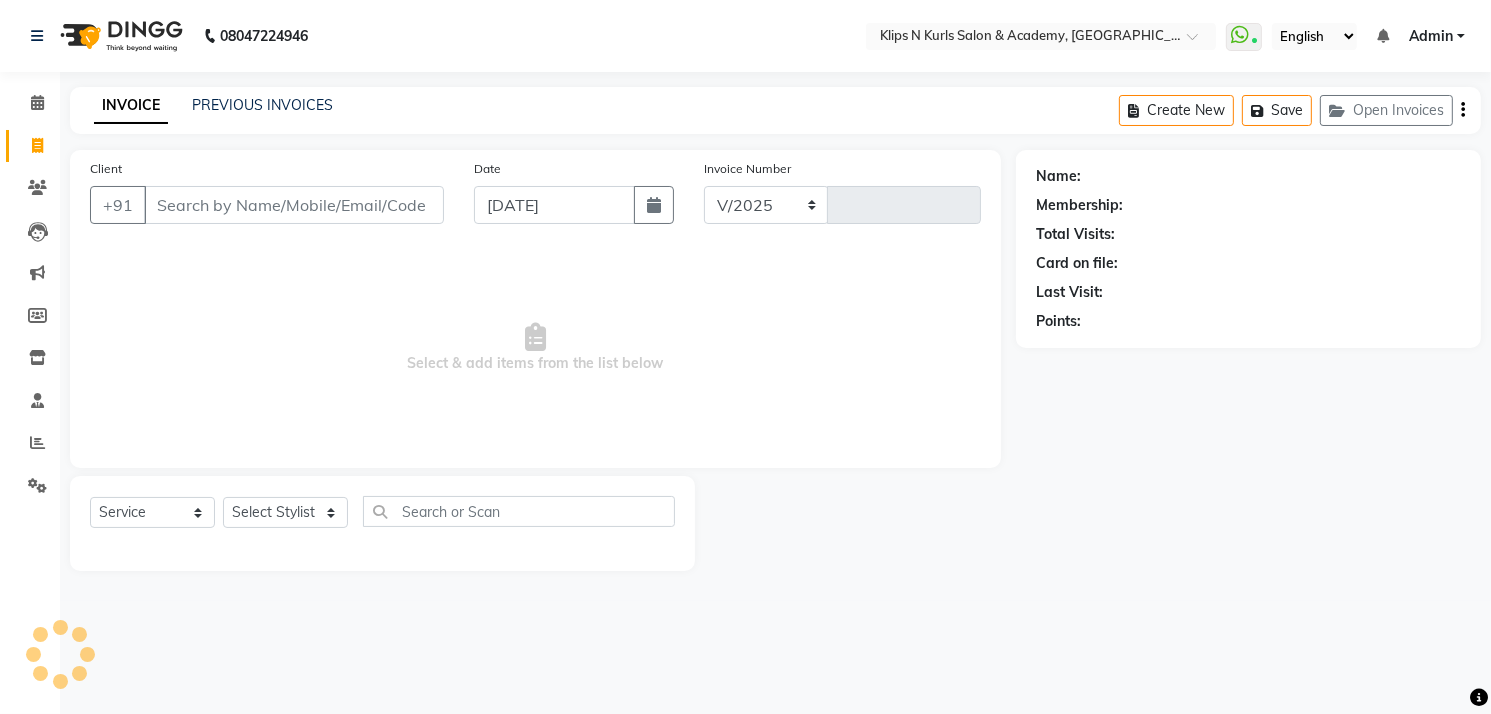 type on "0857" 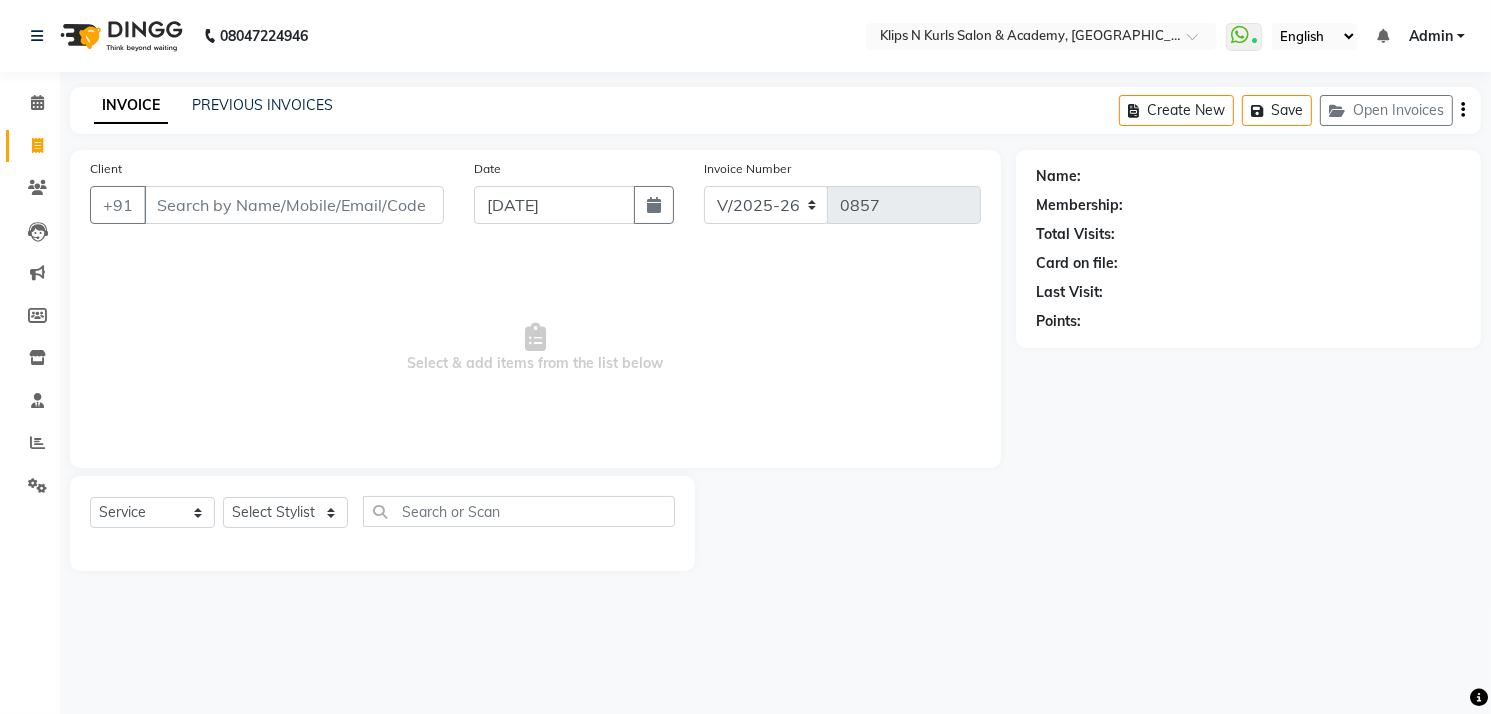 select on "3852" 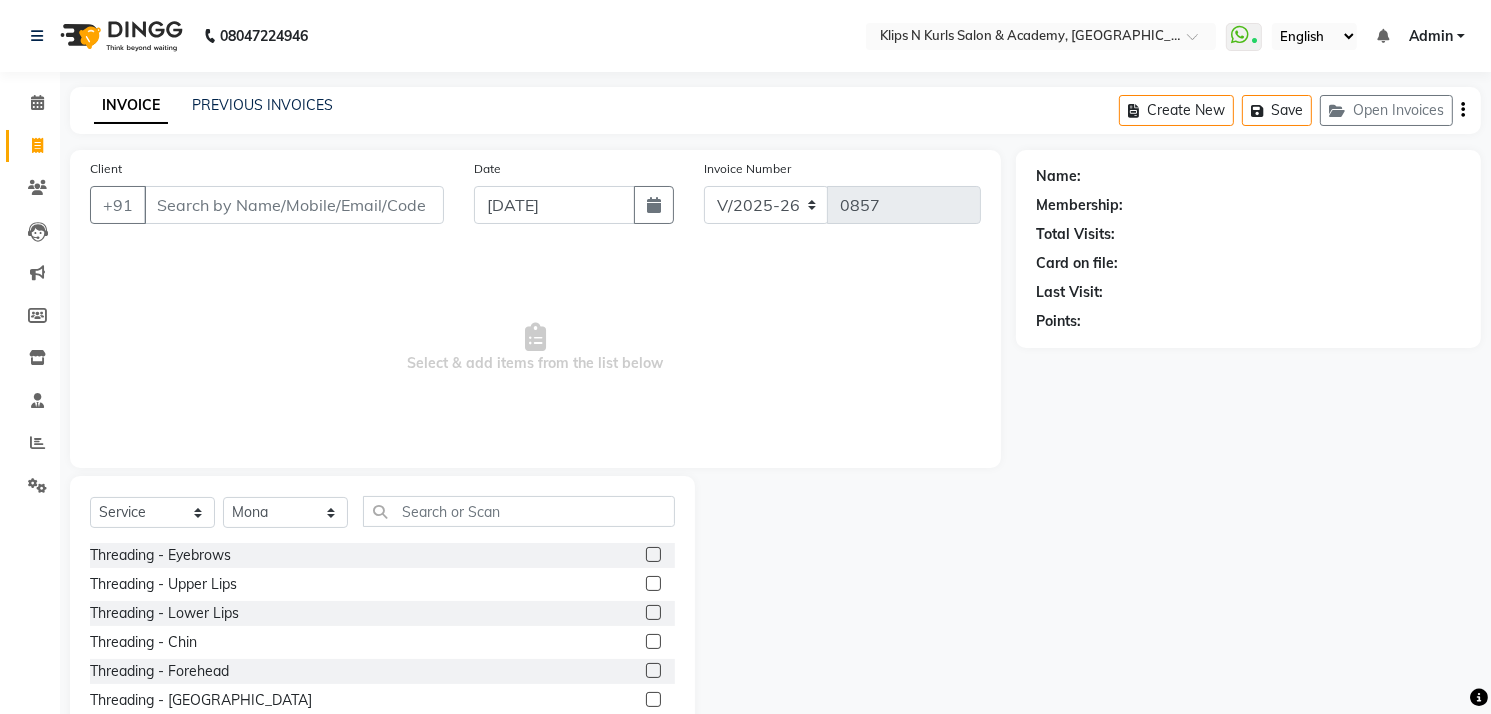 click on "Client" at bounding box center (294, 205) 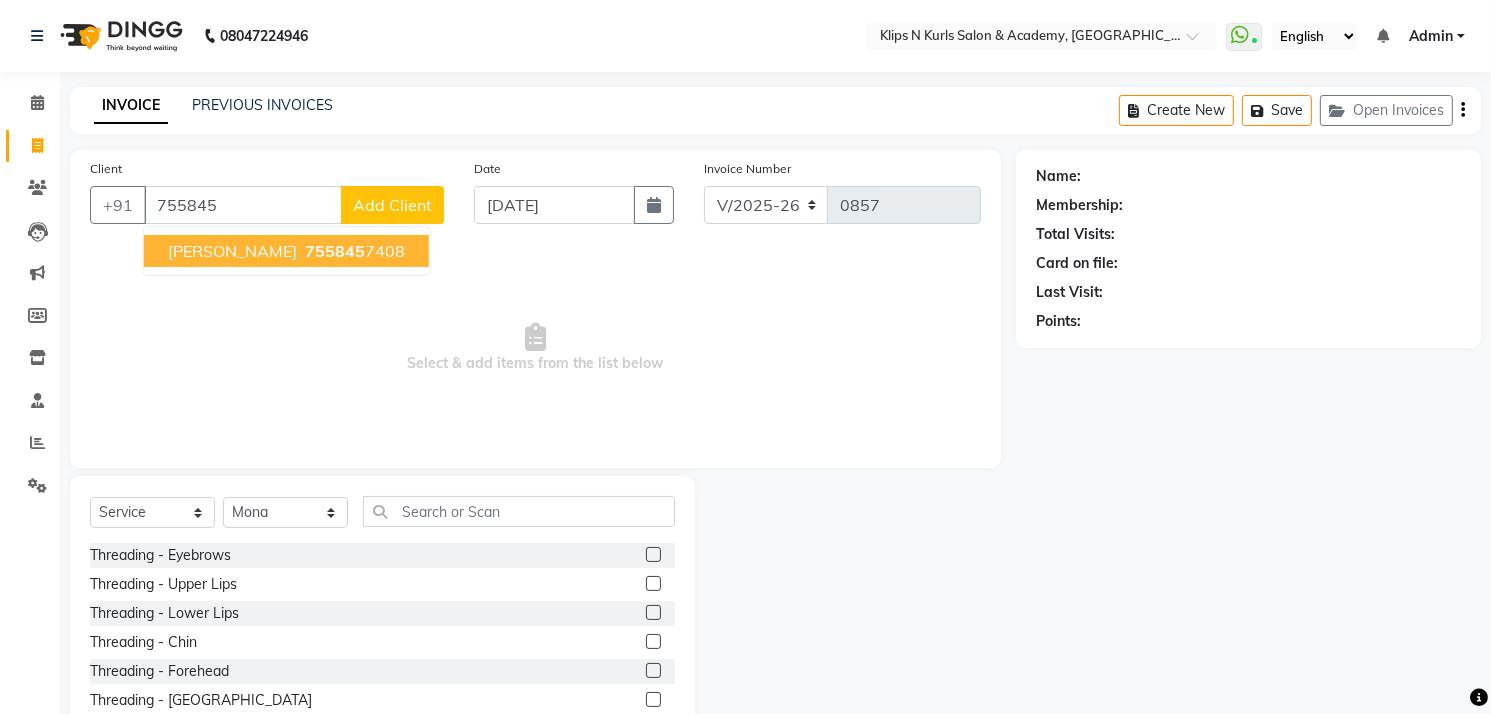 click on "[PERSON_NAME]" at bounding box center [232, 251] 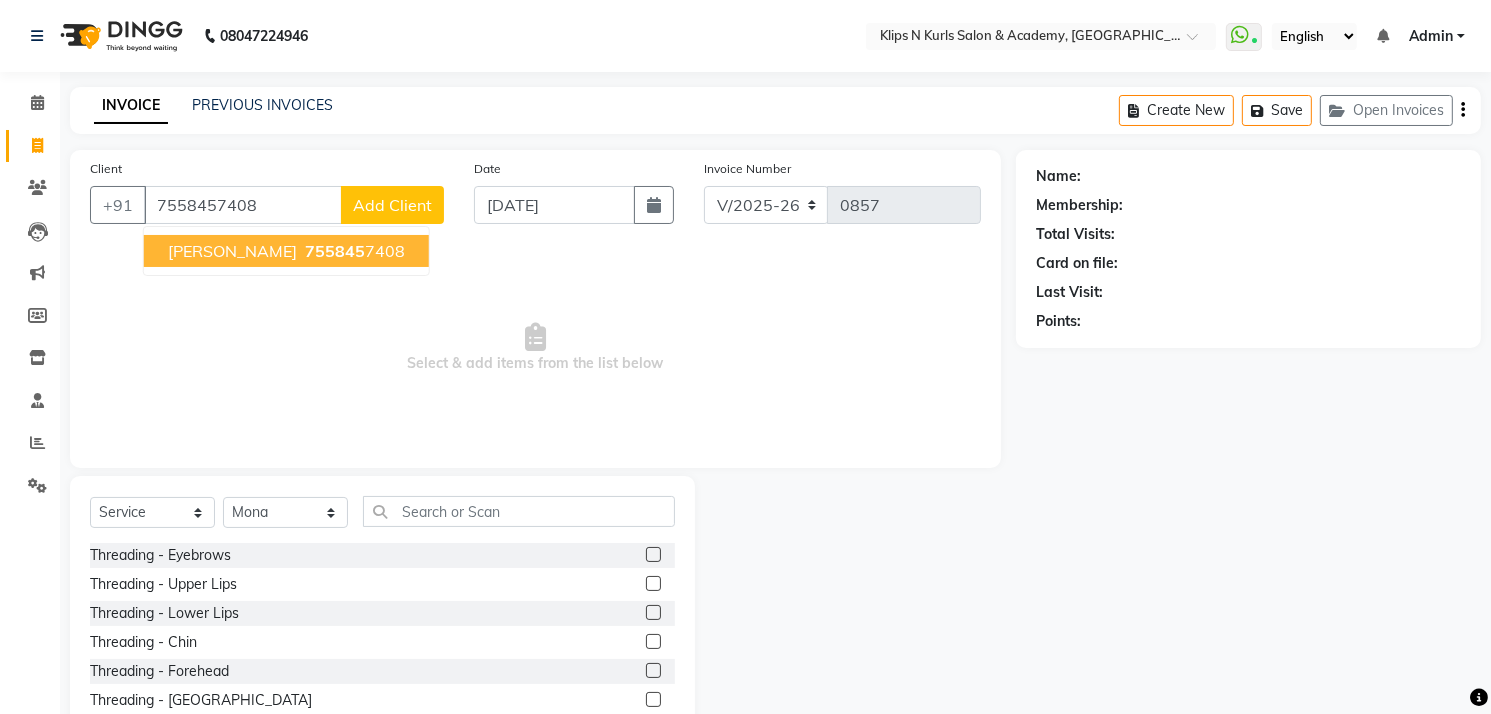 type on "7558457408" 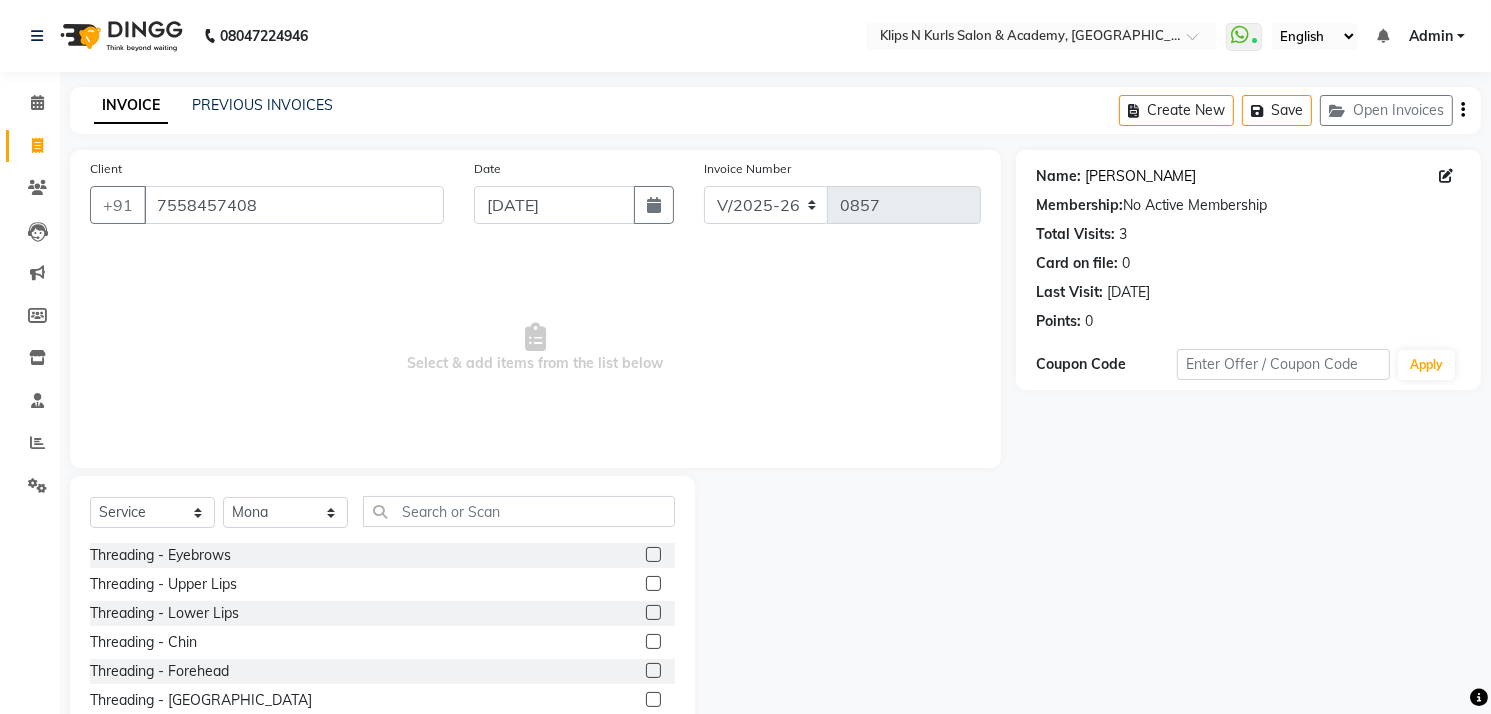 click on "[PERSON_NAME]" 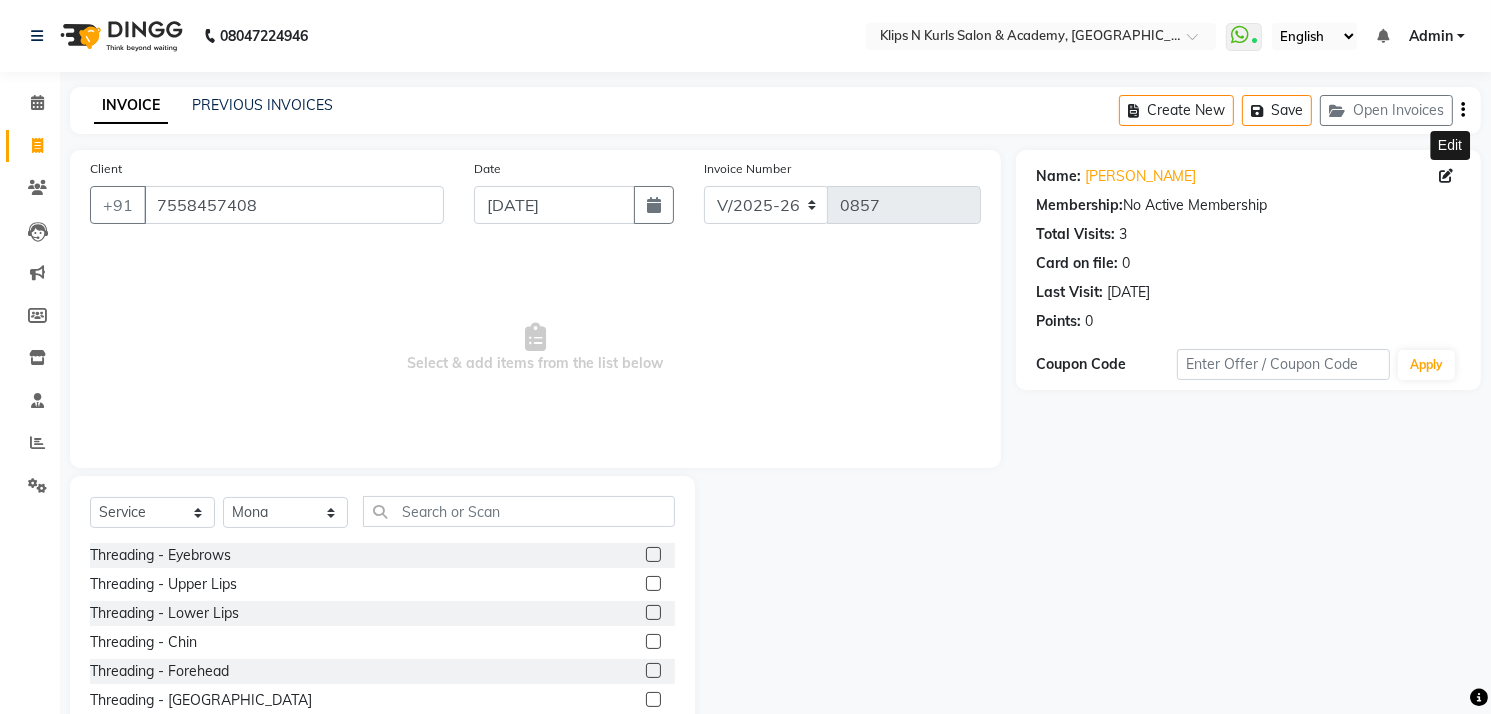 click 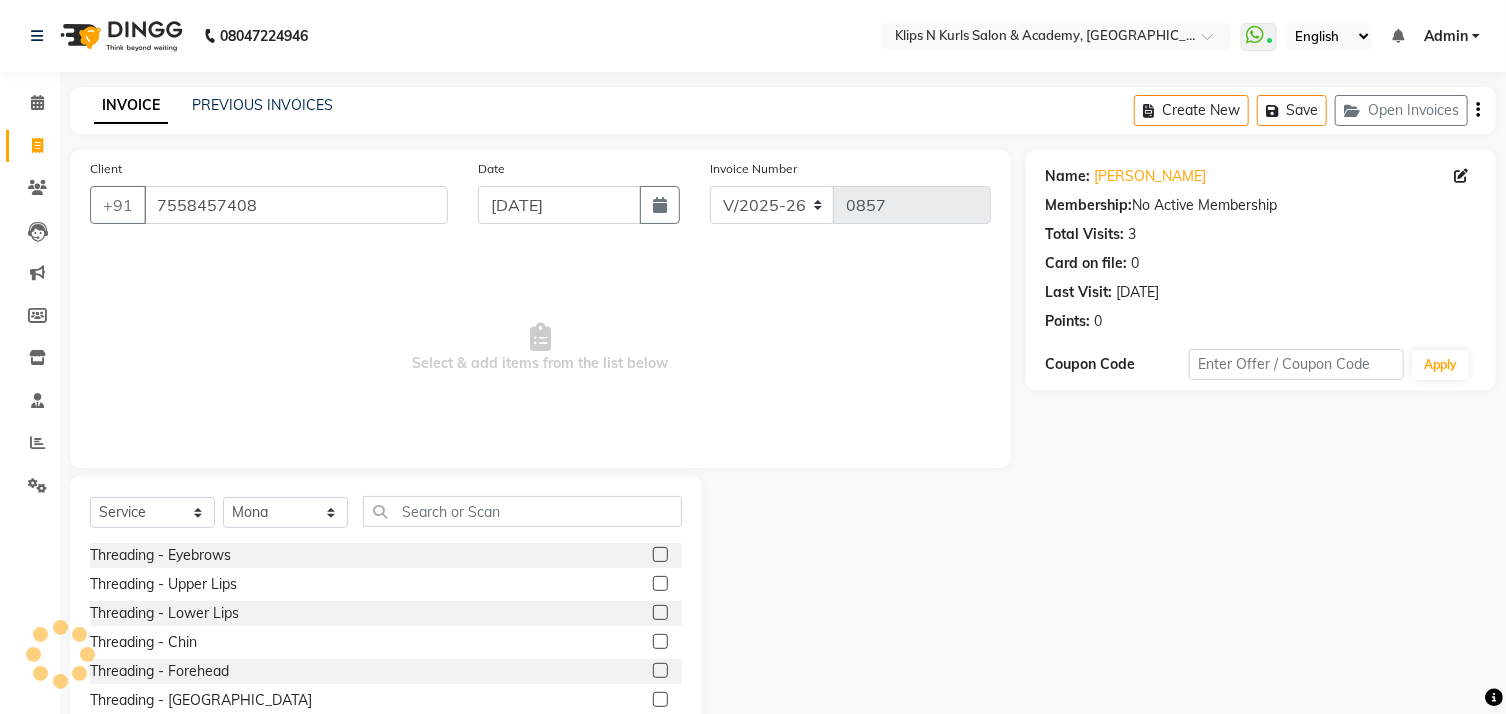 select on "22" 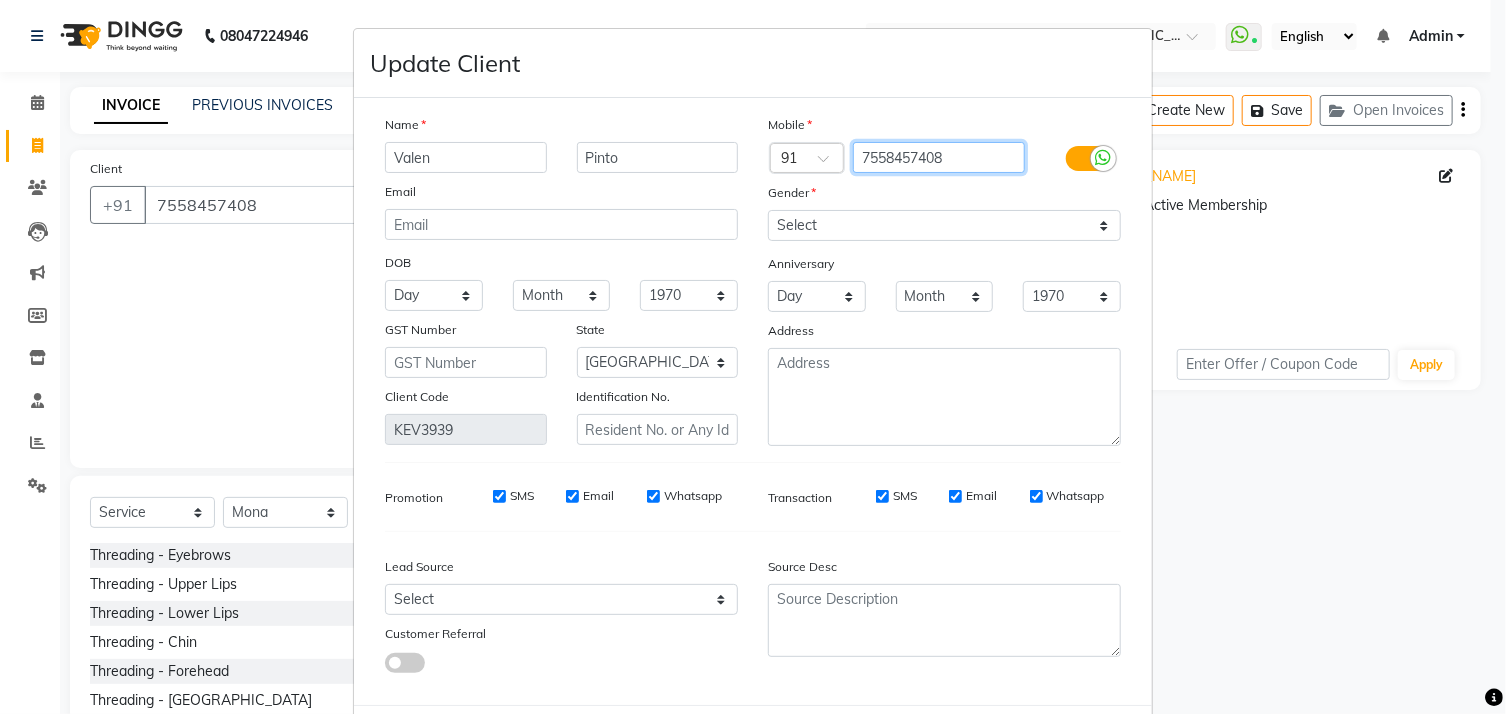 click on "7558457408" at bounding box center [939, 157] 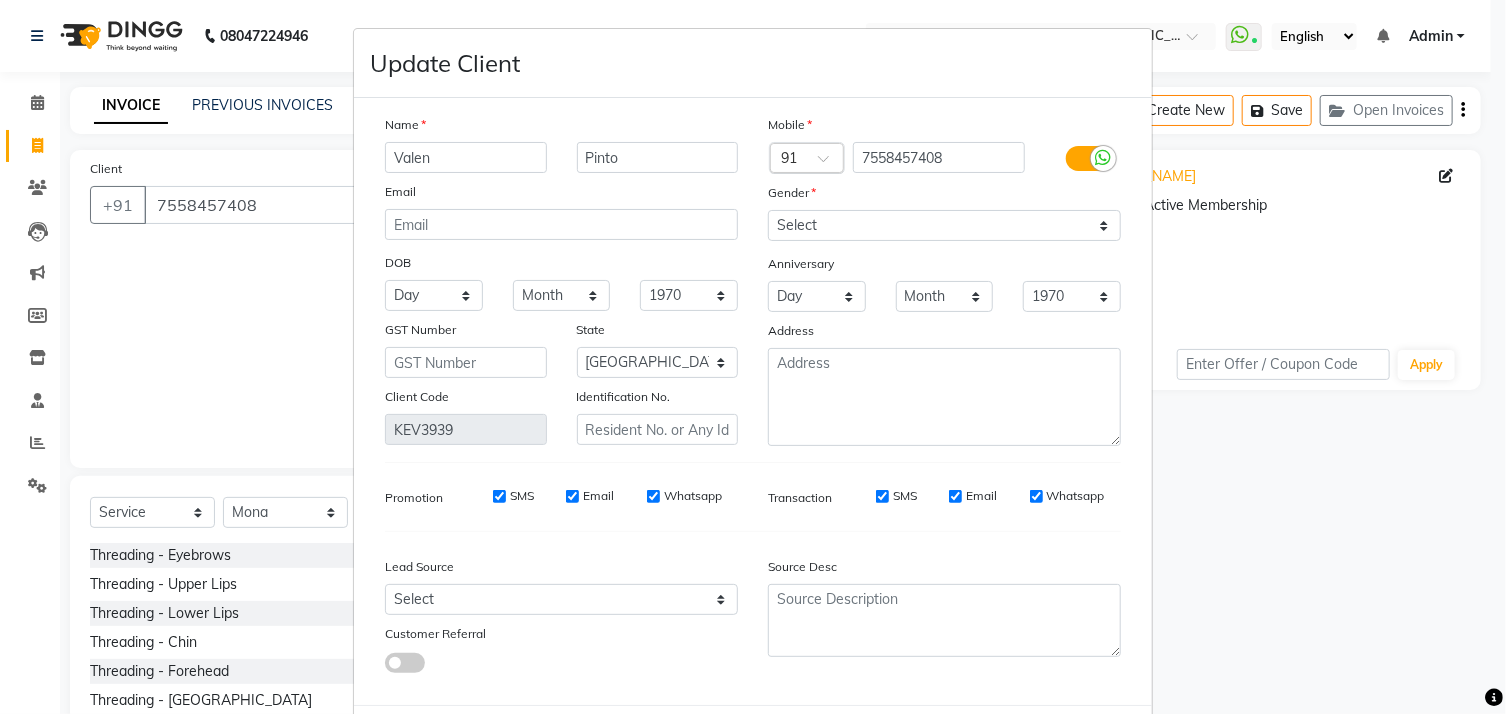 click at bounding box center [830, 164] 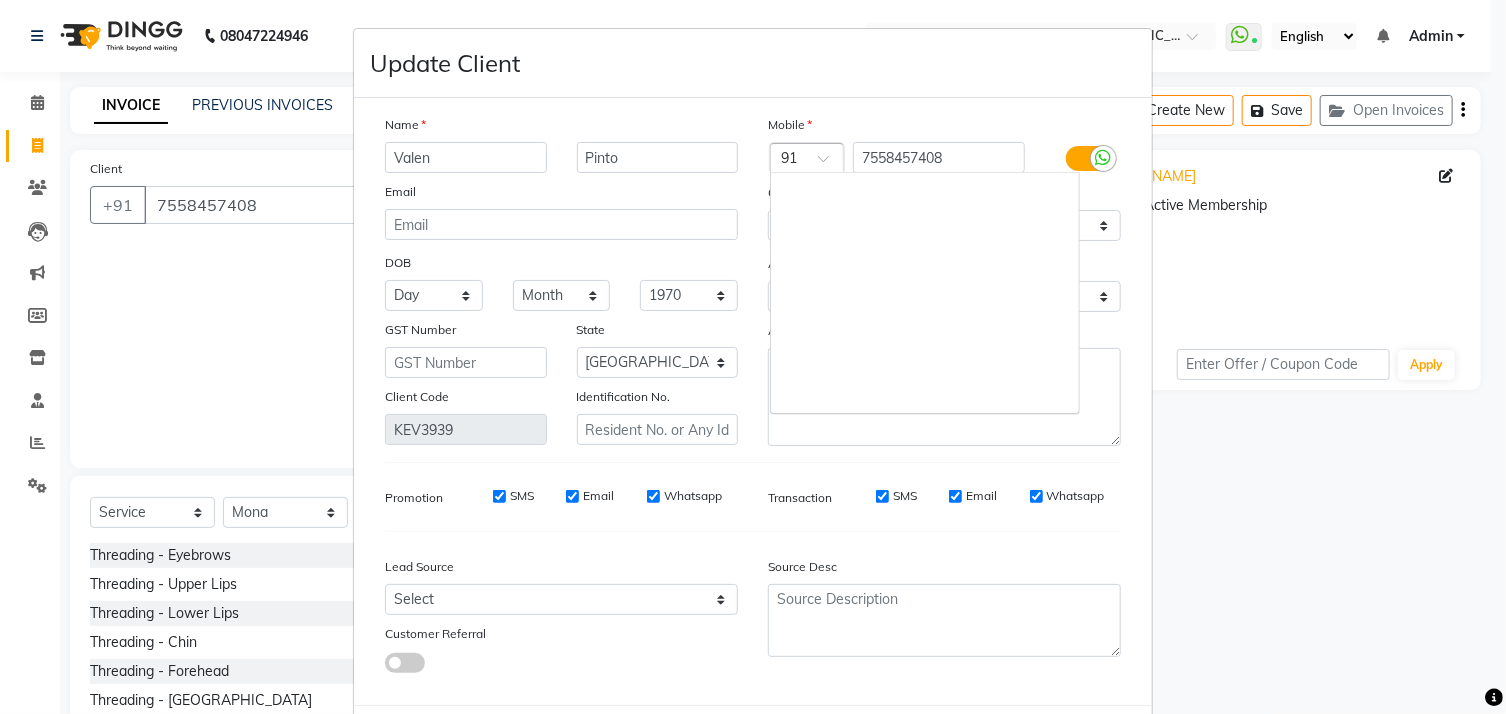 scroll, scrollTop: 3626, scrollLeft: 0, axis: vertical 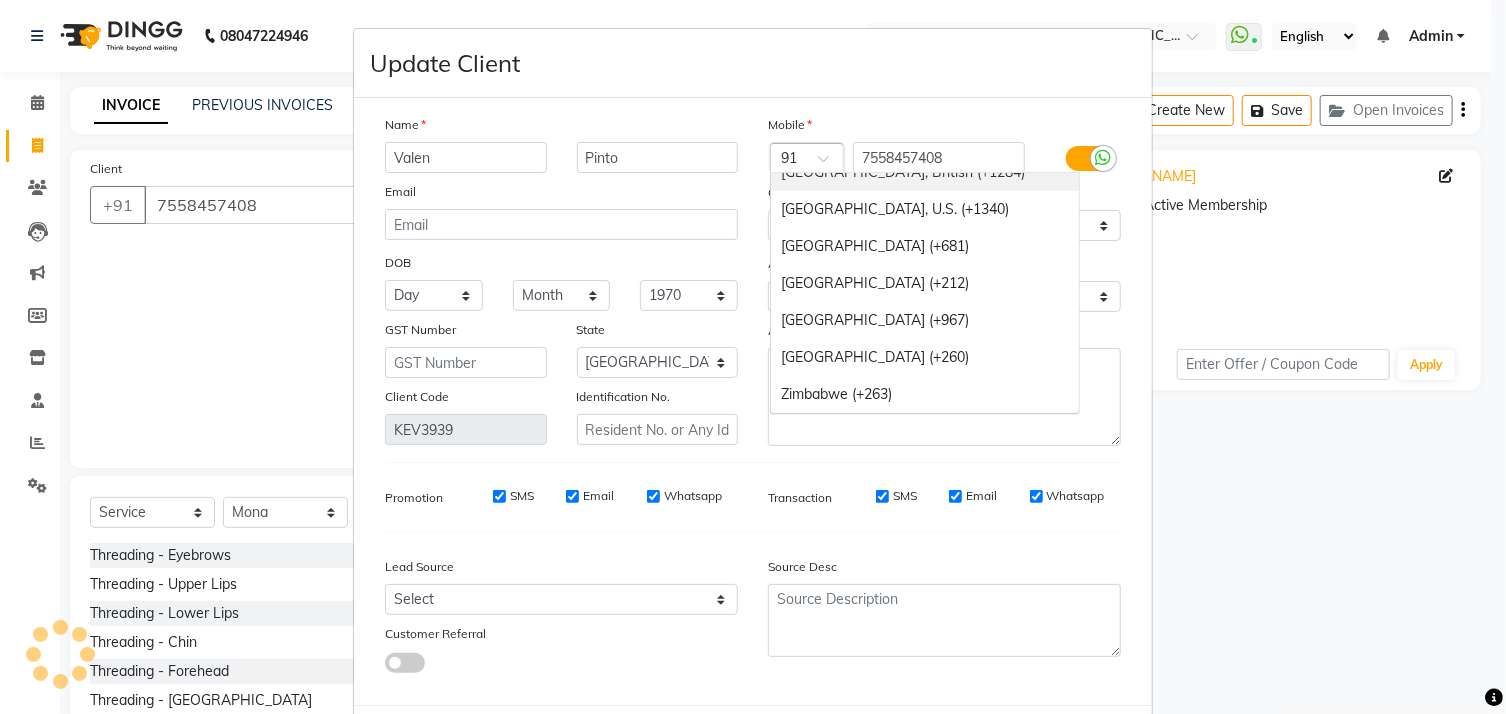 click at bounding box center (807, 159) 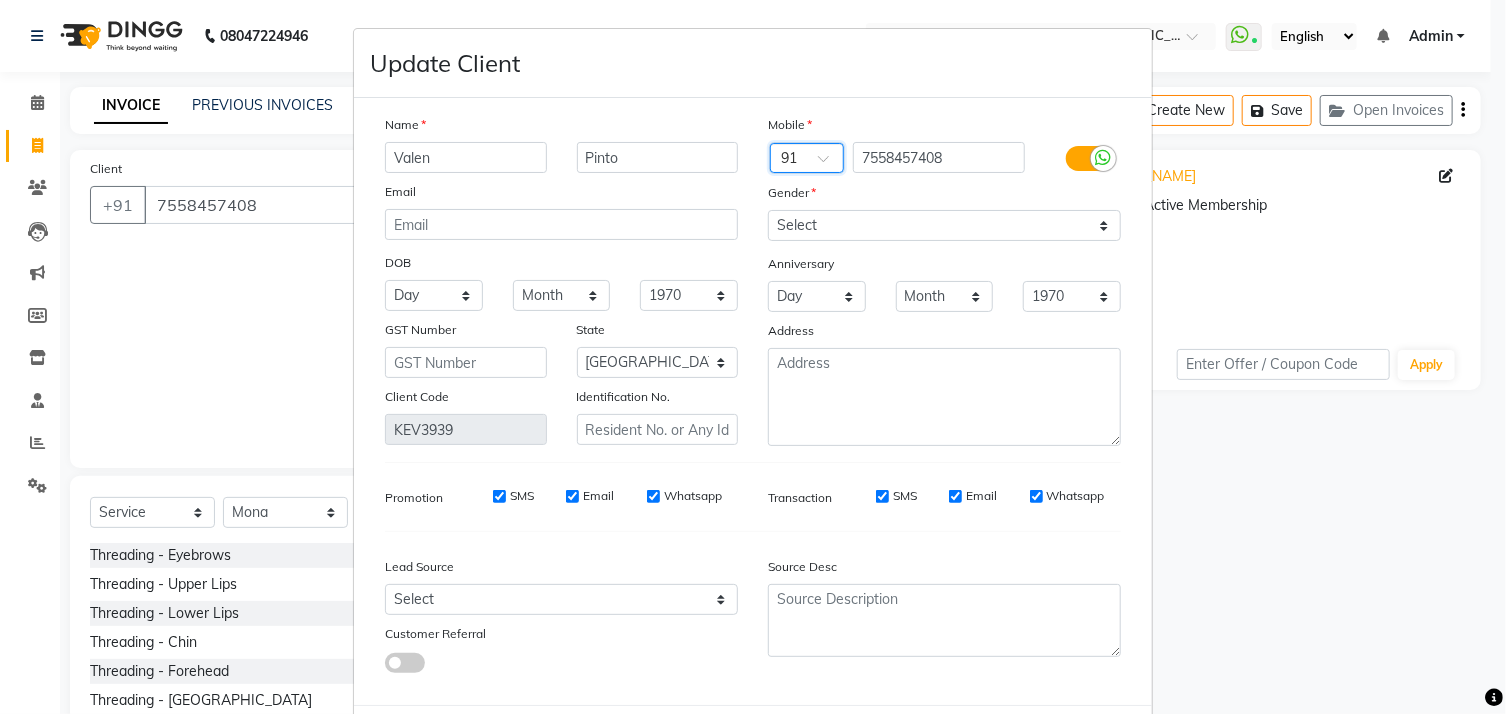 click at bounding box center (830, 164) 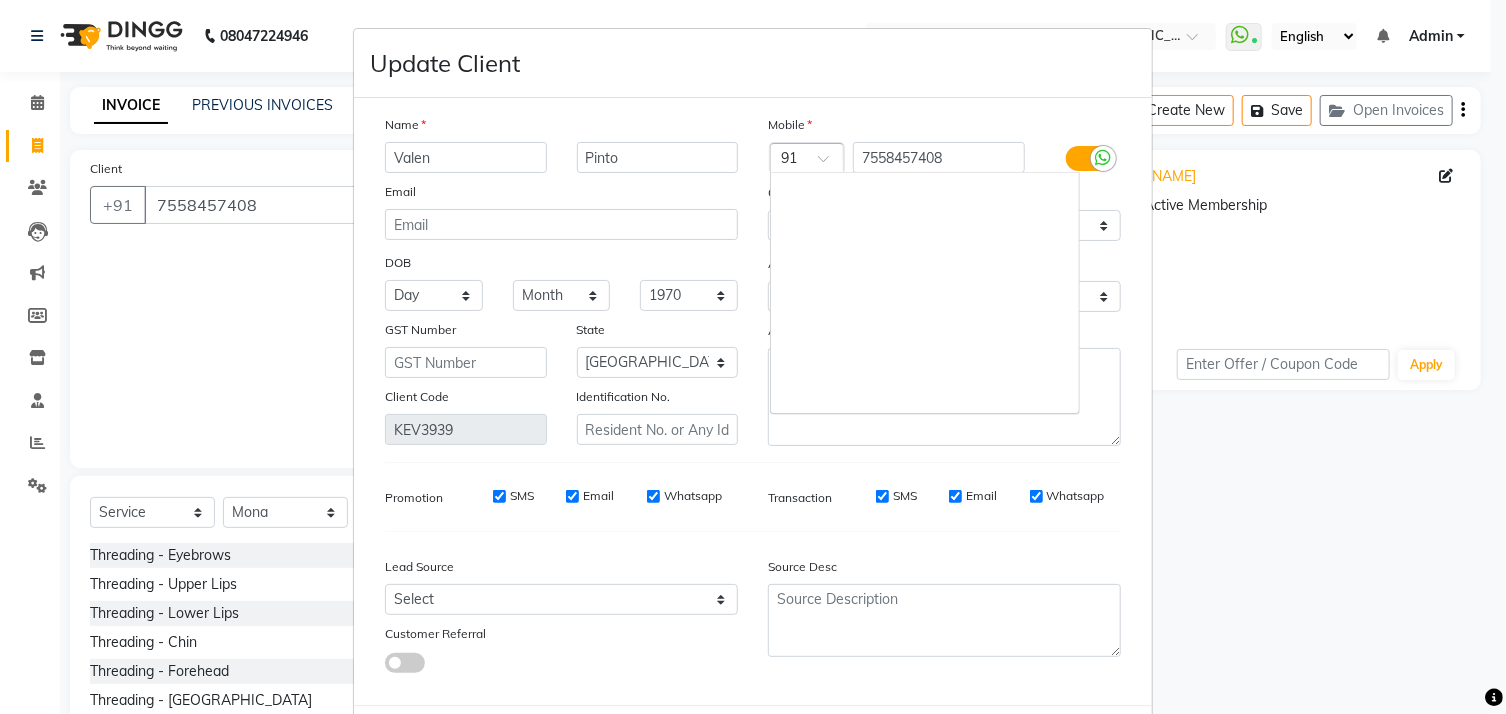 click at bounding box center [830, 164] 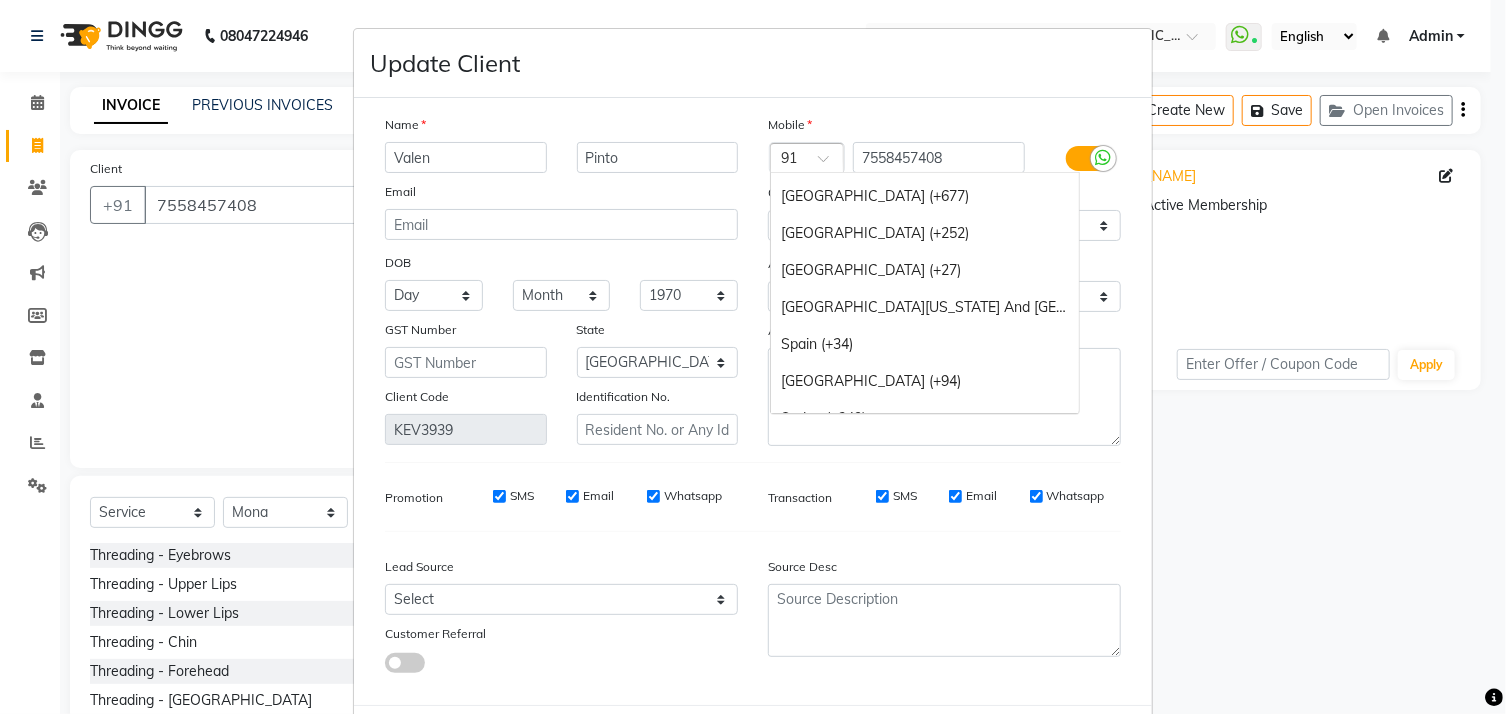 scroll, scrollTop: 7212, scrollLeft: 0, axis: vertical 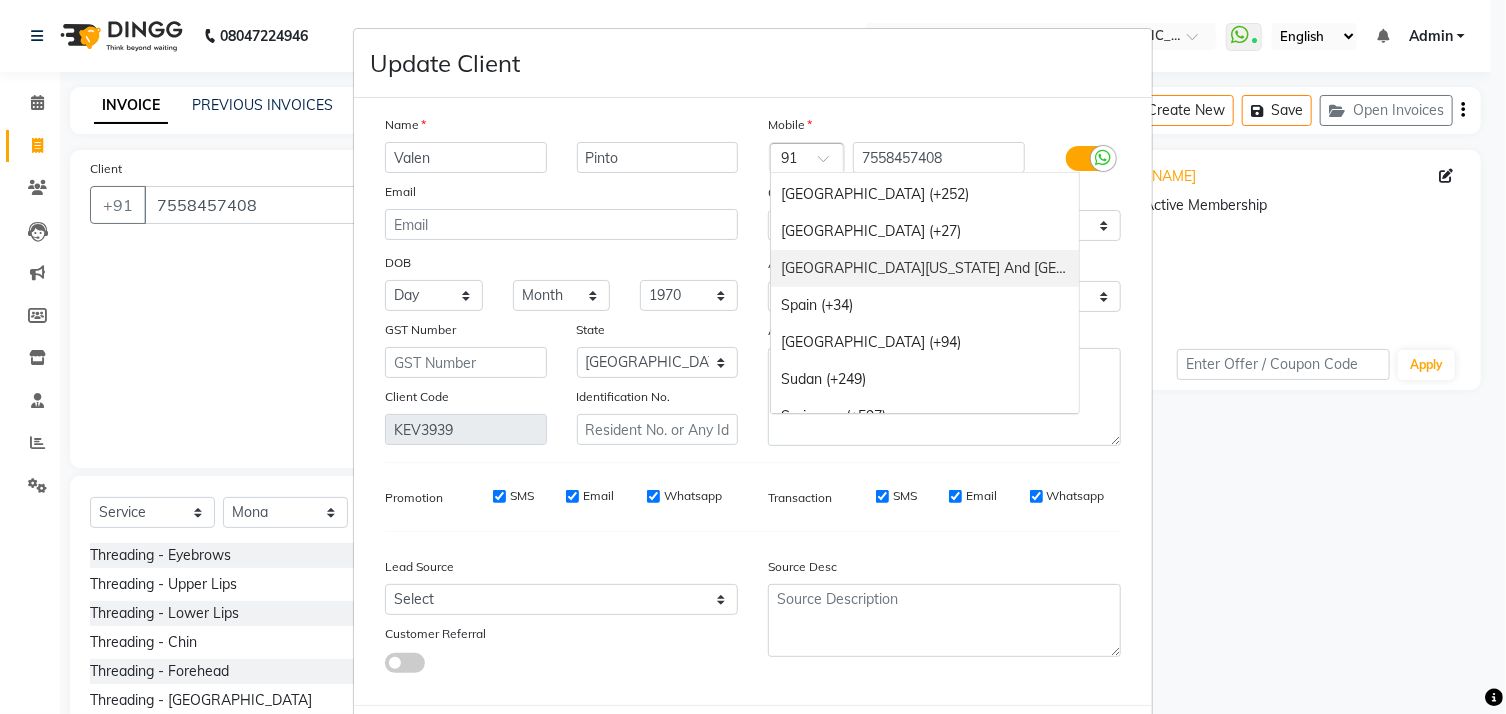 click on "South Georgia And The South Sandwich Islands (+0)" at bounding box center [925, 268] 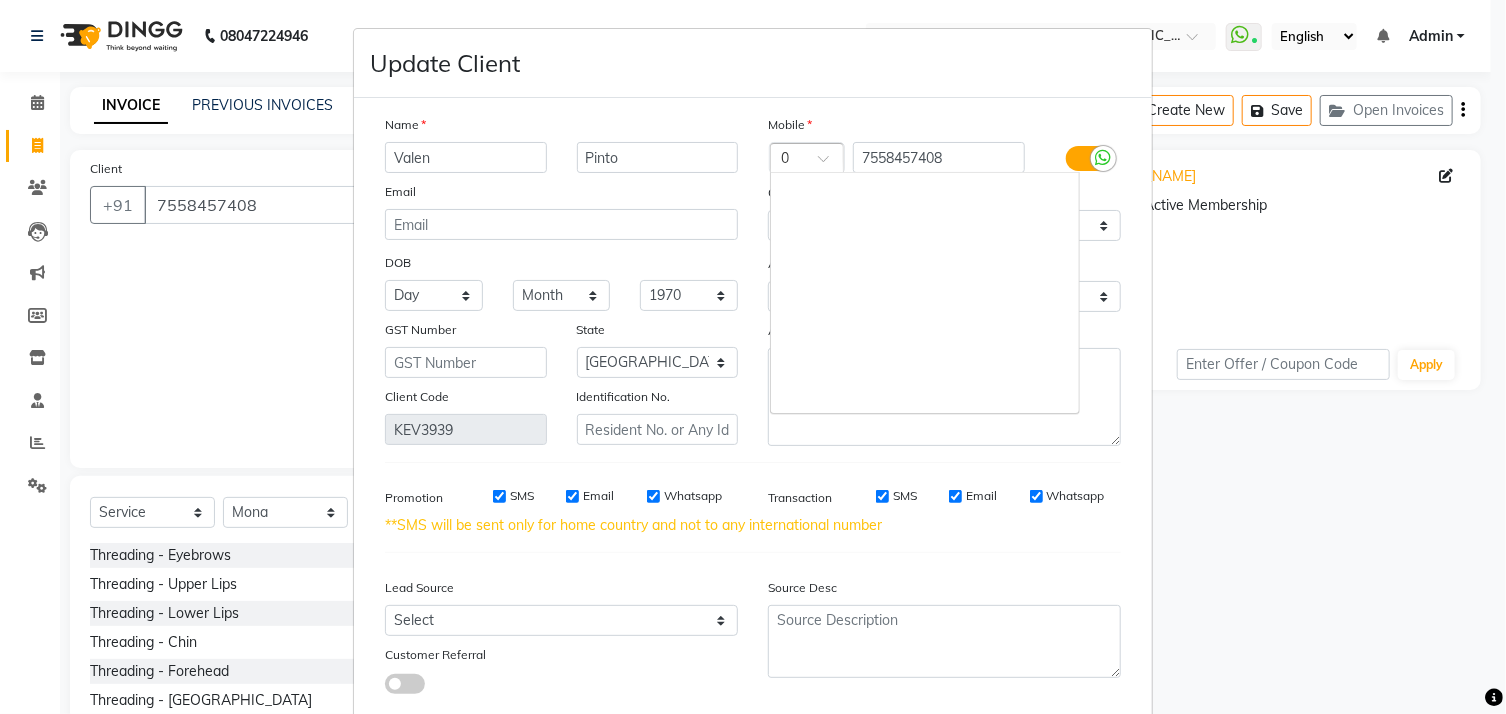click at bounding box center [807, 159] 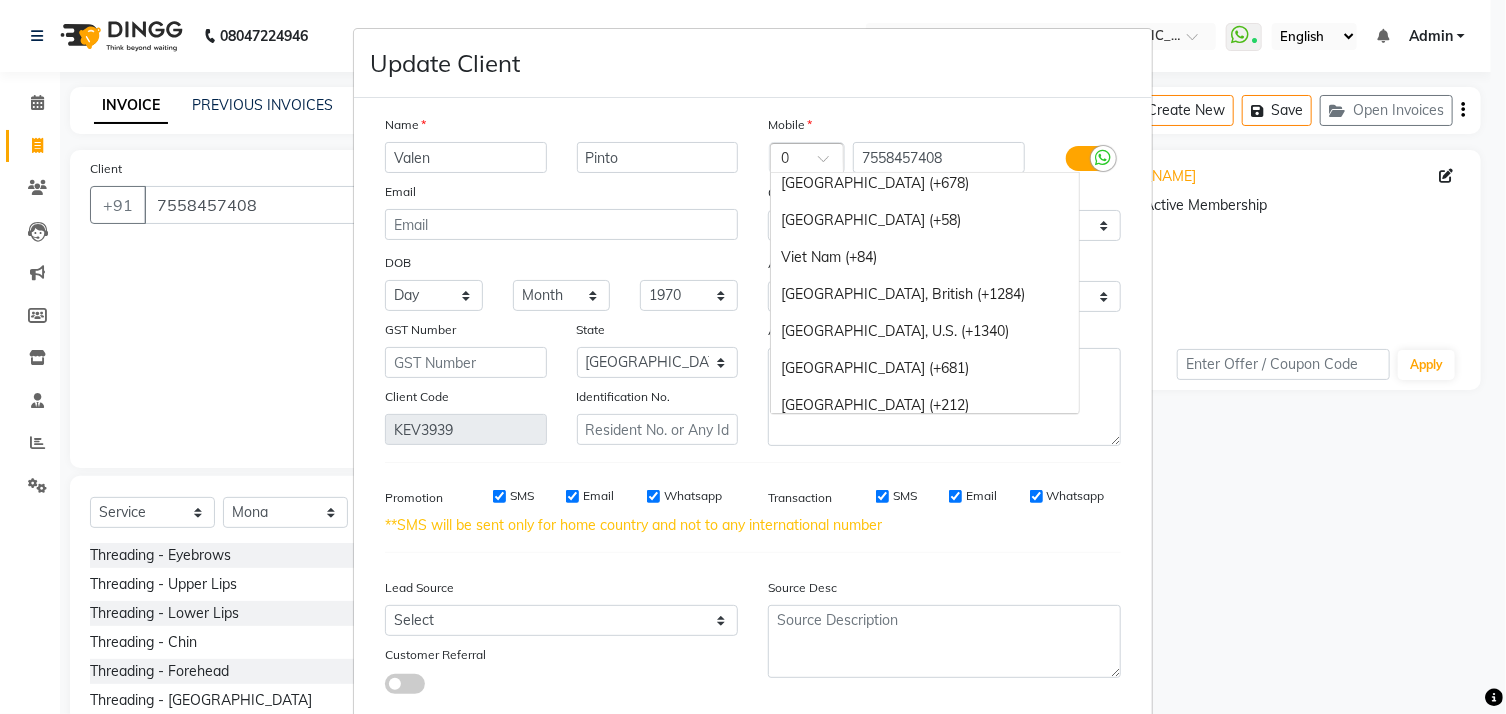scroll, scrollTop: 8488, scrollLeft: 0, axis: vertical 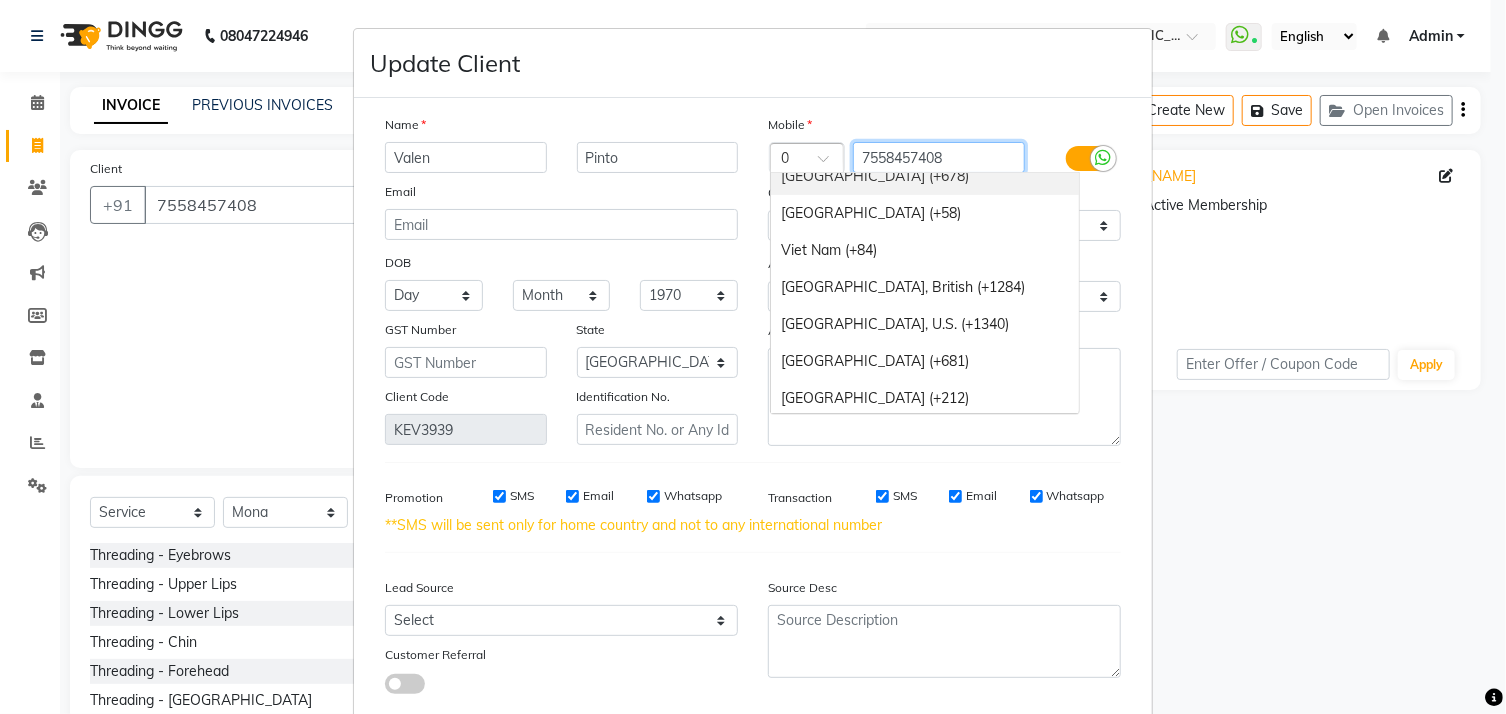click on "7558457408" at bounding box center [939, 157] 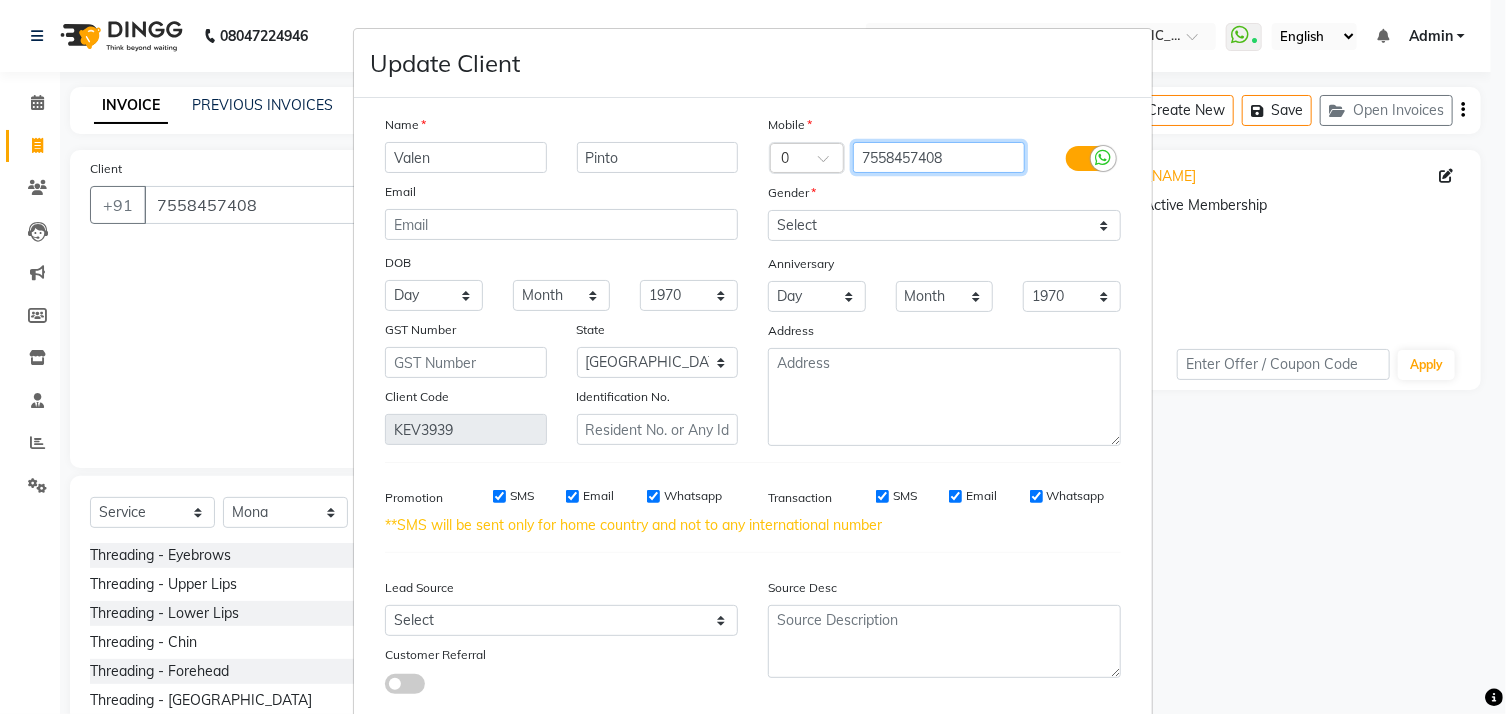 click on "7558457408" at bounding box center (939, 157) 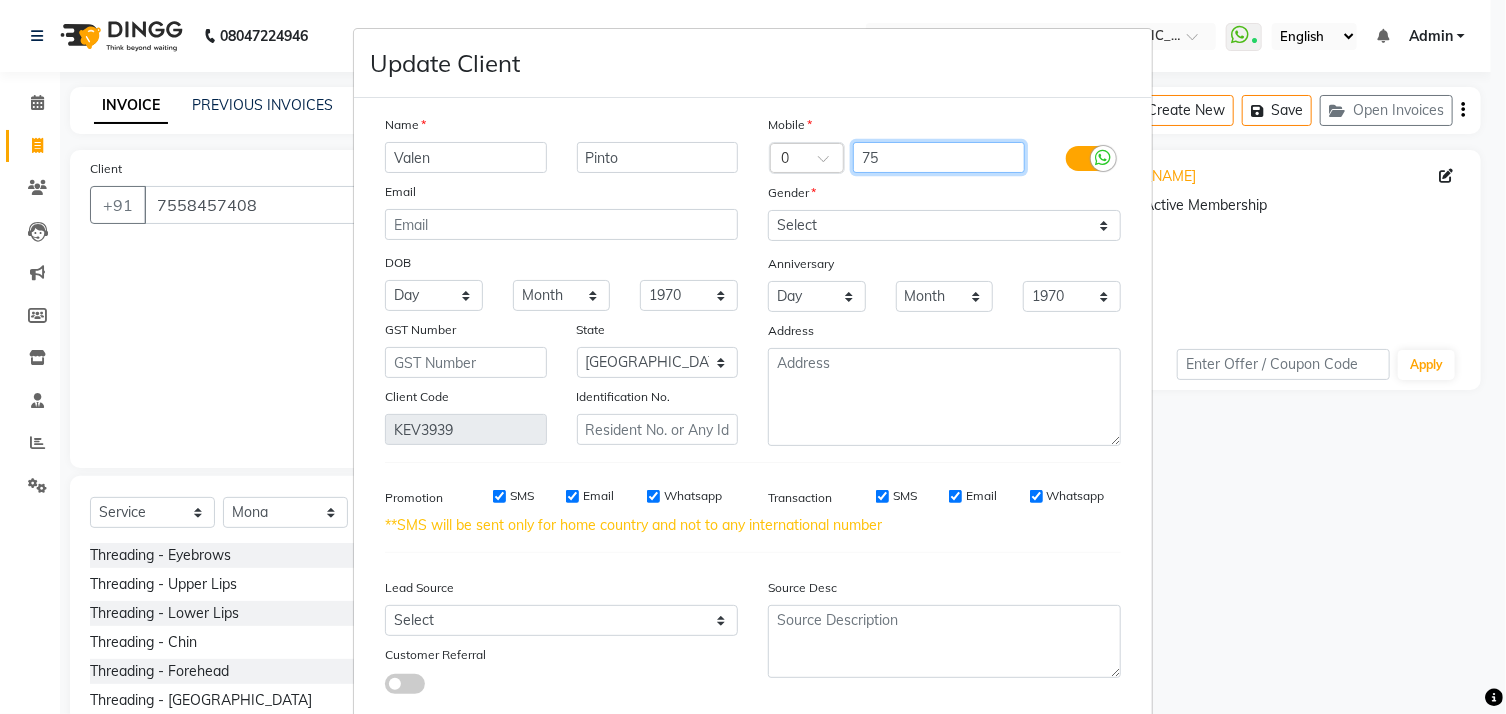 type on "7" 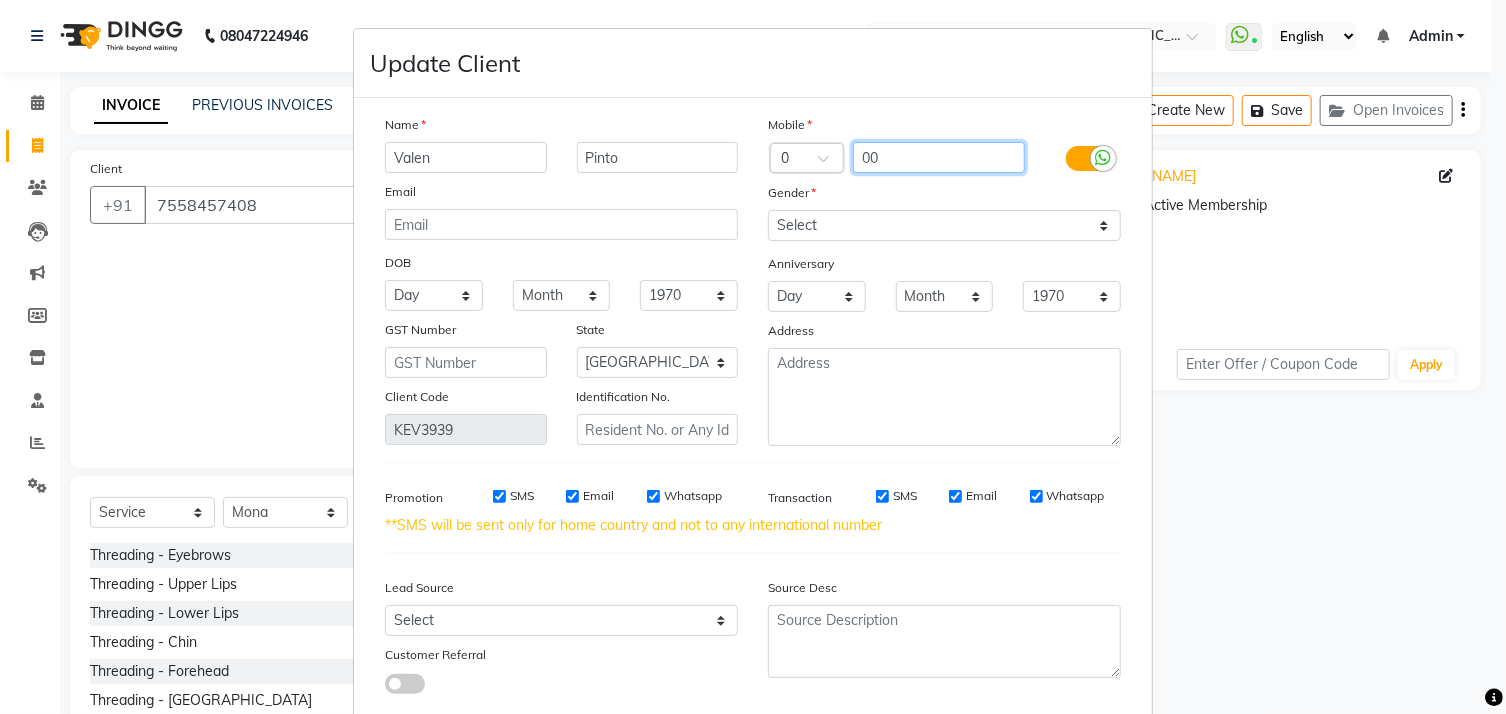 type on "0" 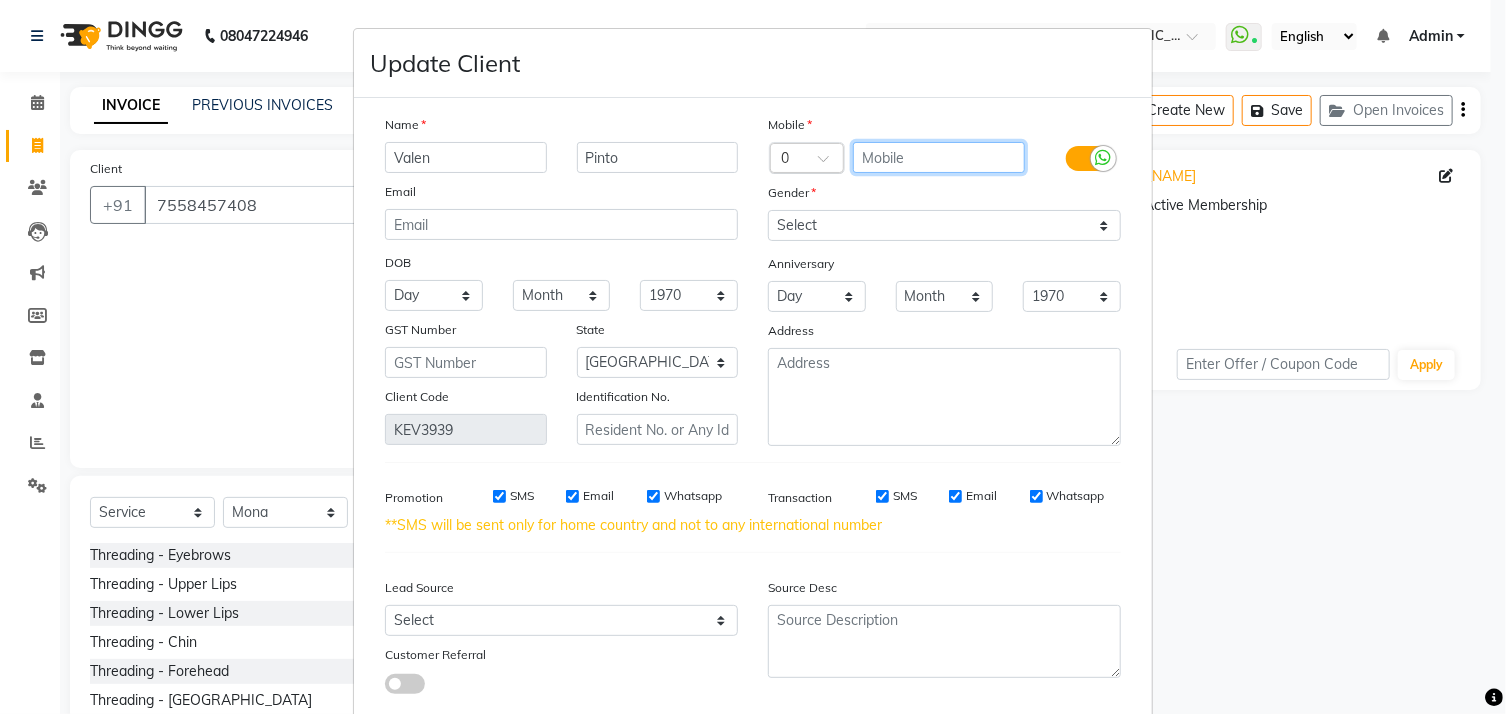 type 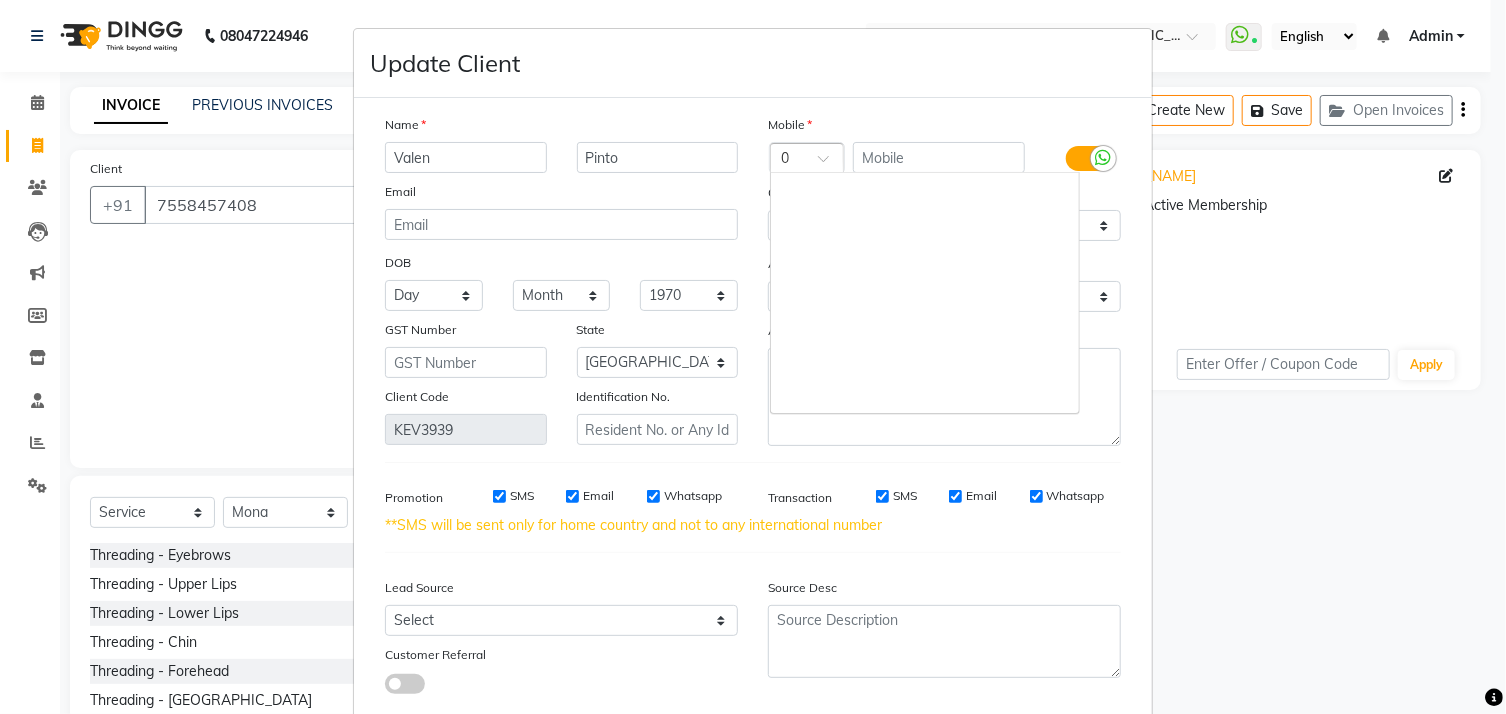 click on "Country Code × 0" at bounding box center [791, 158] 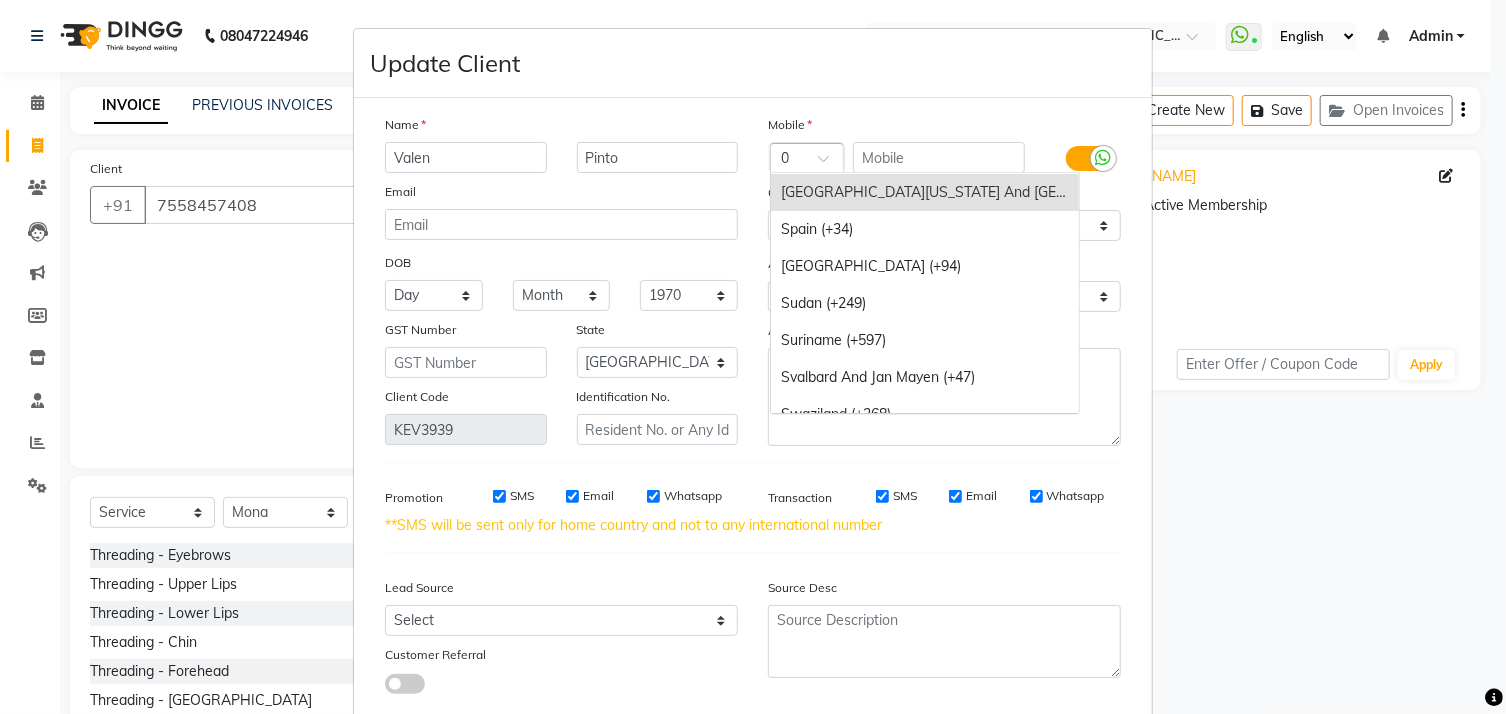 click on "Country Code × 0" at bounding box center [791, 158] 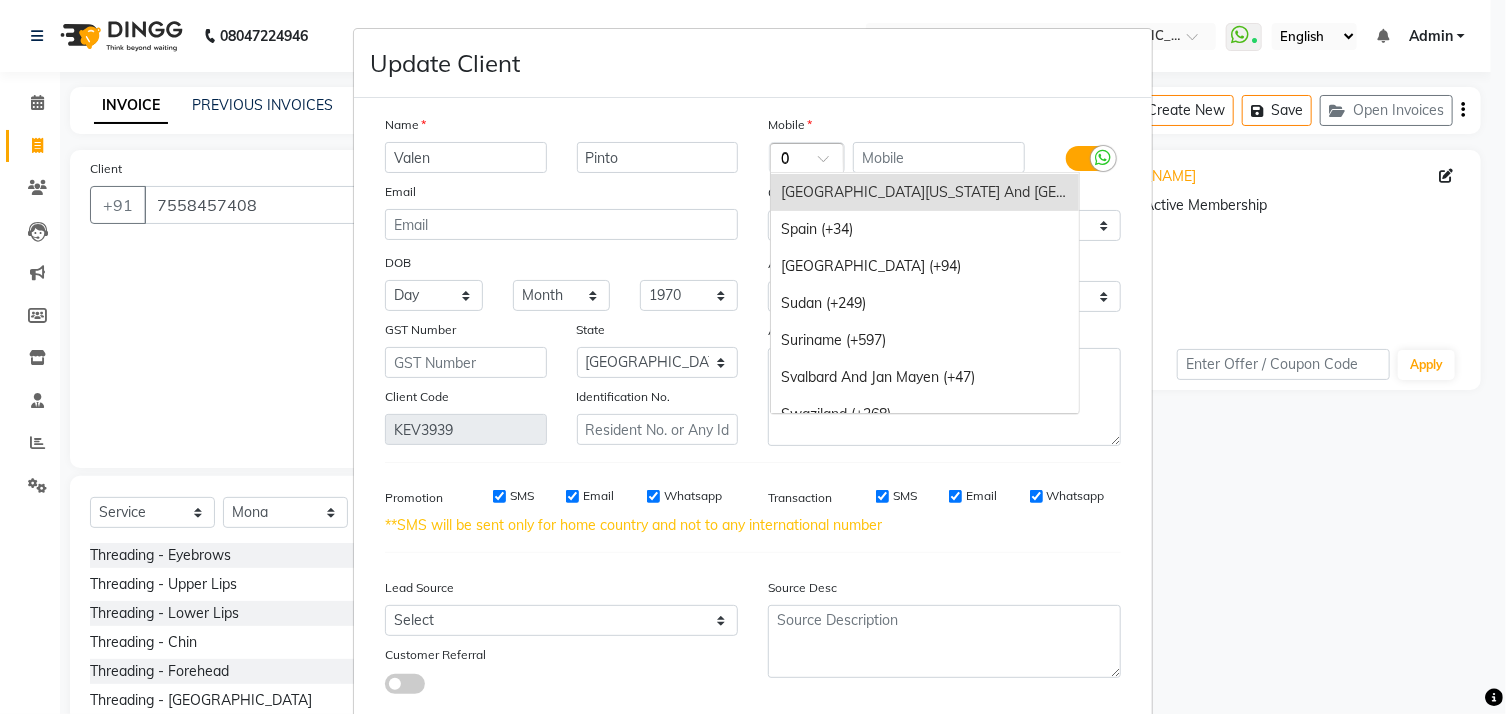scroll, scrollTop: 1388, scrollLeft: 0, axis: vertical 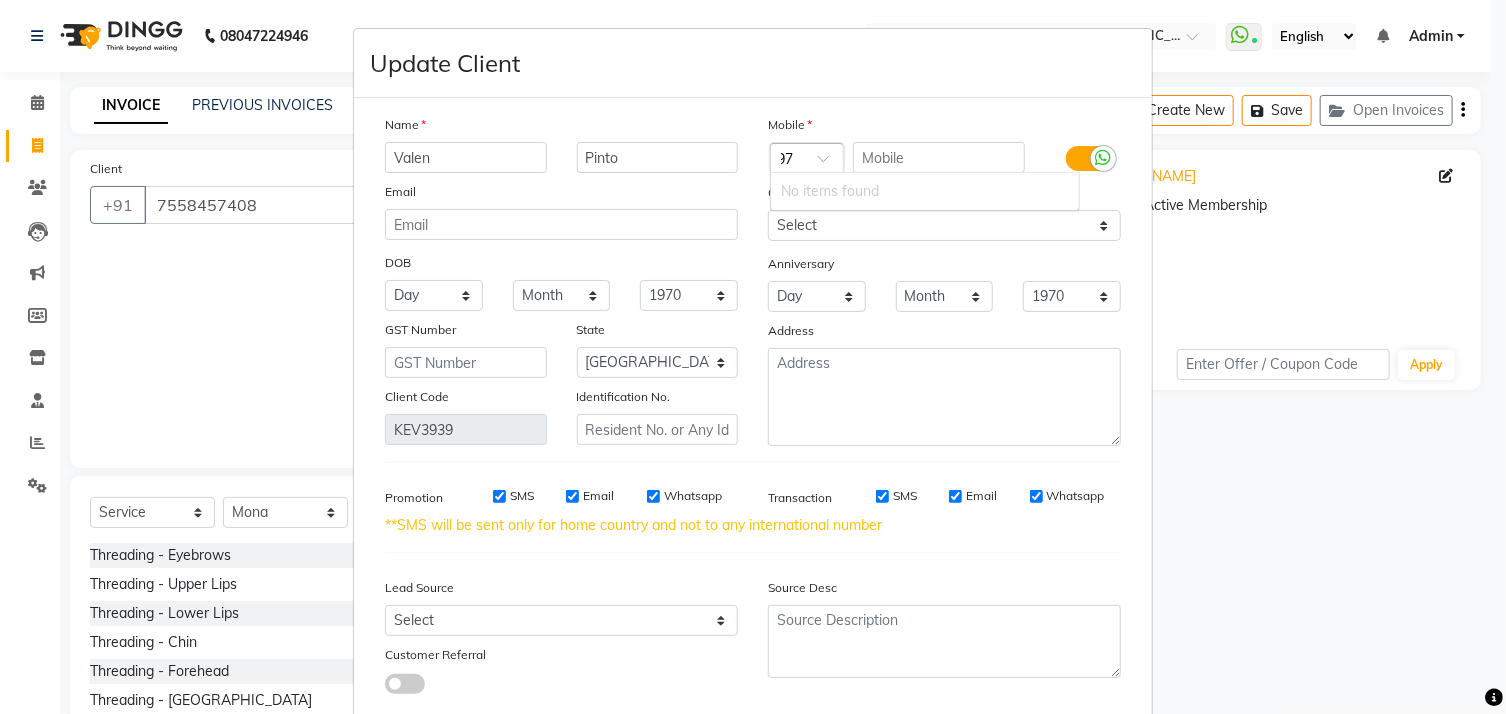 type on "00973" 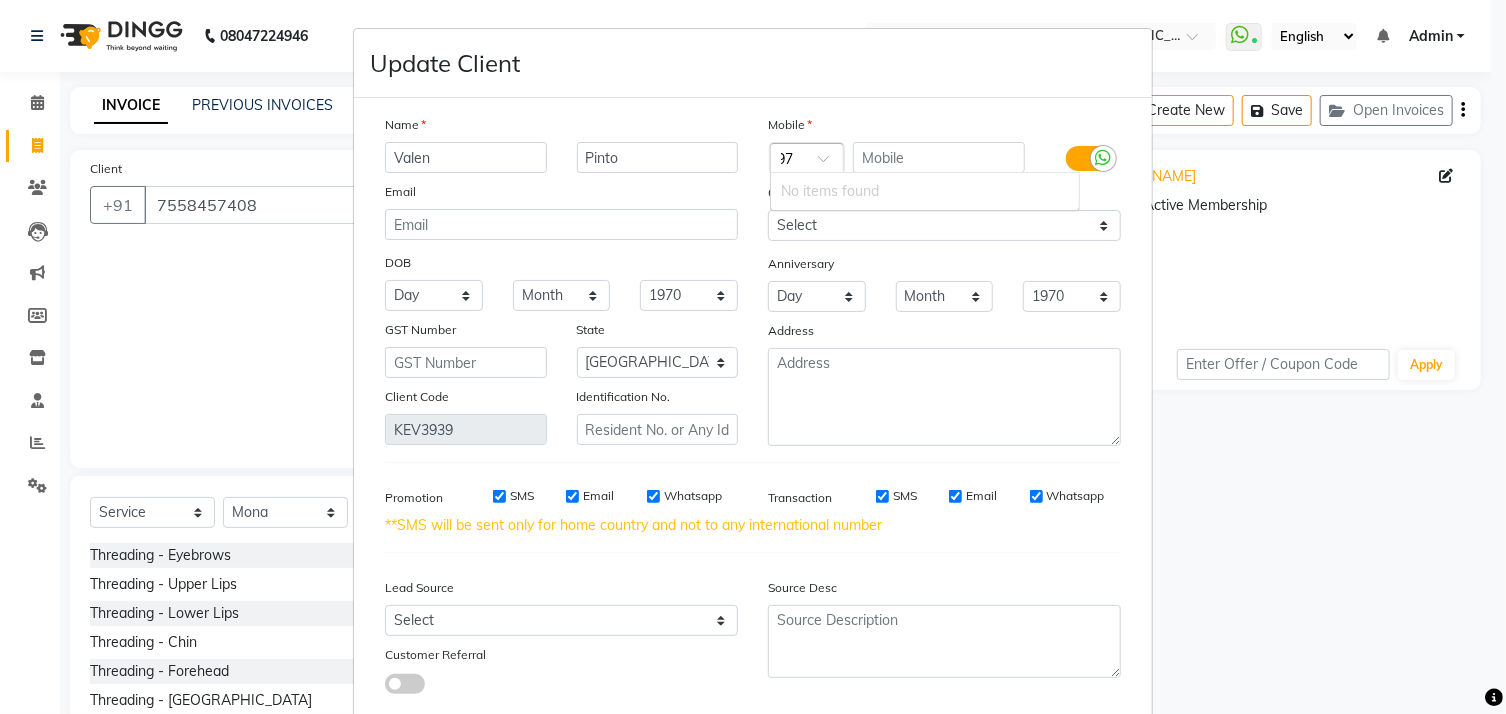 scroll, scrollTop: 0, scrollLeft: 29, axis: horizontal 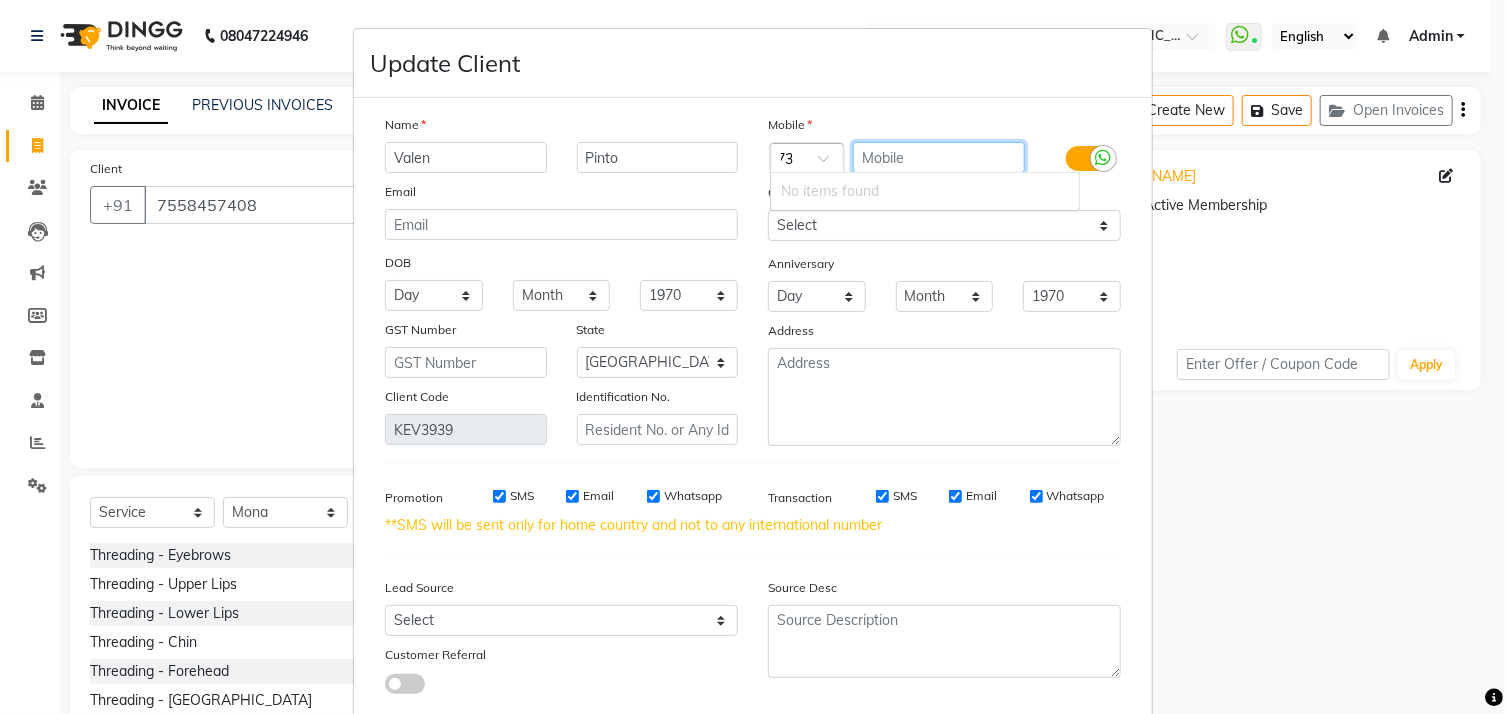 type 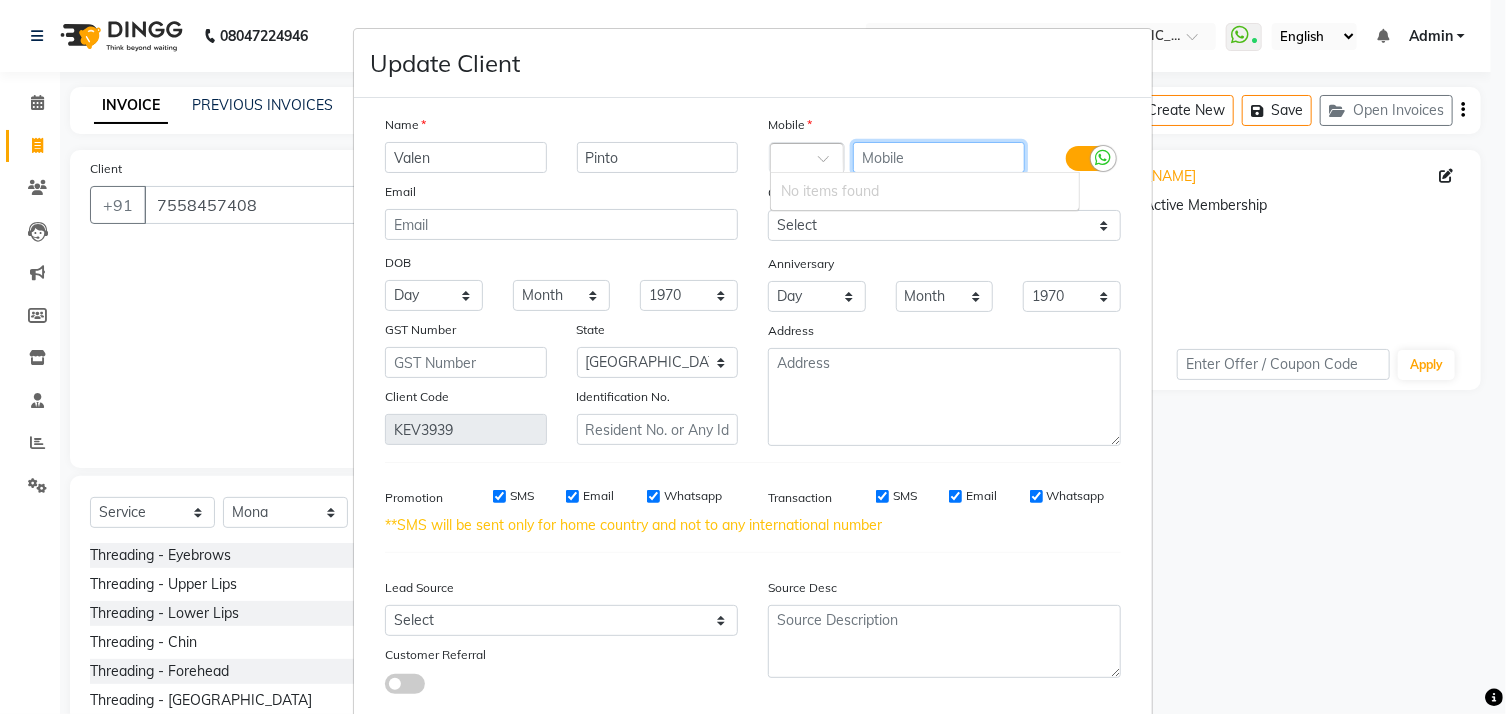 scroll, scrollTop: 0, scrollLeft: 0, axis: both 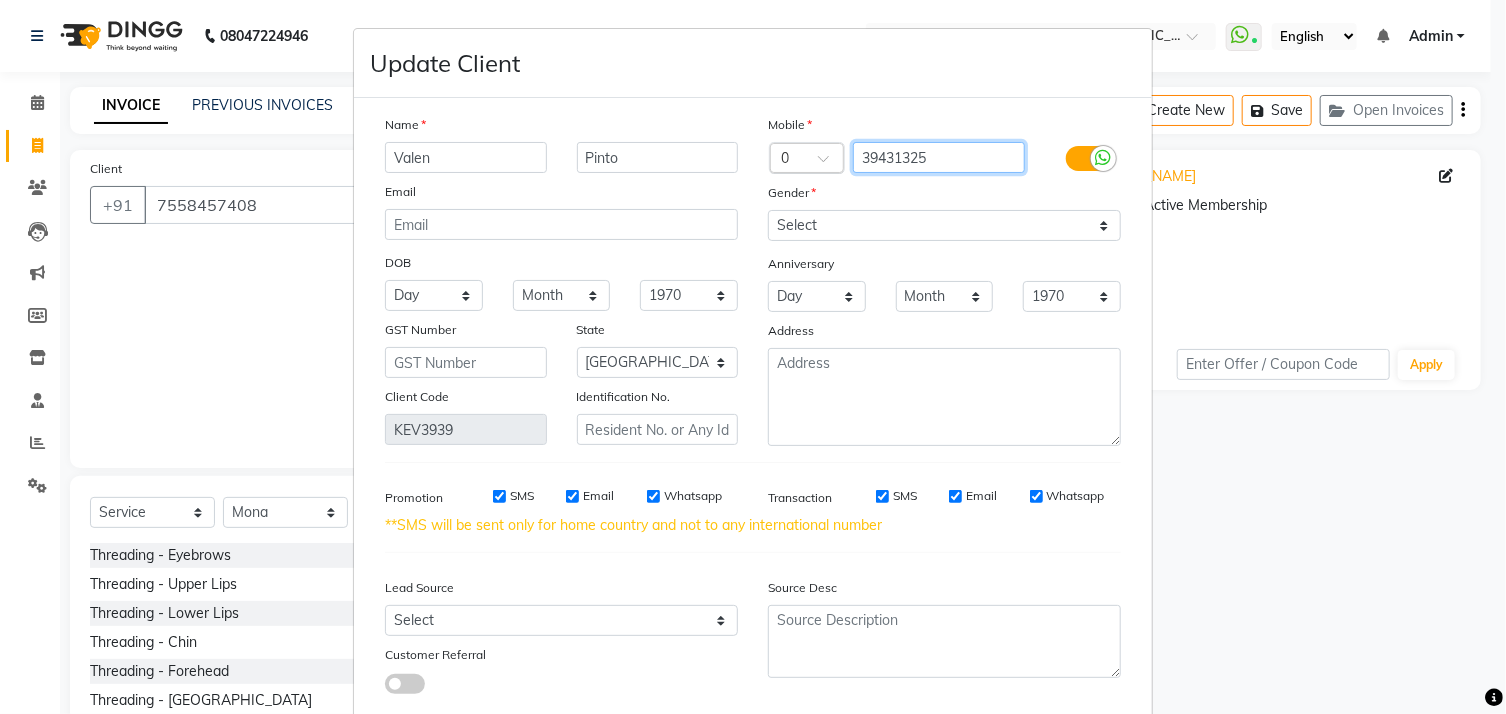 type on "39431325" 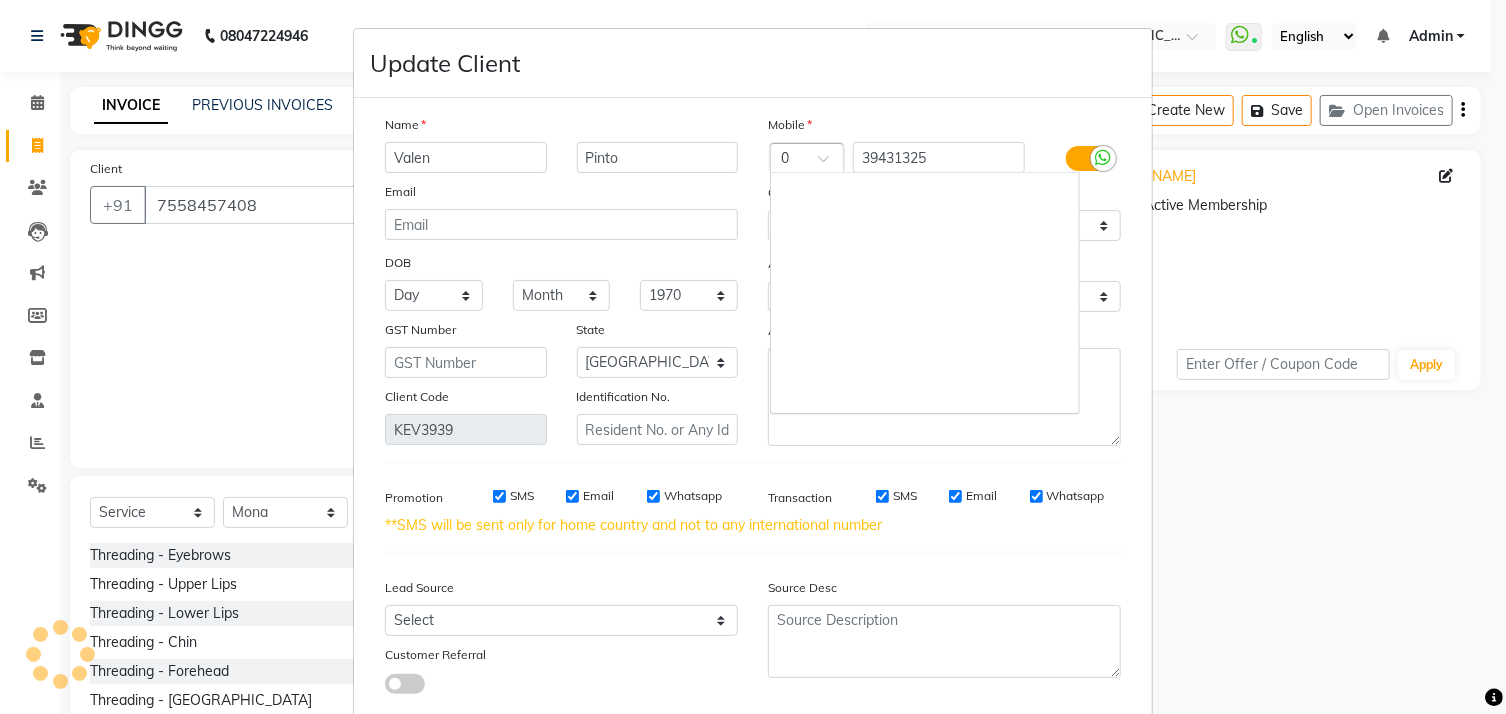 click at bounding box center (807, 159) 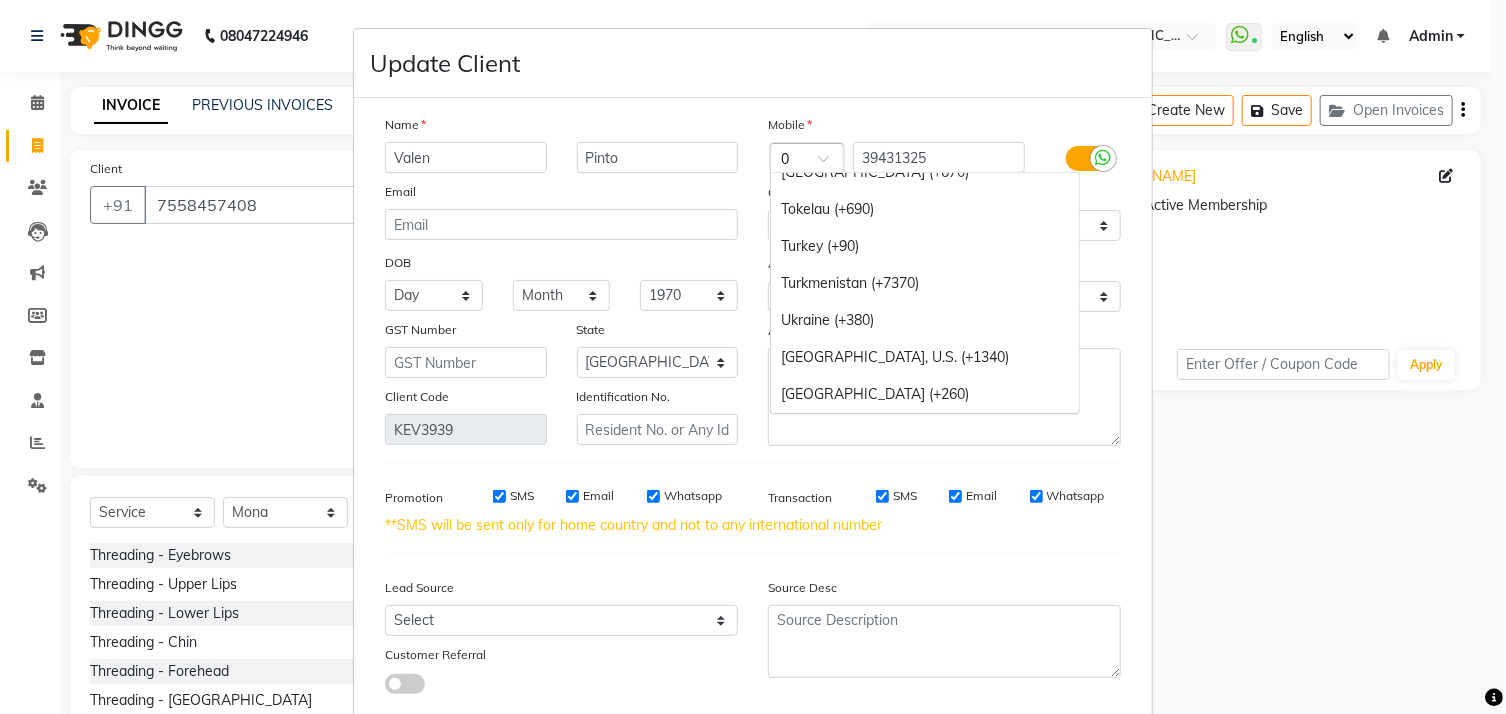 scroll, scrollTop: 1388, scrollLeft: 0, axis: vertical 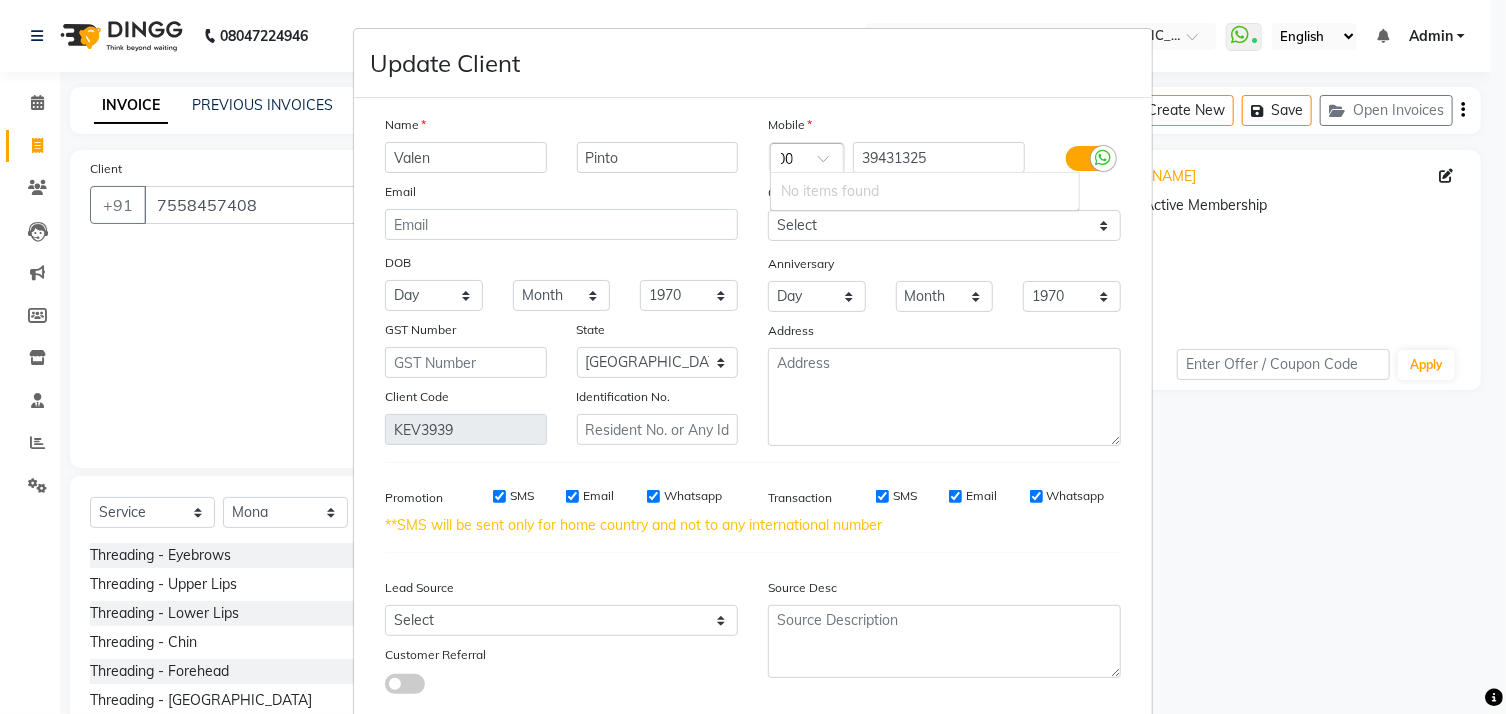 type on "0" 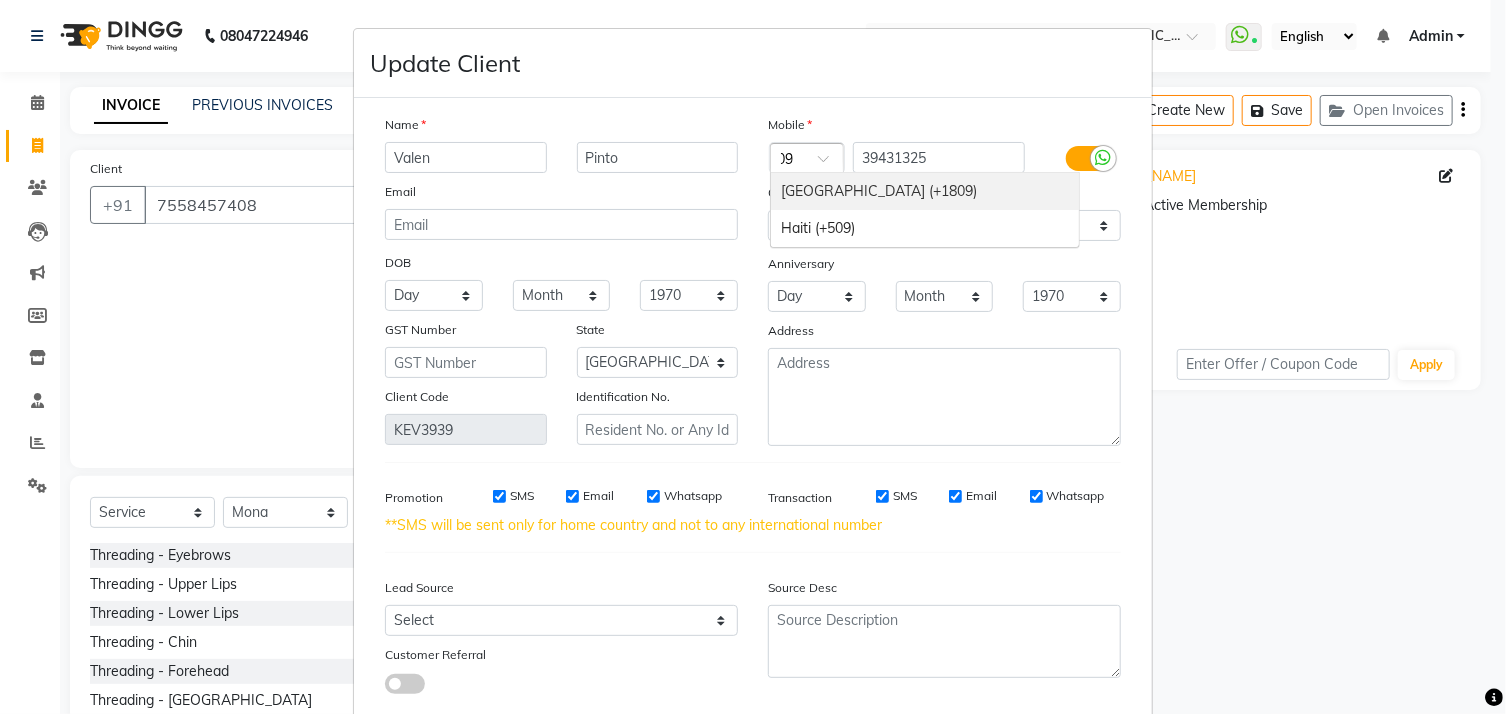 scroll, scrollTop: 0, scrollLeft: 4, axis: horizontal 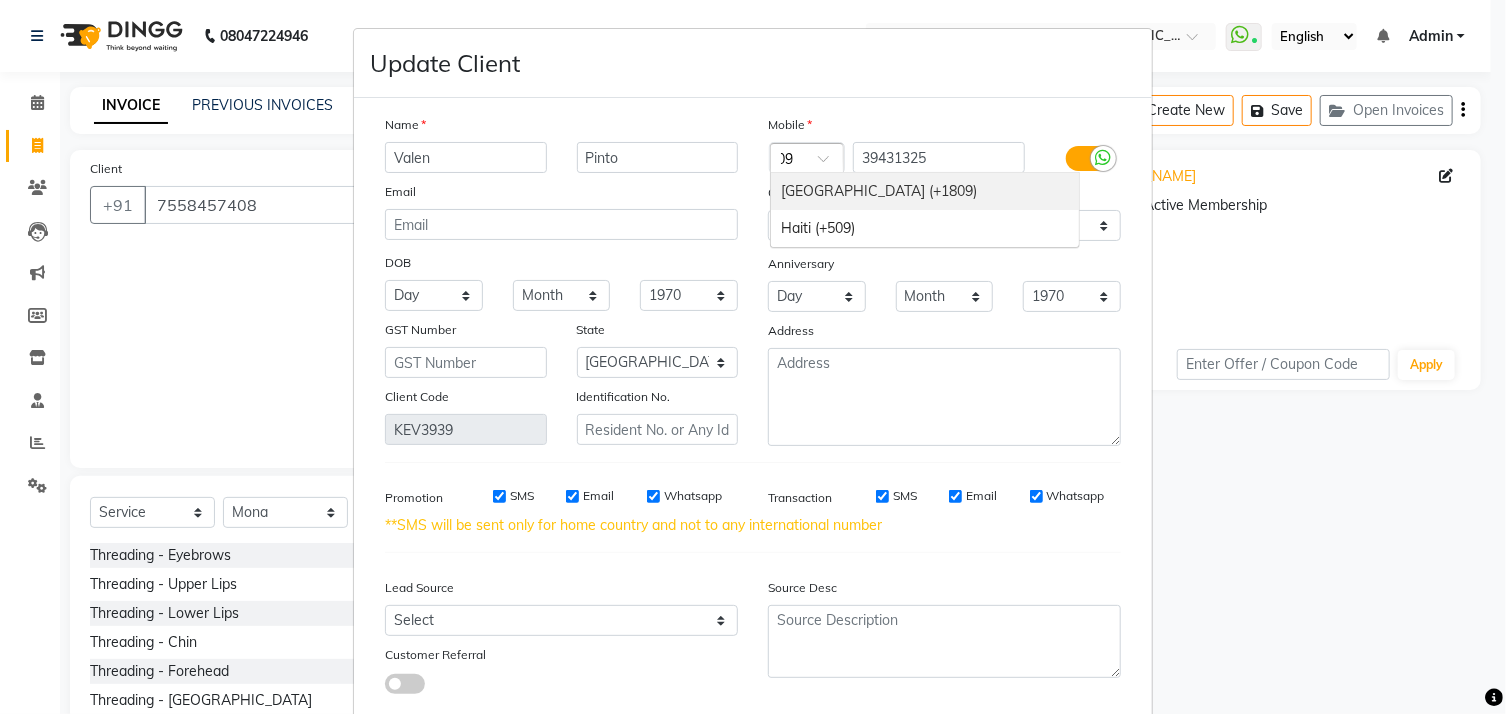 type on "0" 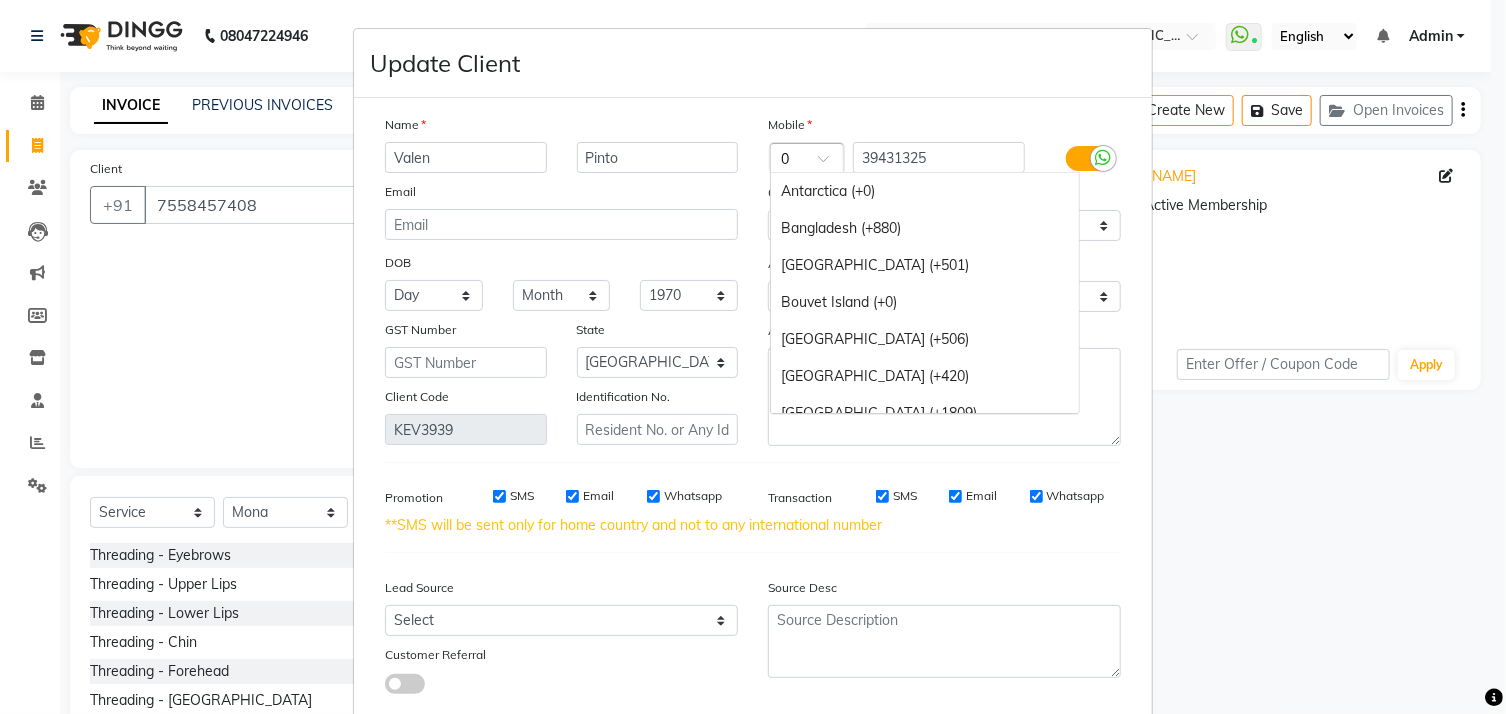 scroll, scrollTop: 0, scrollLeft: 0, axis: both 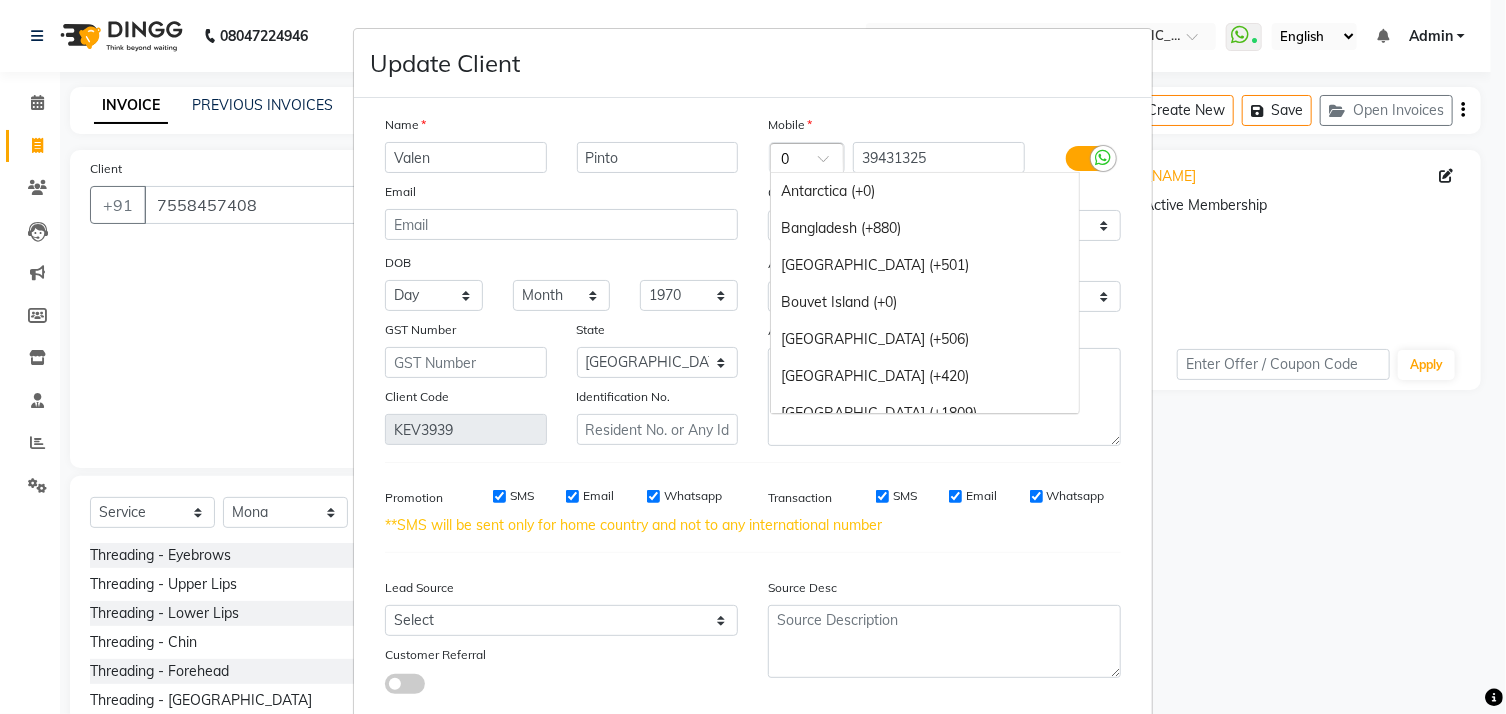 type 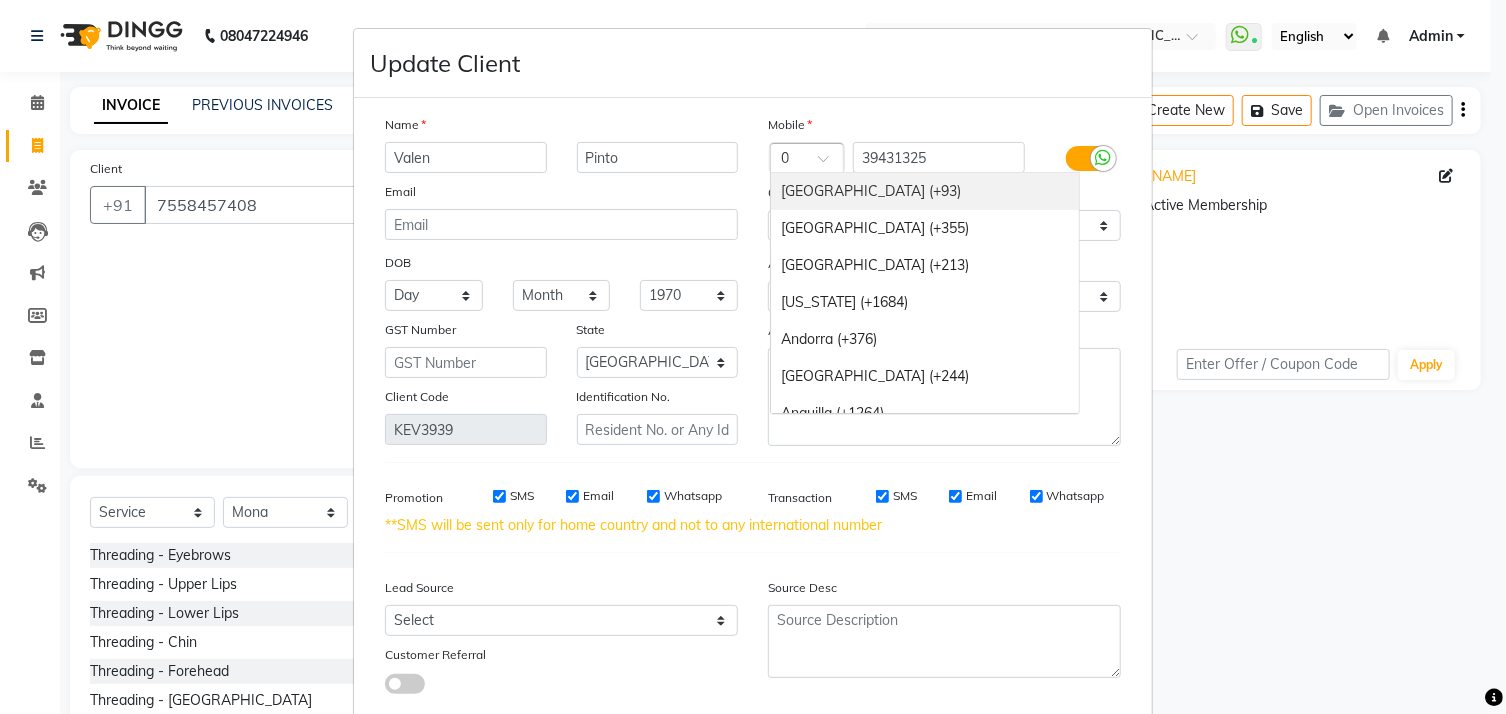 click on "Update Client Name Valen Pinto Email DOB Day 01 02 03 04 05 06 07 08 09 10 11 12 13 14 15 16 17 18 19 20 21 22 23 24 25 26 27 28 29 30 31 Month January February March April May June July August September October November December 1940 1941 1942 1943 1944 1945 1946 1947 1948 1949 1950 1951 1952 1953 1954 1955 1956 1957 1958 1959 1960 1961 1962 1963 1964 1965 1966 1967 1968 1969 1970 1971 1972 1973 1974 1975 1976 1977 1978 1979 1980 1981 1982 1983 1984 1985 1986 1987 1988 1989 1990 1991 1992 1993 1994 1995 1996 1997 1998 1999 2000 2001 2002 2003 2004 2005 2006 2007 2008 2009 2010 2011 2012 2013 2014 2015 2016 2017 2018 2019 2020 2021 2022 2023 2024 GST Number State Select Andaman and Nicobar Islands Andhra Pradesh Arunachal Pradesh Assam Bihar Chandigarh Chhattisgarh Dadra and Nagar Haveli Daman and Diu Delhi Goa Gujarat Haryana Himachal Pradesh Jammu and Kashmir Jharkhand Karnataka Kerala Lakshadweep Madhya Pradesh Maharashtra Manipur Meghalaya Mizoram Nagaland Odisha Pondicherry Punjab Rajasthan Sikkim Ladakh" at bounding box center [753, 357] 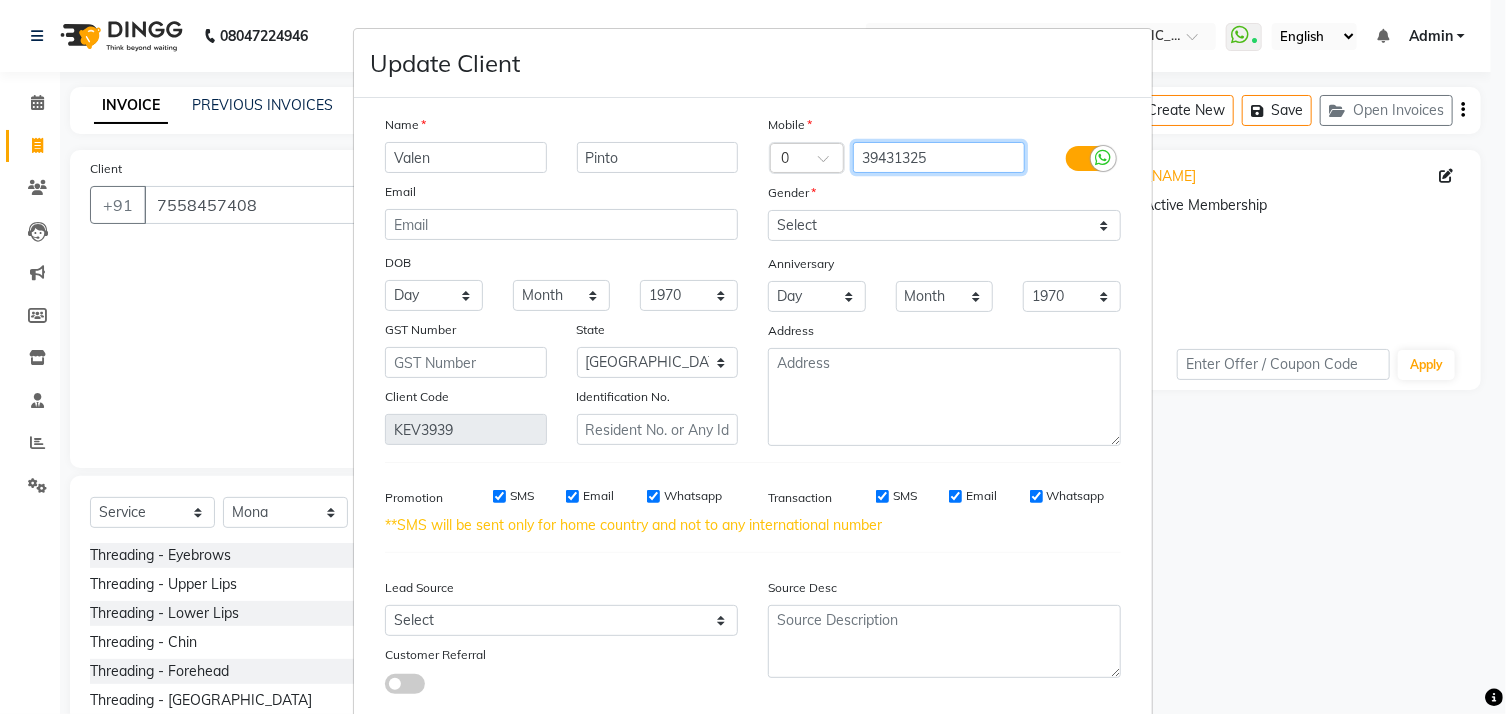 click on "39431325" at bounding box center [939, 157] 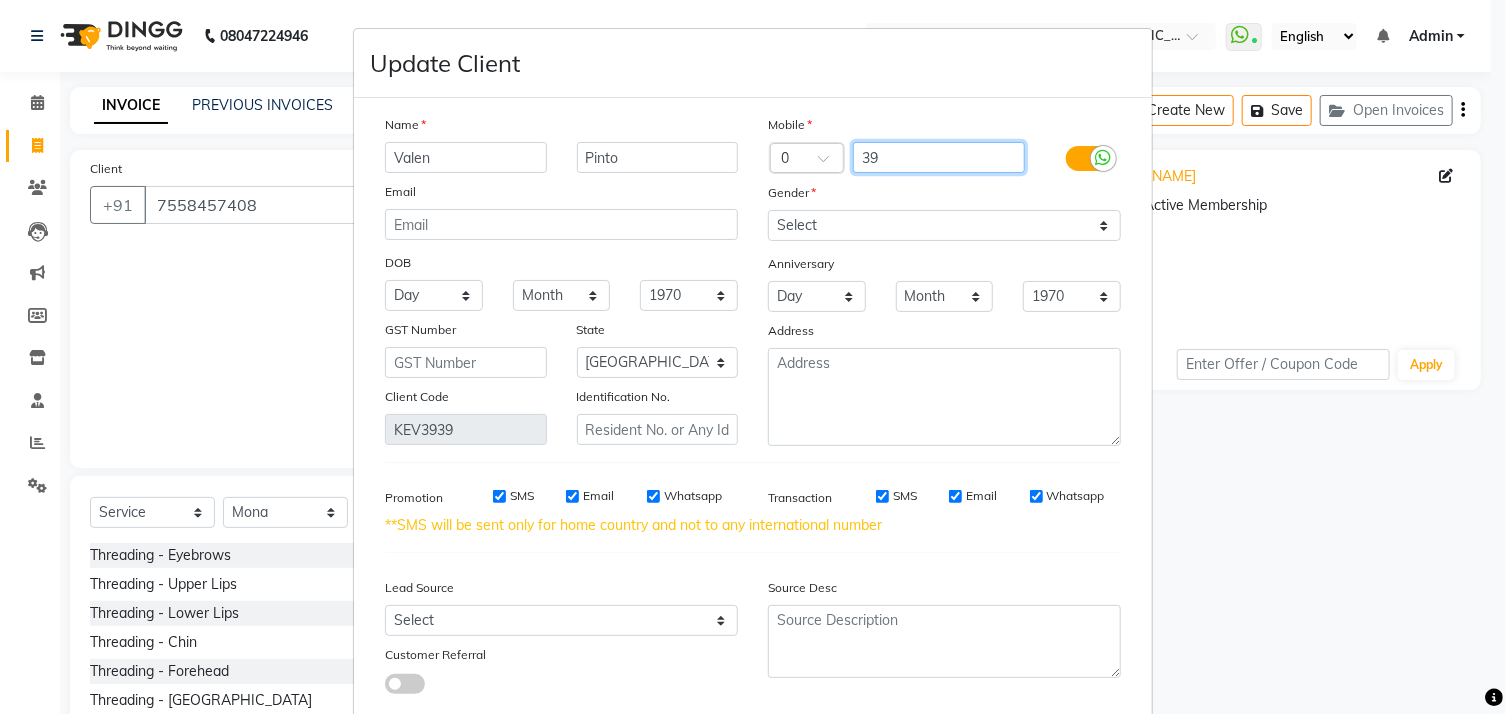type on "3" 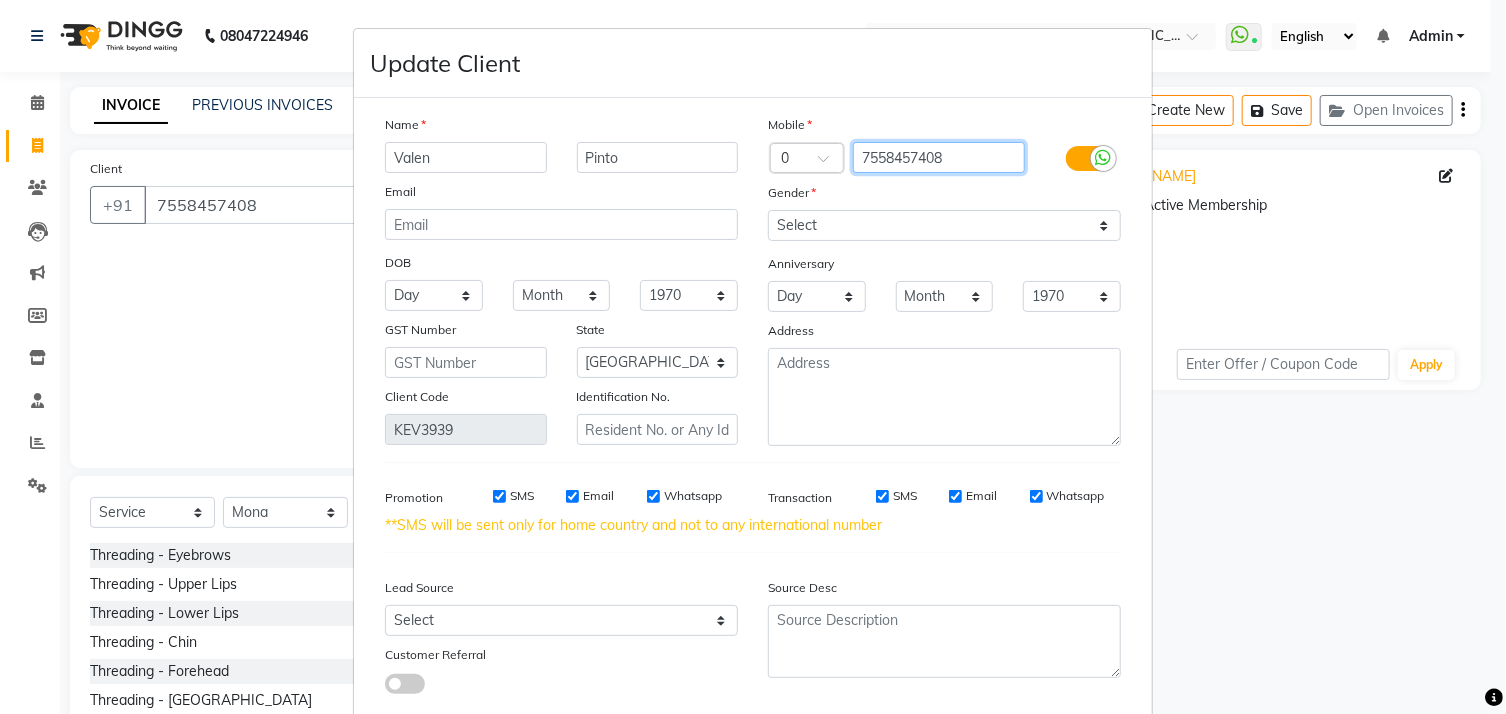 click on "7558457408" at bounding box center [939, 157] 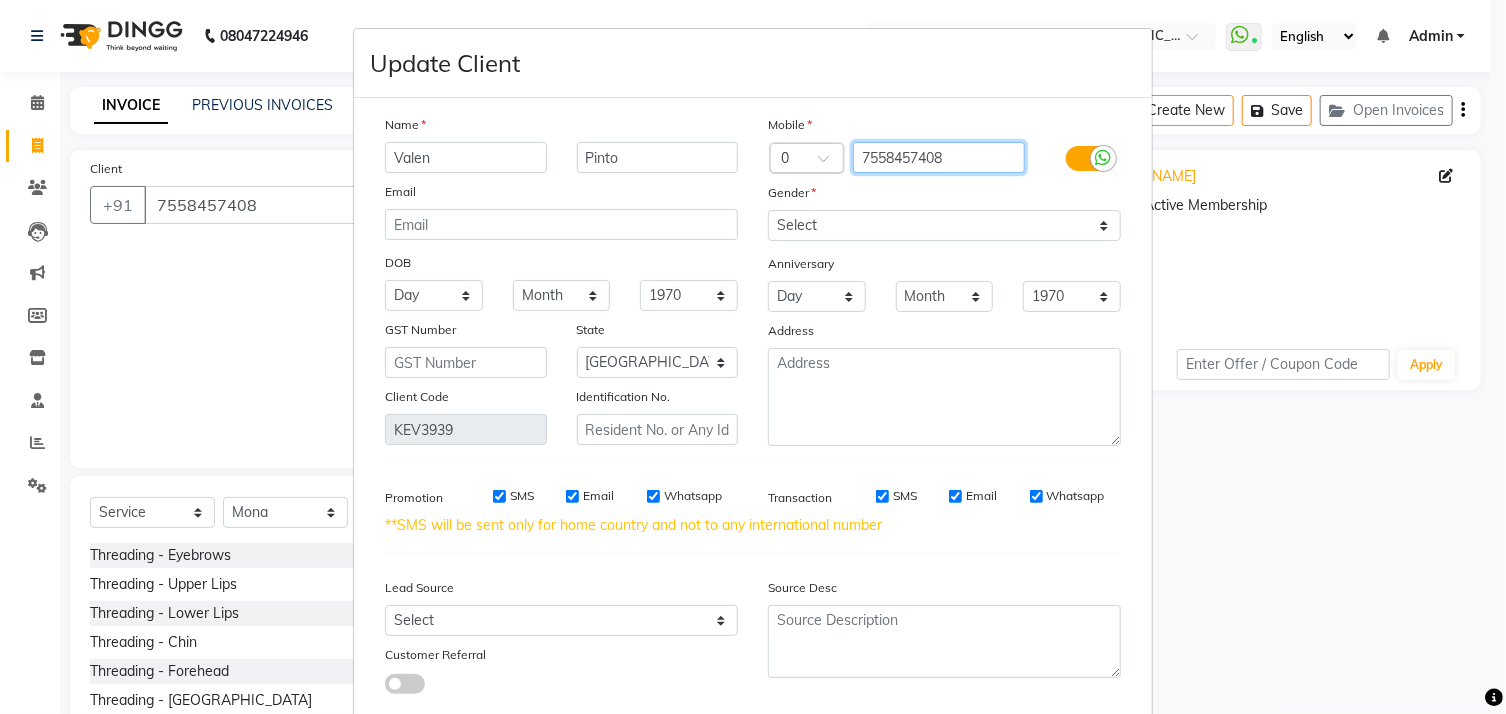 type on "7558457408" 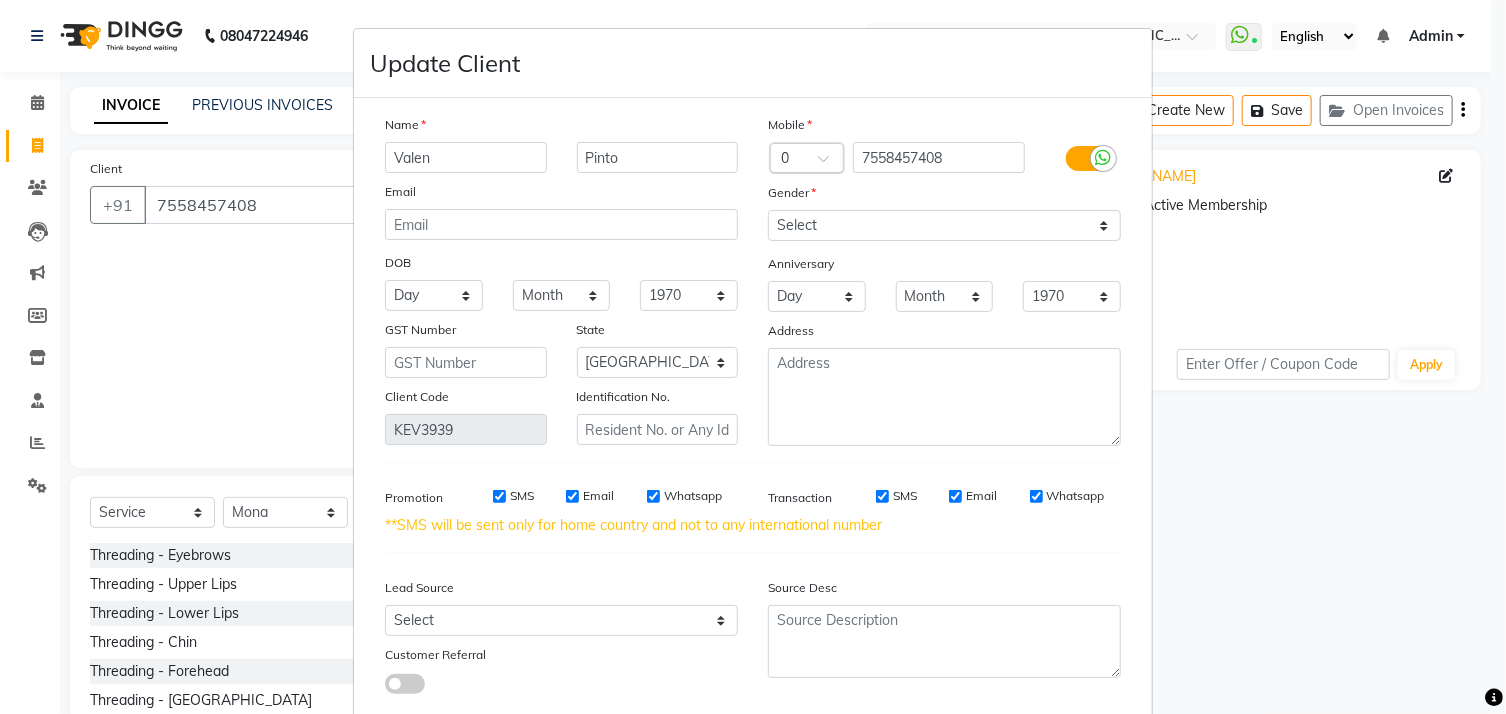 click at bounding box center (830, 164) 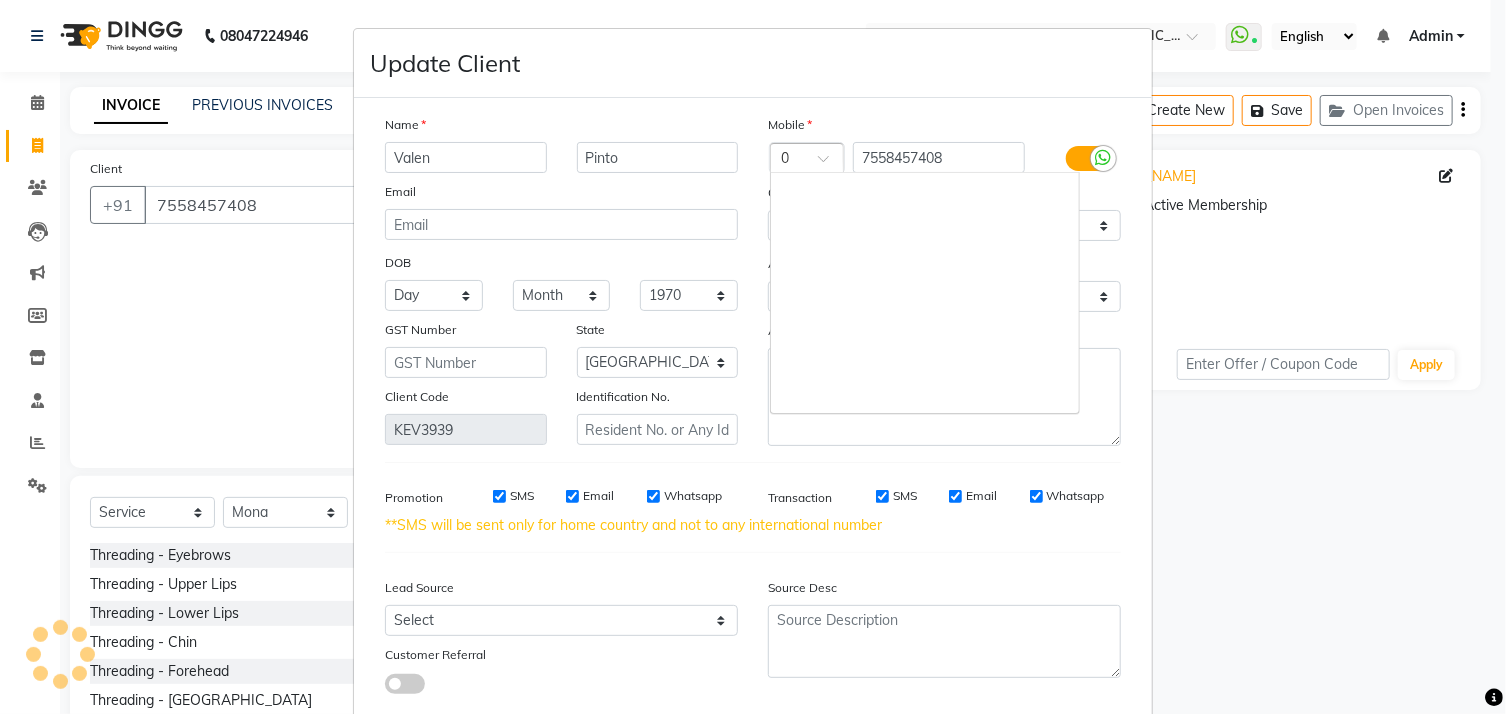 scroll, scrollTop: 7288, scrollLeft: 0, axis: vertical 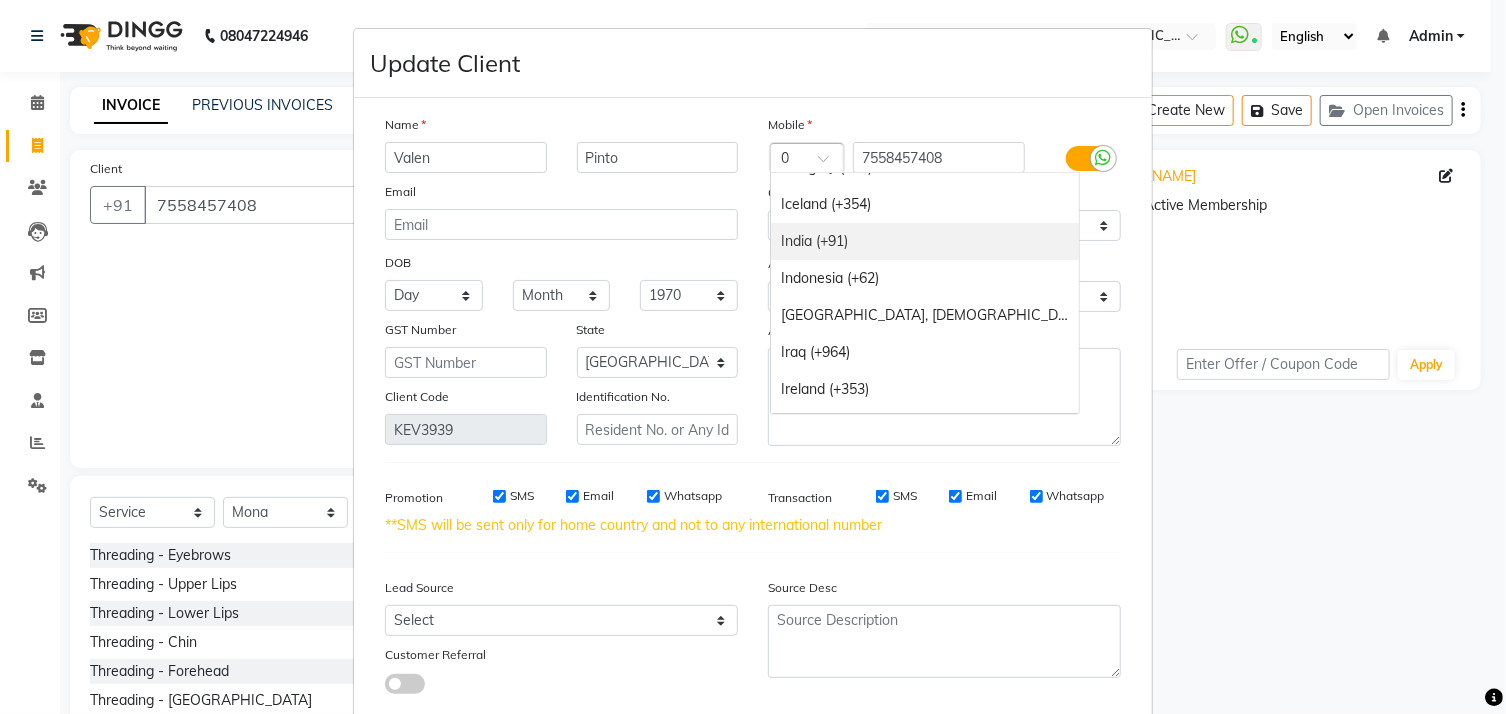 click on "India (+91)" at bounding box center [925, 241] 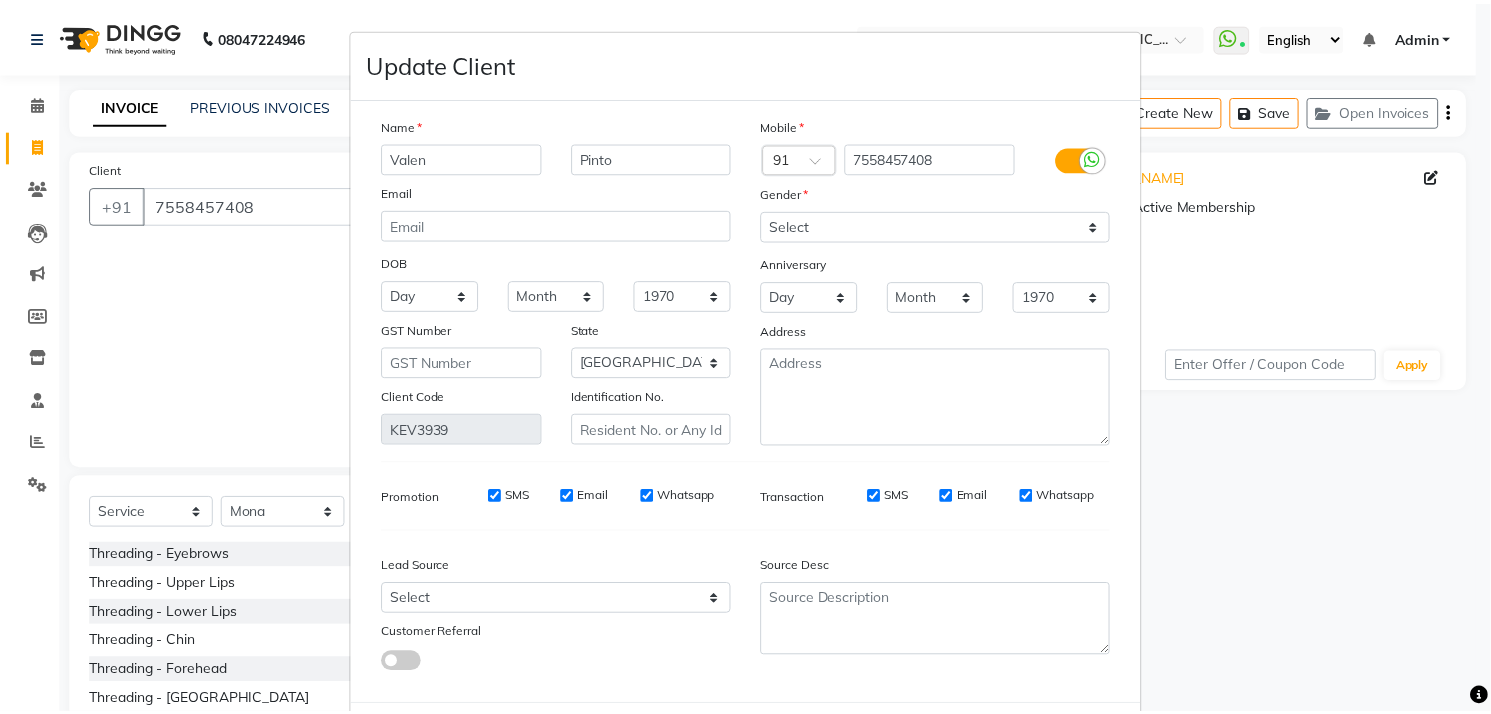 scroll, scrollTop: 107, scrollLeft: 0, axis: vertical 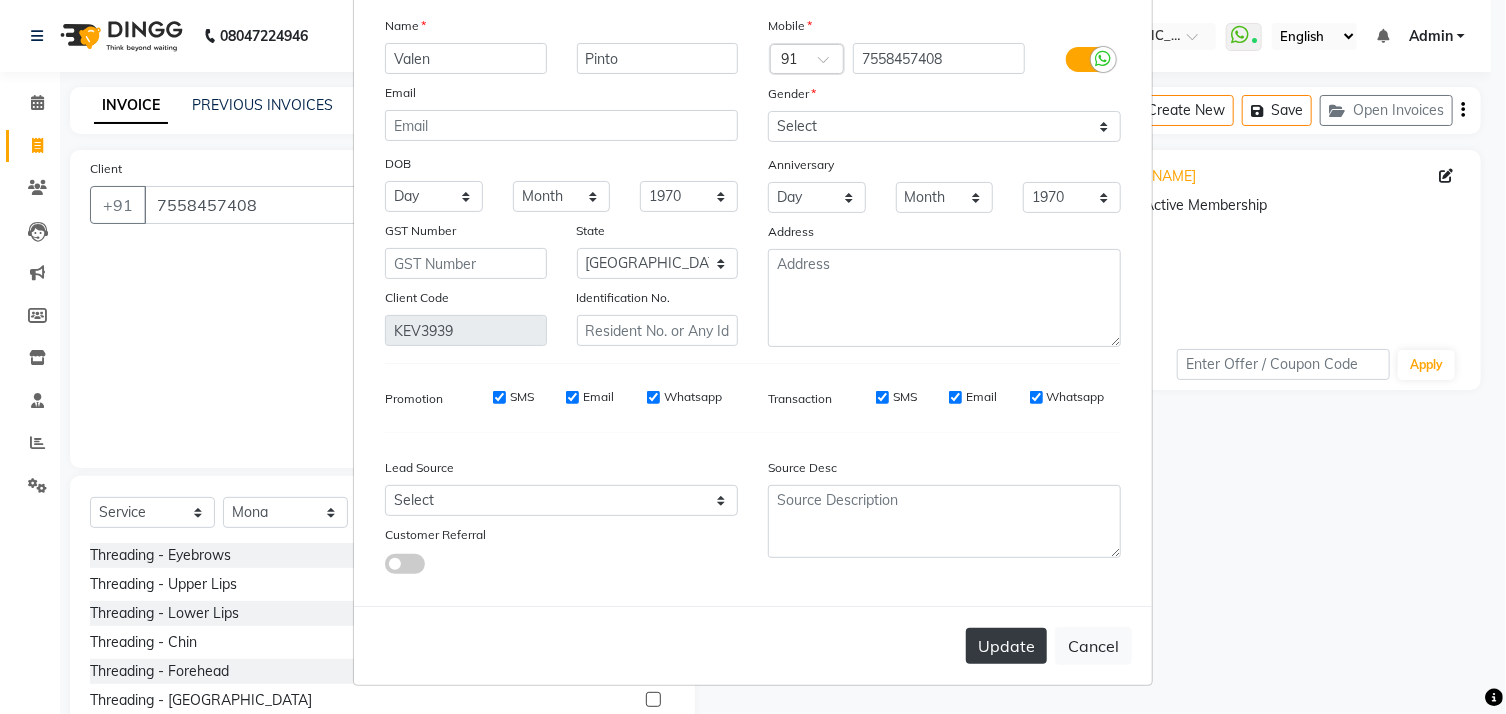 click on "Update" at bounding box center [1006, 646] 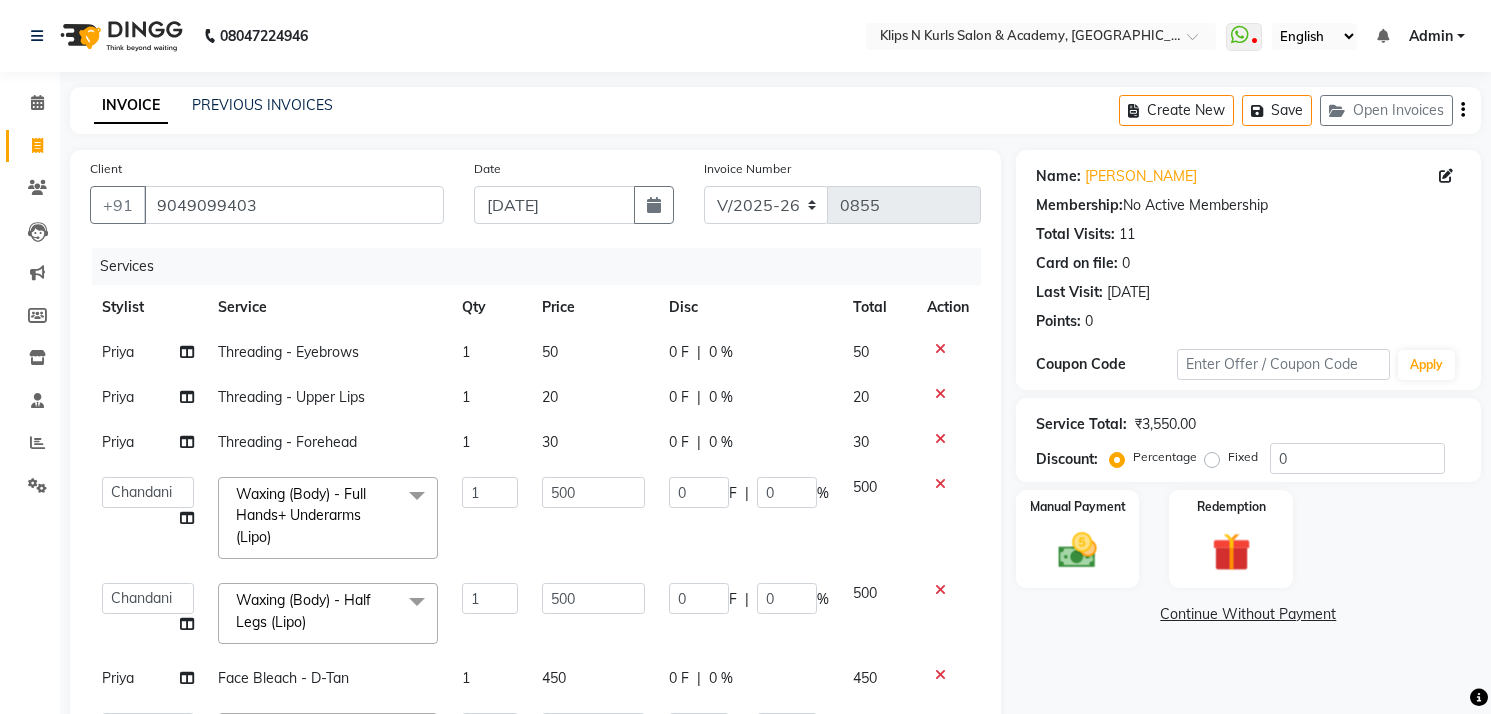 select on "124" 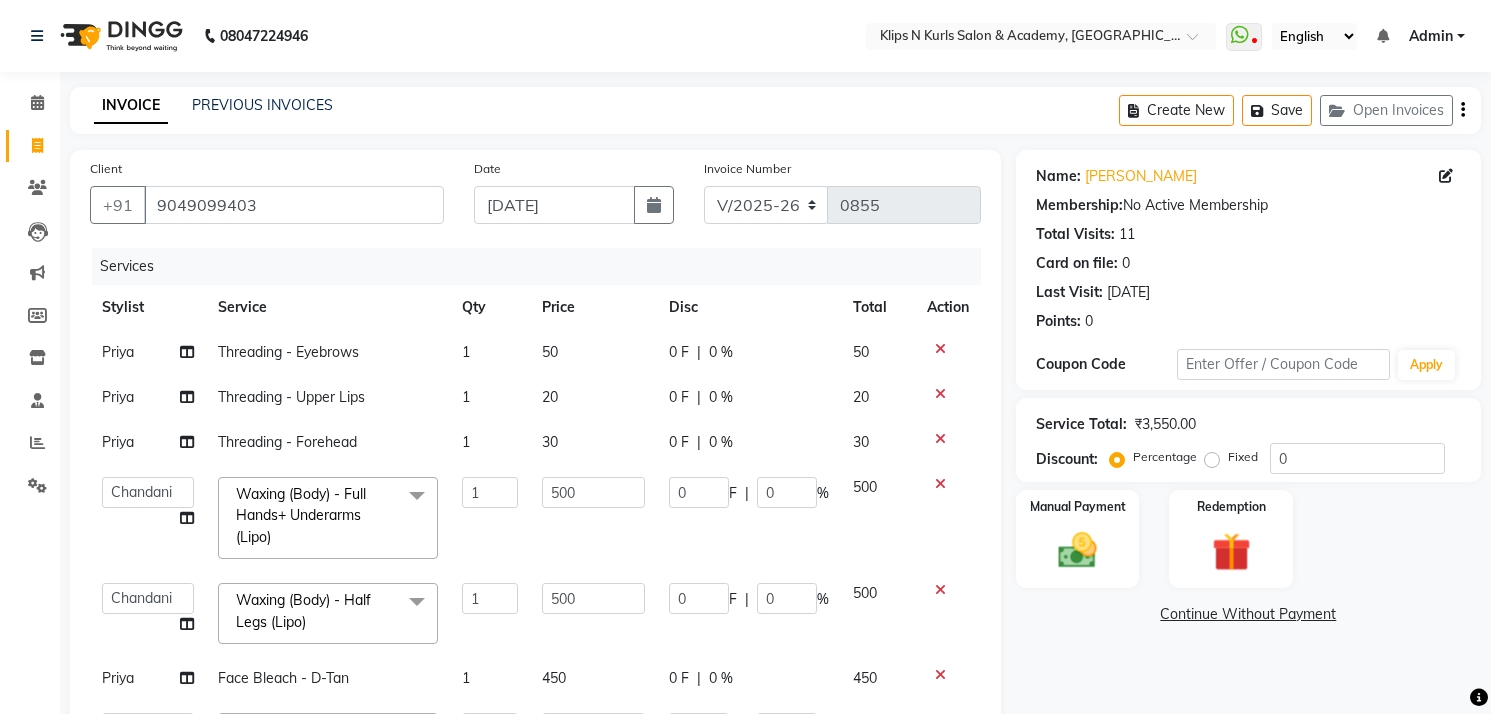 select on "61904" 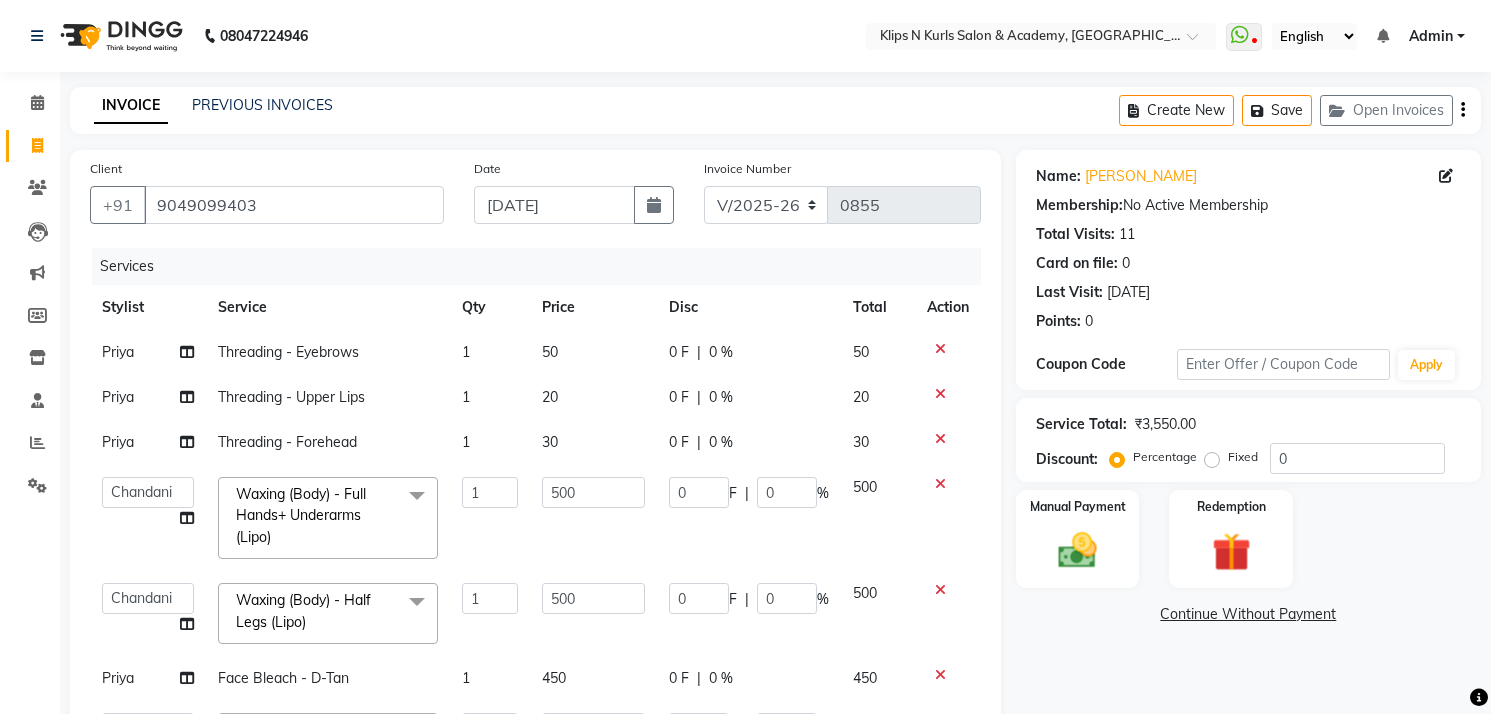 scroll, scrollTop: 361, scrollLeft: 0, axis: vertical 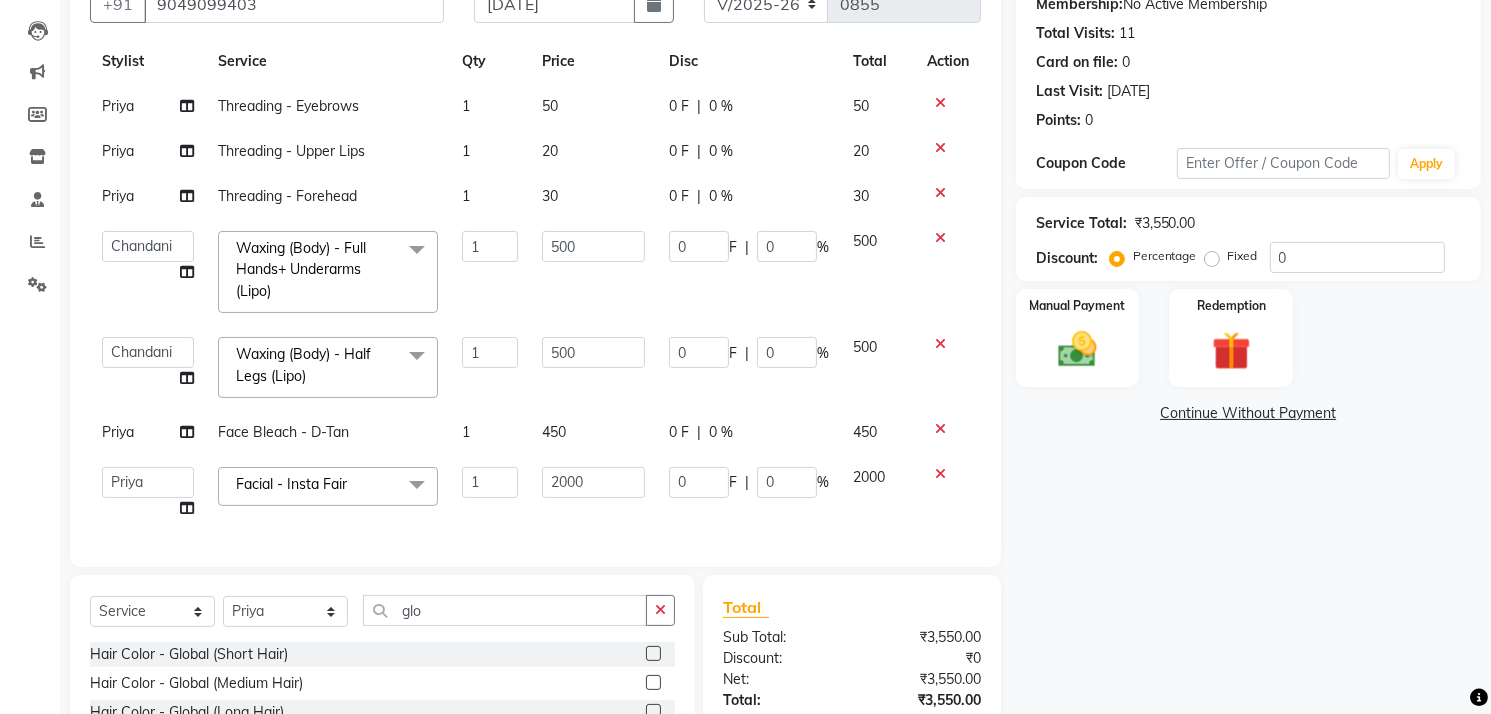 click on "Threading - Forehead" 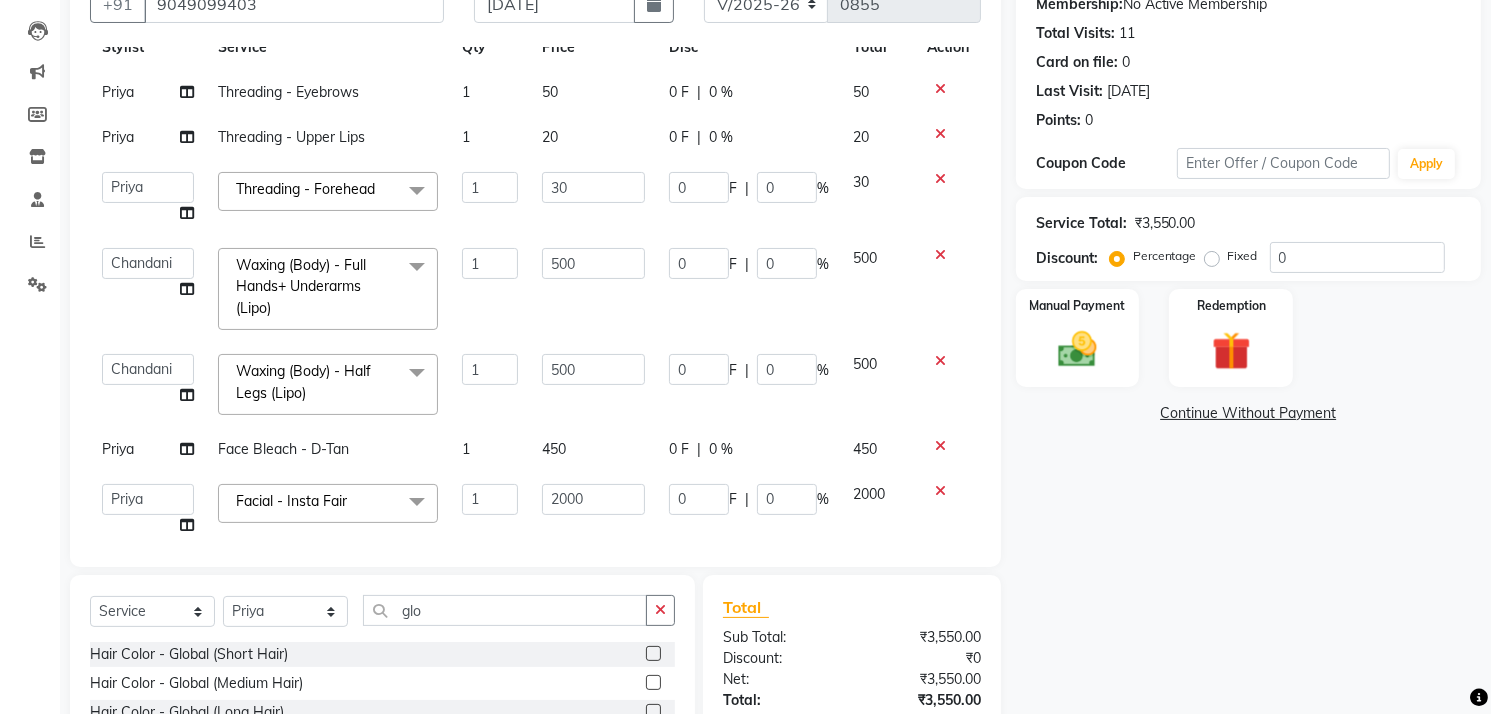 scroll, scrollTop: 90, scrollLeft: 0, axis: vertical 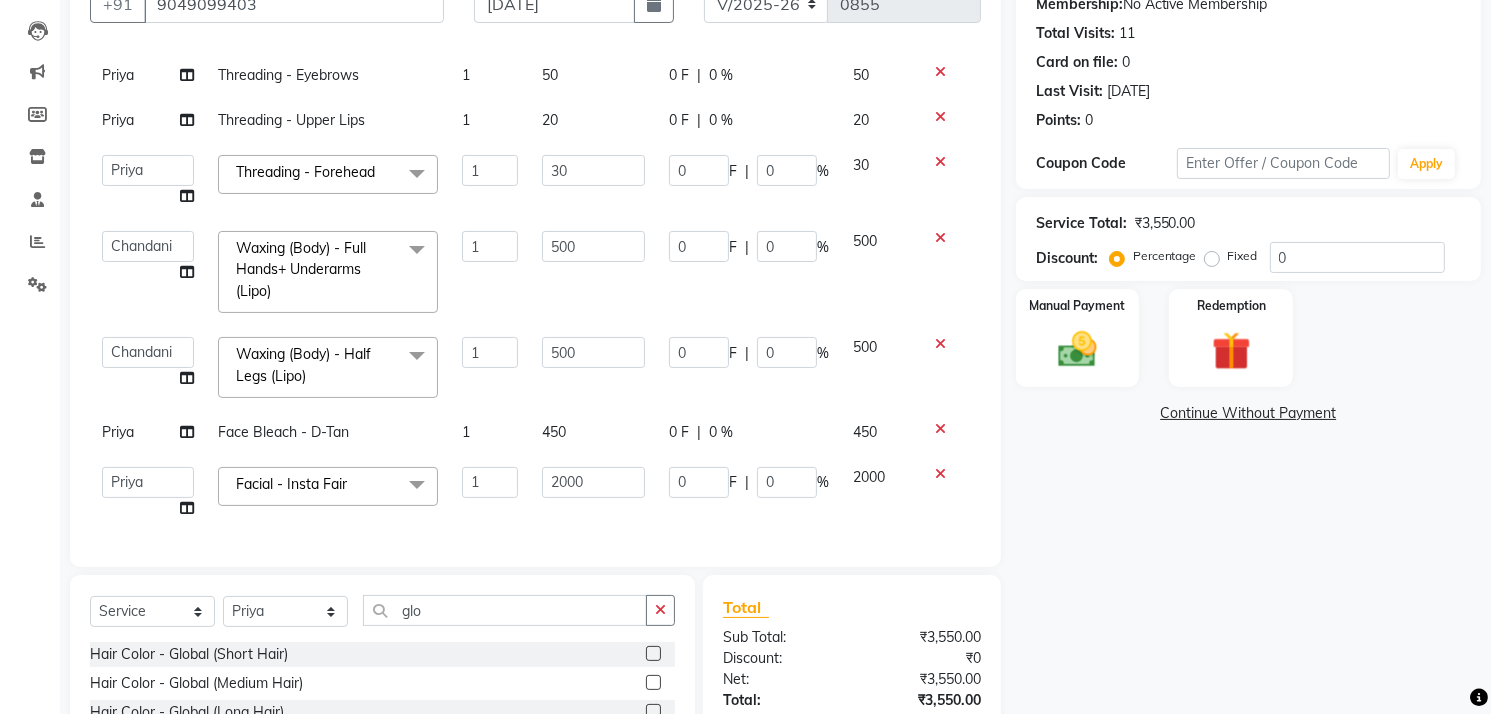 click on "Threading - Forehead" 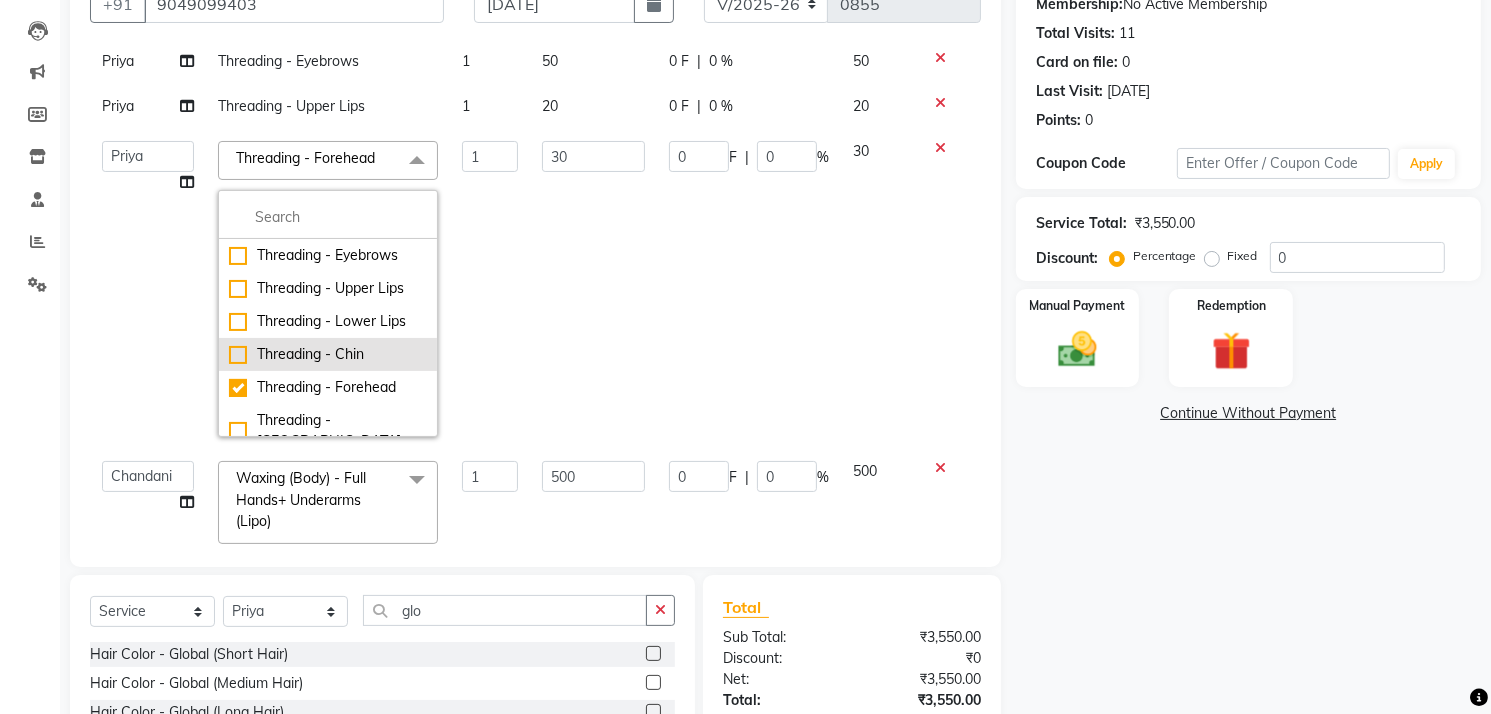 click on "Threading - Chin" 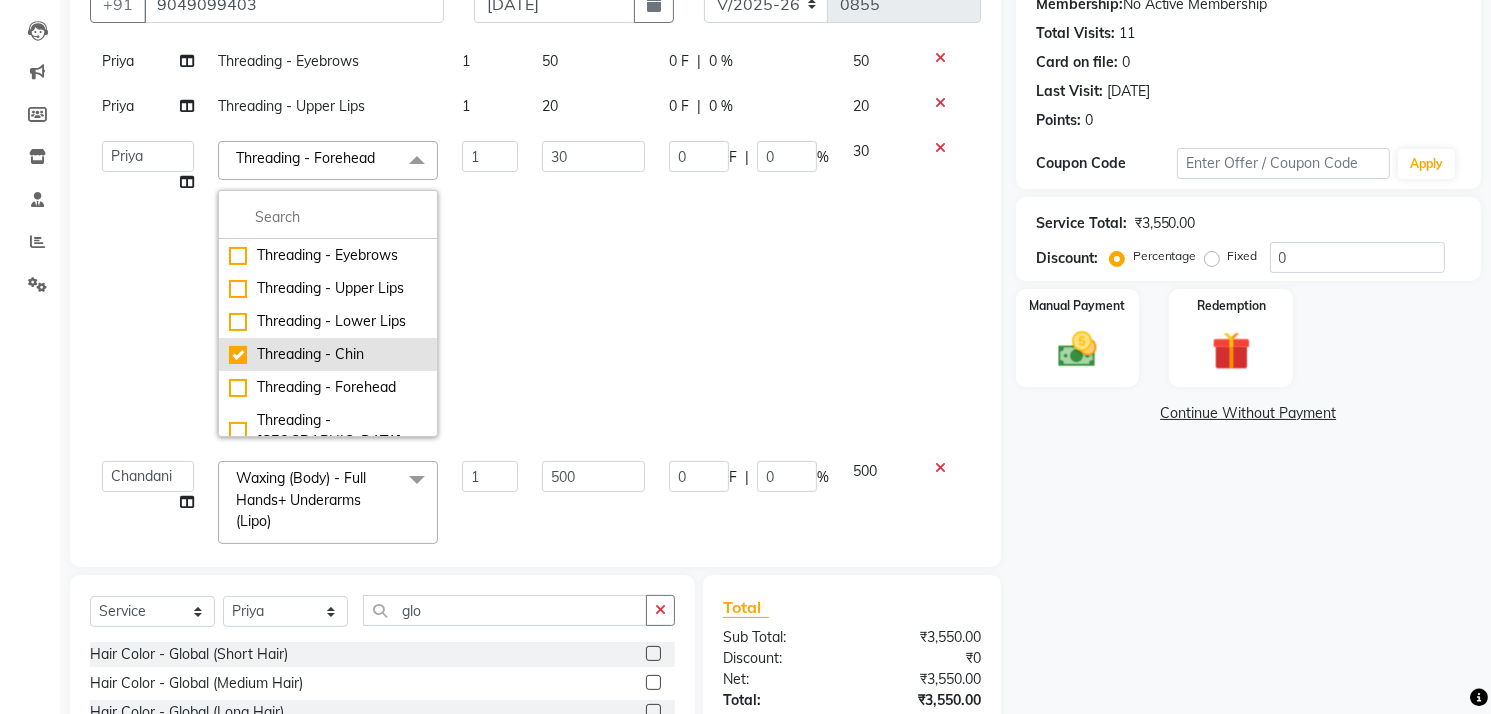 checkbox on "true" 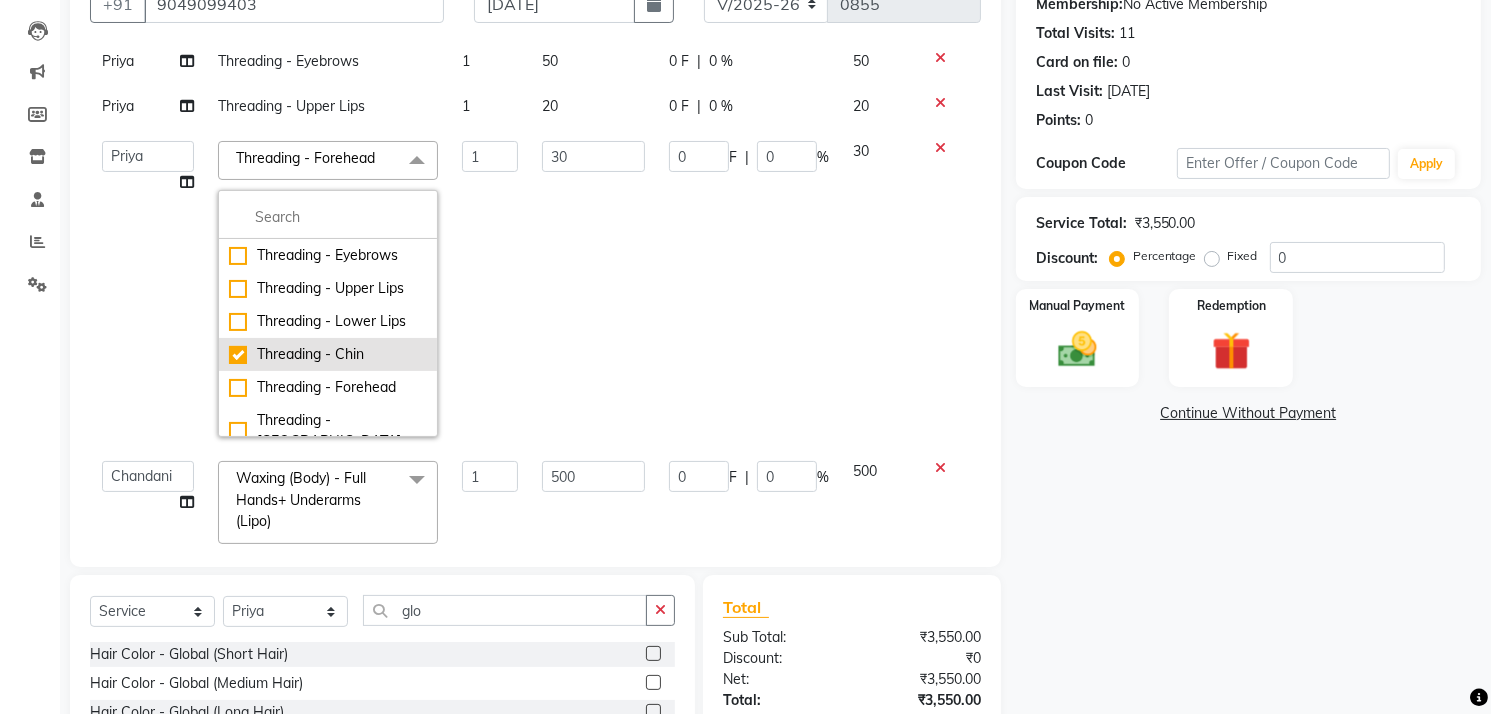 checkbox on "false" 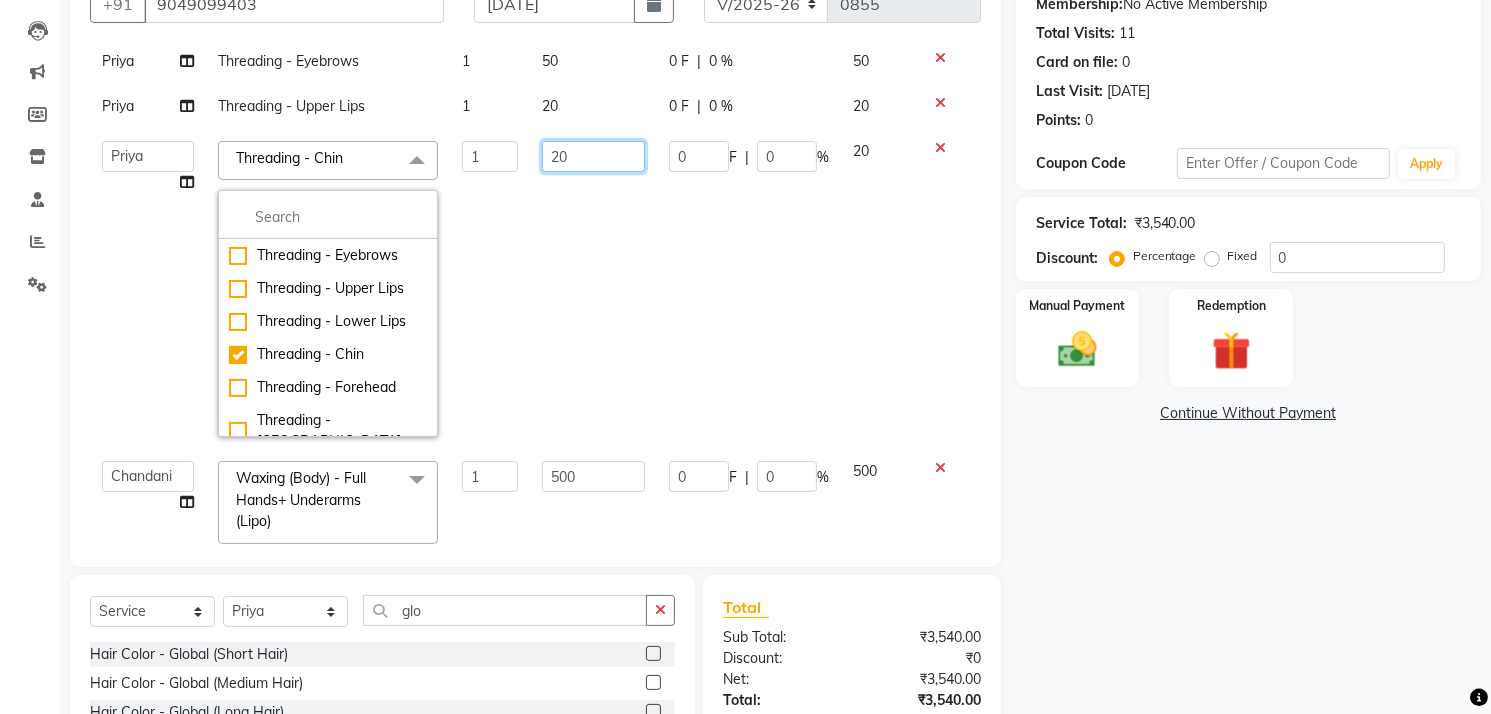 click on "20" 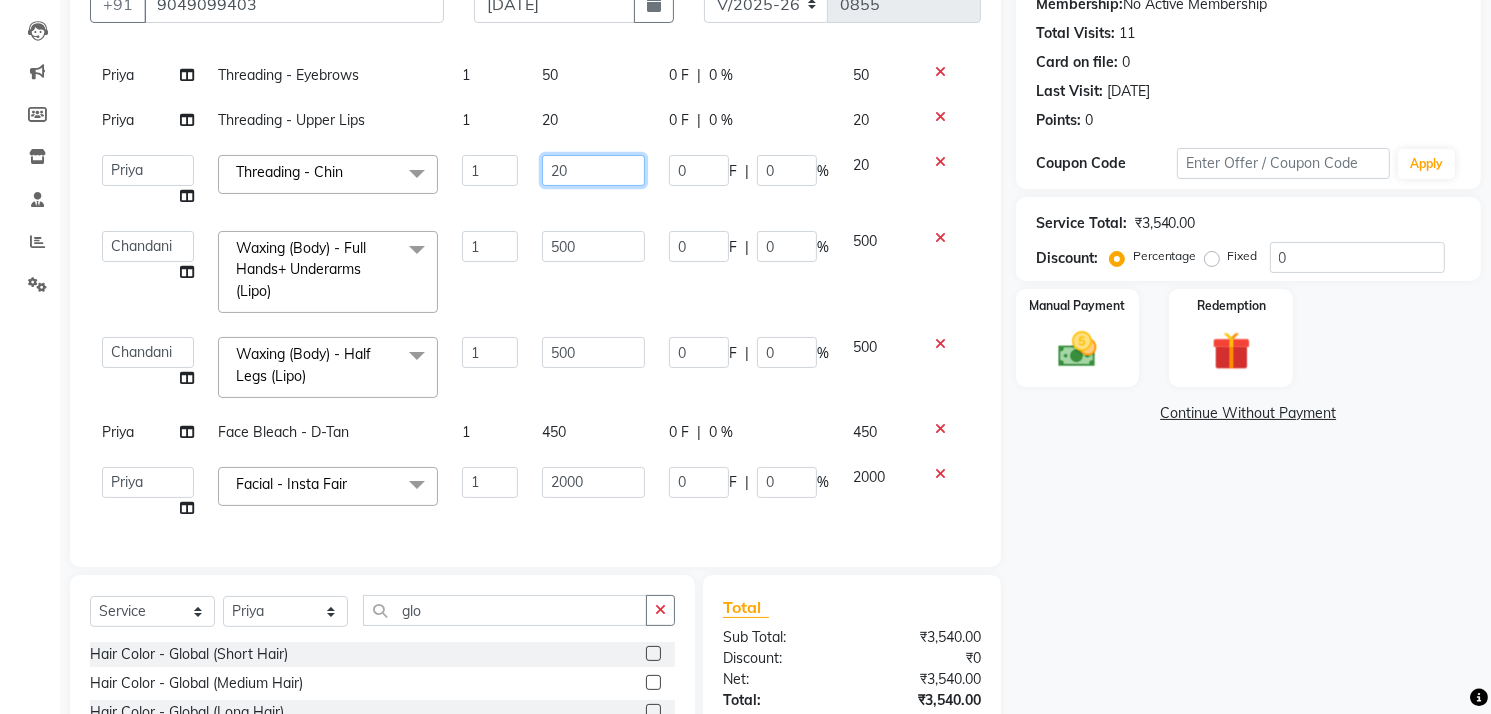 click on "20" 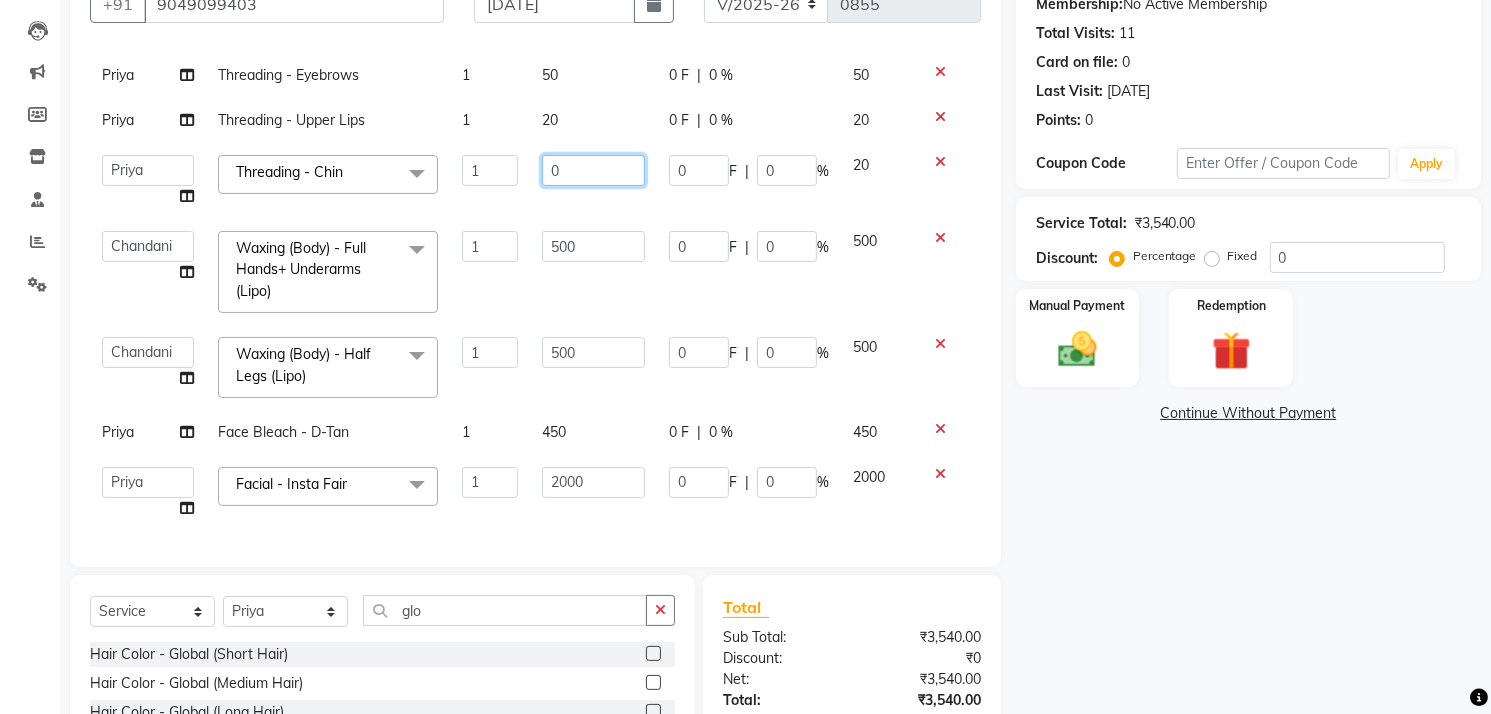 type on "10" 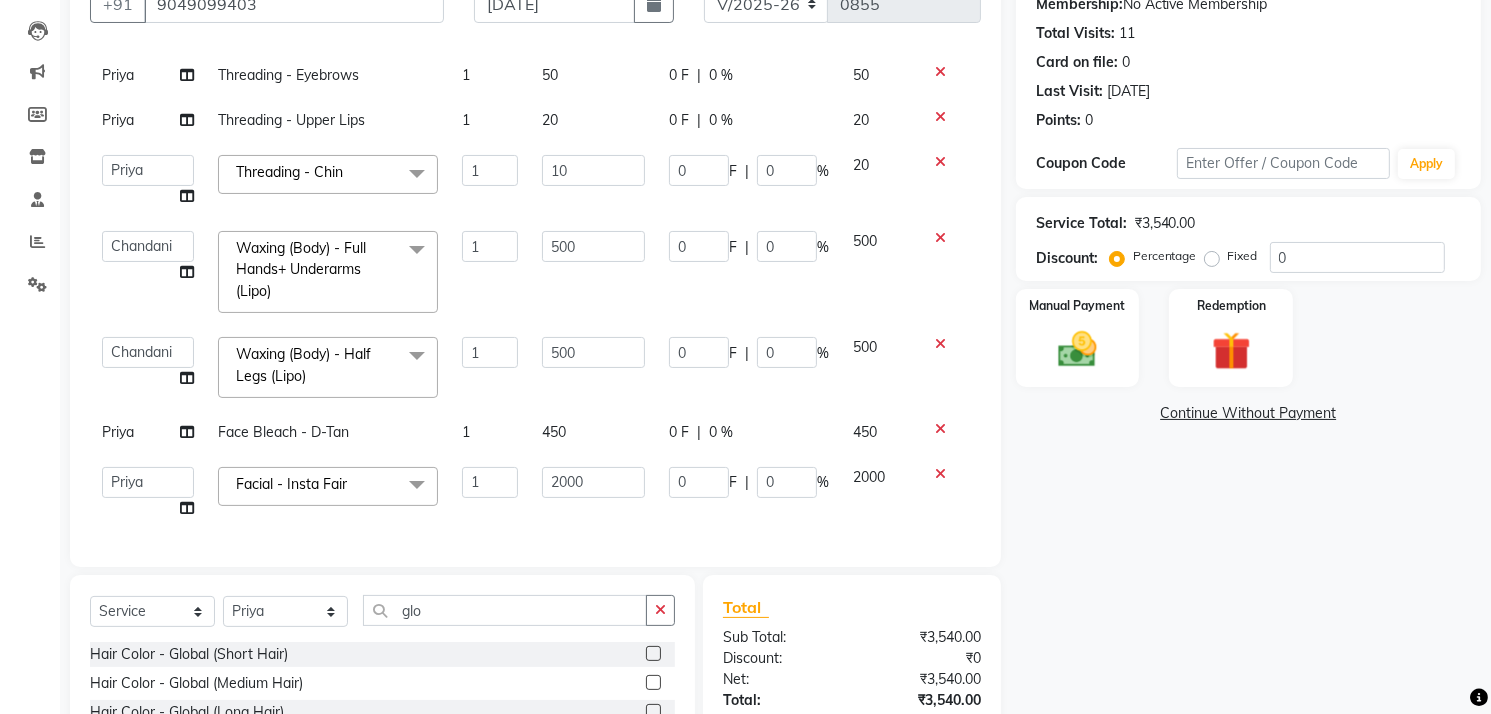 scroll, scrollTop: 59, scrollLeft: 0, axis: vertical 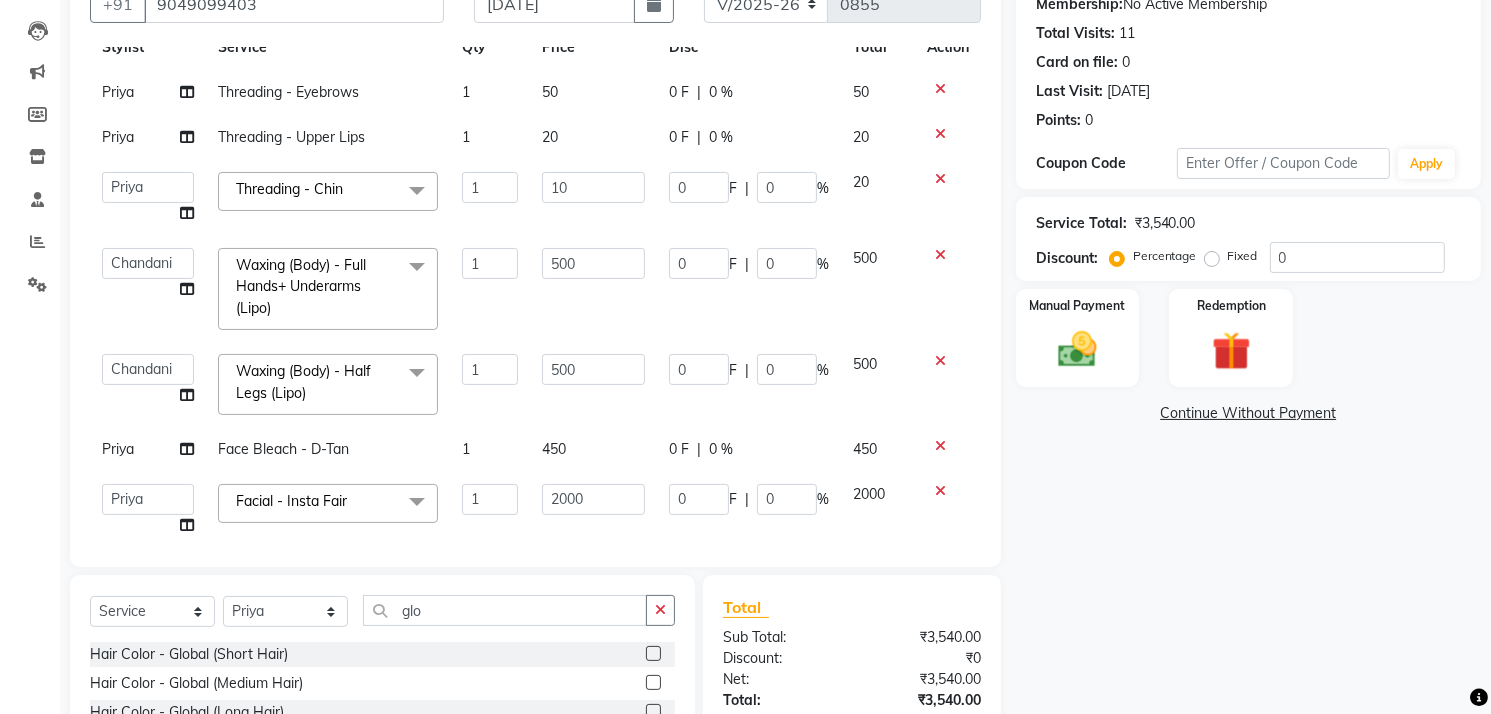 click on "Name: Heena Panchal Membership:  No Active Membership  Total Visits:  11 Card on file:  0 Last Visit:   30-04-2025 Points:   0  Coupon Code Apply Service Total:  ₹3,540.00  Discount:  Percentage   Fixed  0 Manual Payment Redemption  Continue Without Payment" 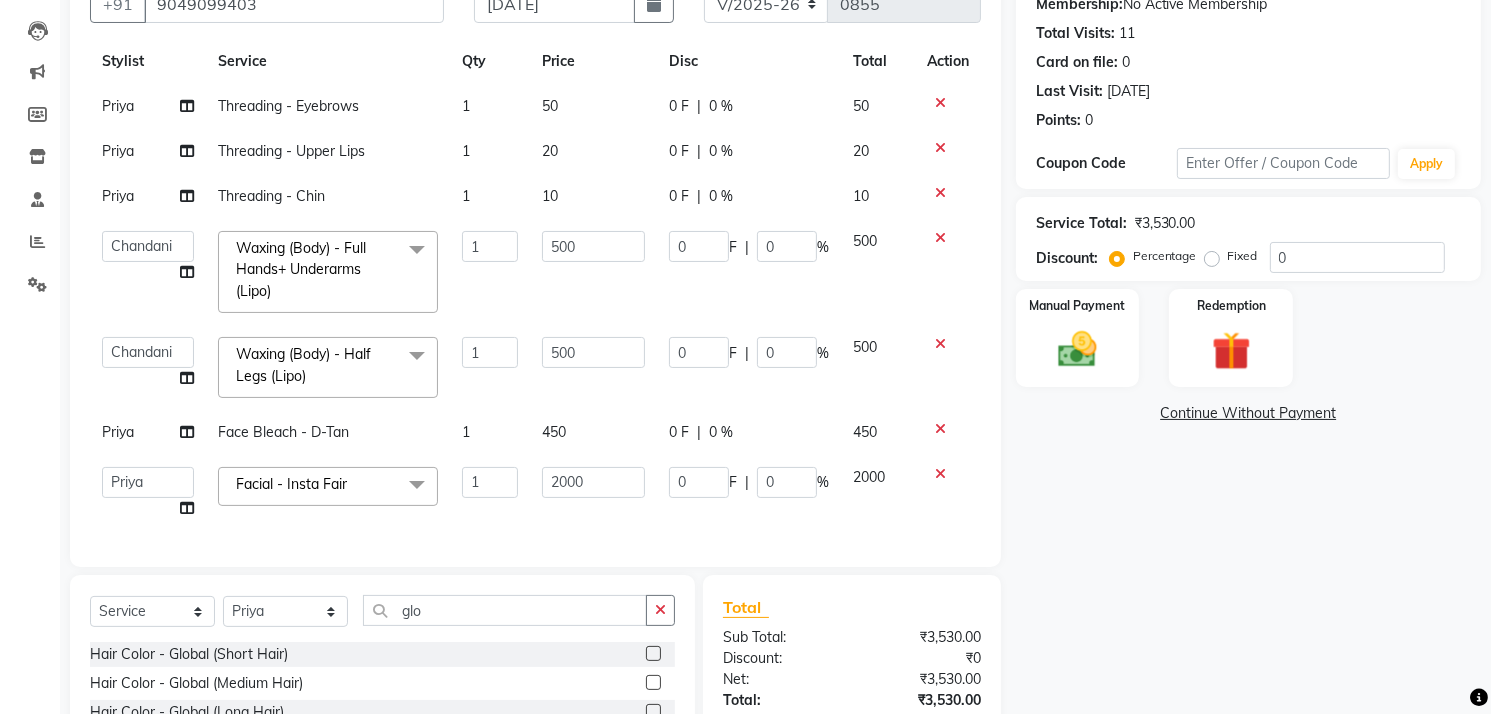 click on "Threading - Upper Lips" 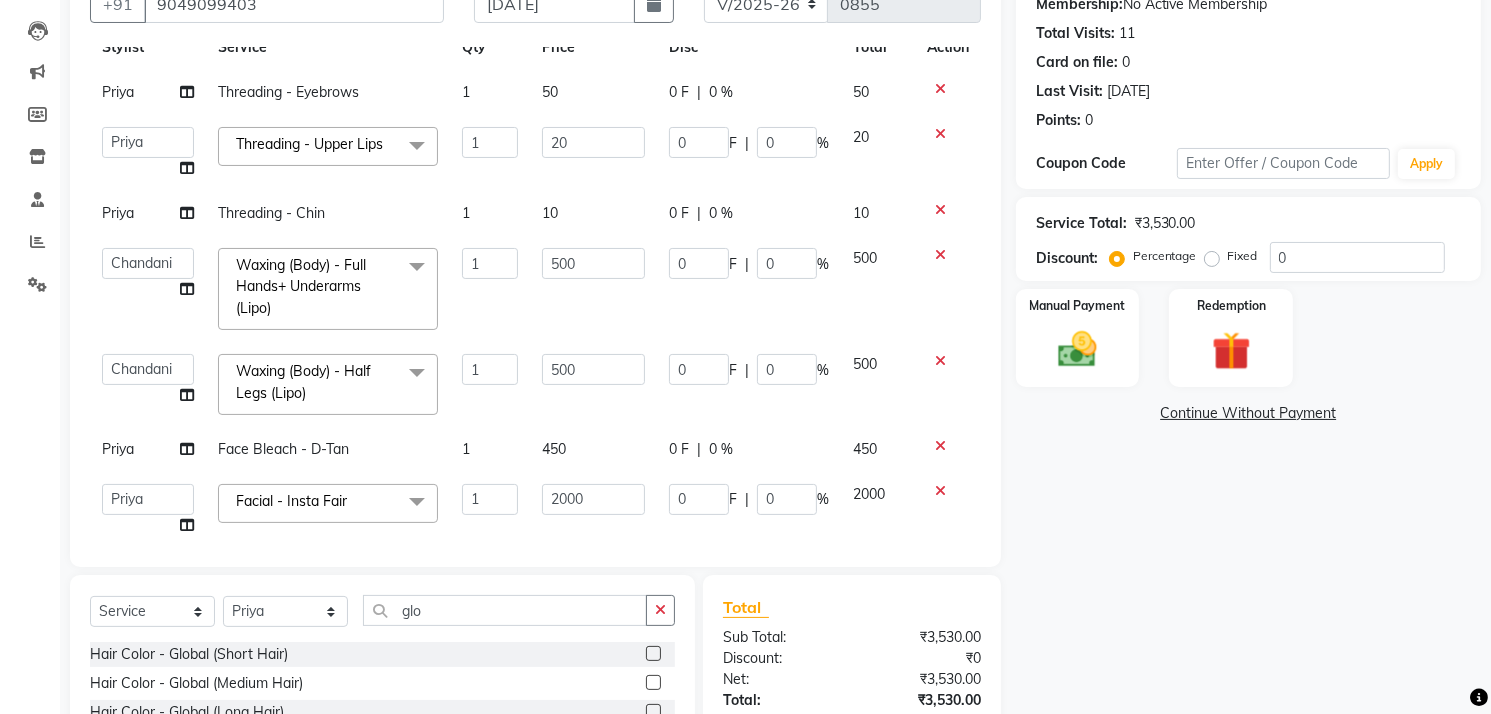 scroll, scrollTop: 90, scrollLeft: 0, axis: vertical 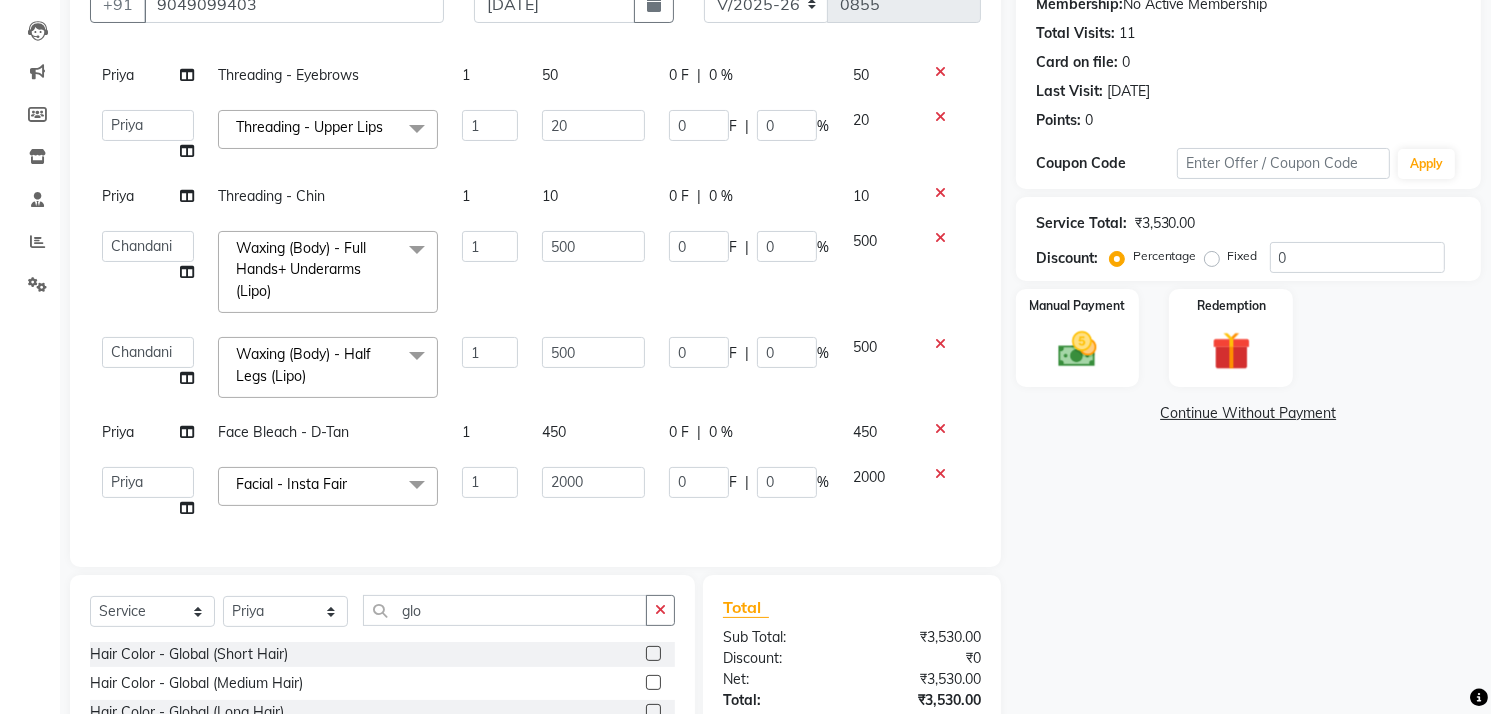 click on "Threading - Upper Lips" 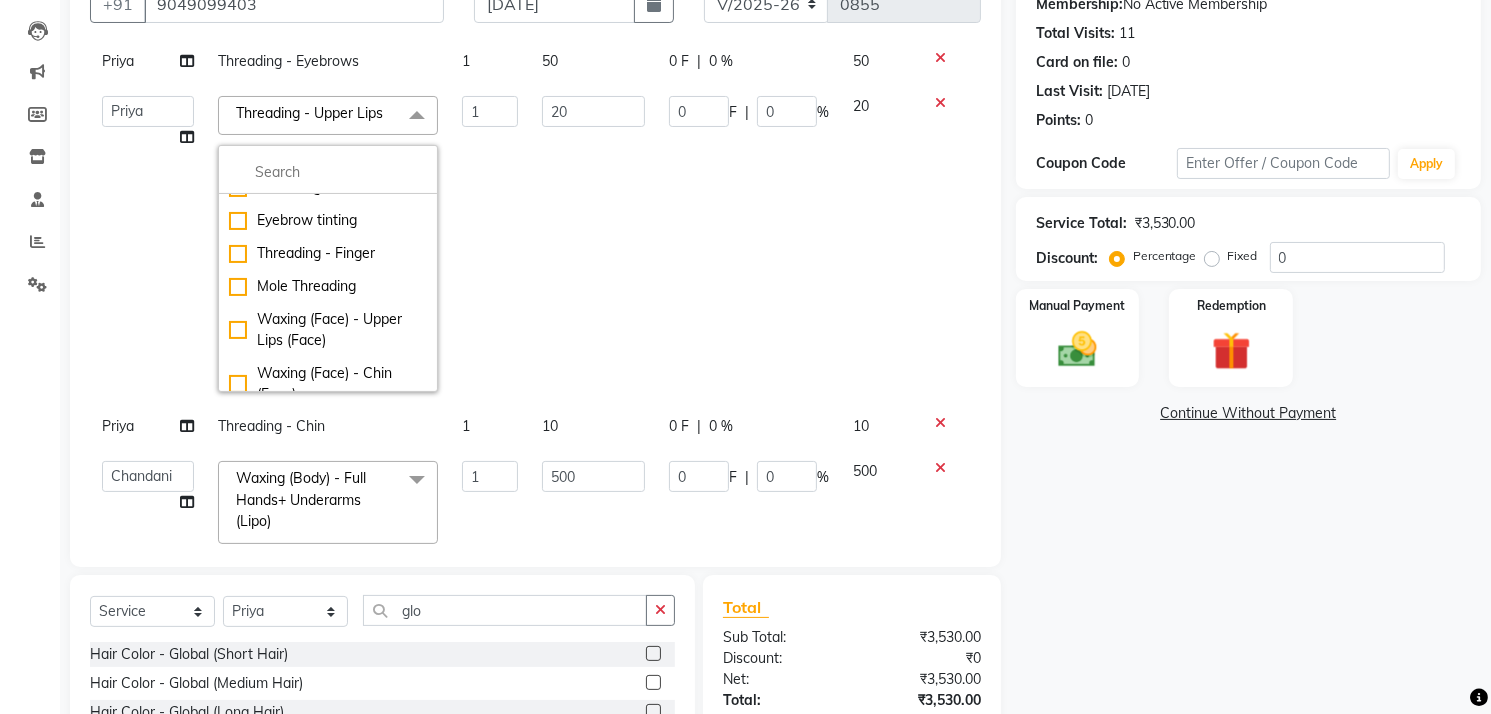 scroll, scrollTop: 360, scrollLeft: 0, axis: vertical 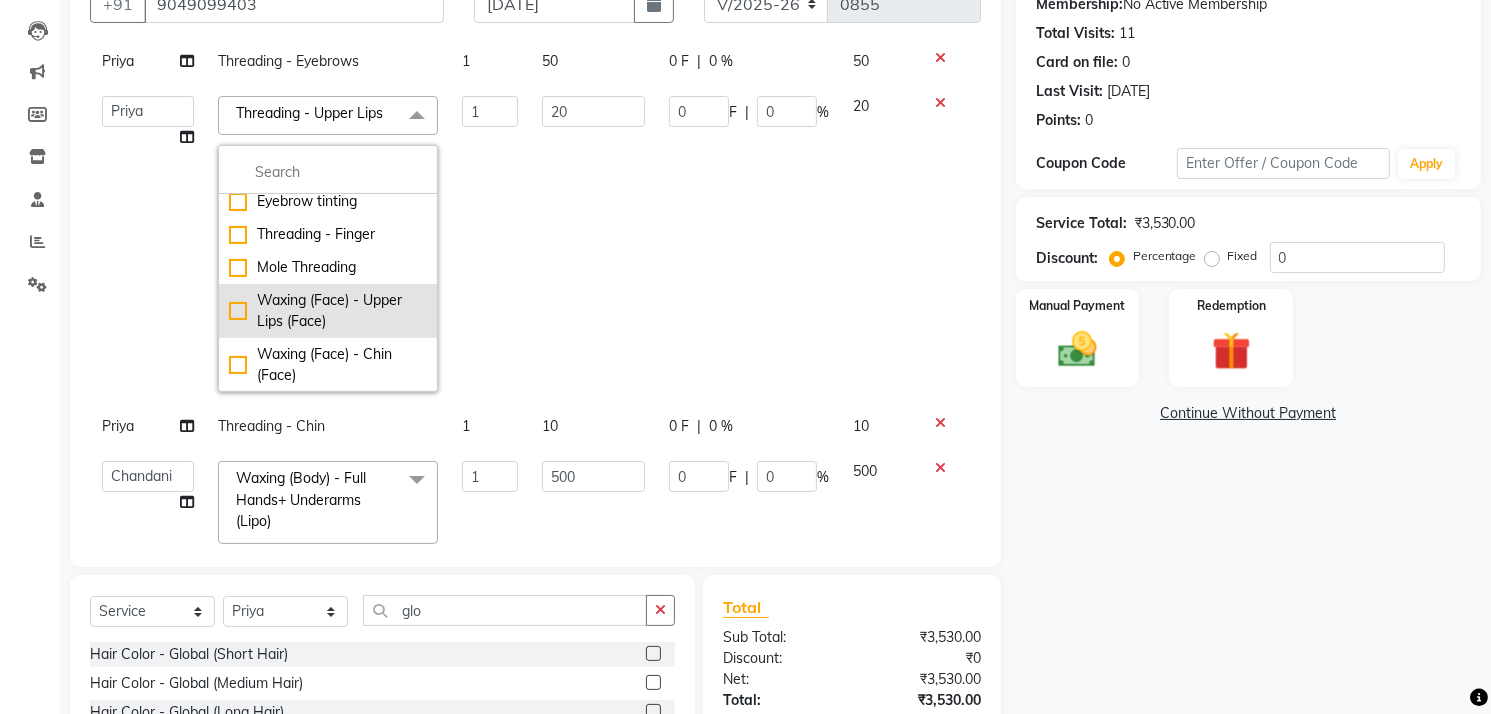 click on "Waxing (Face) - Upper Lips (Face)" 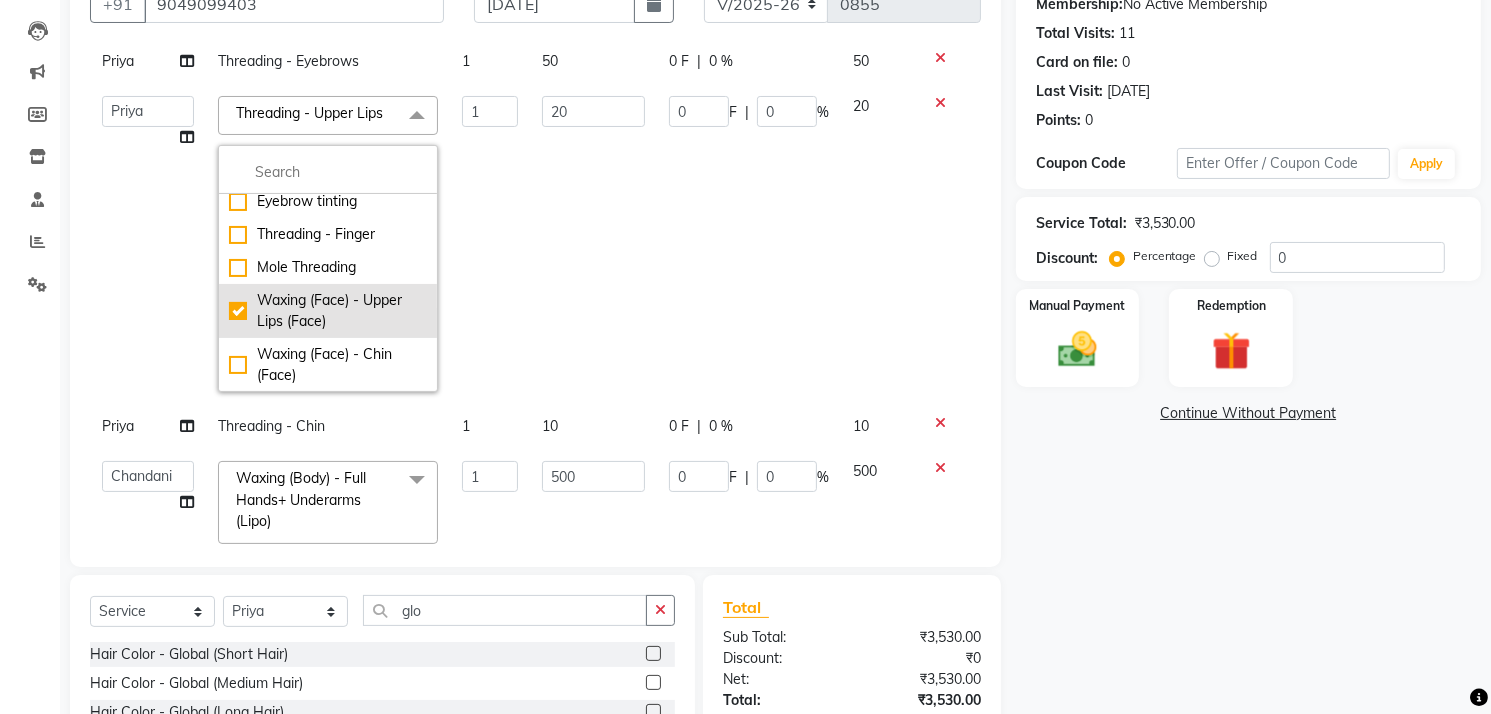 checkbox on "false" 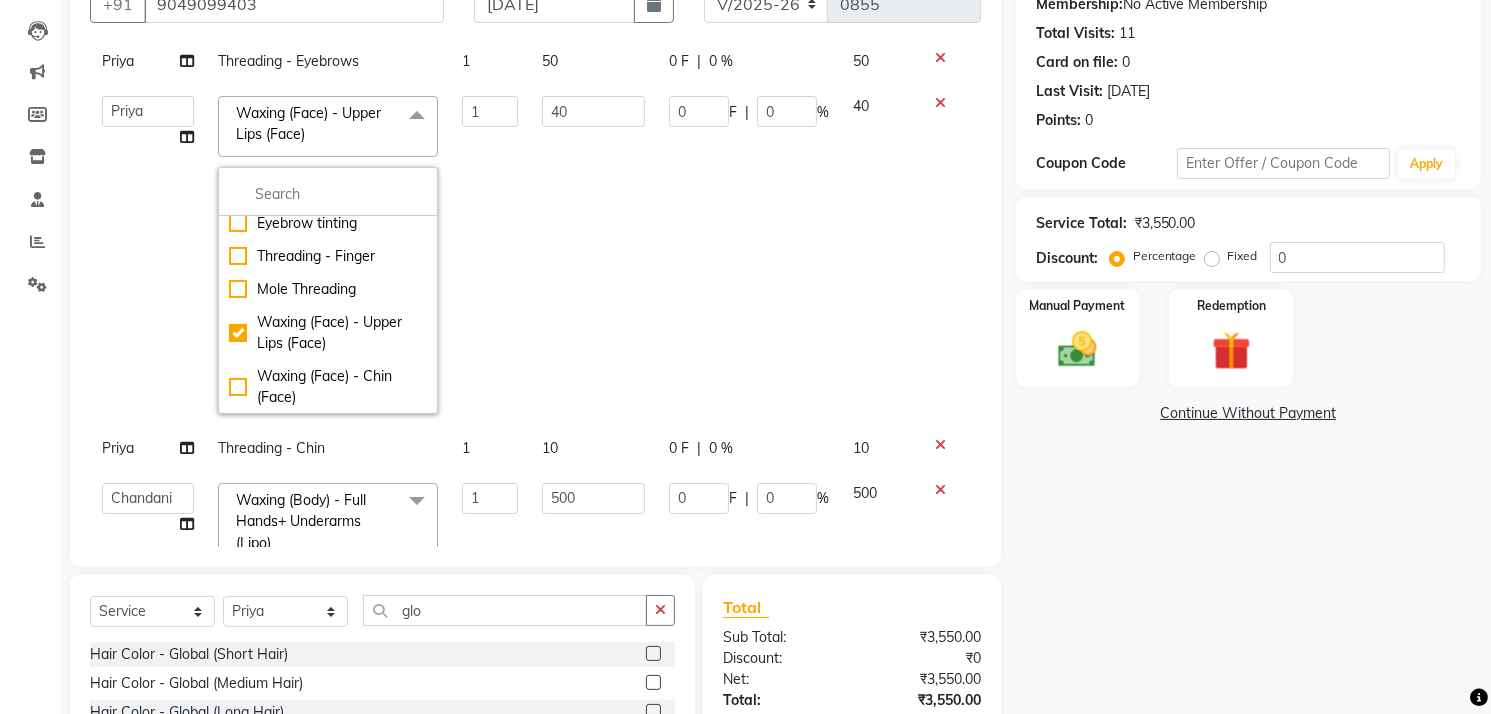 click on "Name: Heena Panchal Membership:  No Active Membership  Total Visits:  11 Card on file:  0 Last Visit:   30-04-2025 Points:   0  Coupon Code Apply Service Total:  ₹3,550.00  Discount:  Percentage   Fixed  0 Manual Payment Redemption  Continue Without Payment" 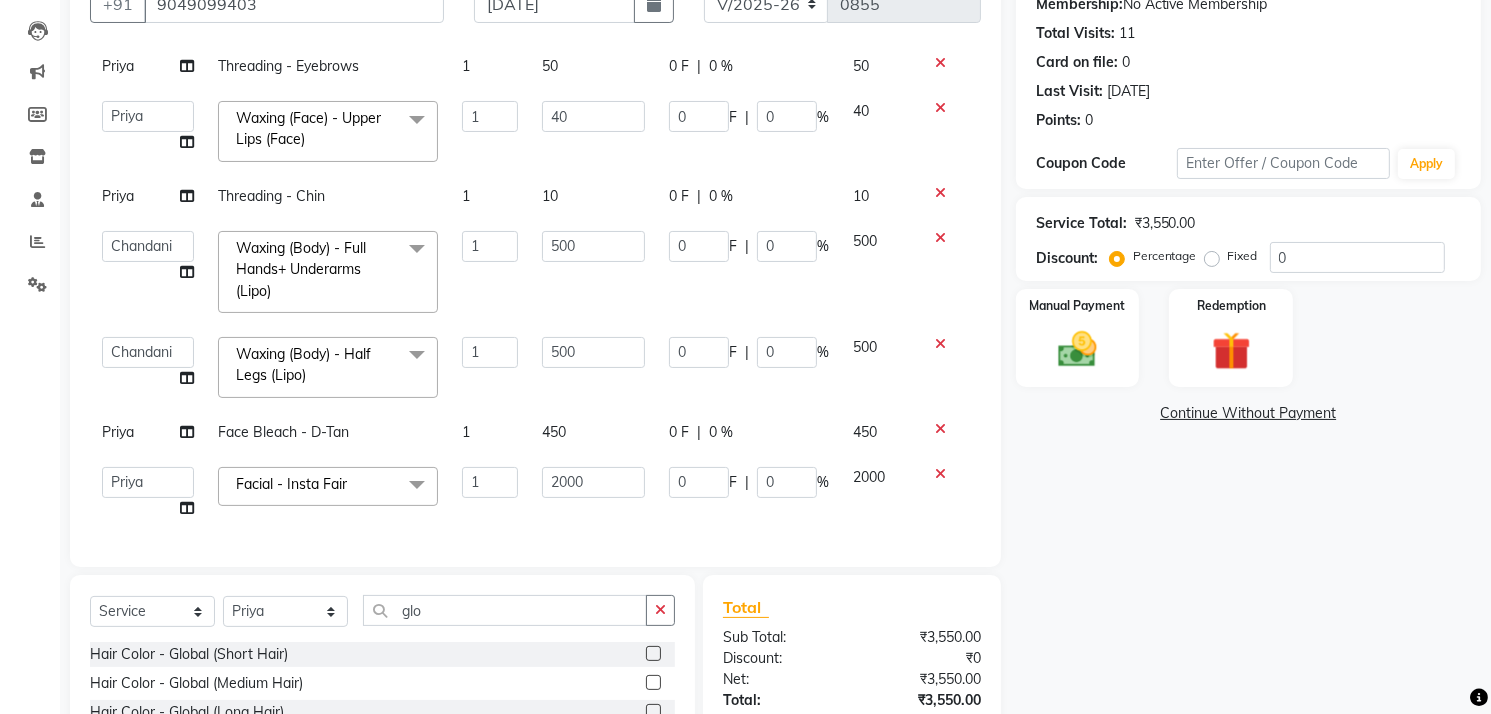 click on "10" 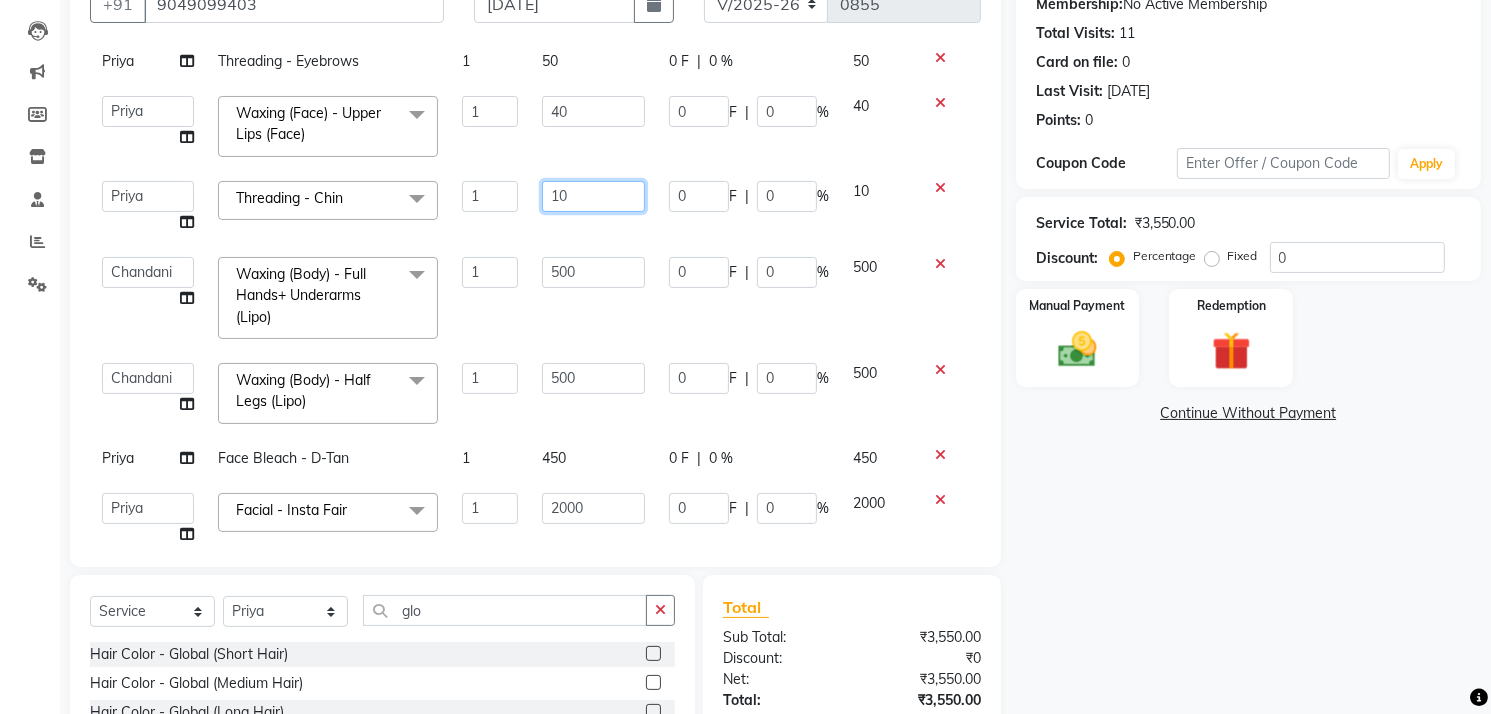 click on "10" 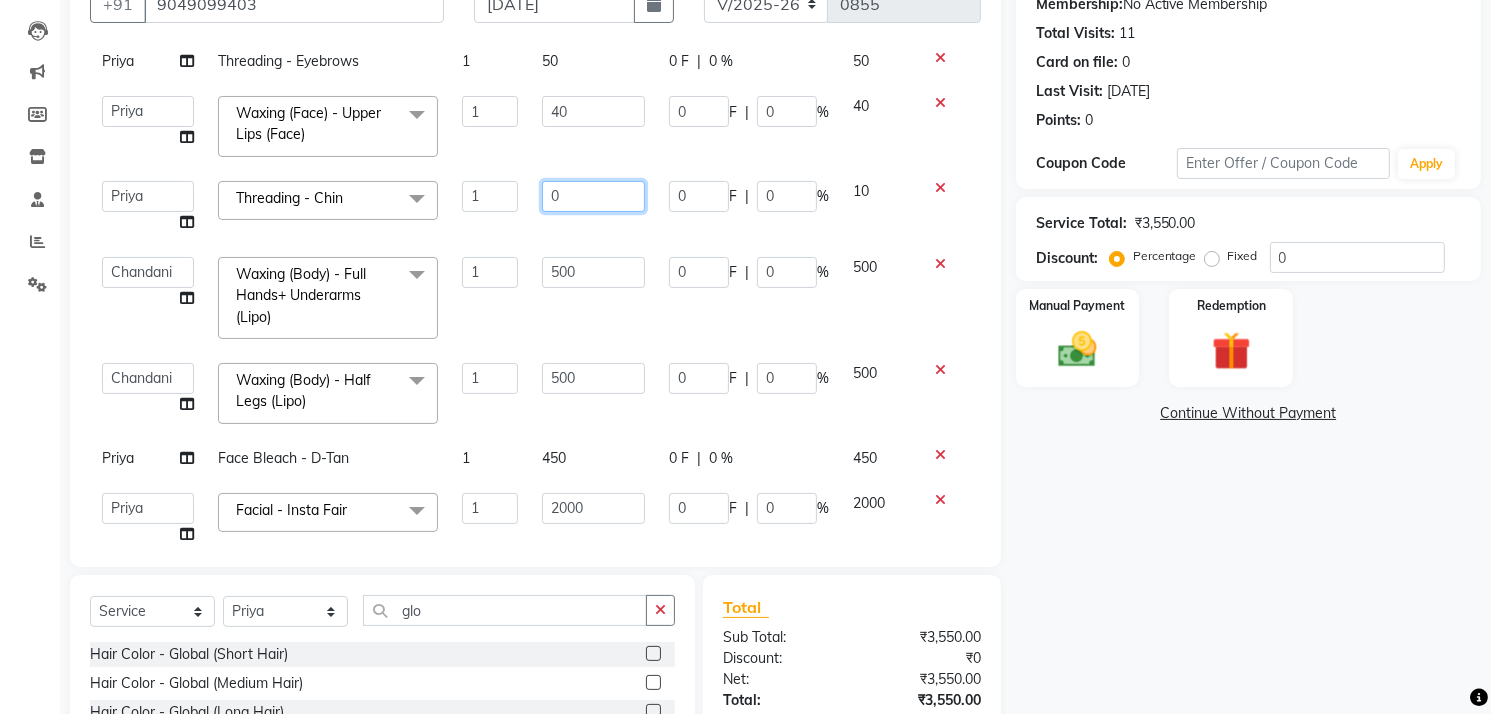 type on "20" 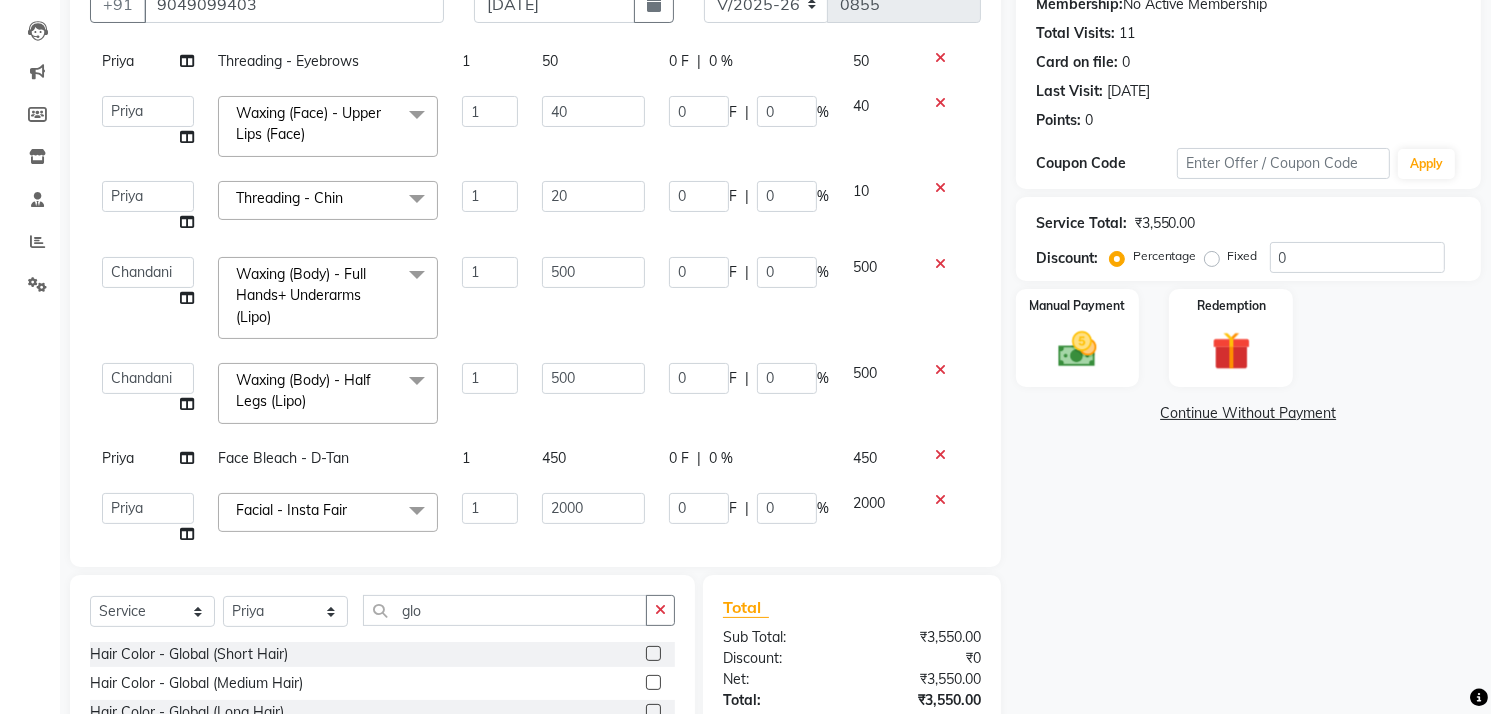 click on "Name: Heena Panchal Membership:  No Active Membership  Total Visits:  11 Card on file:  0 Last Visit:   30-04-2025 Points:   0  Coupon Code Apply Service Total:  ₹3,550.00  Discount:  Percentage   Fixed  0 Manual Payment Redemption  Continue Without Payment" 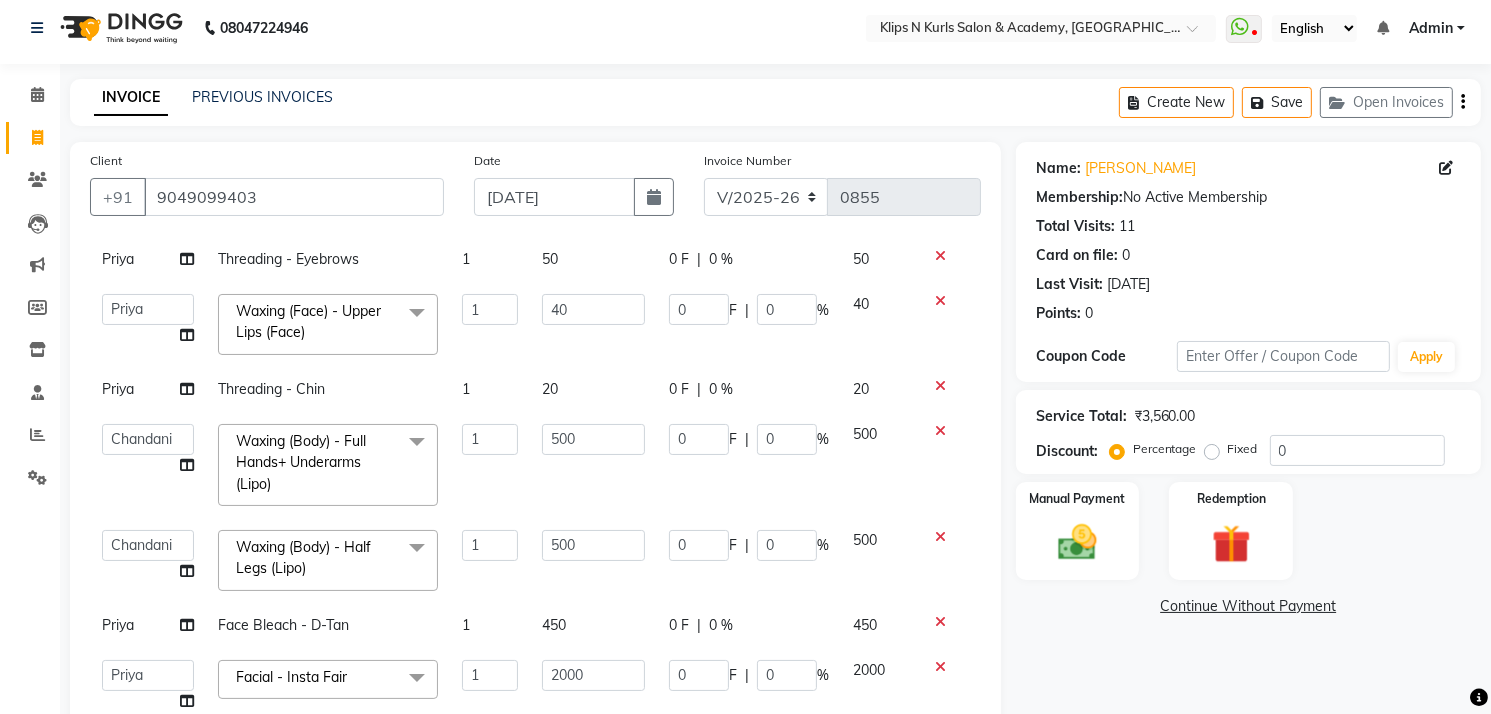 scroll, scrollTop: 0, scrollLeft: 0, axis: both 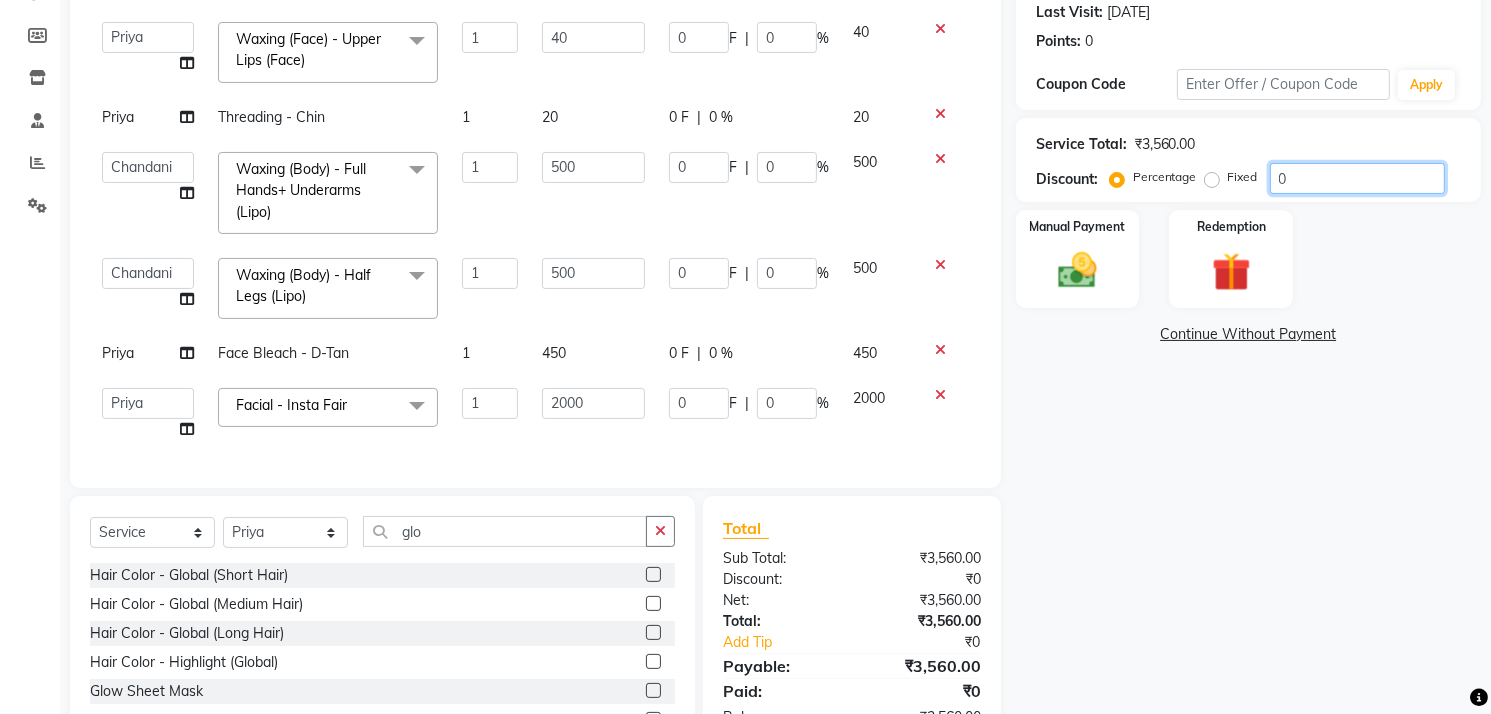click on "0" 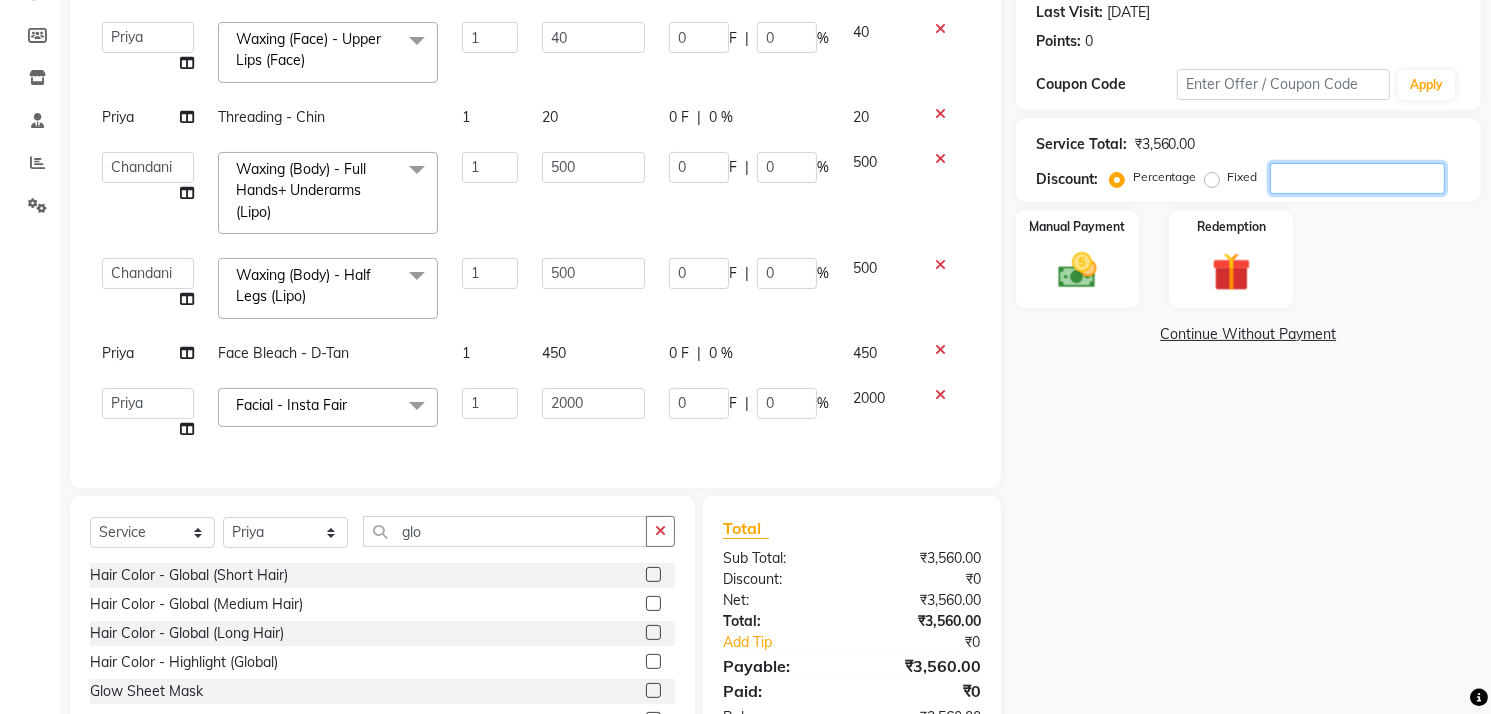 type on "5" 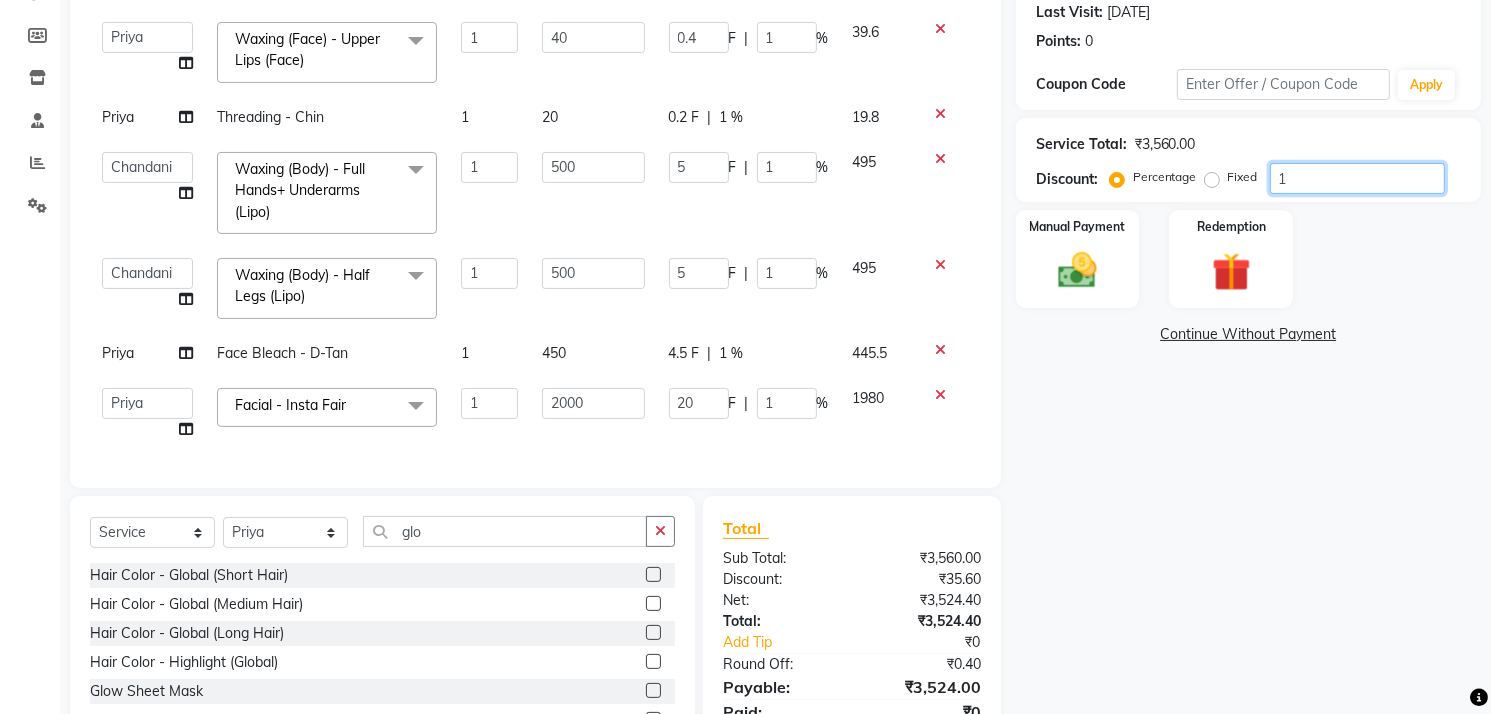 type on "50" 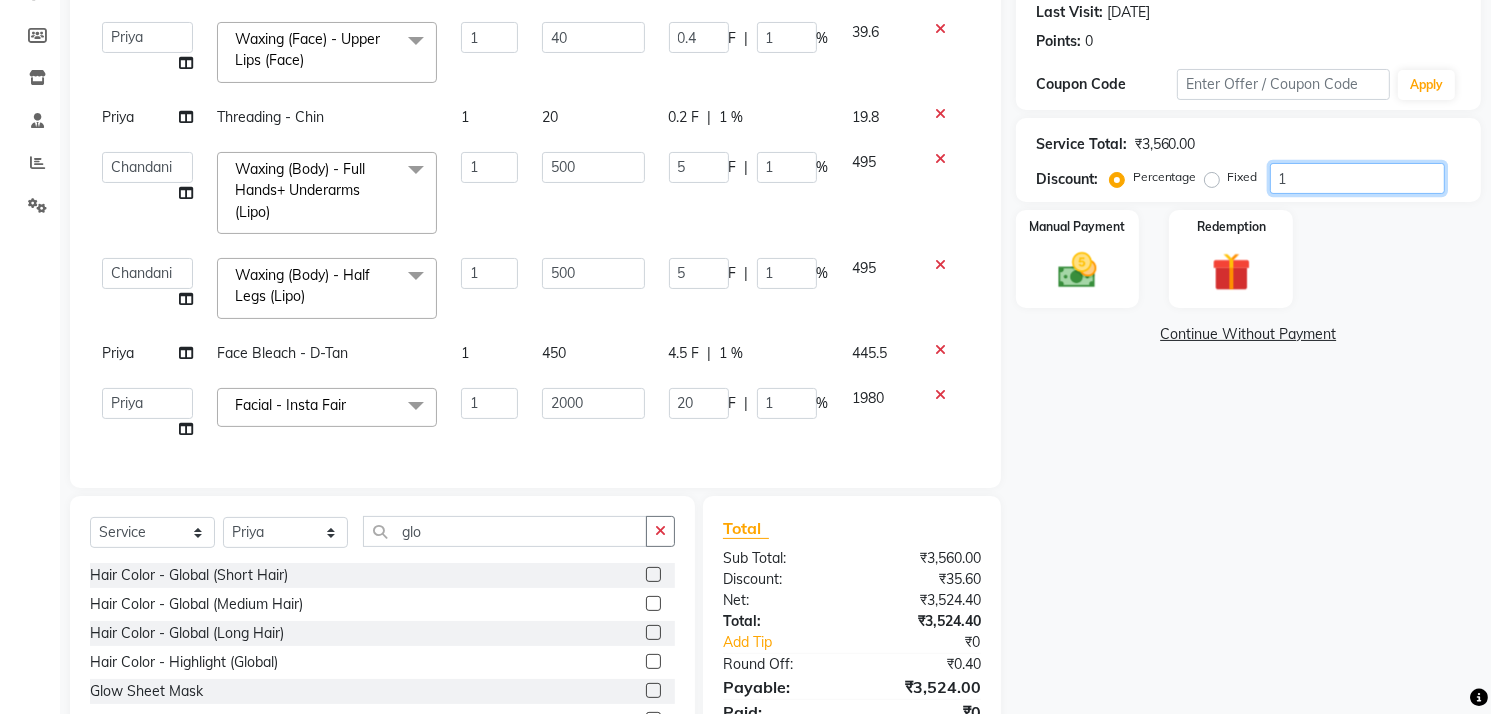 type on "10" 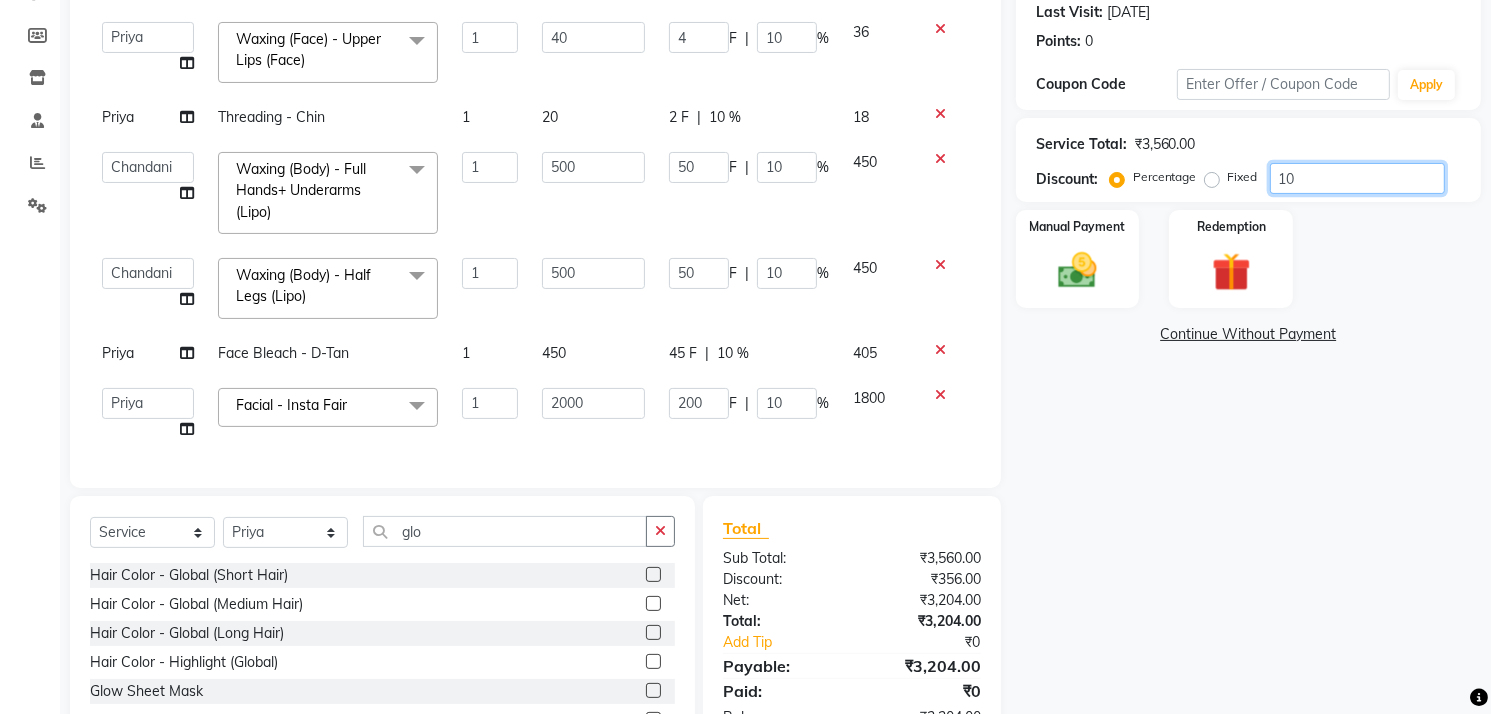 type on "10" 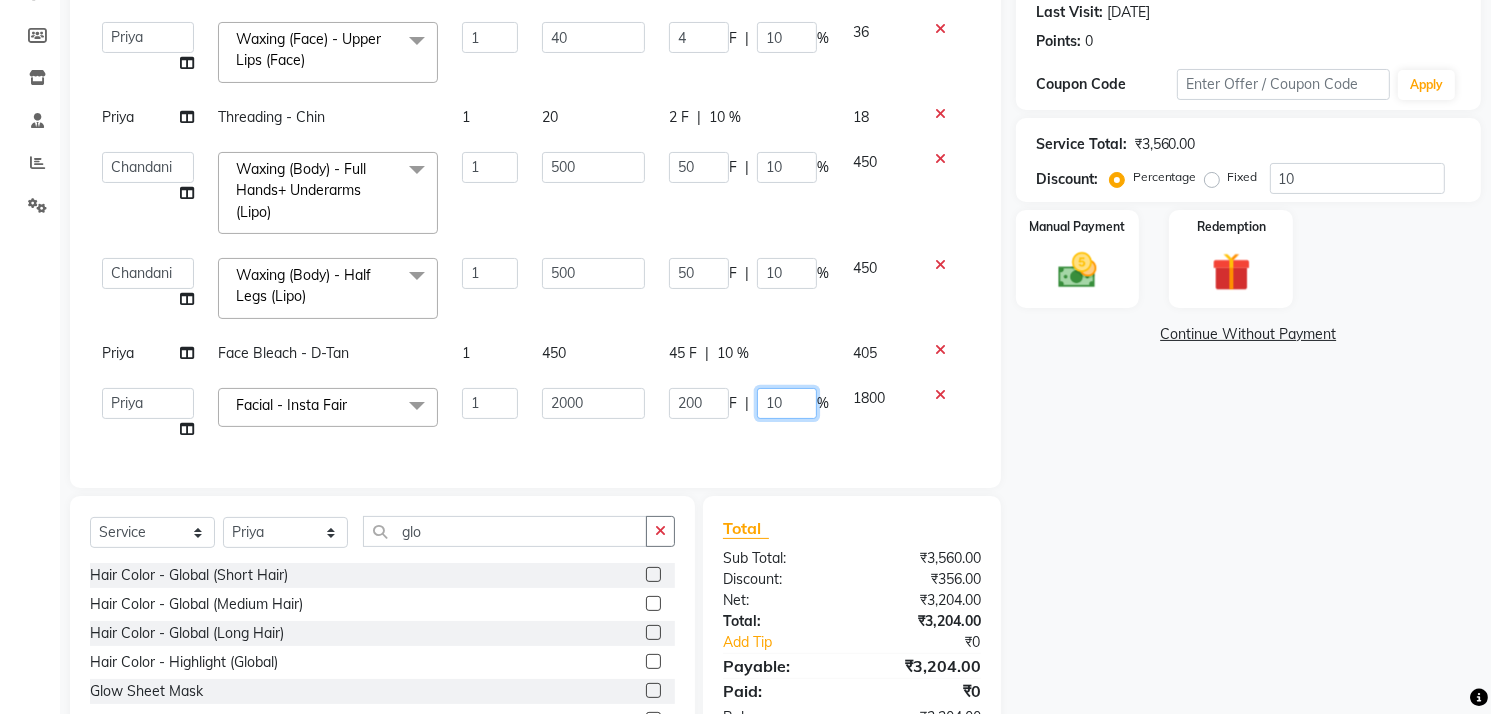 click on "10" 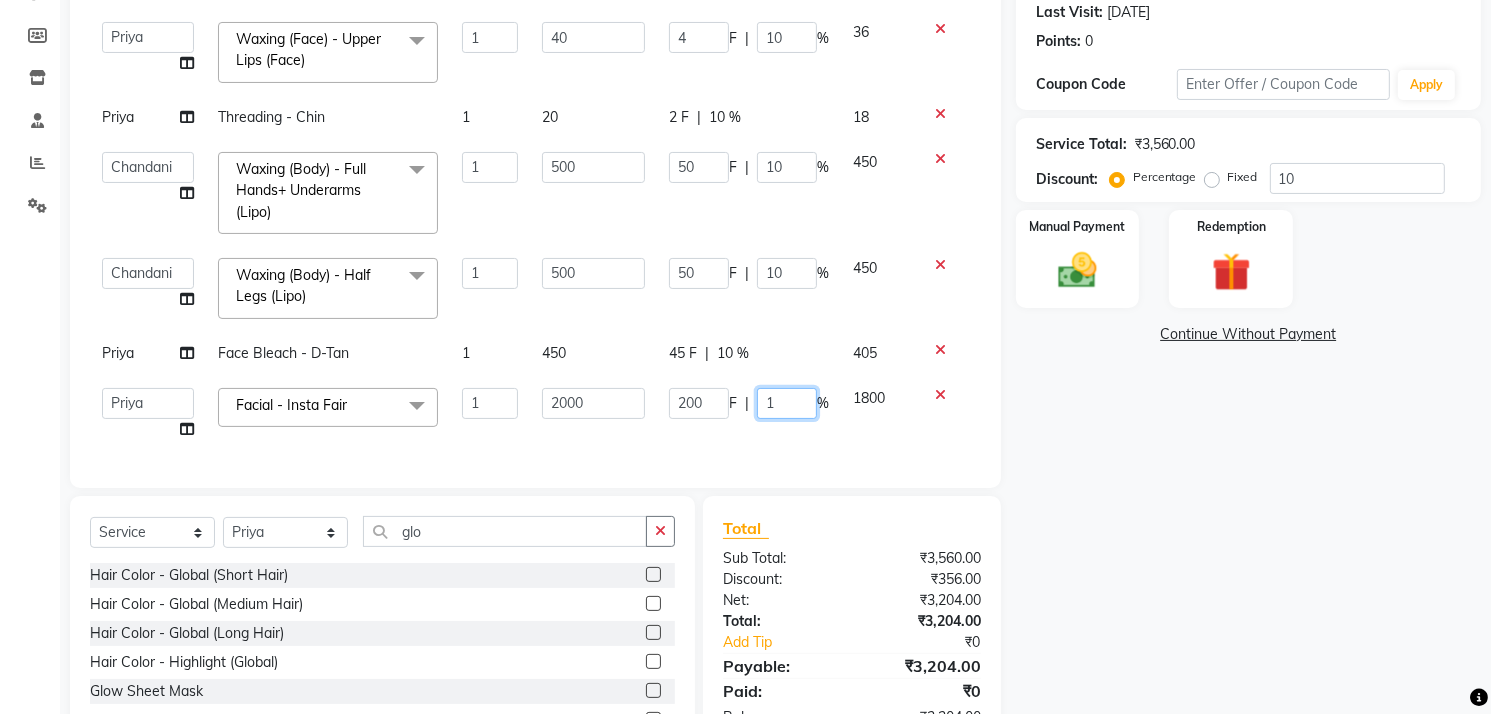 type 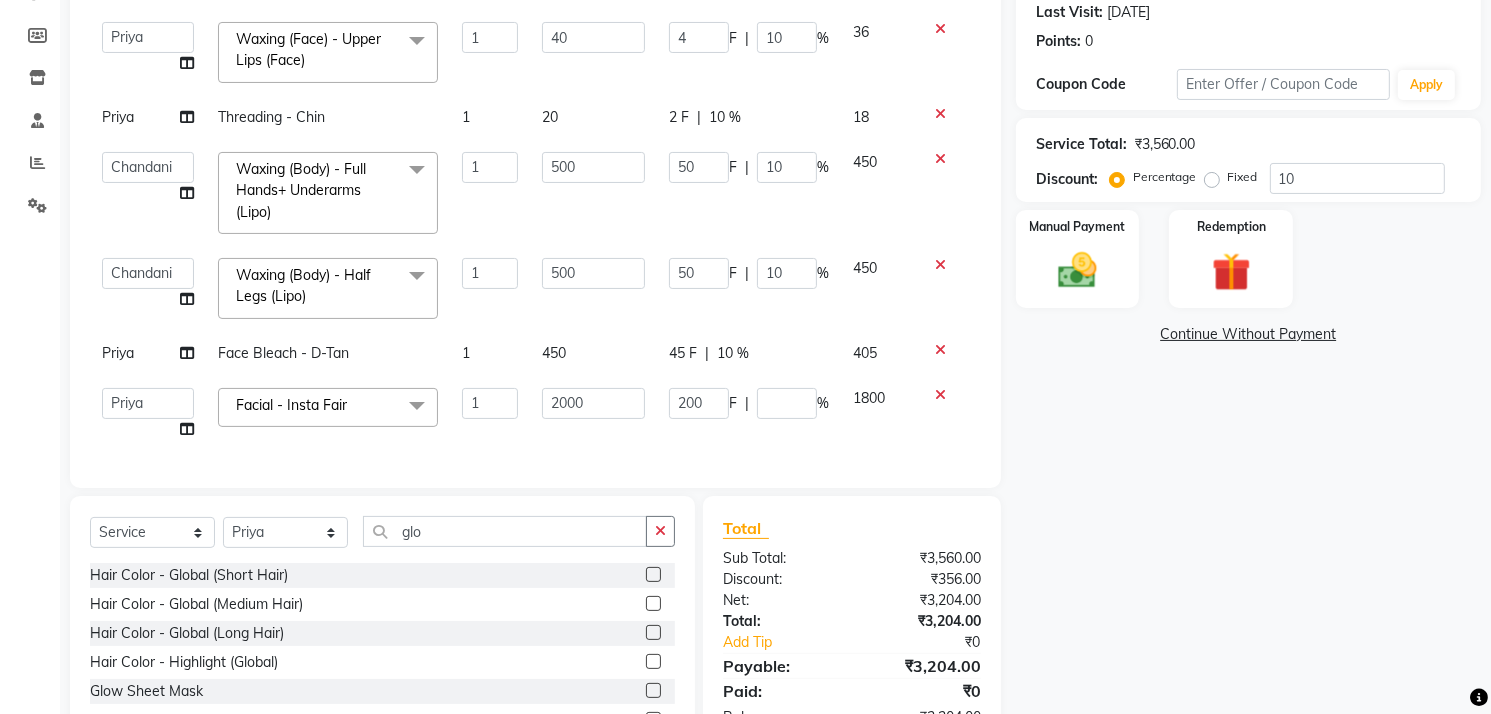 scroll, scrollTop: 68, scrollLeft: 0, axis: vertical 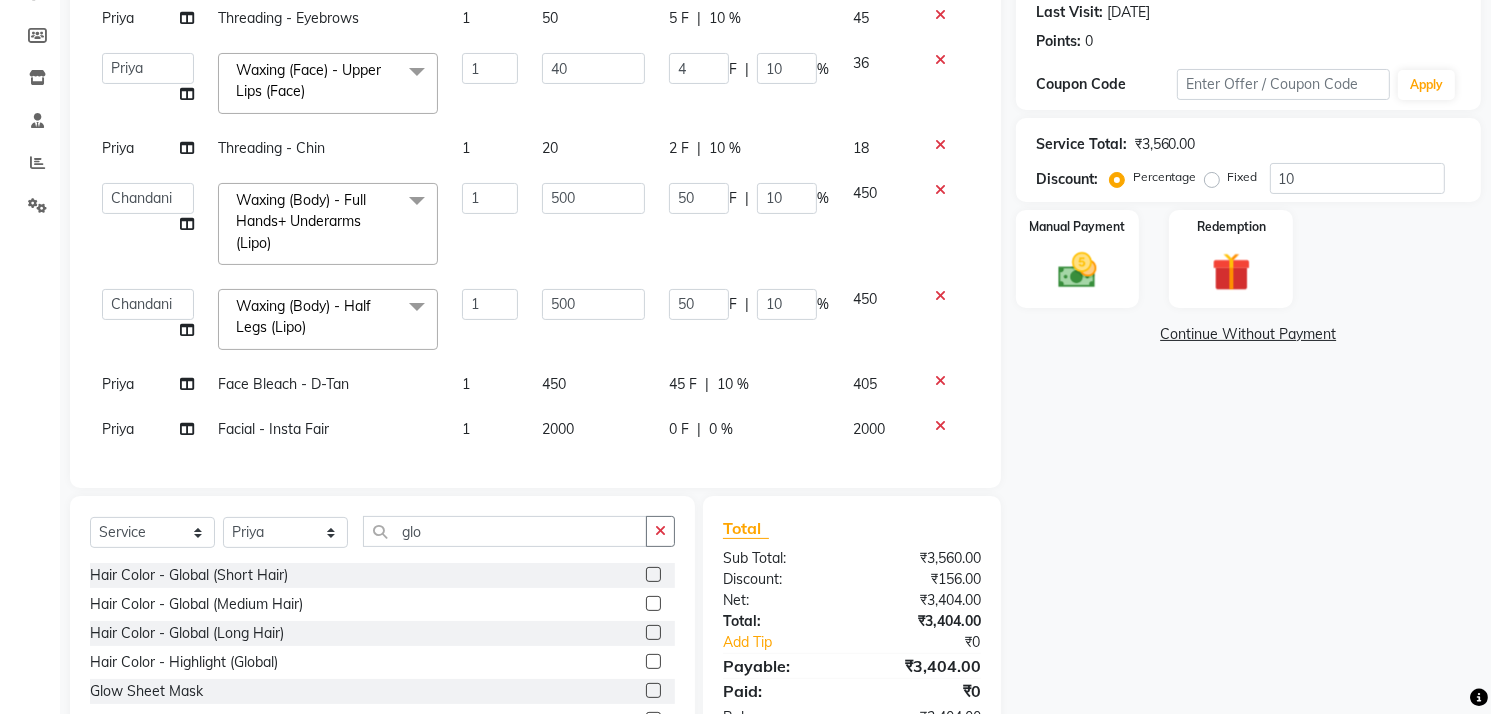 click on "Name: Heena Panchal Membership:  No Active Membership  Total Visits:  11 Card on file:  0 Last Visit:   30-04-2025 Points:   0  Coupon Code Apply Service Total:  ₹3,560.00  Discount:  Percentage   Fixed  10 Manual Payment Redemption  Continue Without Payment" 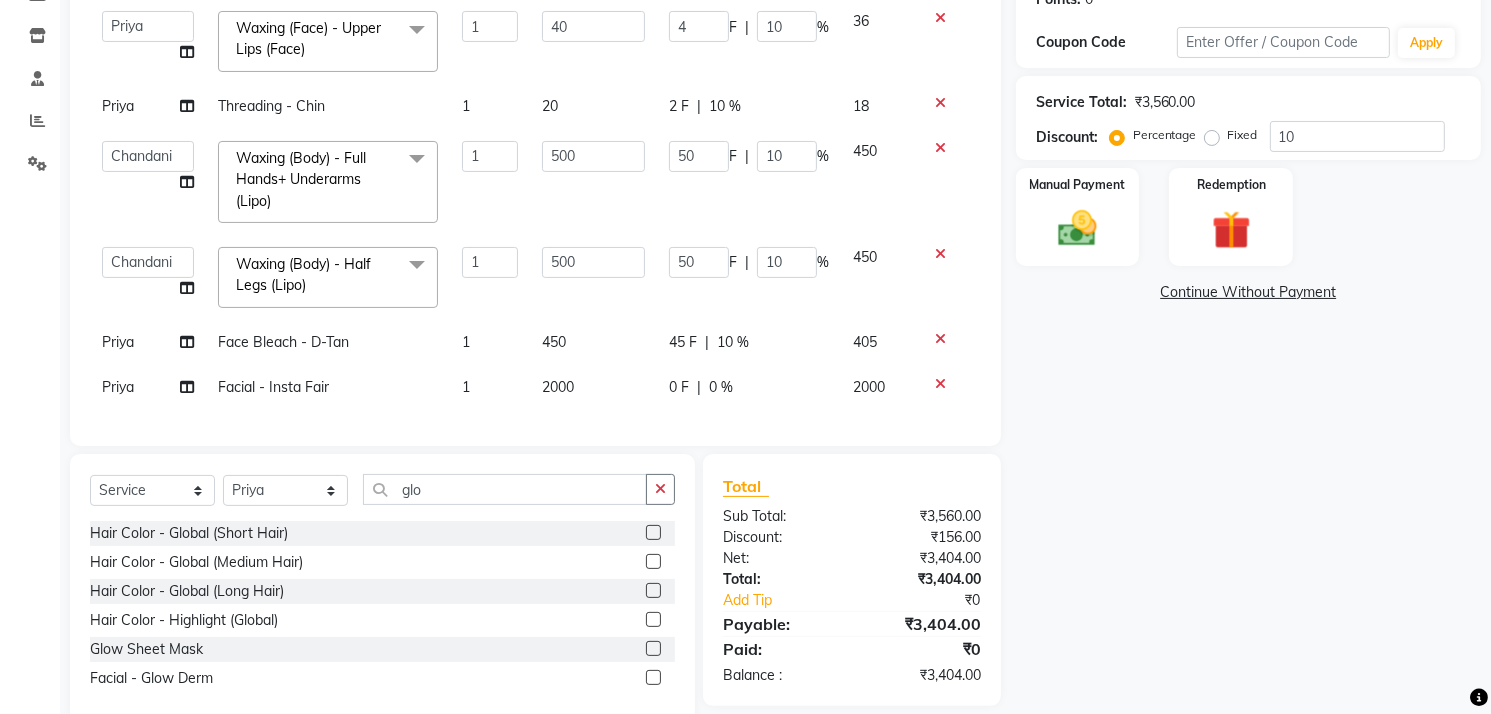 scroll, scrollTop: 361, scrollLeft: 0, axis: vertical 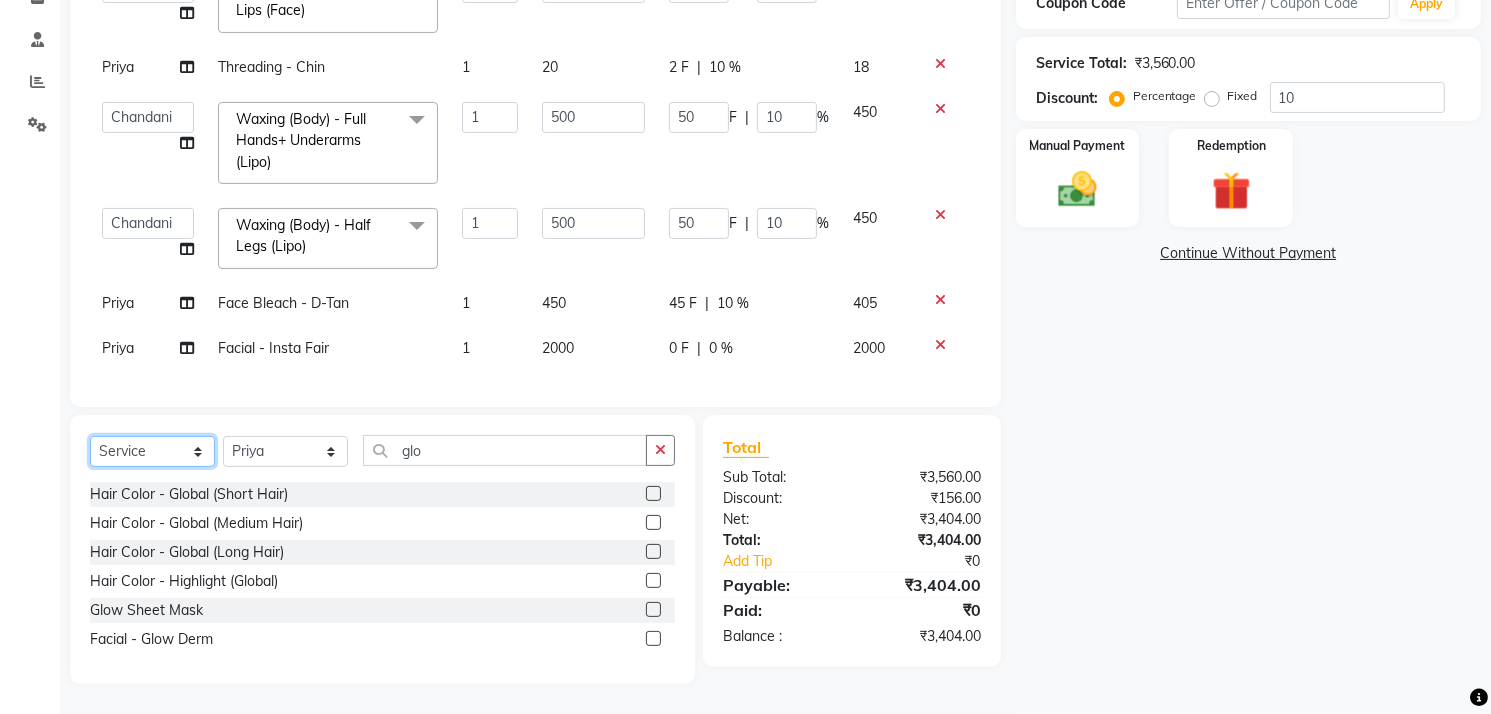 click on "Select  Service  Product  Membership  Package Voucher Prepaid Gift Card" 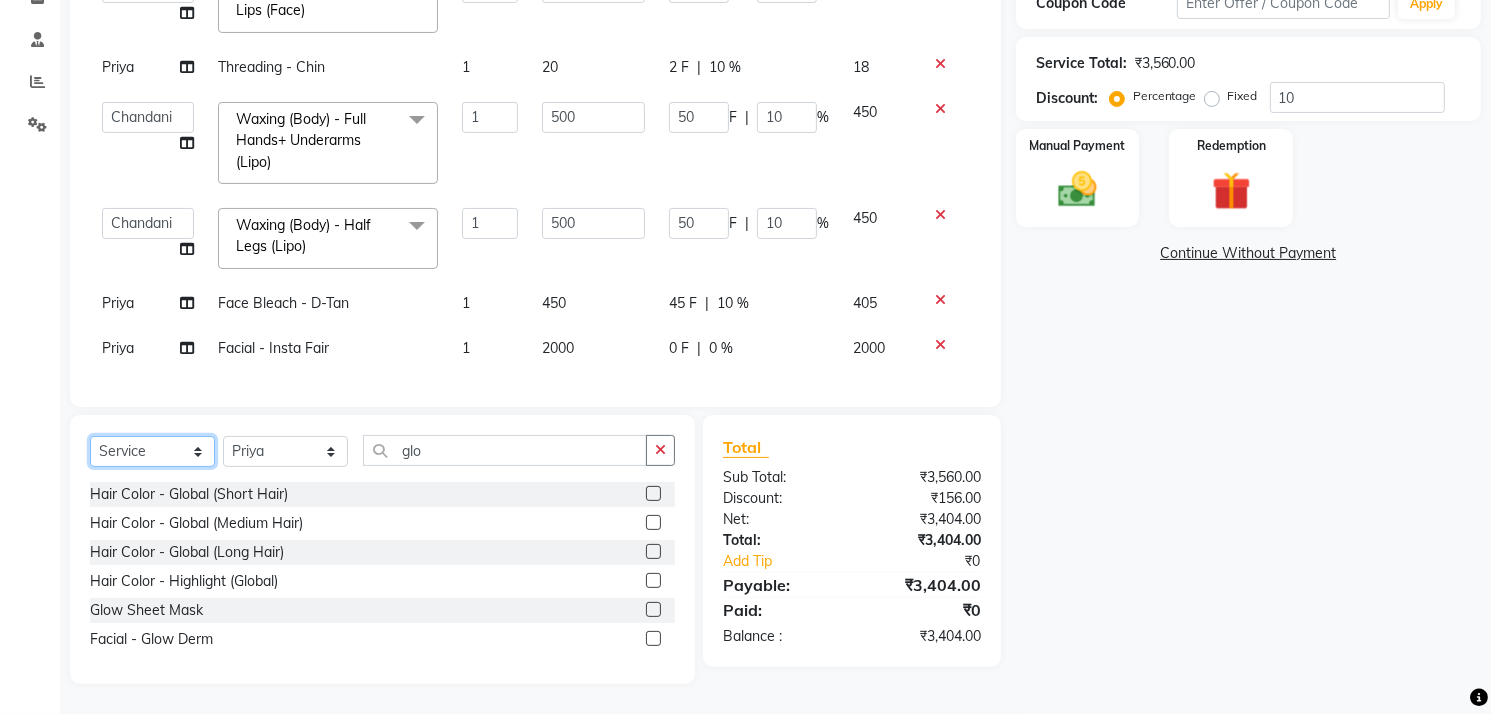 select on "membership" 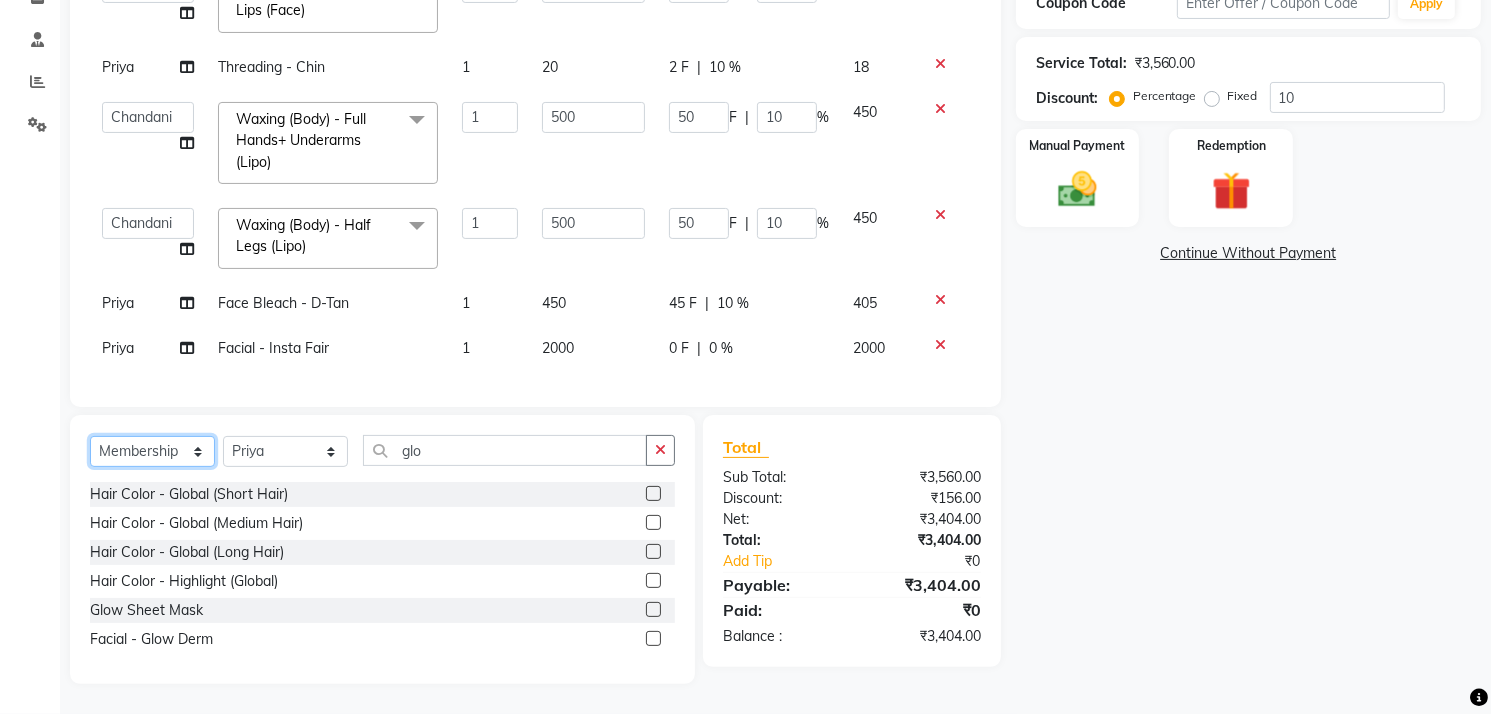 click on "Select  Service  Product  Membership  Package Voucher Prepaid Gift Card" 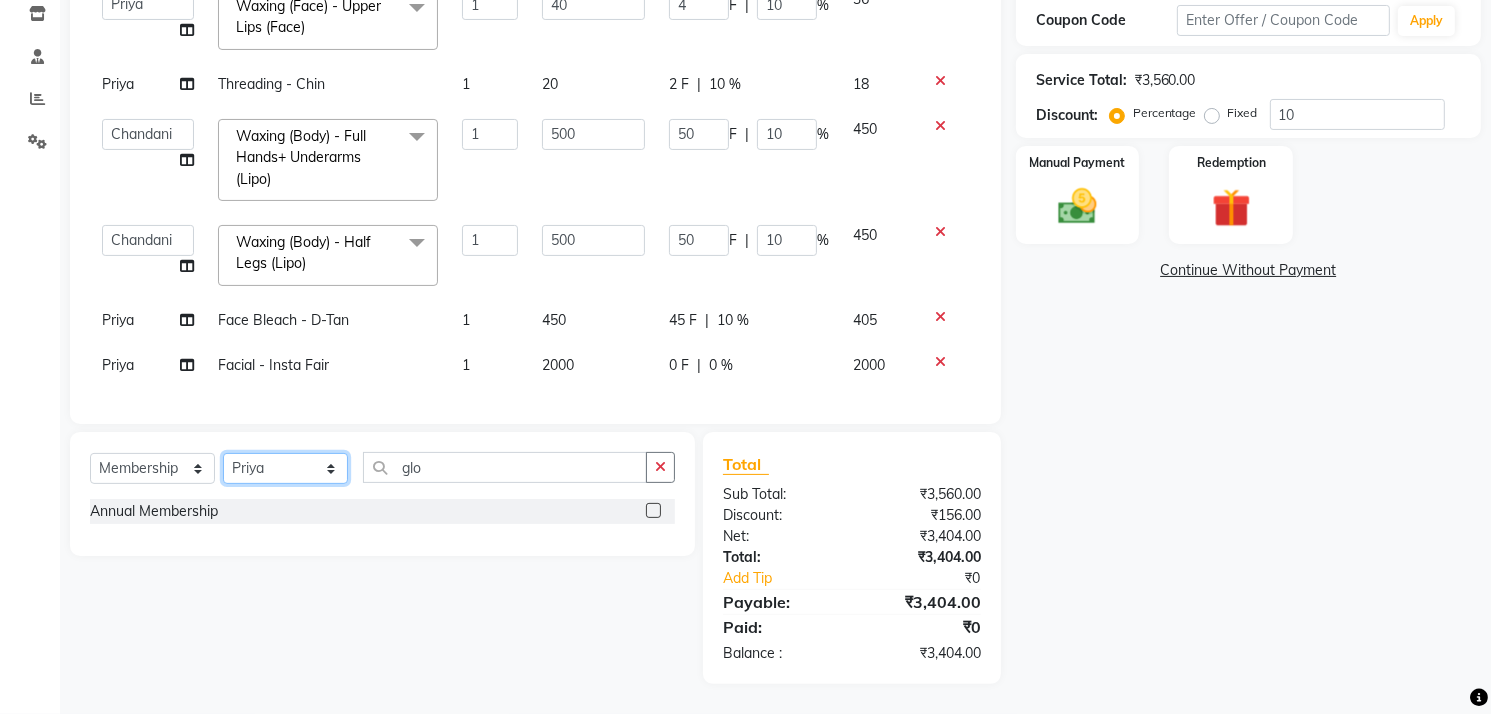 click on "Select Stylist Chandani Front Desk [PERSON_NAME]  [PERSON_NAME] Neha [PERSON_NAME]" 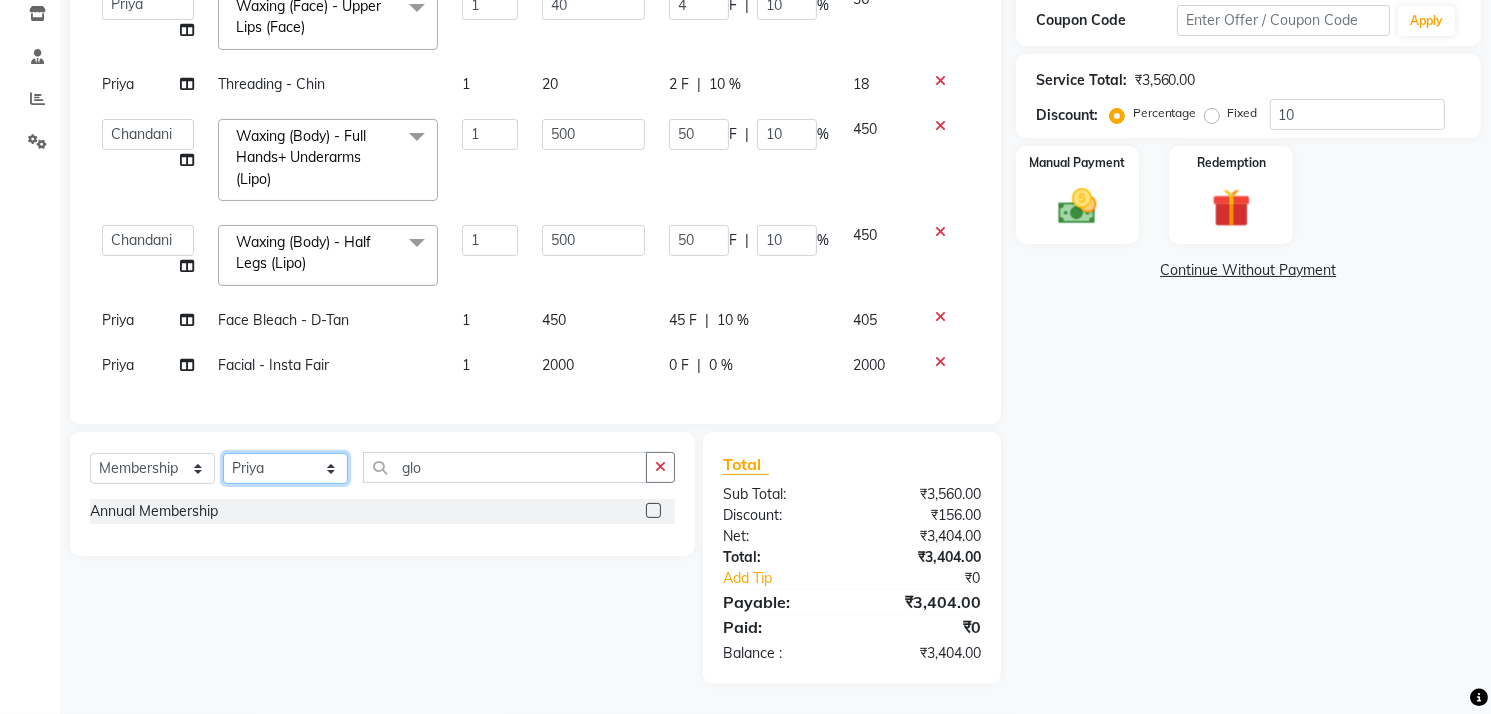 select on "49322" 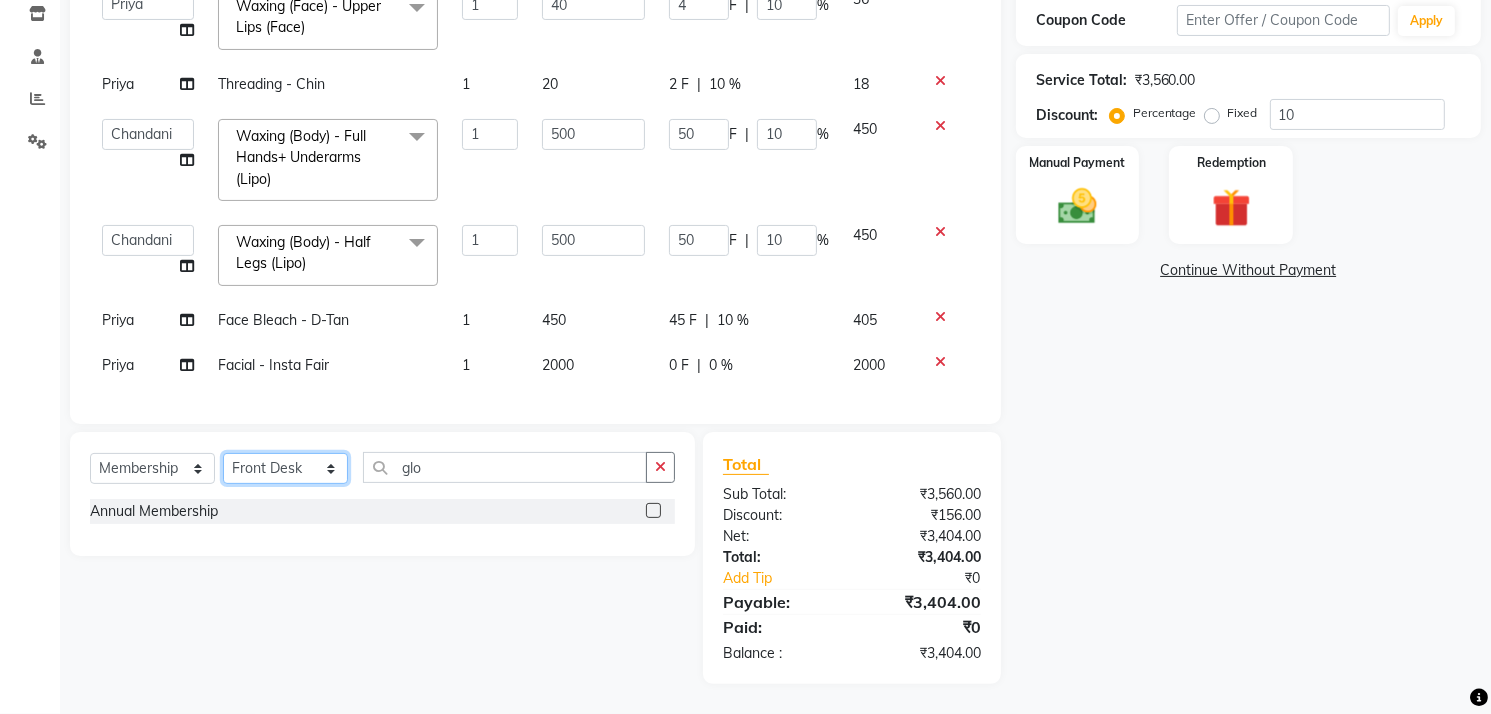 click on "Select Stylist Chandani Front Desk [PERSON_NAME]  [PERSON_NAME] Neha [PERSON_NAME]" 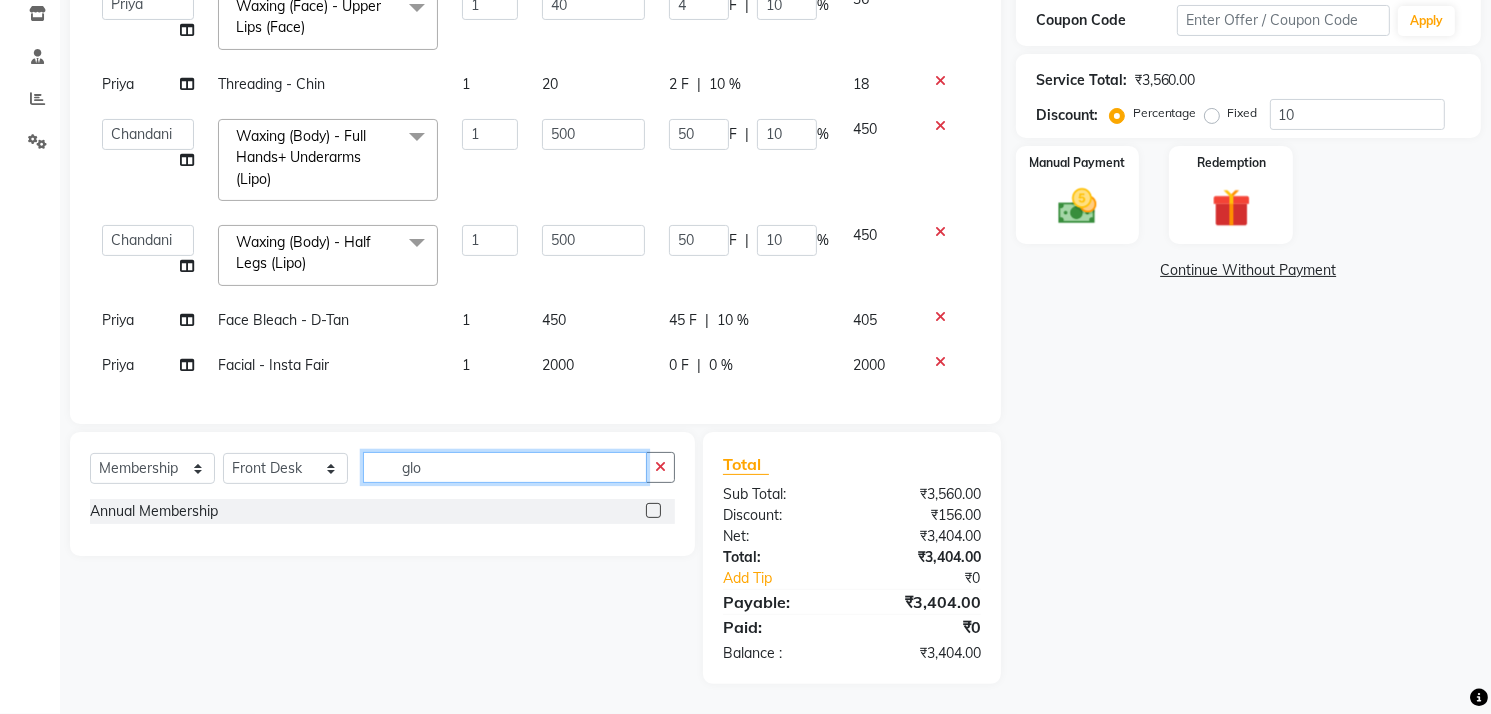 click on "glo" 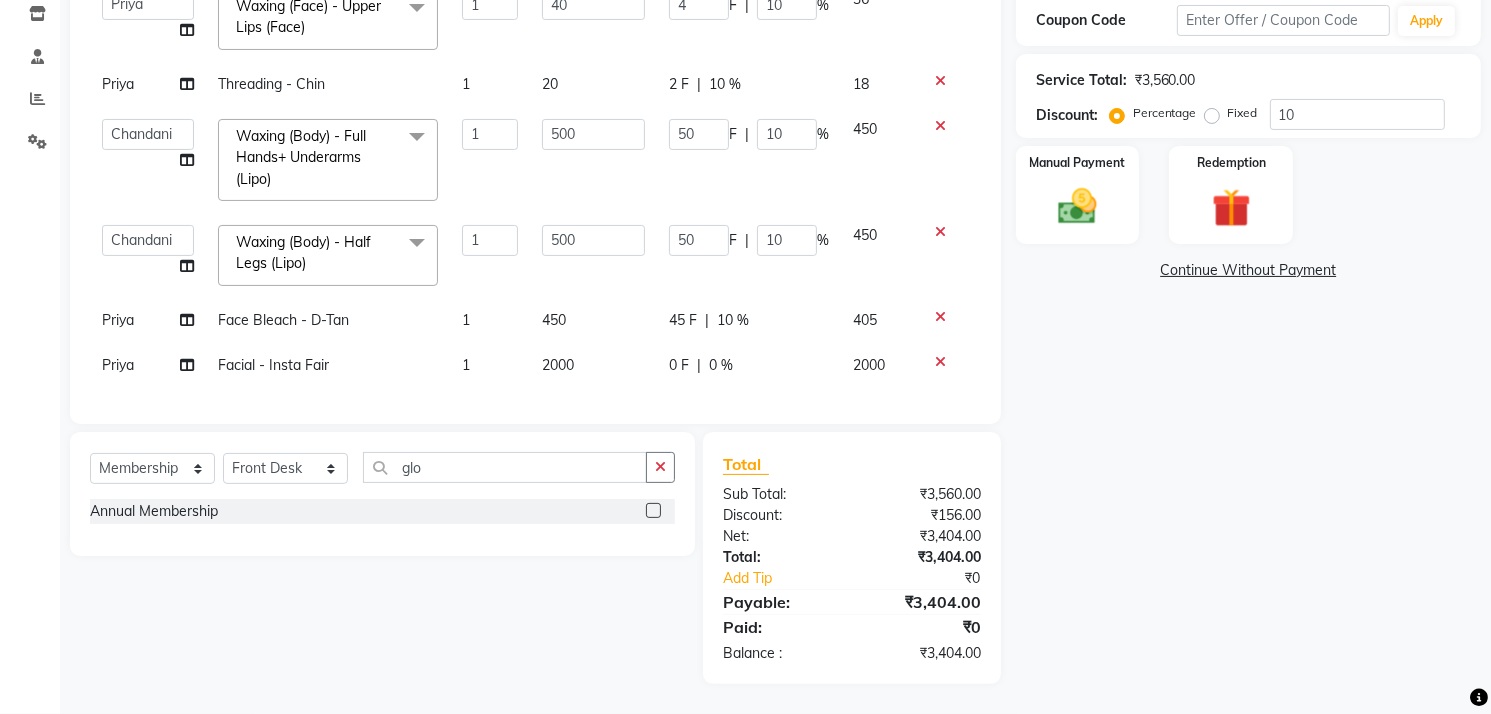 click 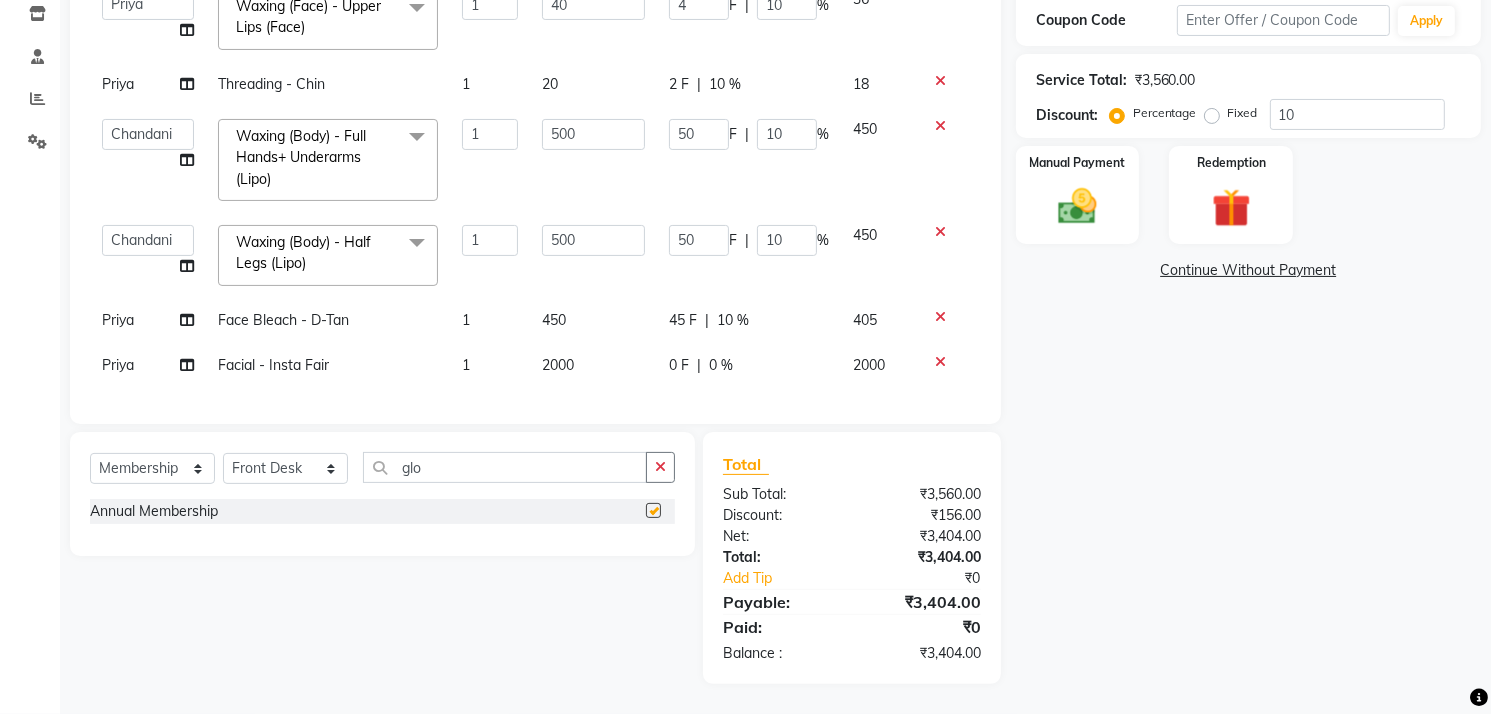 select on "select" 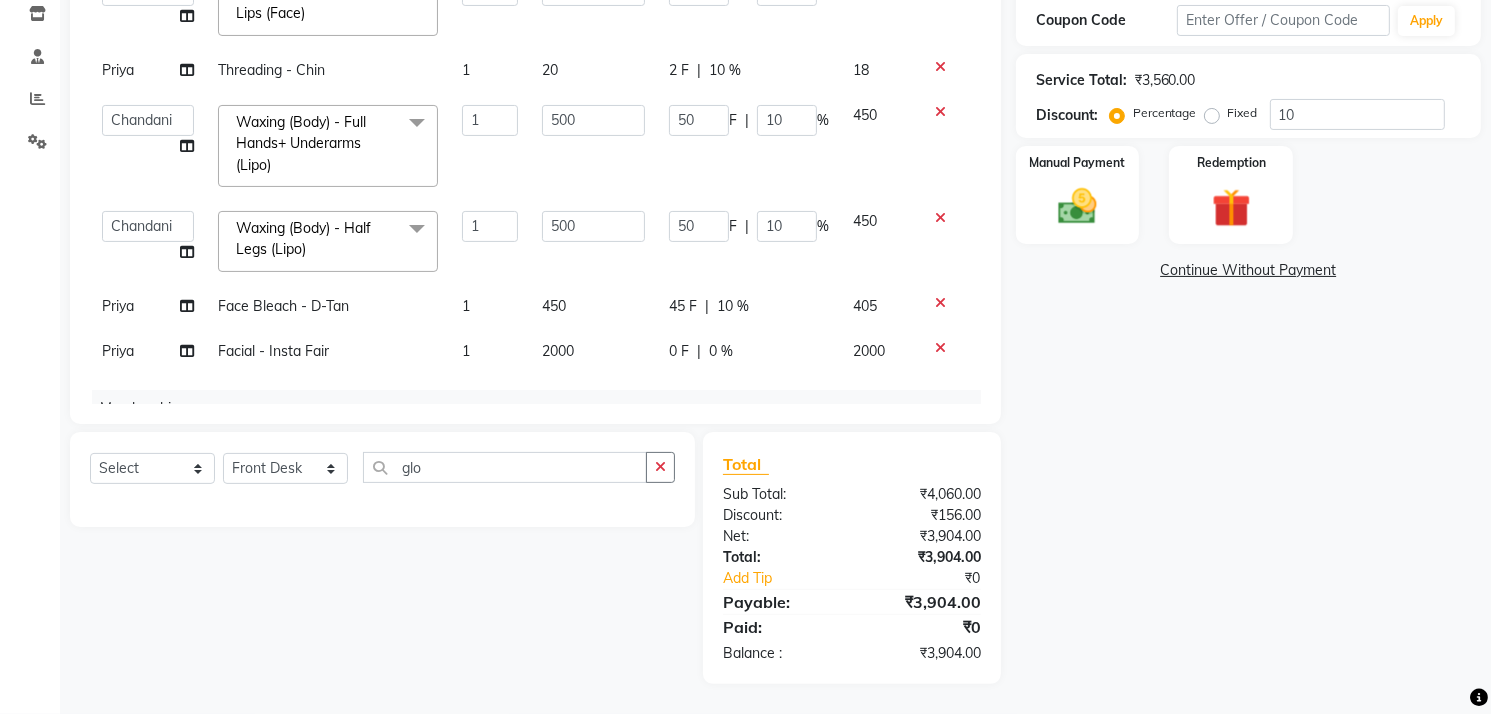 scroll, scrollTop: 90, scrollLeft: 0, axis: vertical 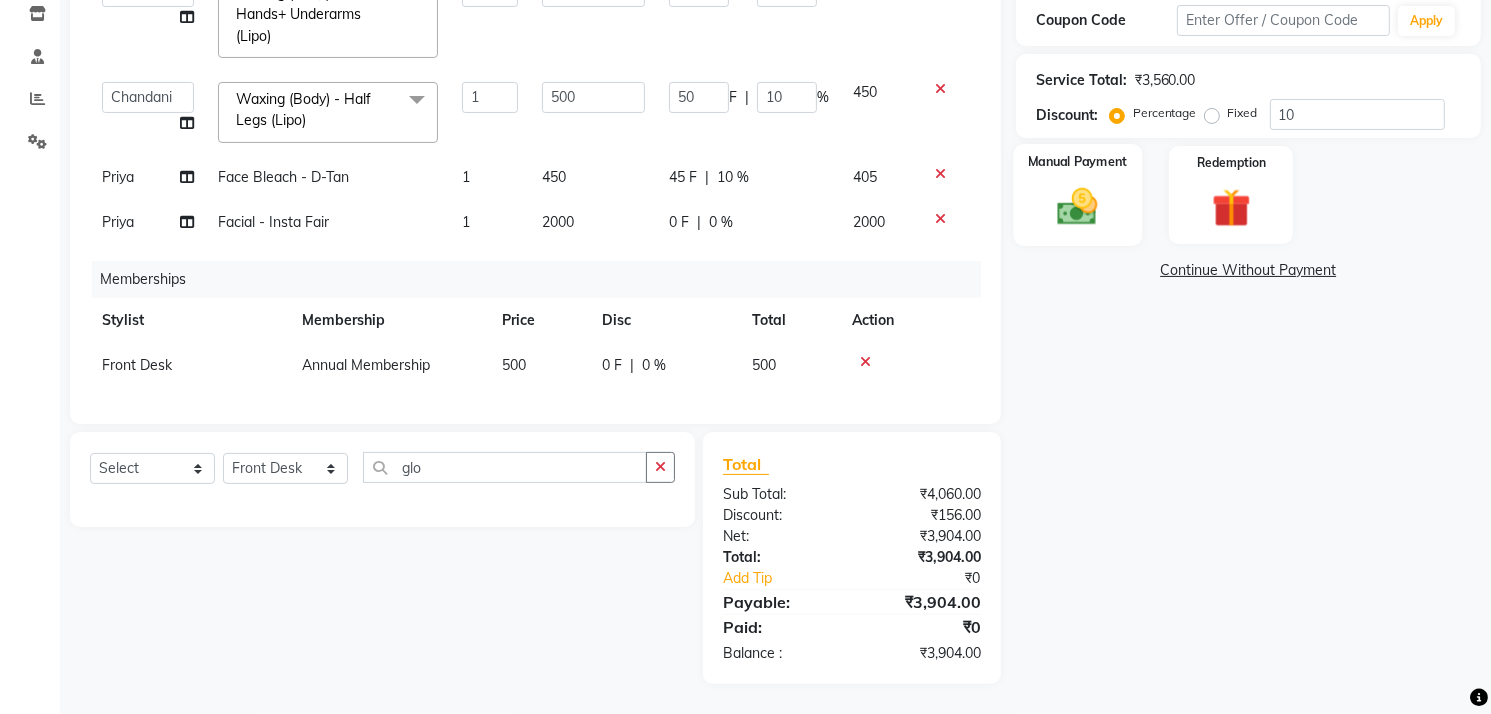 click 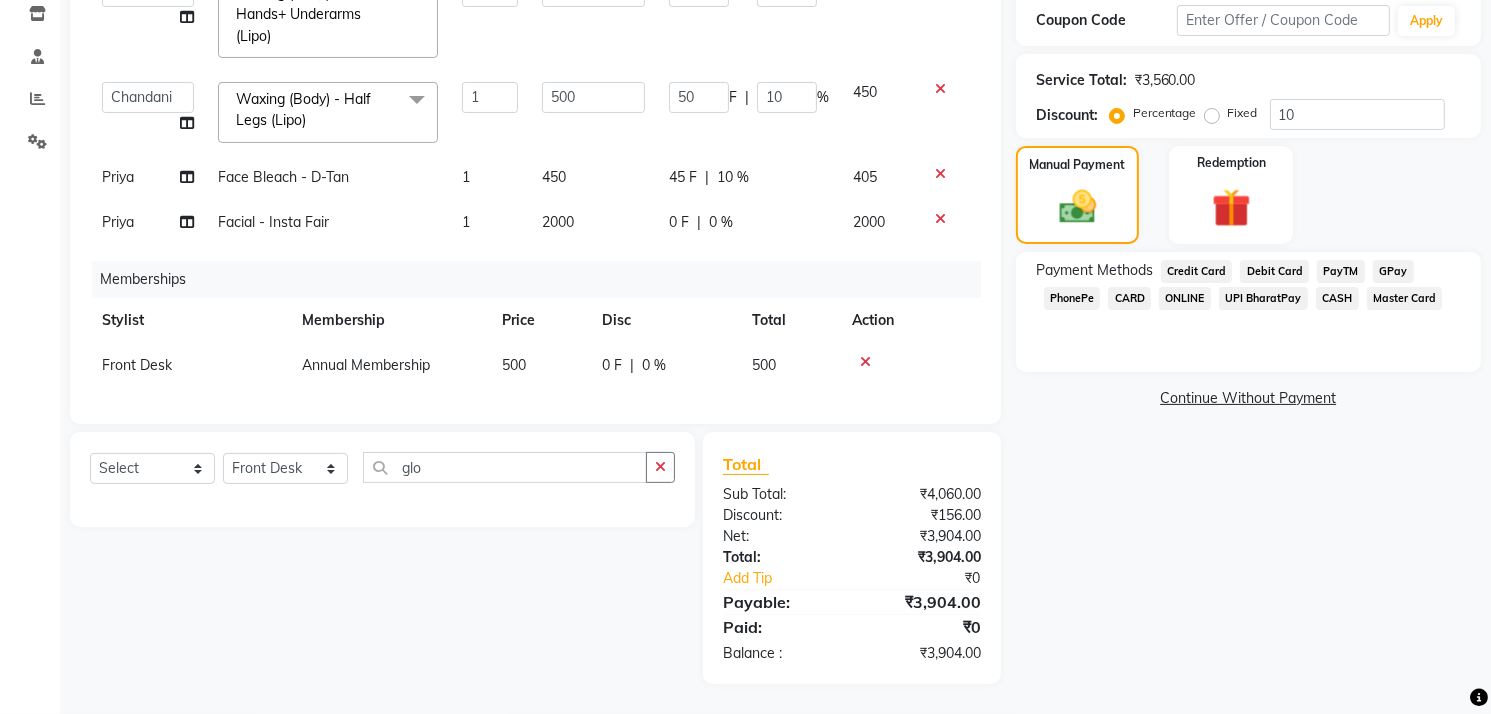 click on "CASH" 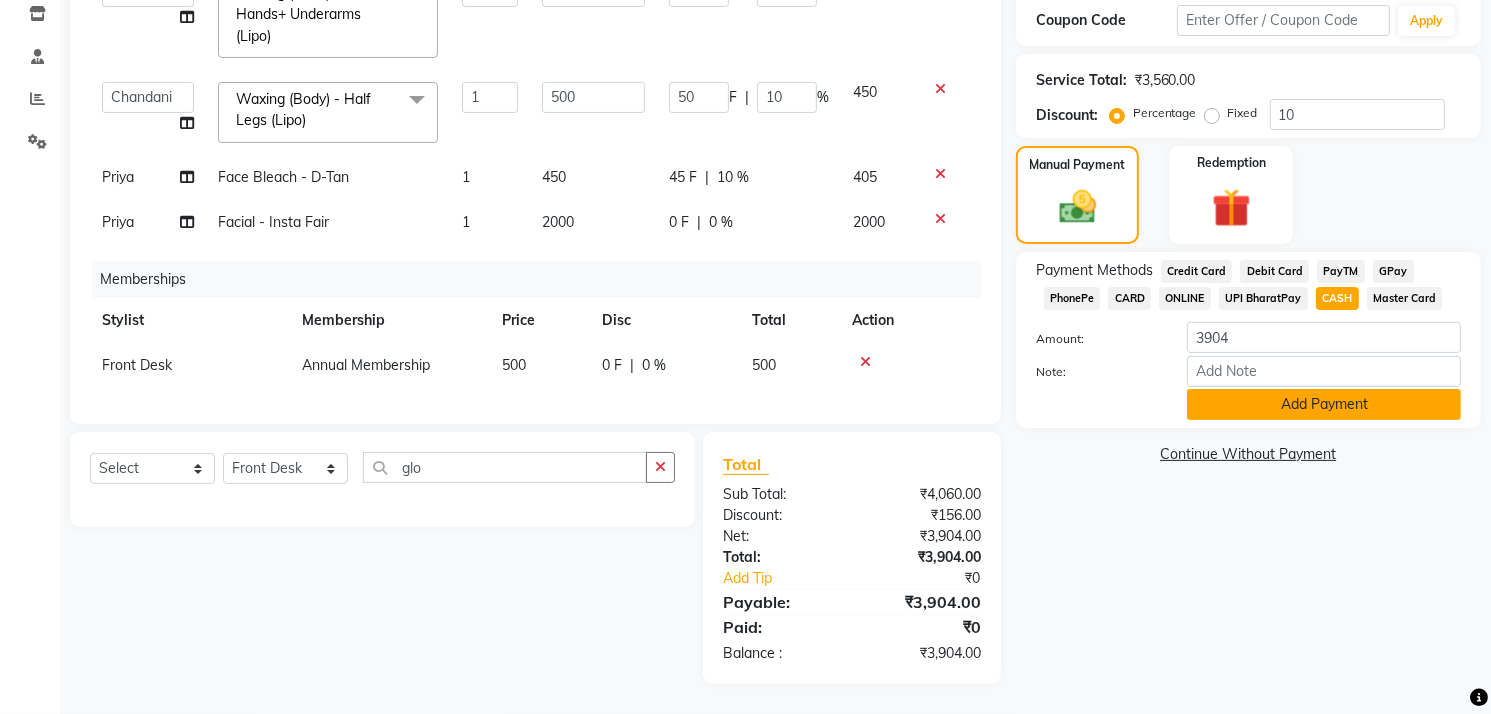 click on "Add Payment" 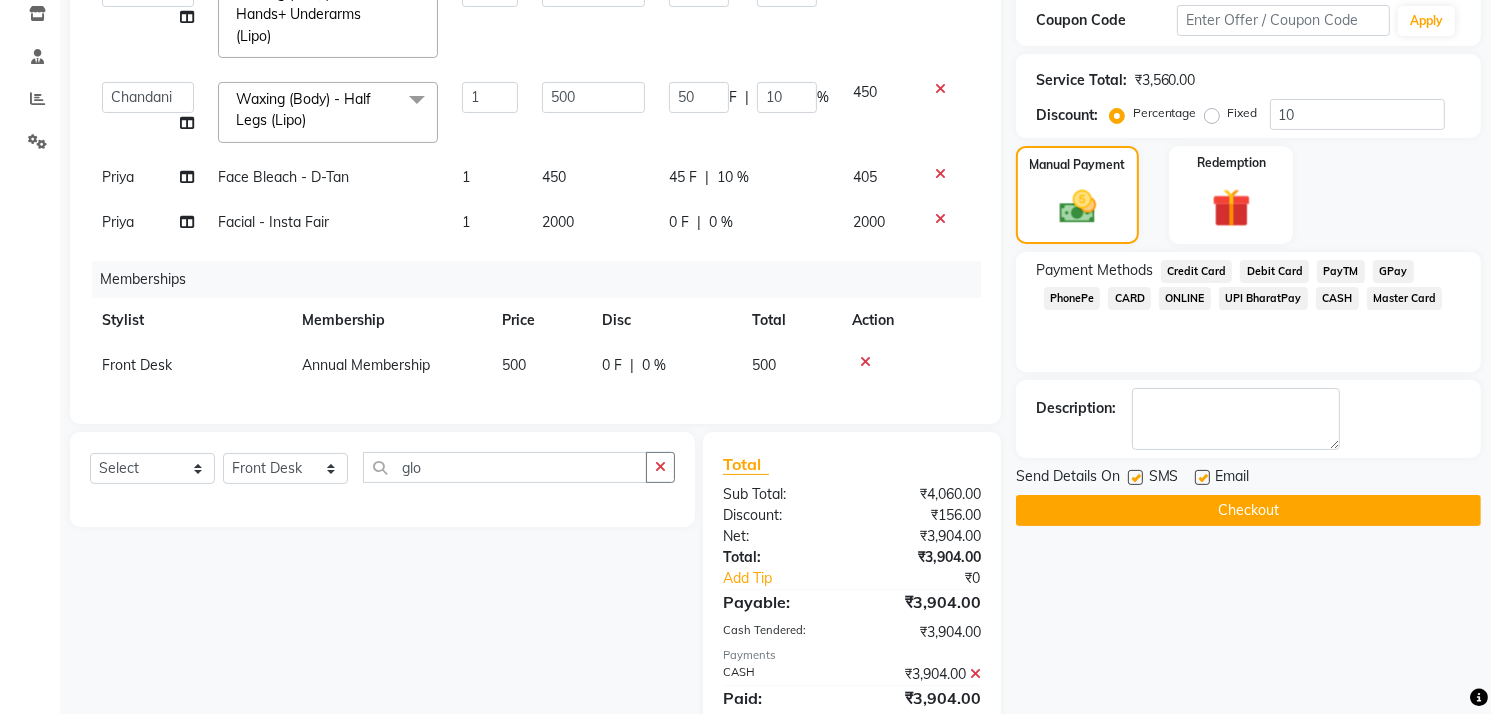 click on "Checkout" 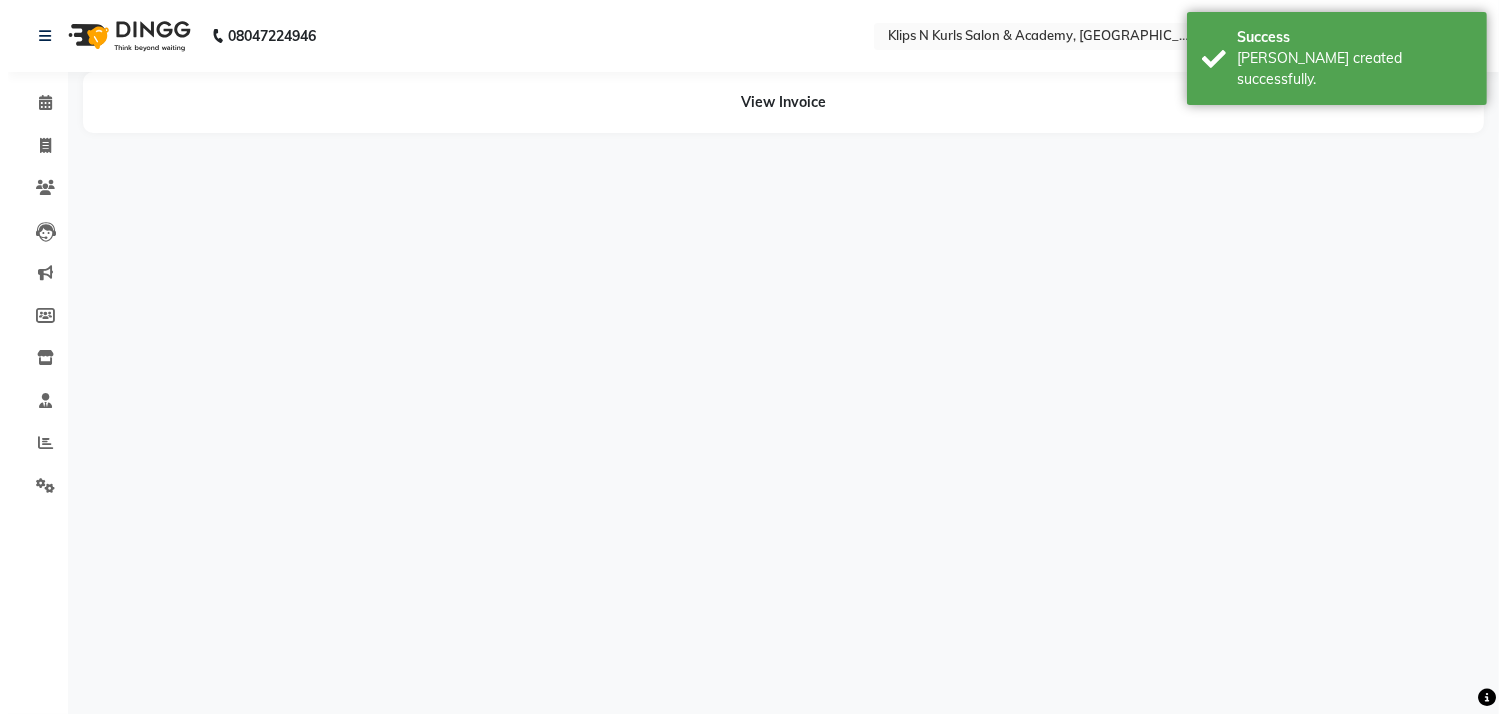 scroll, scrollTop: 0, scrollLeft: 0, axis: both 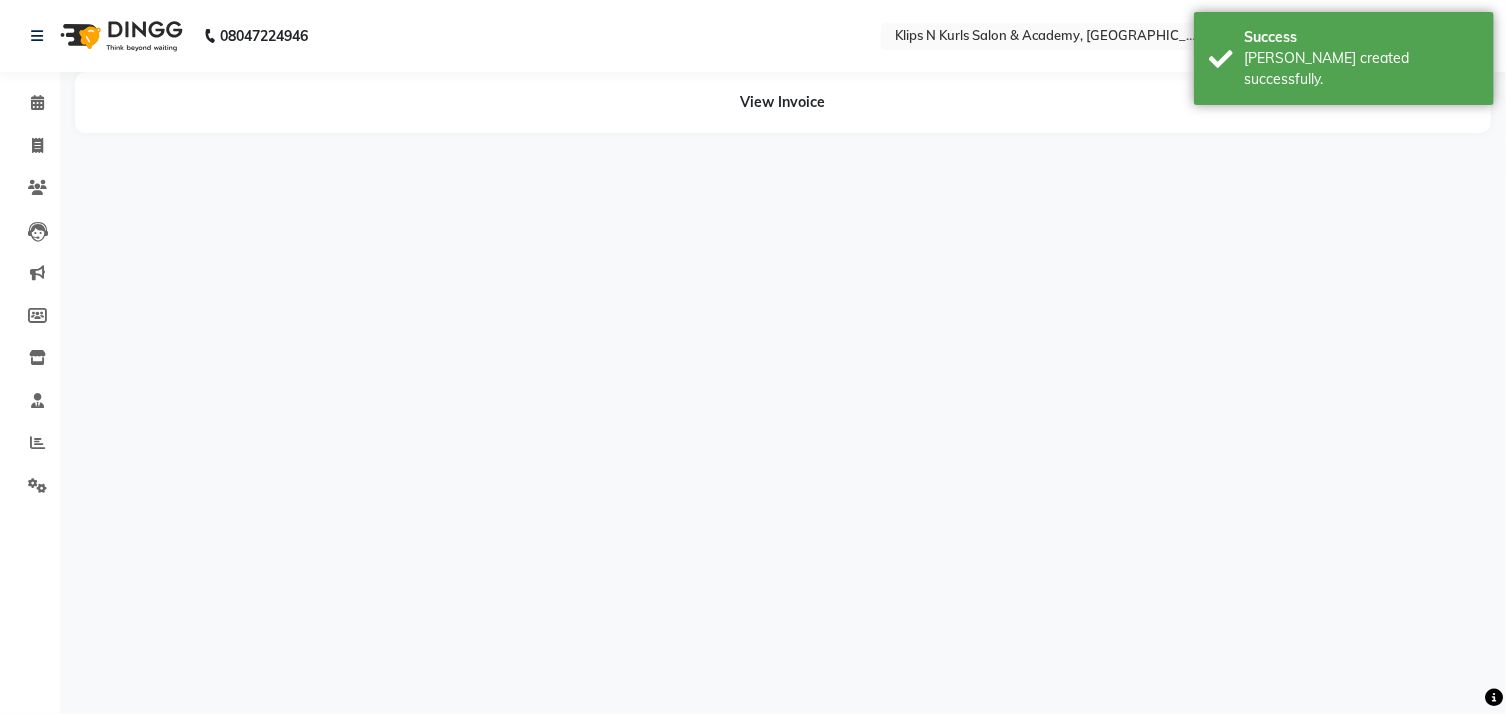 select on "61904" 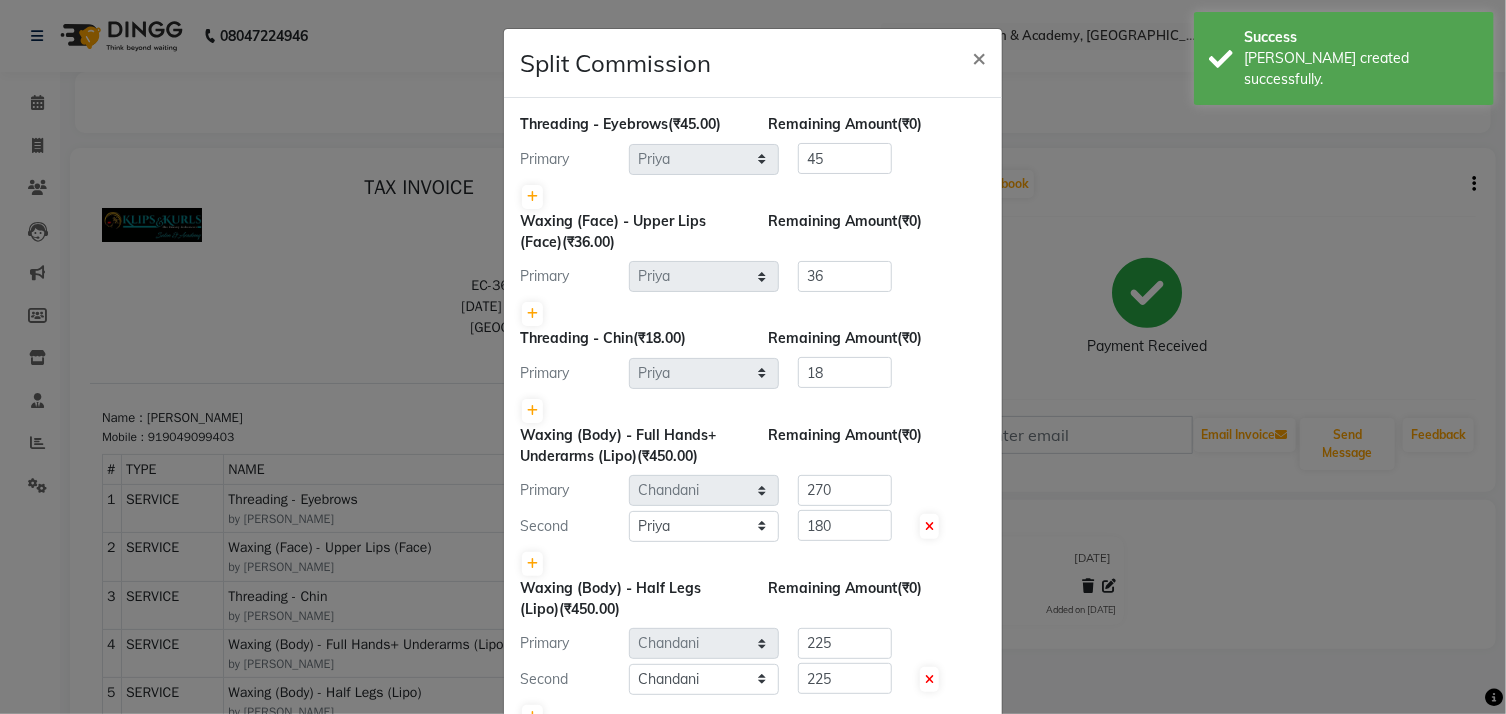 scroll, scrollTop: 0, scrollLeft: 0, axis: both 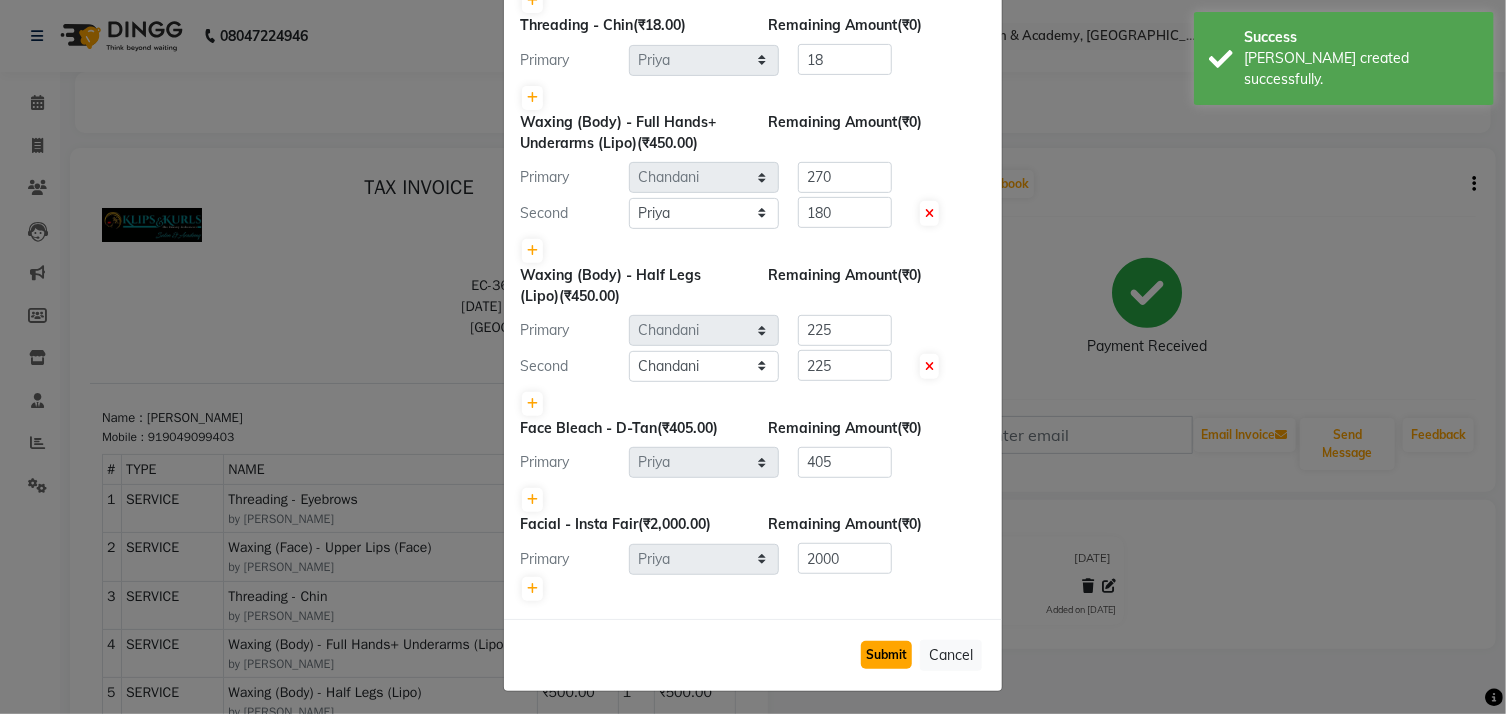 click on "Submit" 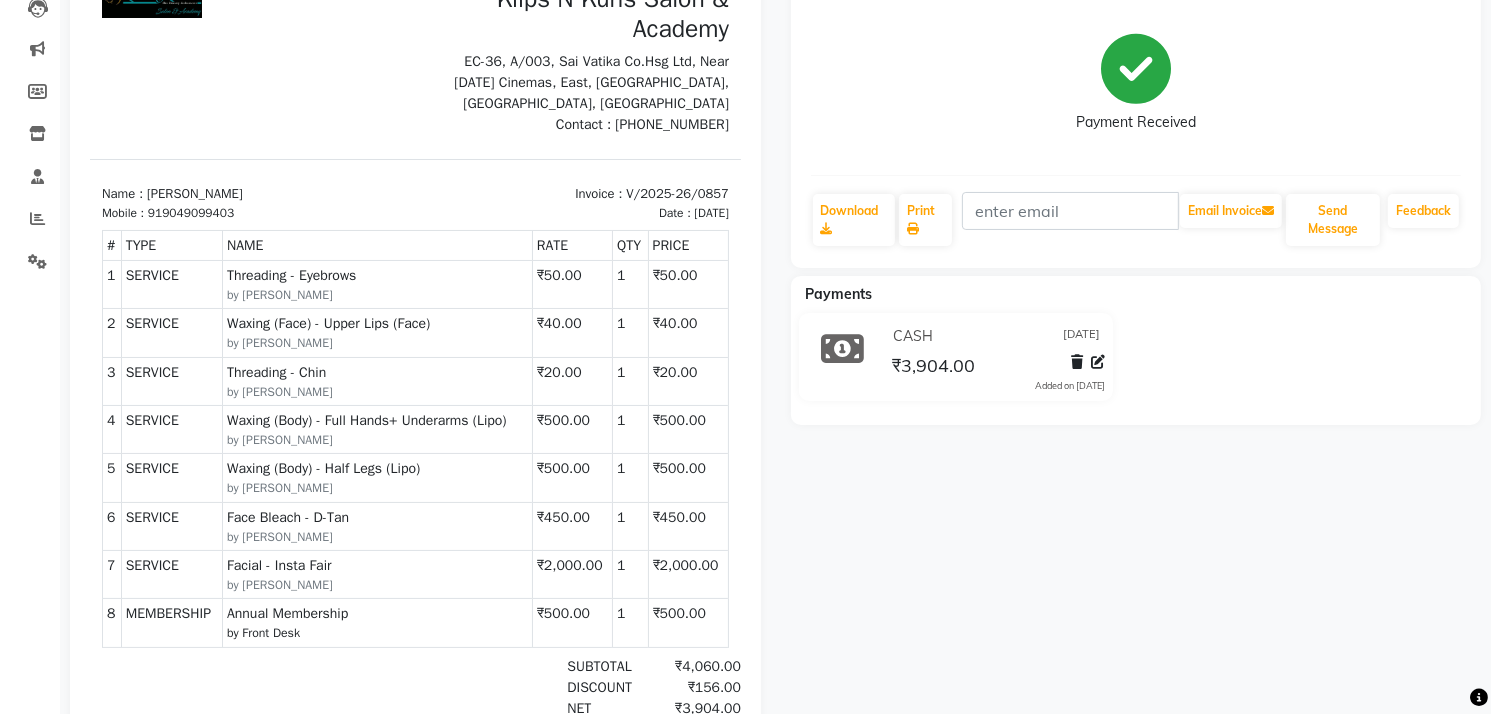 scroll, scrollTop: 240, scrollLeft: 0, axis: vertical 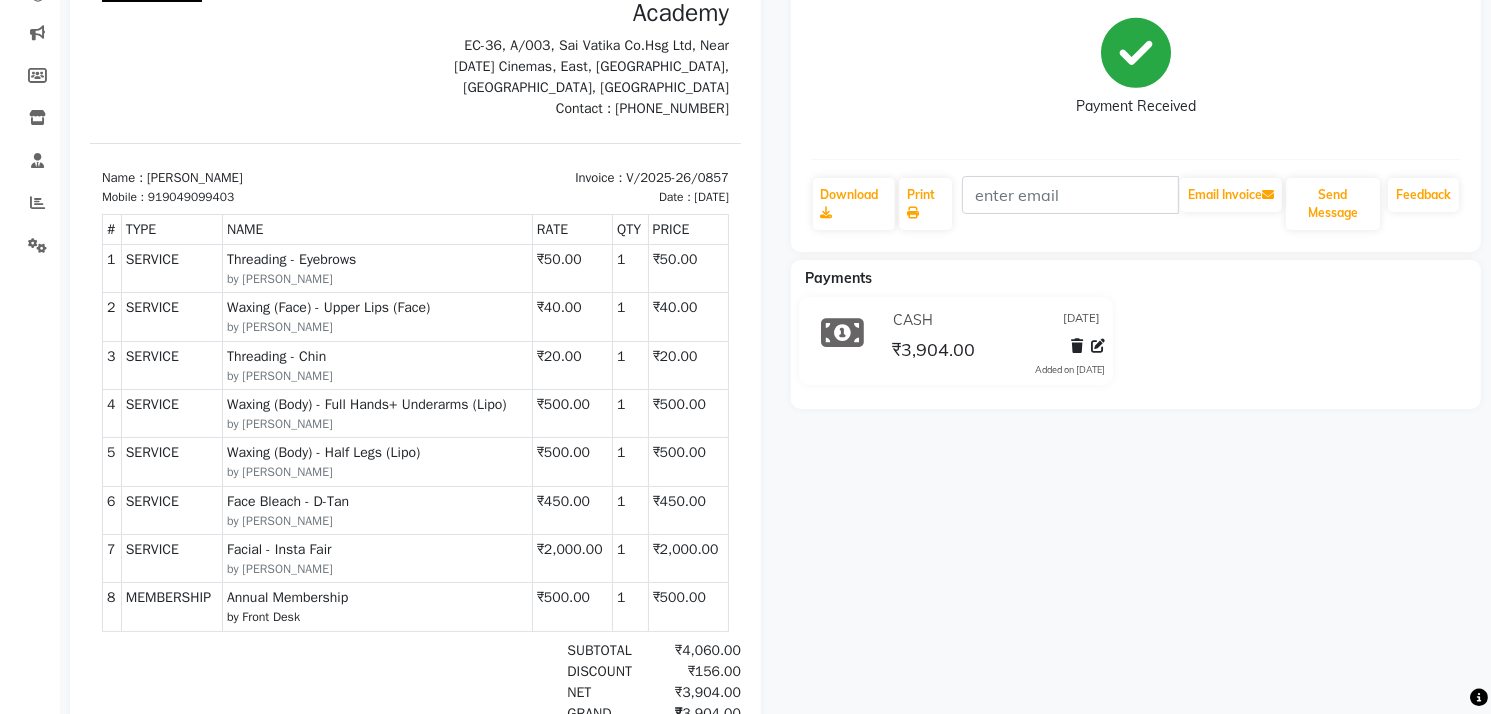 click on "Waxing (Body) - Half Legs (Lipo)" at bounding box center [376, 453] 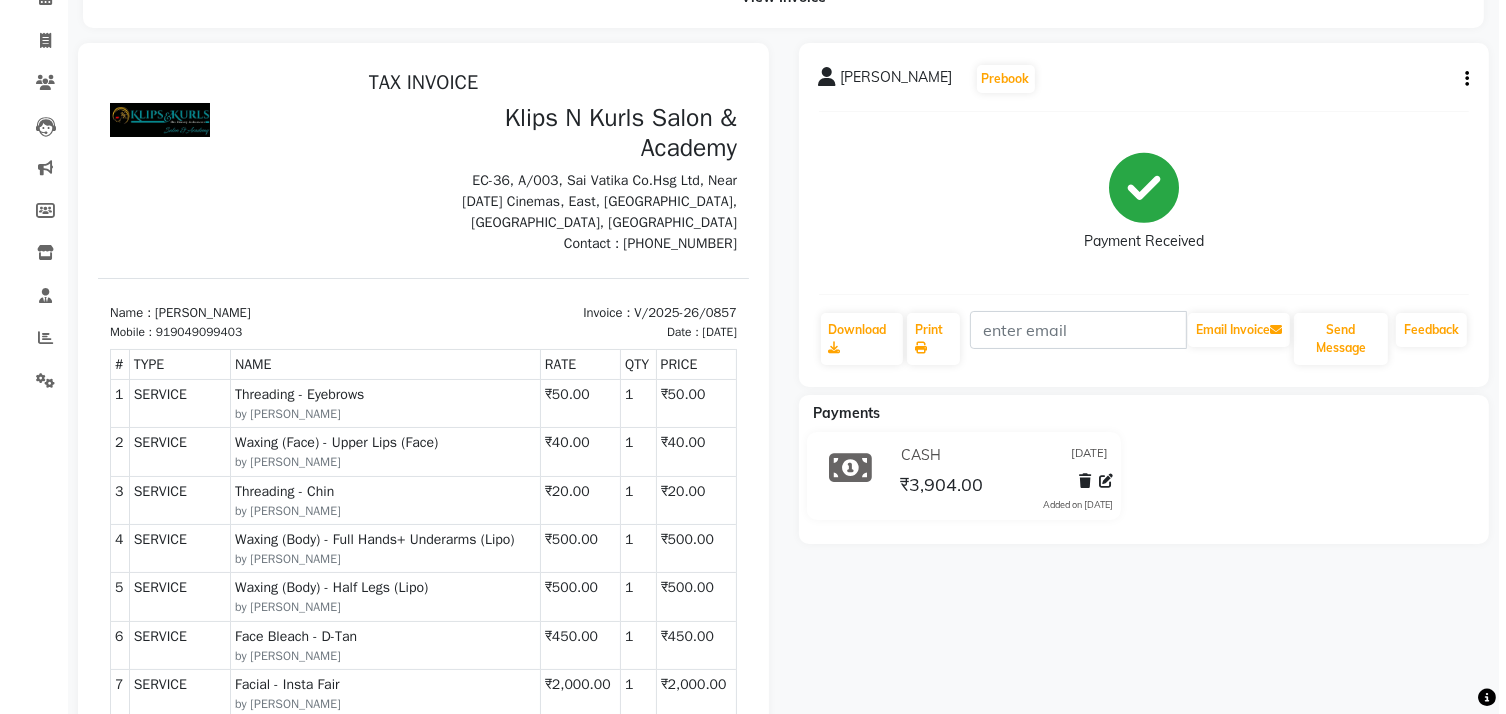 scroll, scrollTop: 80, scrollLeft: 0, axis: vertical 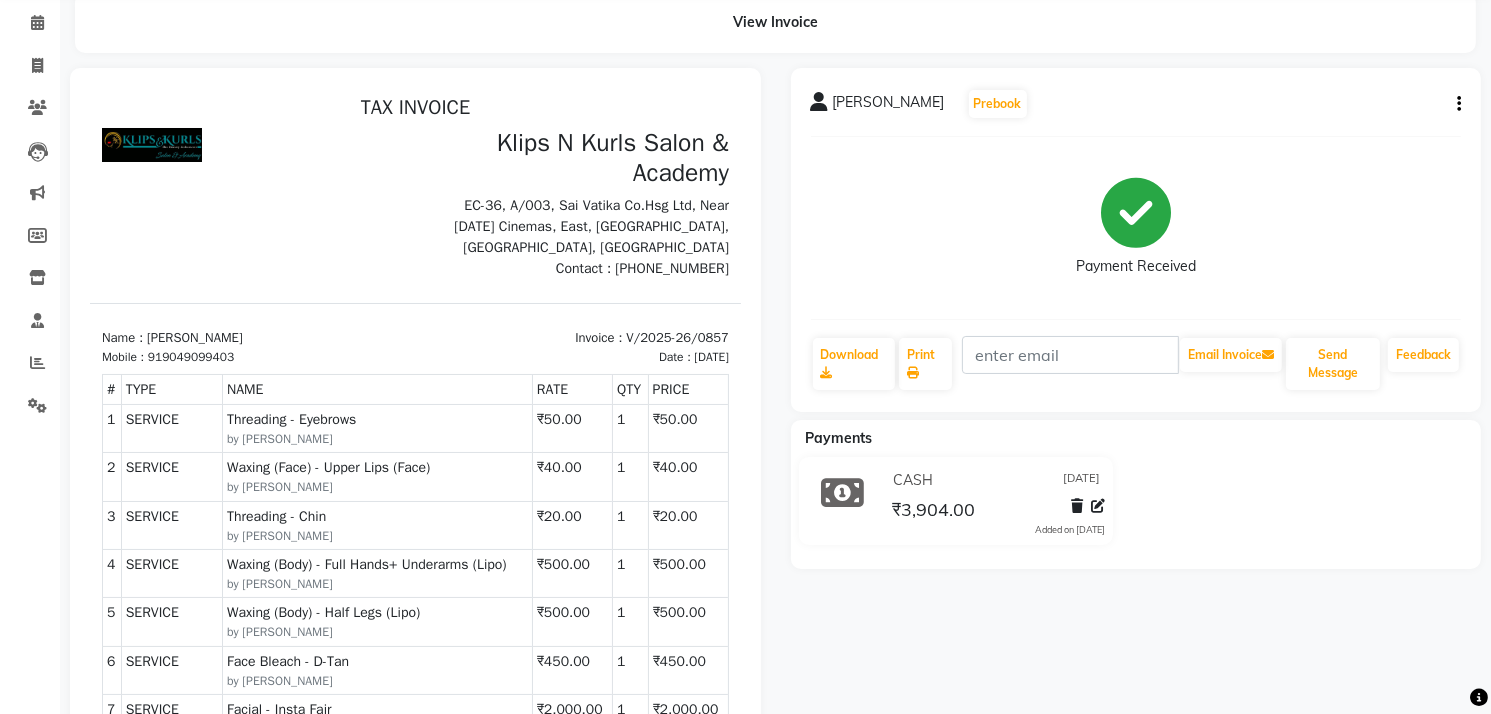 click 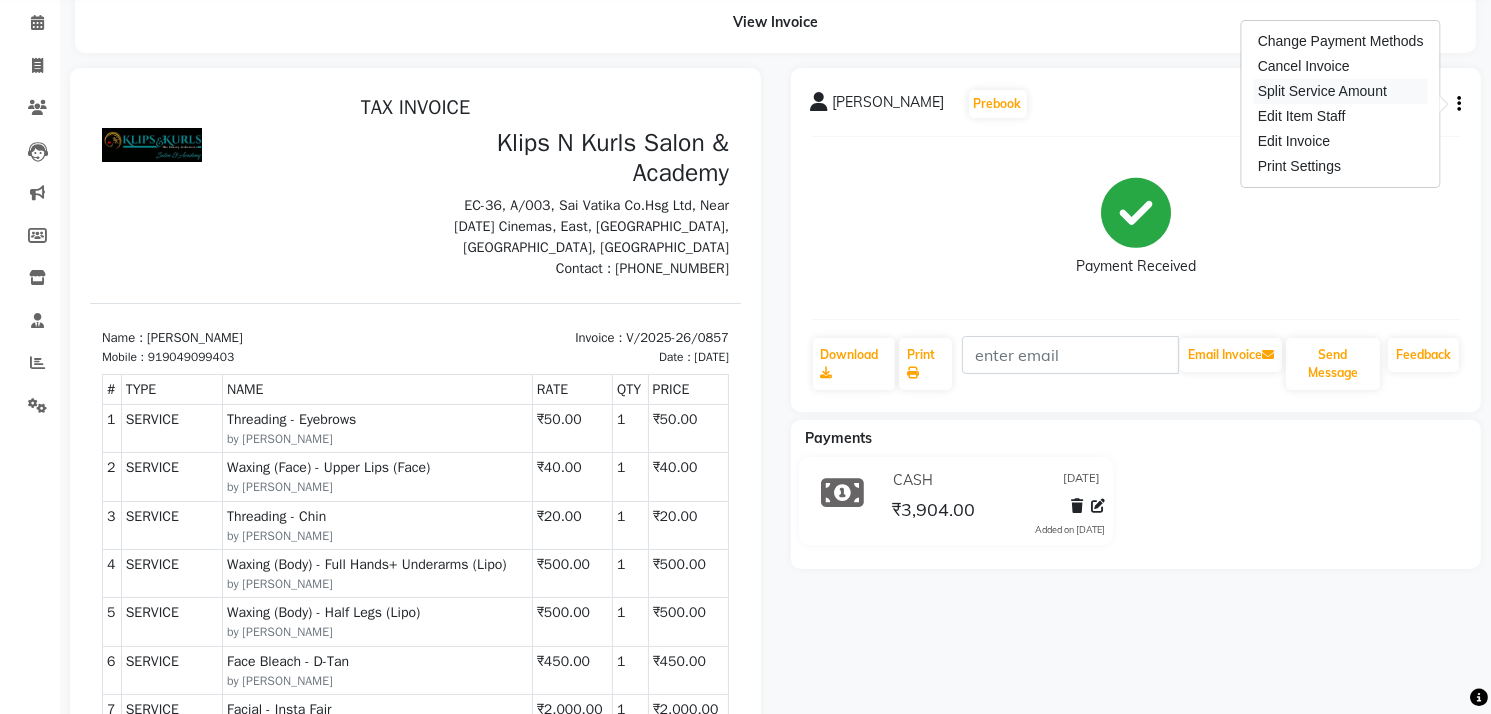 click on "Split Service Amount" at bounding box center (1341, 91) 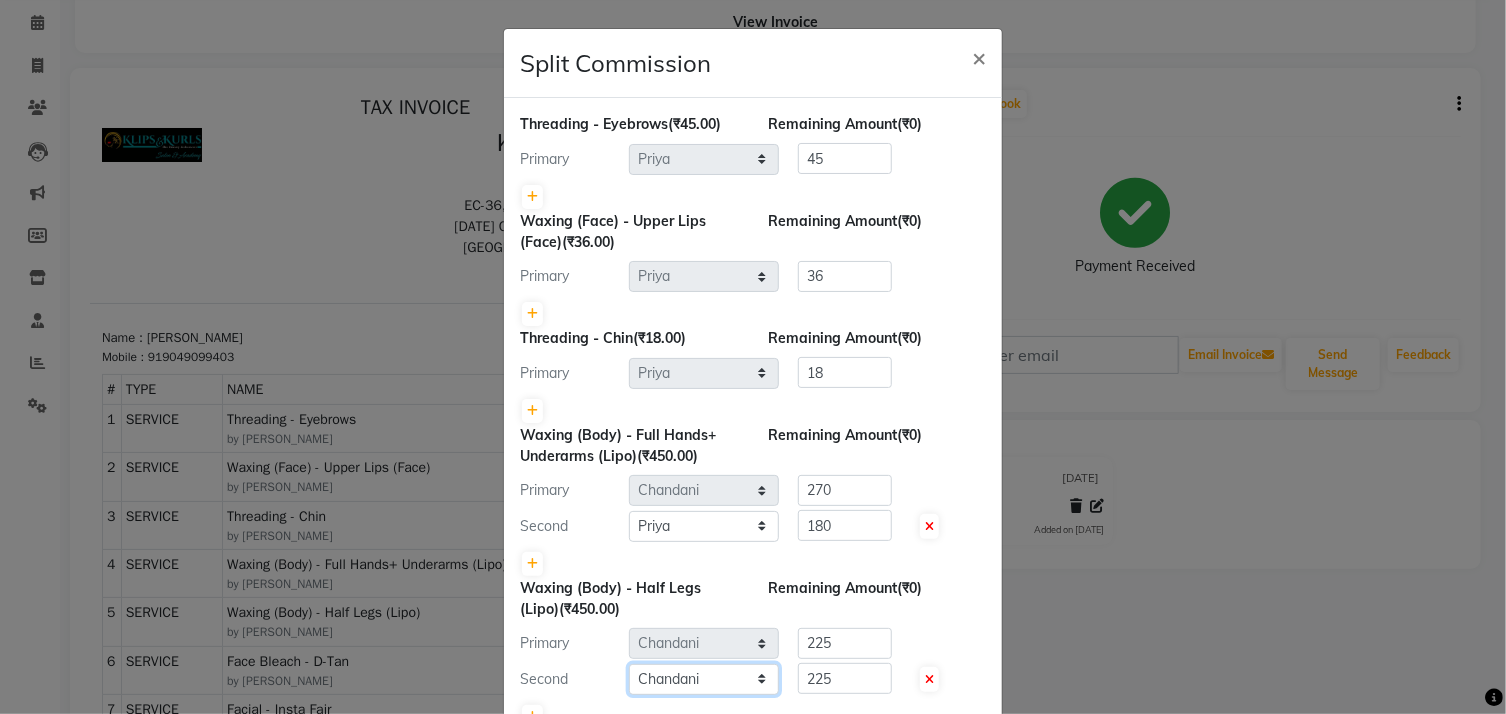 click on "Select  Chandani   Front Desk   Ishika    Mona   Neha   Priya   Smitha" 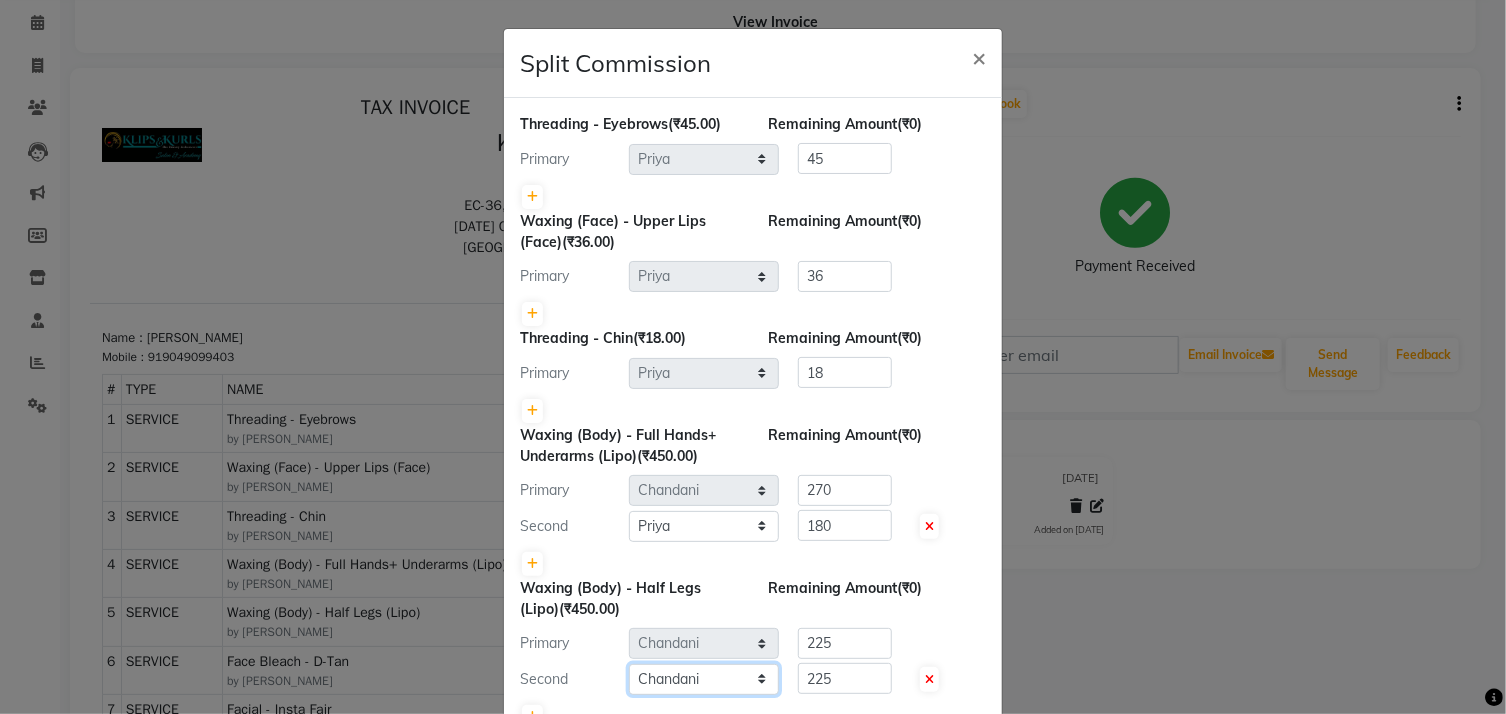 select on "61904" 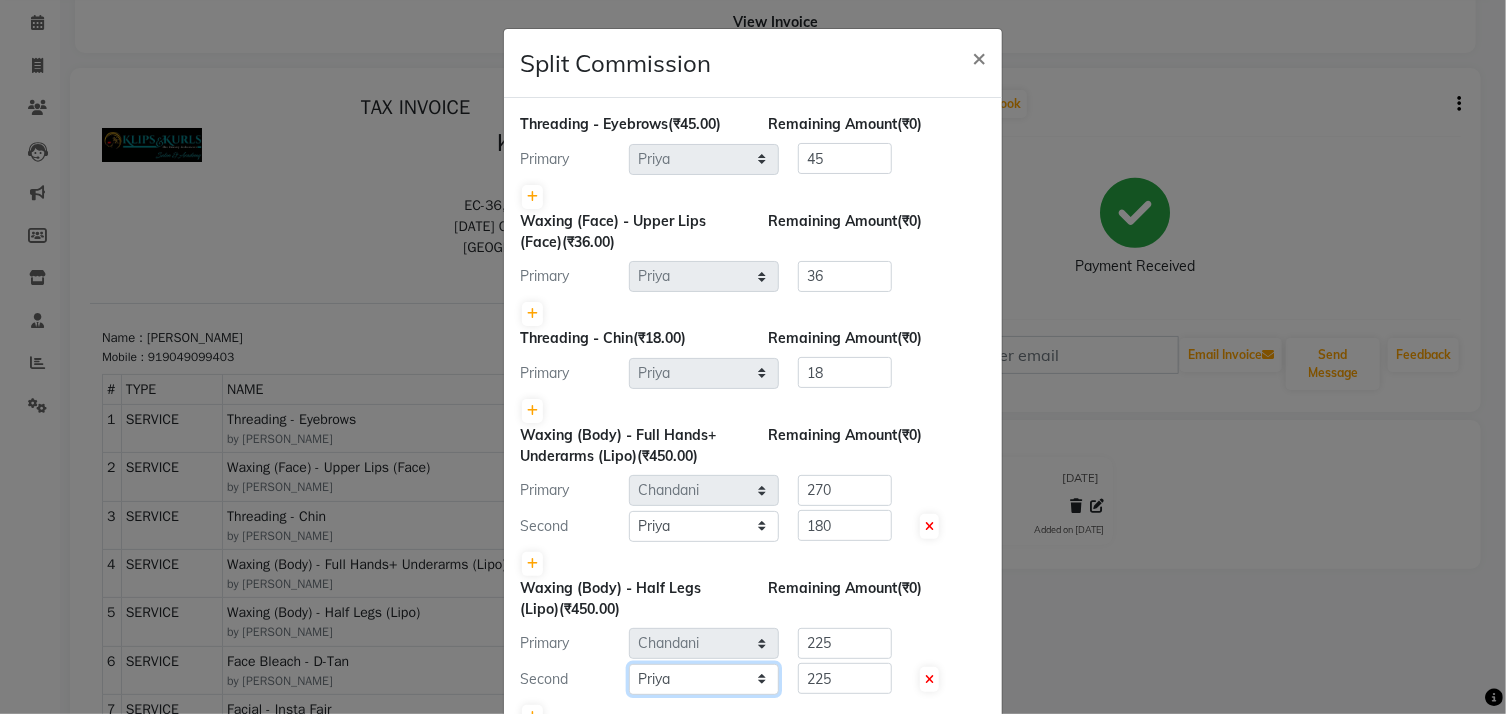 click on "Select  Chandani   Front Desk   Ishika    Mona   Neha   Priya   Smitha" 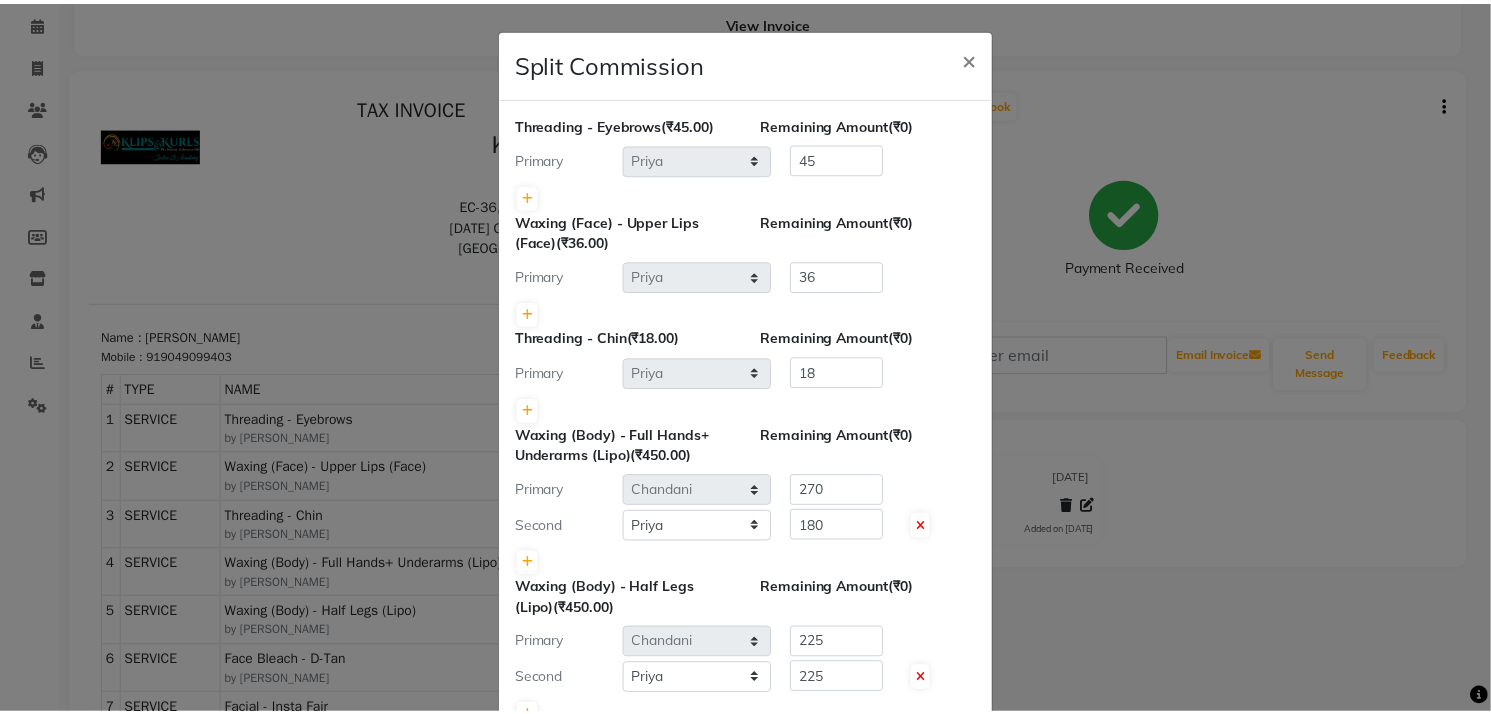 scroll, scrollTop: 313, scrollLeft: 0, axis: vertical 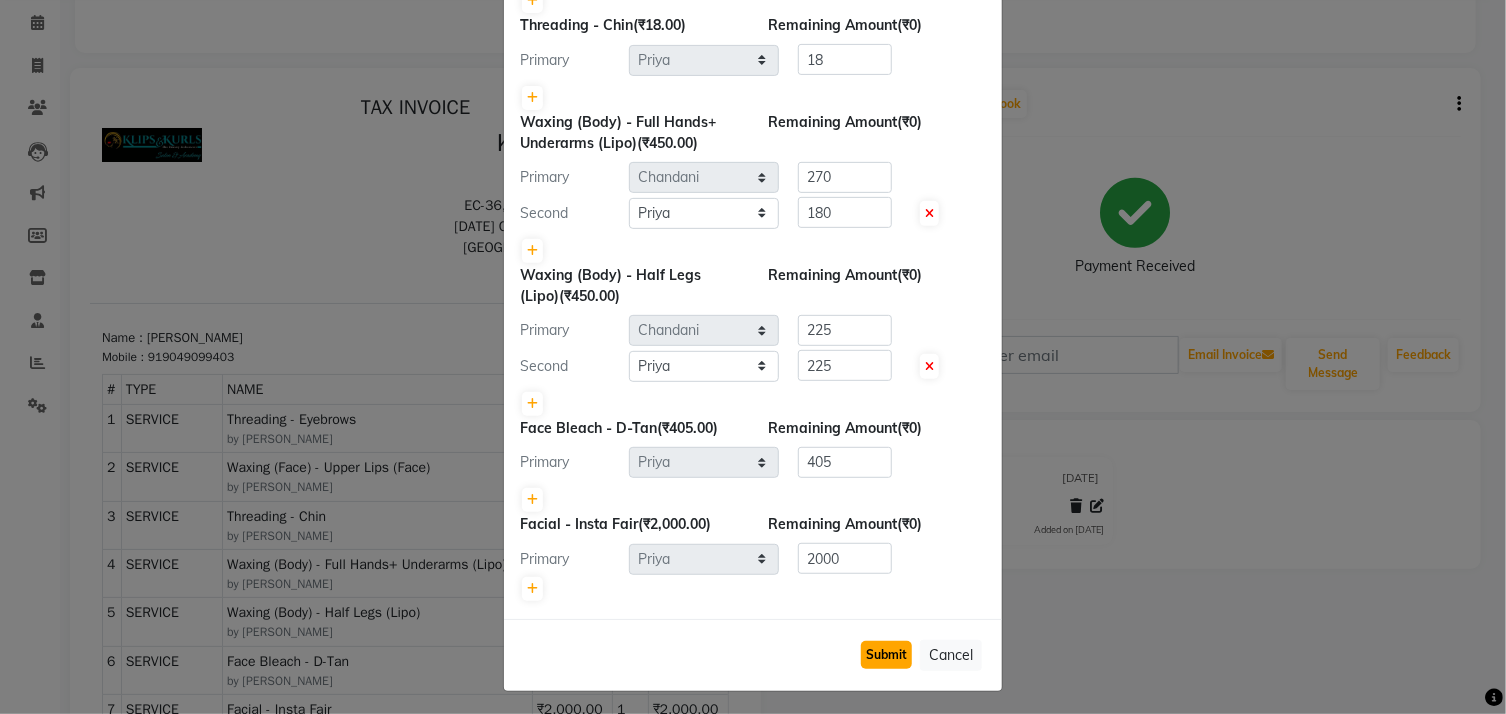 click on "Submit" 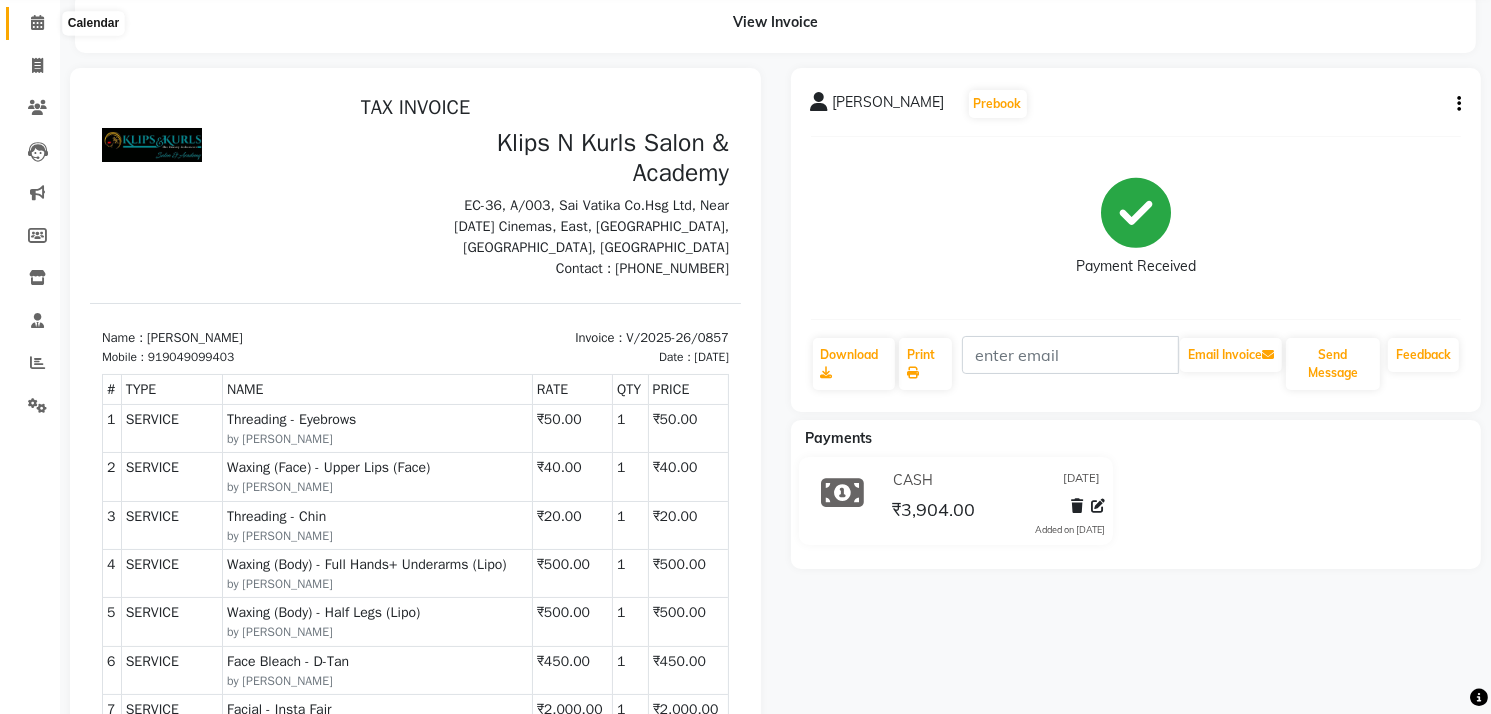 click 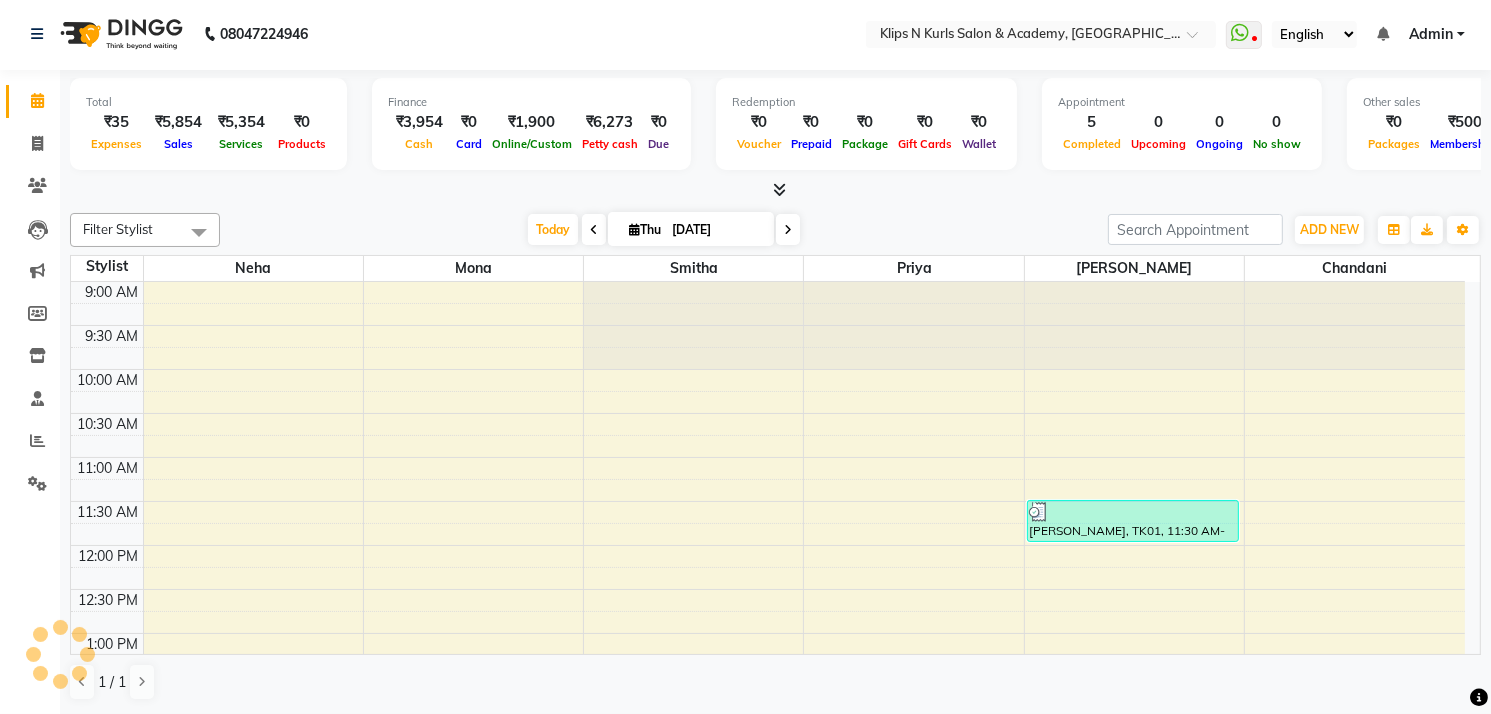 scroll, scrollTop: 0, scrollLeft: 0, axis: both 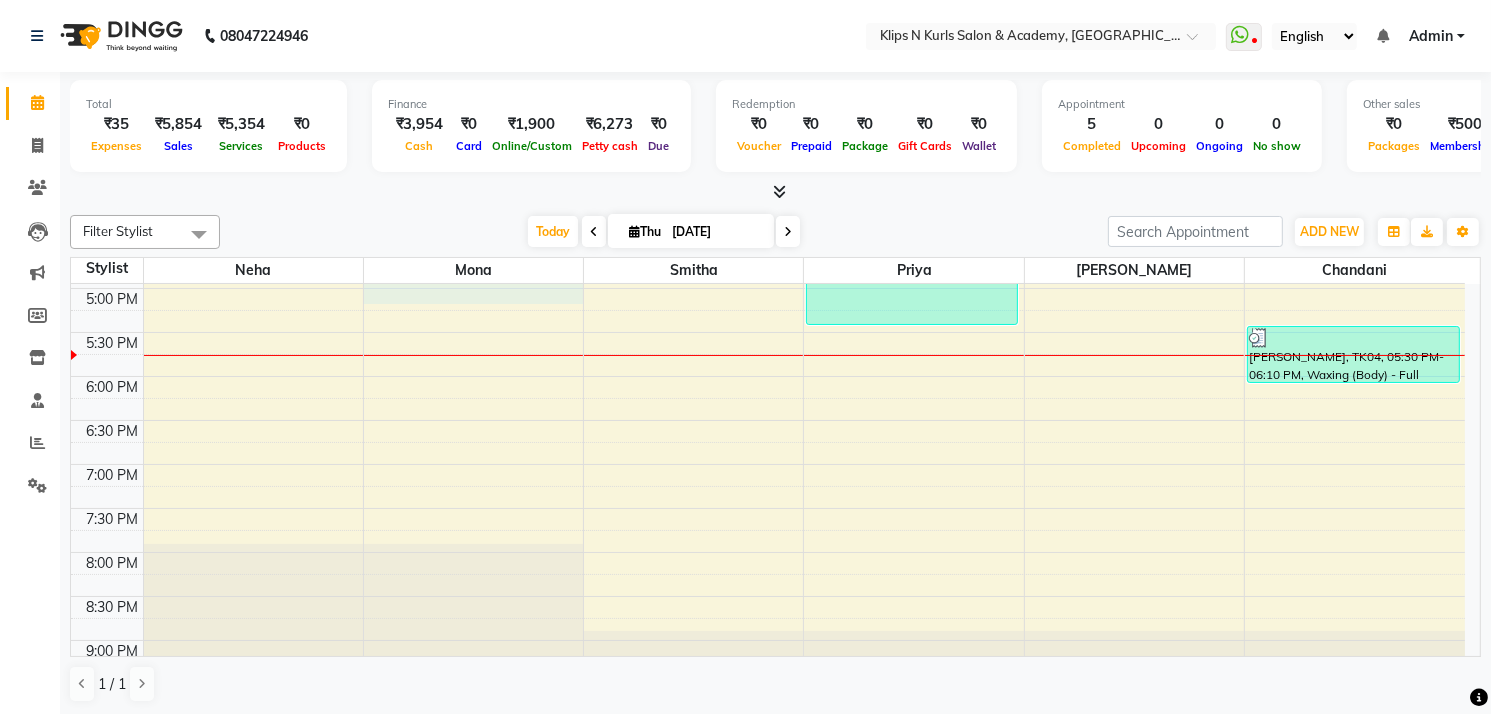 click on "9:00 AM 9:30 AM 10:00 AM 10:30 AM 11:00 AM 11:30 AM 12:00 PM 12:30 PM 1:00 PM 1:30 PM 2:00 PM 2:30 PM 3:00 PM 3:30 PM 4:00 PM 4:30 PM 5:00 PM 5:30 PM 6:00 PM 6:30 PM 7:00 PM 7:30 PM 8:00 PM 8:30 PM 9:00 PM 9:30 PM     Ritu Chetia, TK02, 03:55 PM-04:10 PM, Ear Piercing     Heena Panchal, TK04, 02:45 PM-05:30 PM, Threading - Eyebrows,Waxing (Face) - Upper Lips (Face),Threading - Chin,Face Bleach - D-Tan,Facial - Insta Fair     Athira Sajeev, TK01, 11:30 AM-12:00 PM, Hair Wash - Shampoo + Conditioner For Oiled Hair (Loreal)     Manju Choudhary, TK03, 04:20 PM-04:35 PM, Threading - Eyebrows     Heena Panchal, TK04, 05:30 PM-06:10 PM, Waxing (Body) - Full Hands+ Underarms (Lipo),Waxing (Body) - Half Legs (Lipo)" at bounding box center [768, 156] 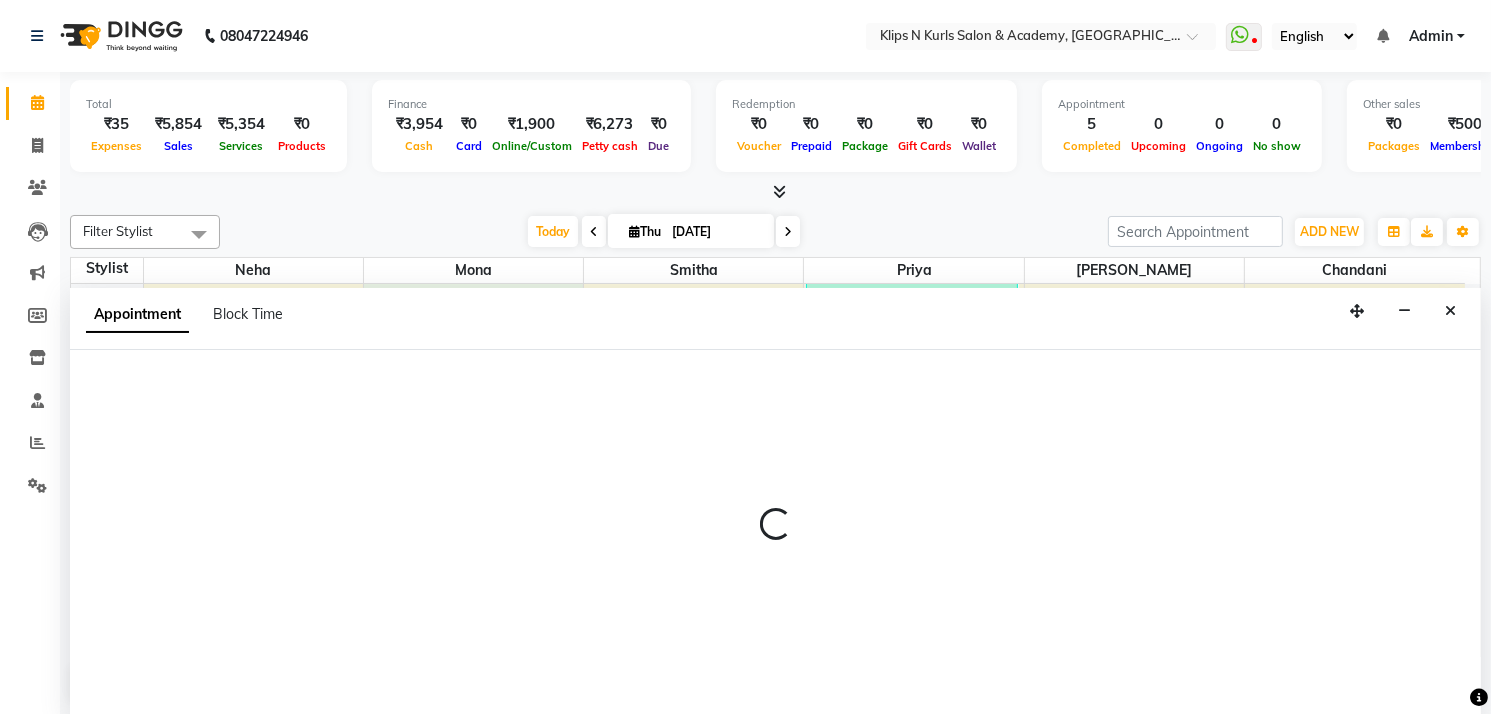 scroll, scrollTop: 0, scrollLeft: 0, axis: both 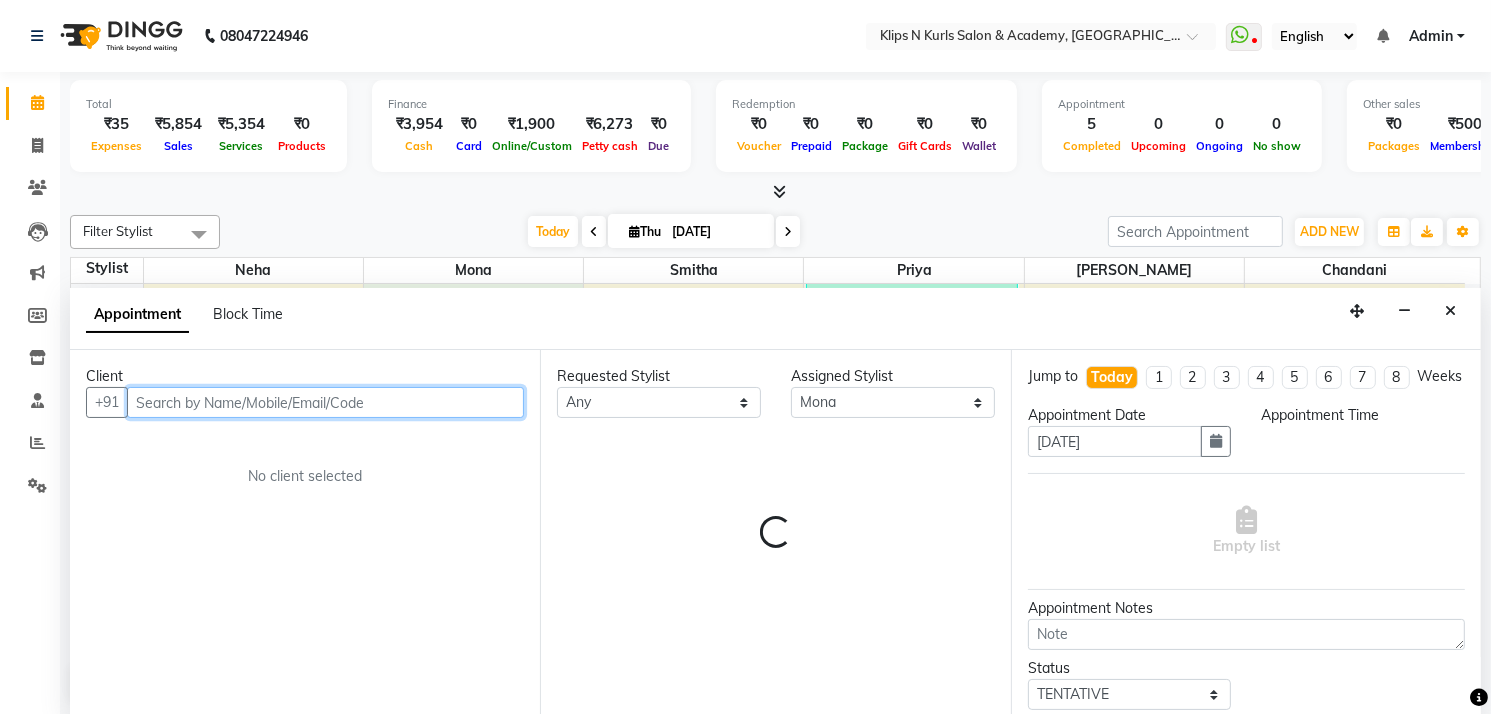 select on "1020" 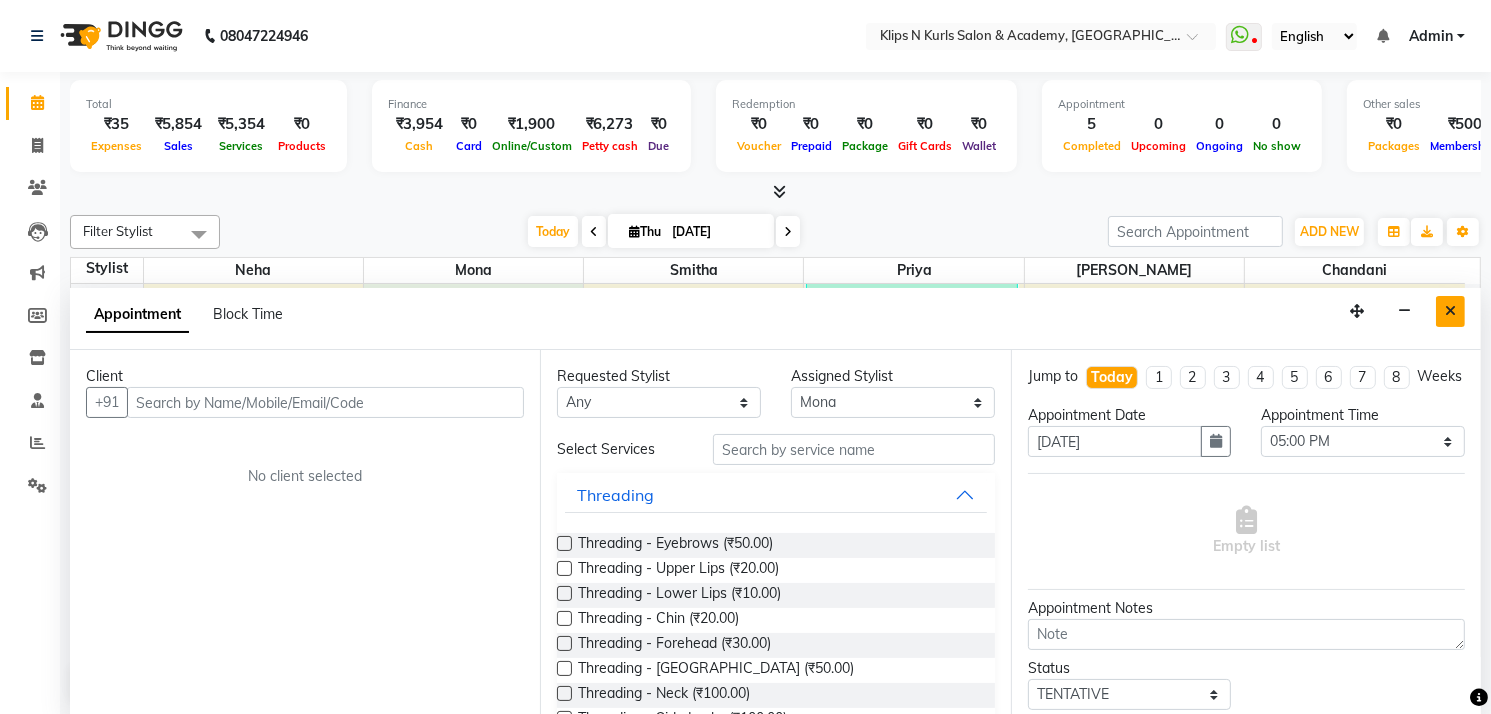 click at bounding box center [1450, 311] 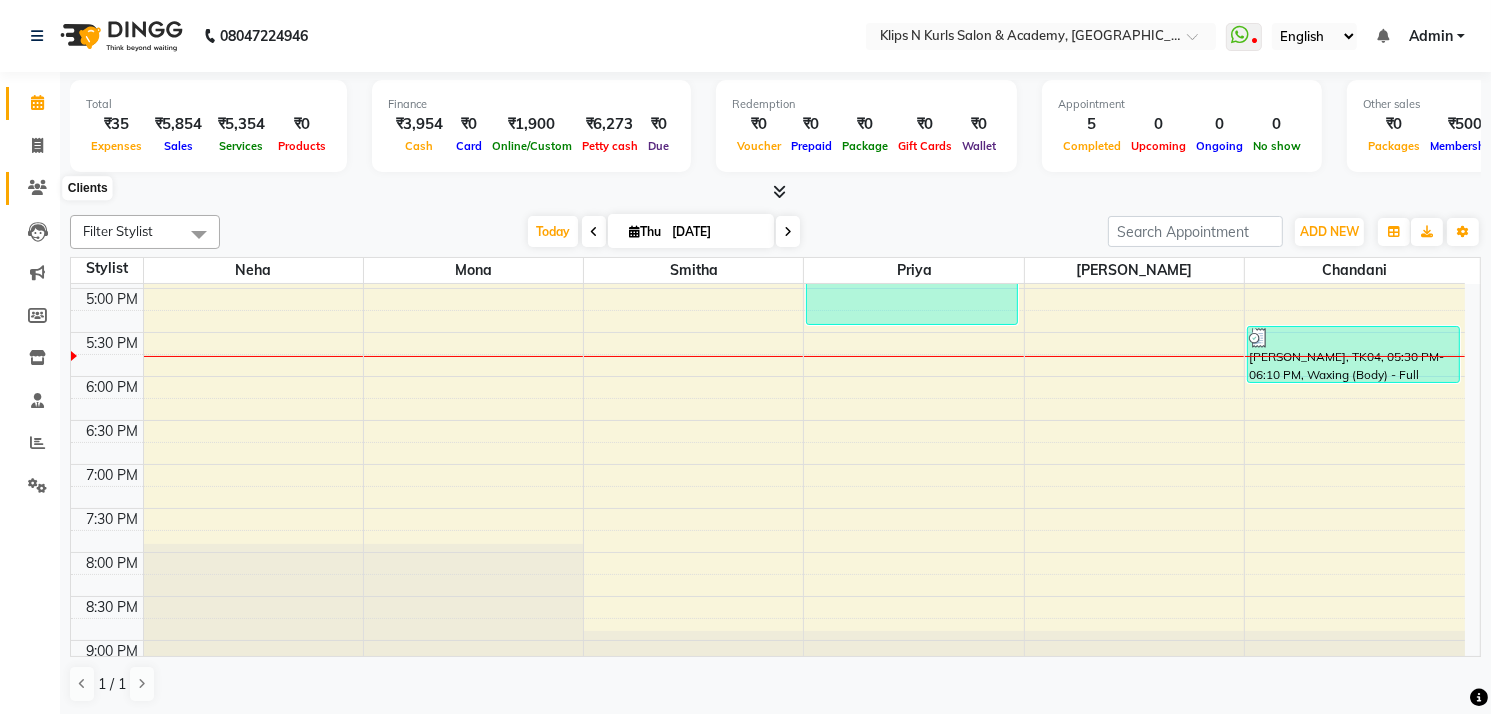 click 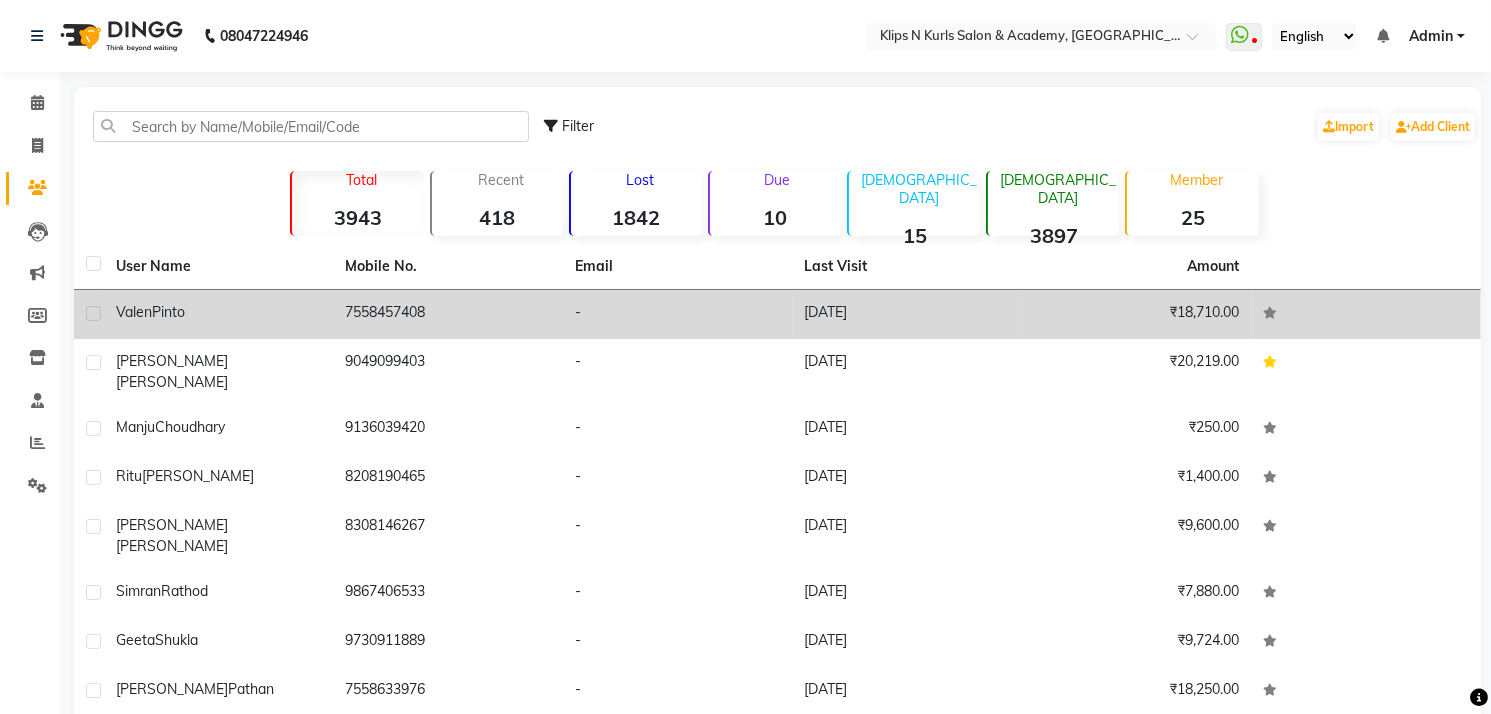 click on "Valen  Pinto" 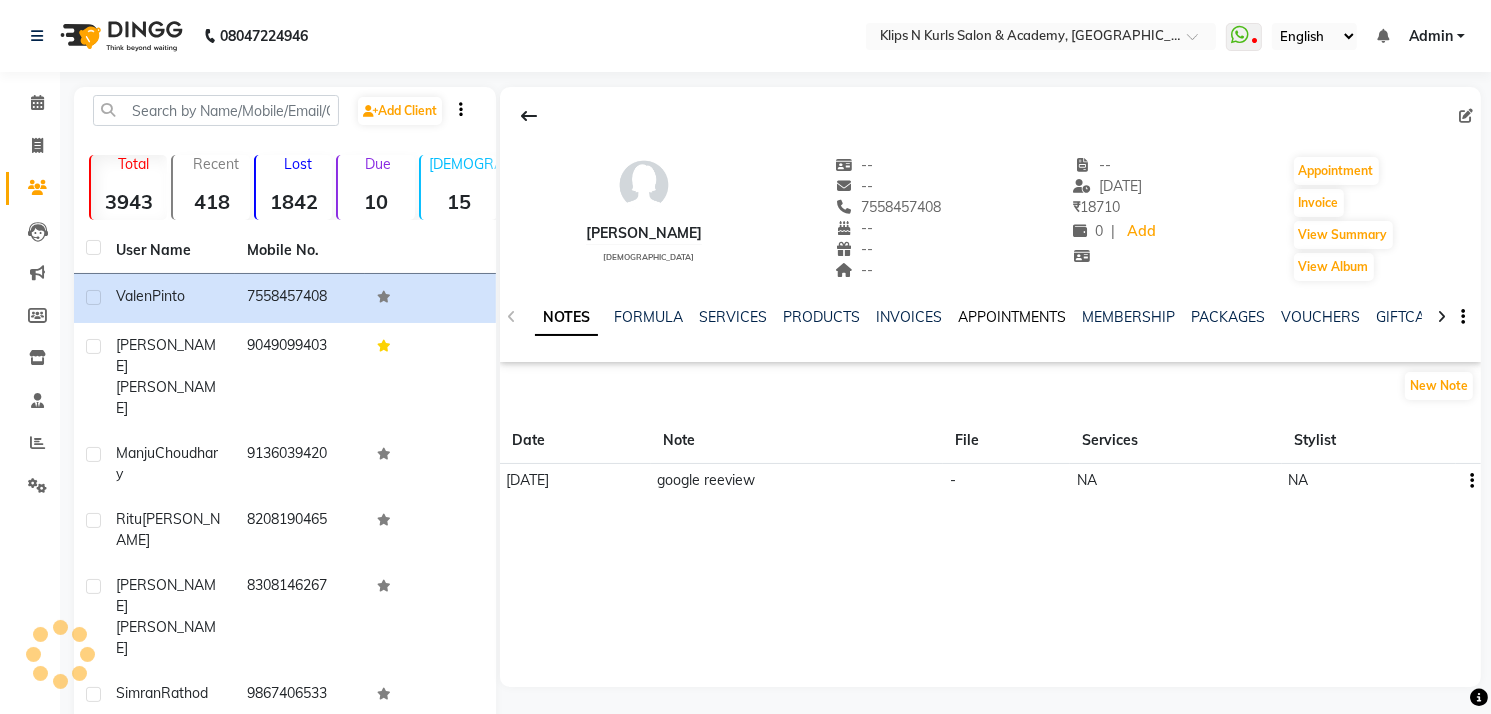 click on "APPOINTMENTS" 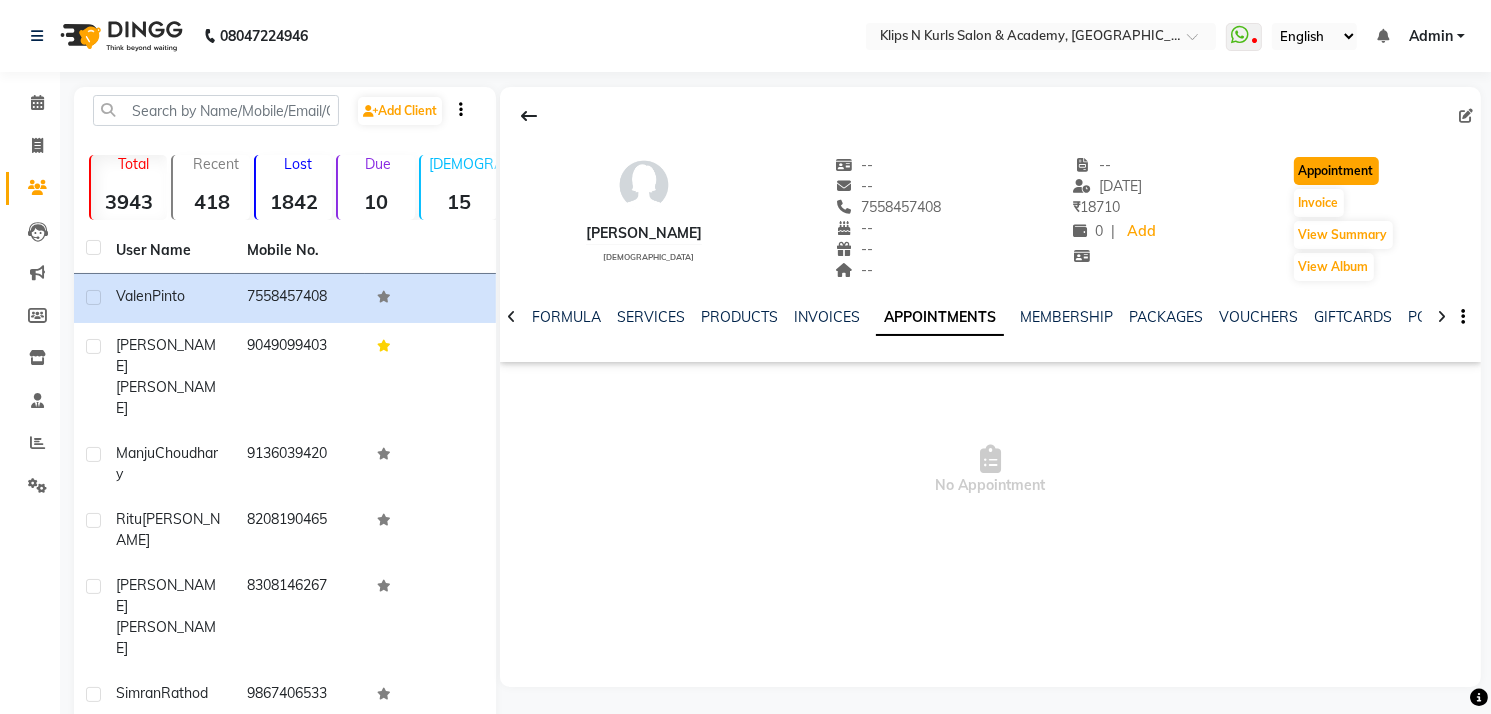 click on "Appointment" 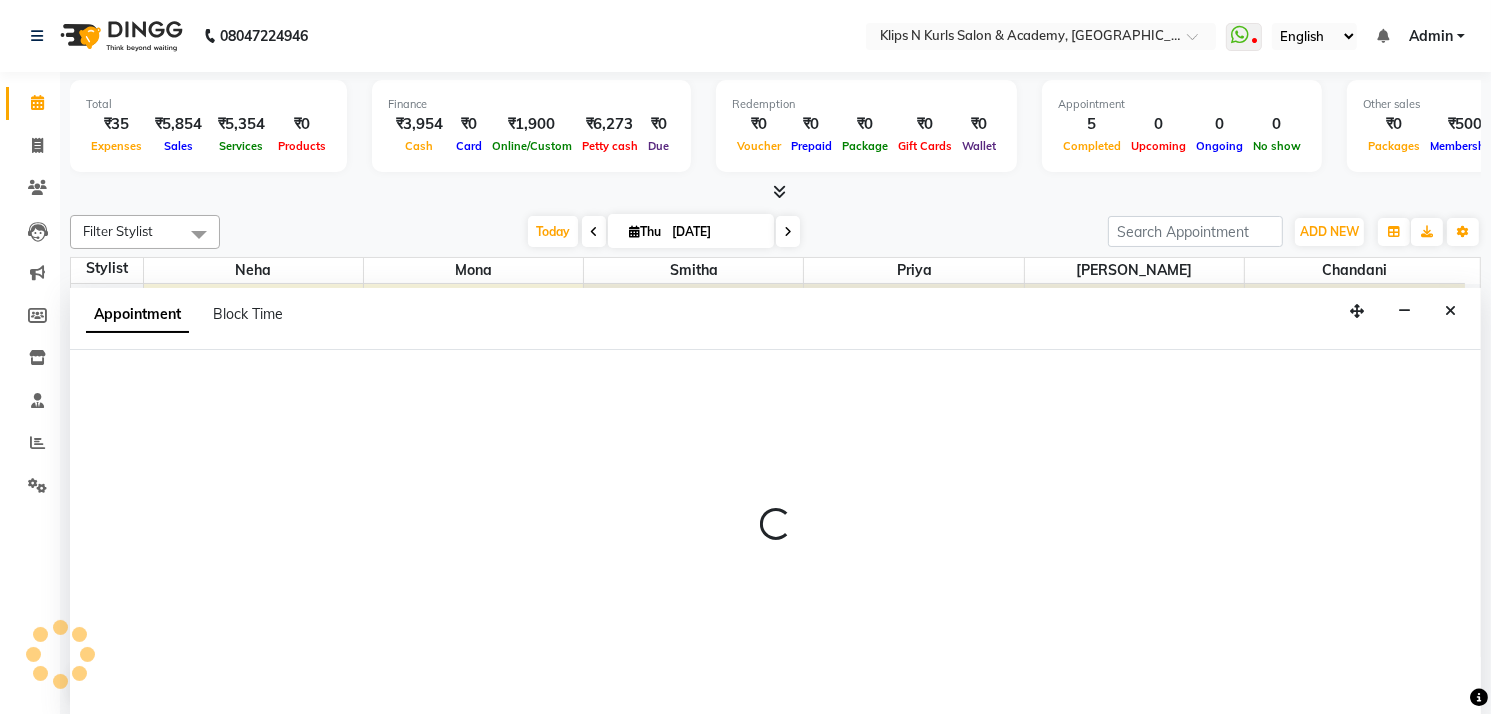 select on "600" 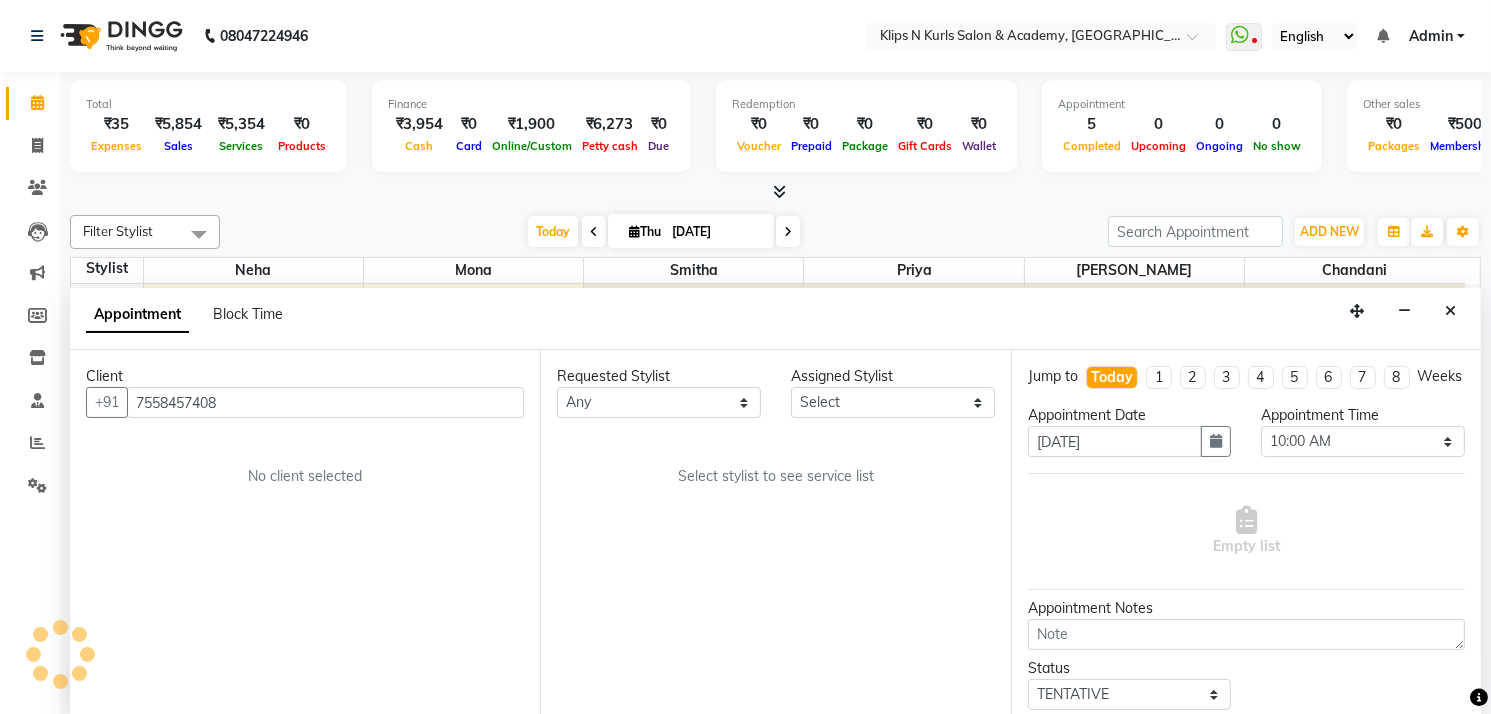 scroll, scrollTop: 0, scrollLeft: 0, axis: both 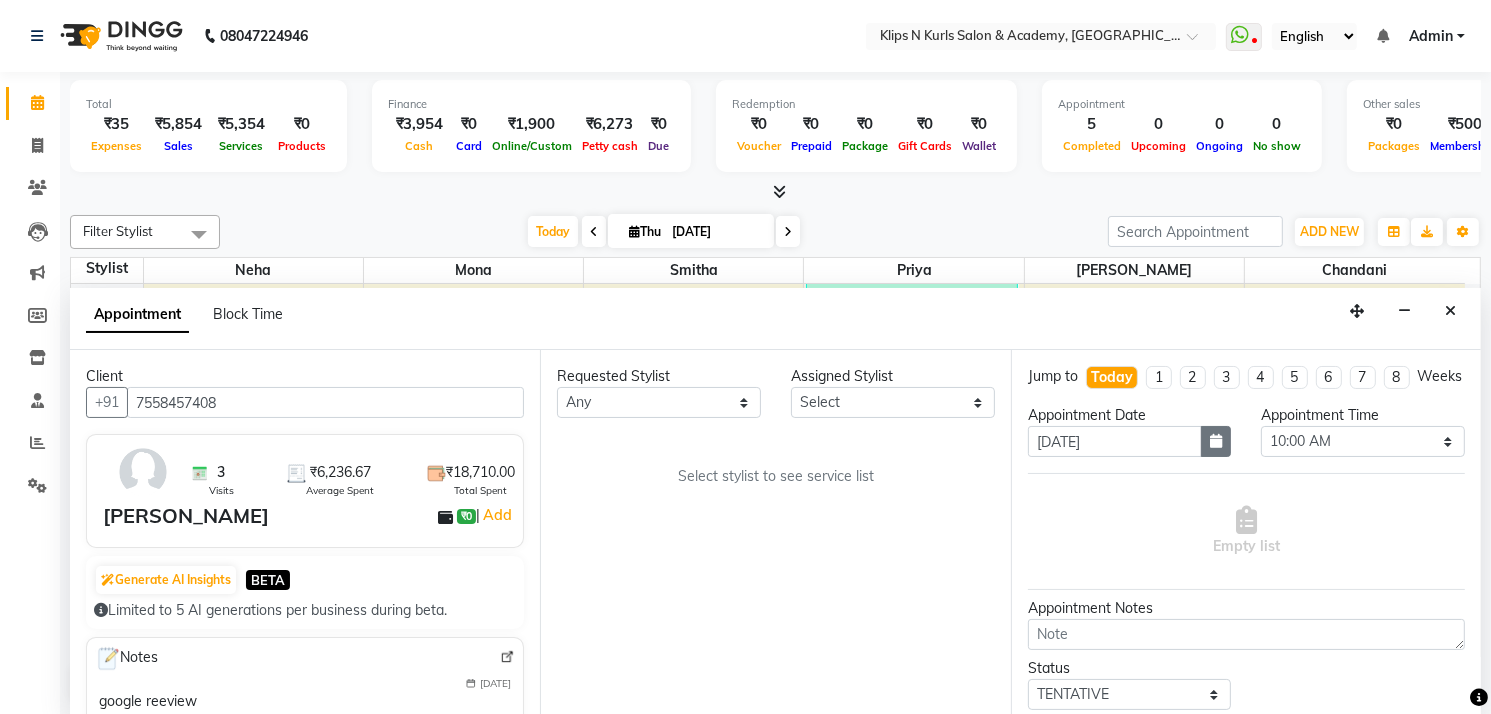 click at bounding box center [1216, 441] 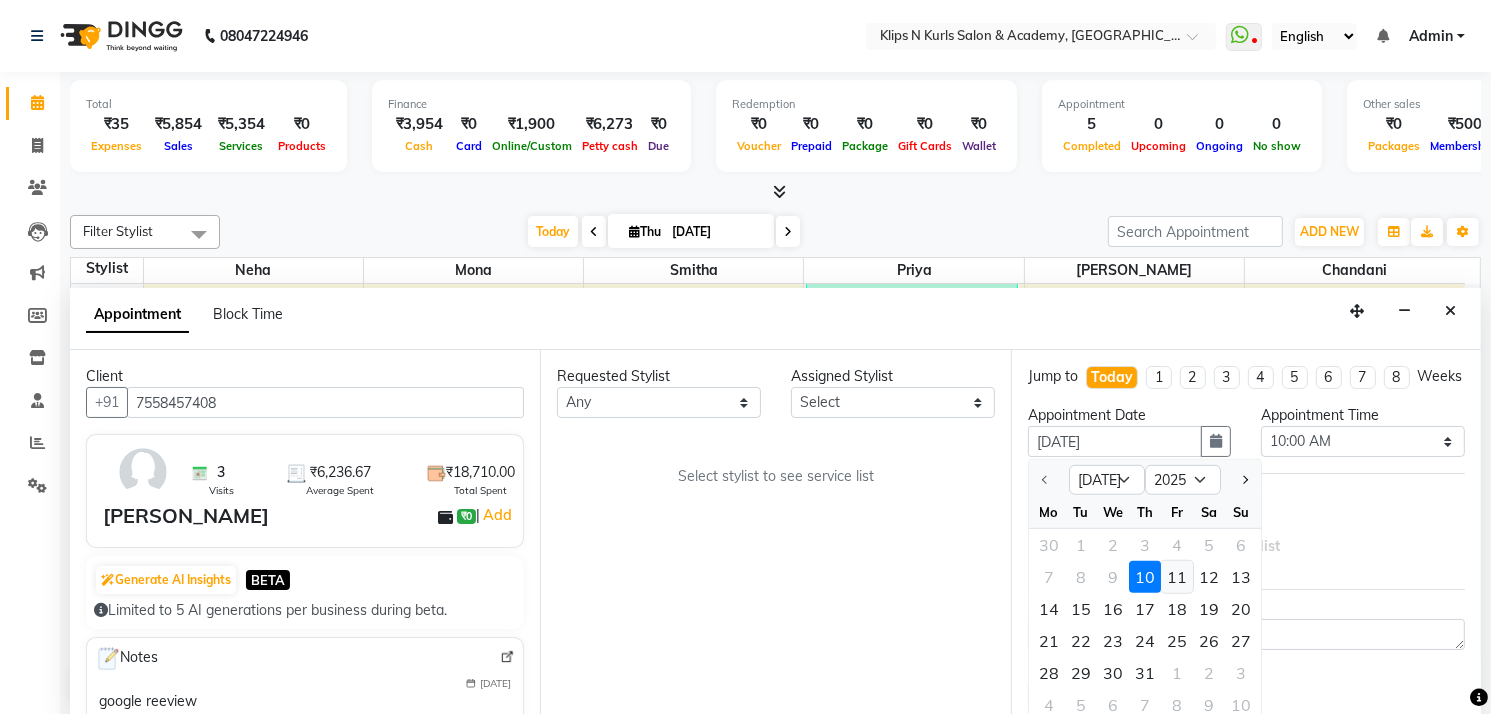 click on "11" at bounding box center (1177, 577) 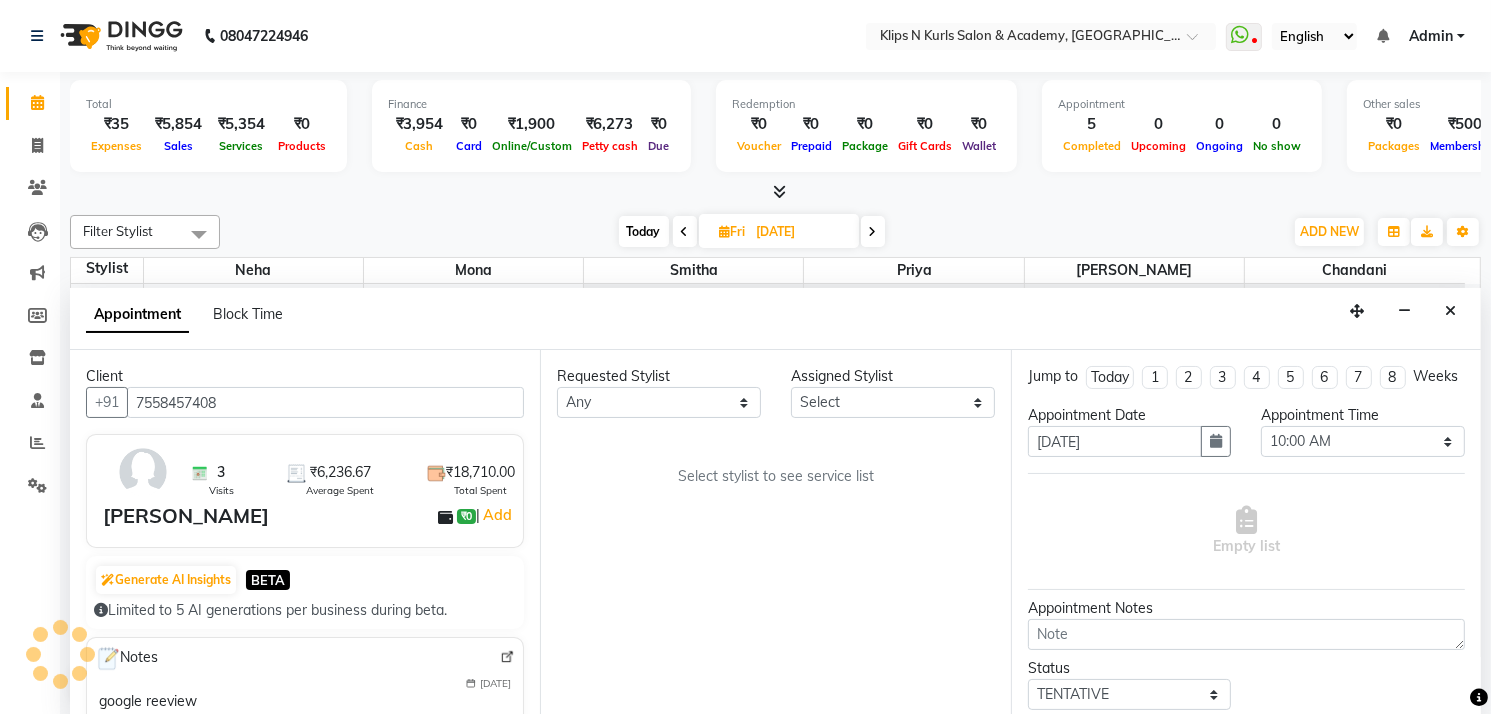 scroll, scrollTop: 699, scrollLeft: 0, axis: vertical 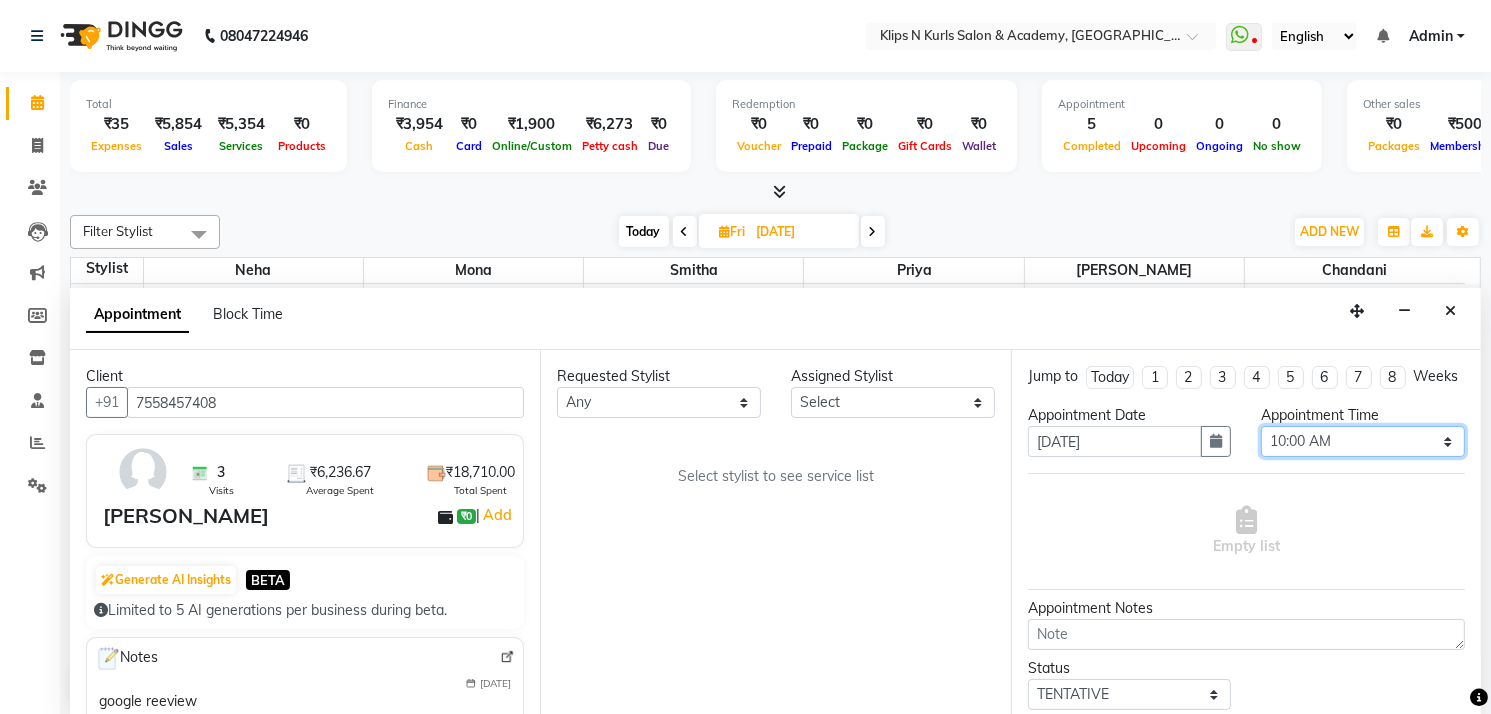 click on "Select 10:00 AM 10:15 AM 10:30 AM 10:45 AM 11:00 AM 11:15 AM 11:30 AM 11:45 AM 12:00 PM 12:15 PM 12:30 PM 12:45 PM 01:00 PM 01:15 PM 01:30 PM 01:45 PM 02:00 PM 02:15 PM 02:30 PM 02:45 PM 03:00 PM 03:15 PM 03:30 PM 03:45 PM 04:00 PM 04:15 PM 04:30 PM 04:45 PM 05:00 PM 05:15 PM 05:30 PM 05:45 PM 06:00 PM 06:15 PM 06:30 PM 06:45 PM 07:00 PM 07:15 PM 07:30 PM 07:45 PM 08:00 PM 08:15 PM 08:30 PM 08:45 PM 09:00 PM" at bounding box center (1363, 441) 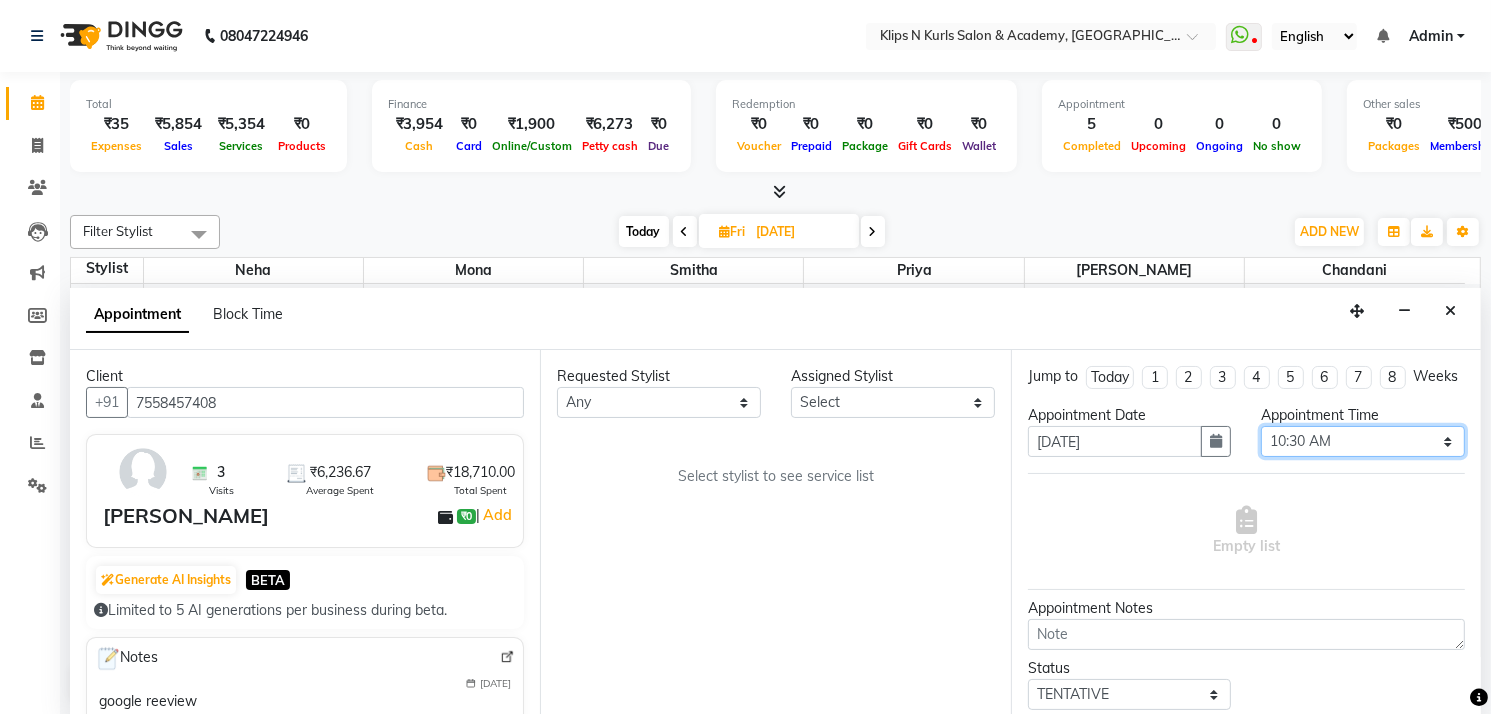 click on "Select 10:00 AM 10:15 AM 10:30 AM 10:45 AM 11:00 AM 11:15 AM 11:30 AM 11:45 AM 12:00 PM 12:15 PM 12:30 PM 12:45 PM 01:00 PM 01:15 PM 01:30 PM 01:45 PM 02:00 PM 02:15 PM 02:30 PM 02:45 PM 03:00 PM 03:15 PM 03:30 PM 03:45 PM 04:00 PM 04:15 PM 04:30 PM 04:45 PM 05:00 PM 05:15 PM 05:30 PM 05:45 PM 06:00 PM 06:15 PM 06:30 PM 06:45 PM 07:00 PM 07:15 PM 07:30 PM 07:45 PM 08:00 PM 08:15 PM 08:30 PM 08:45 PM 09:00 PM" at bounding box center [1363, 441] 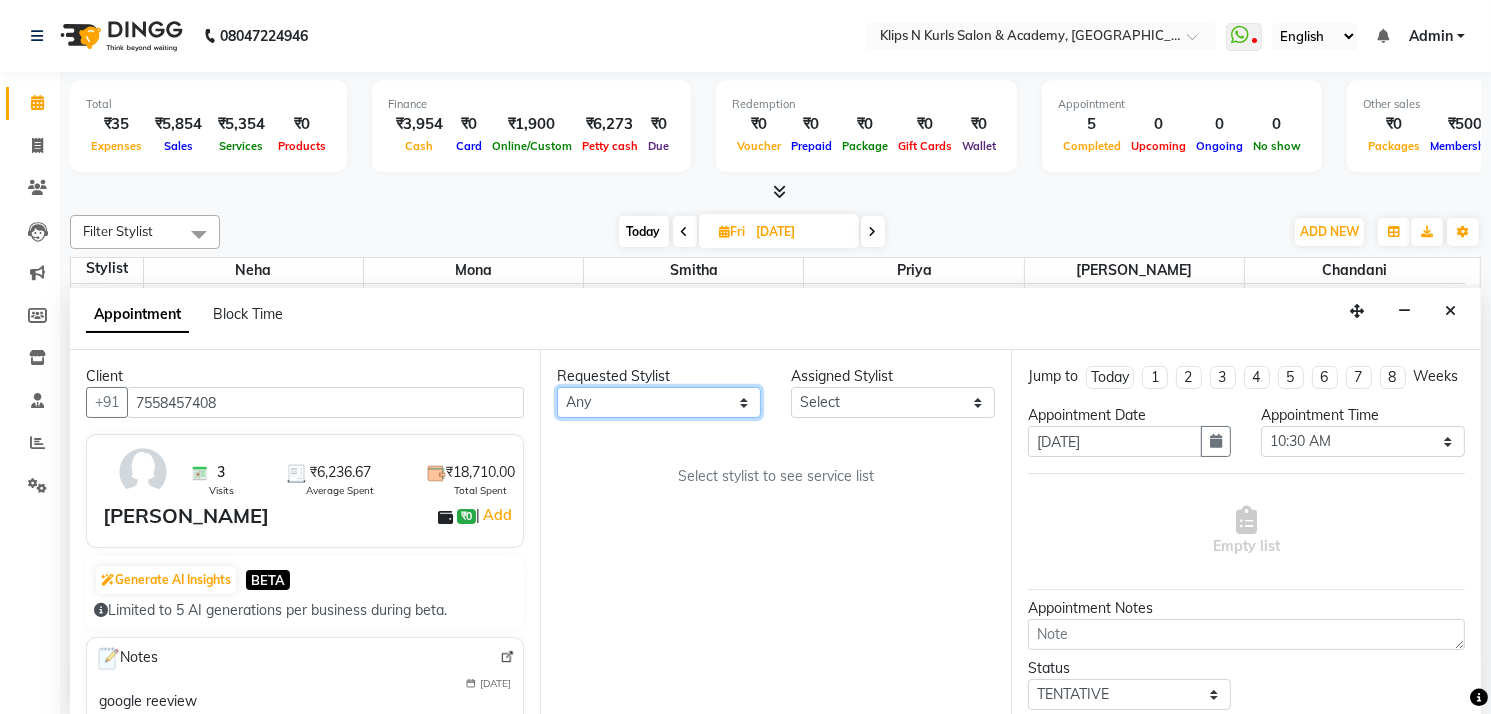 click on "Any Chandani Ishika  Mona Neha Priya Smitha" at bounding box center (659, 402) 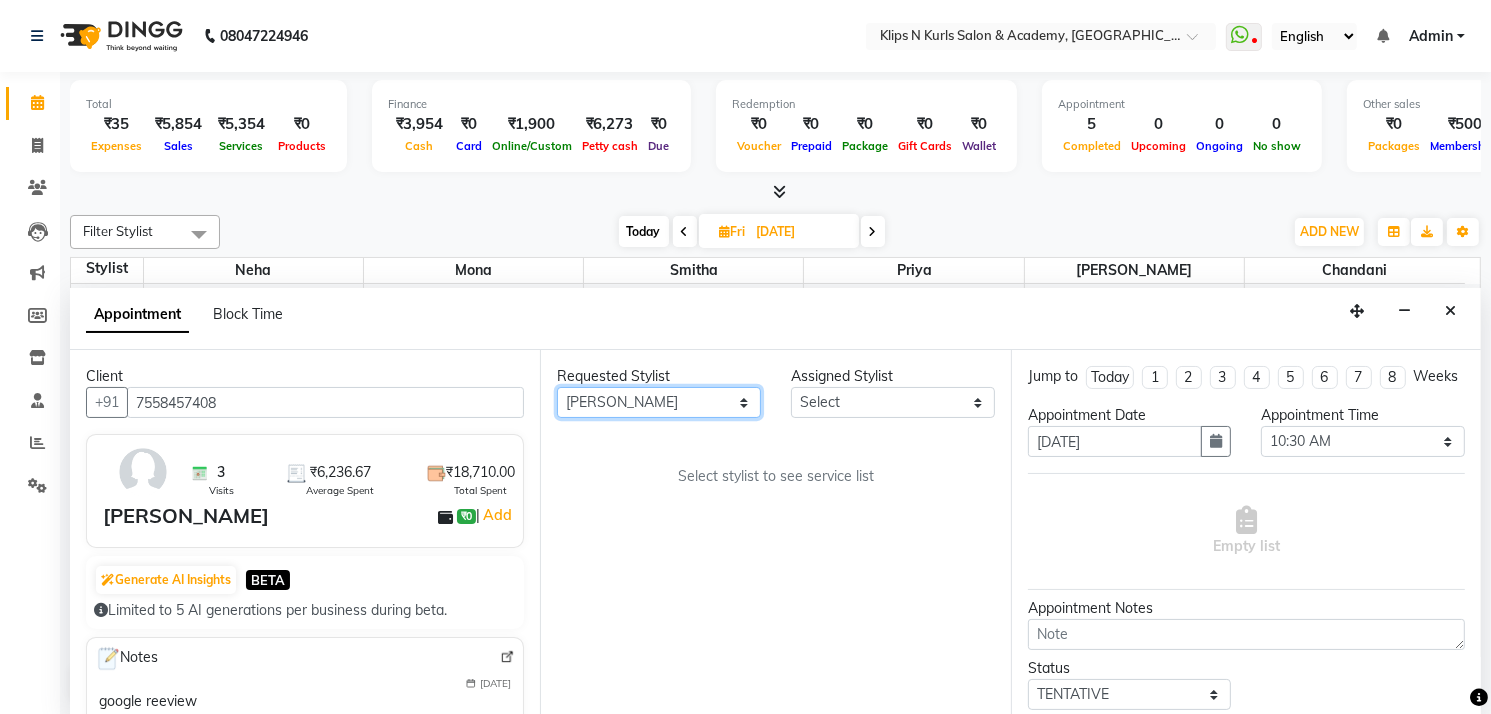 click on "Any Chandani Ishika  Mona Neha Priya Smitha" at bounding box center [659, 402] 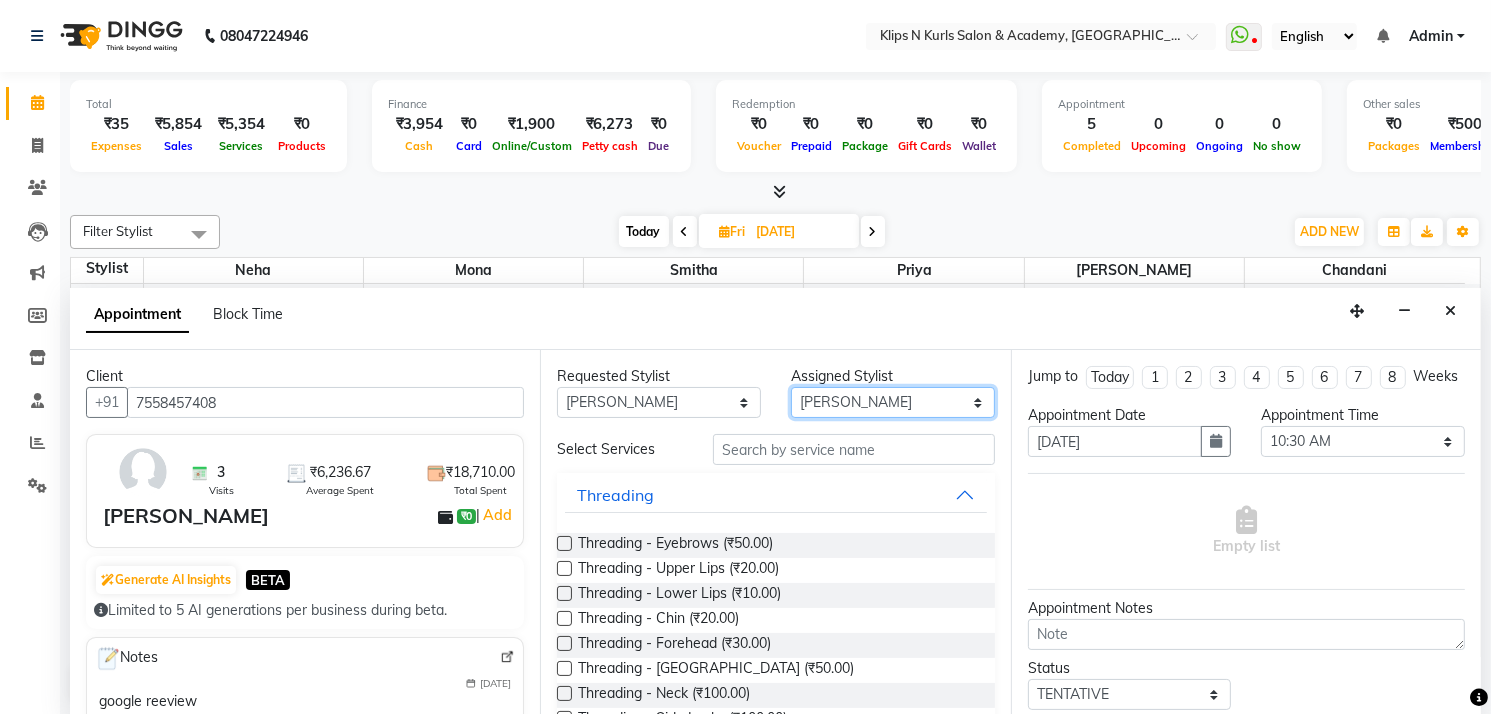 click on "Select Chandani Ishika  Mona Neha Priya Smitha" at bounding box center [893, 402] 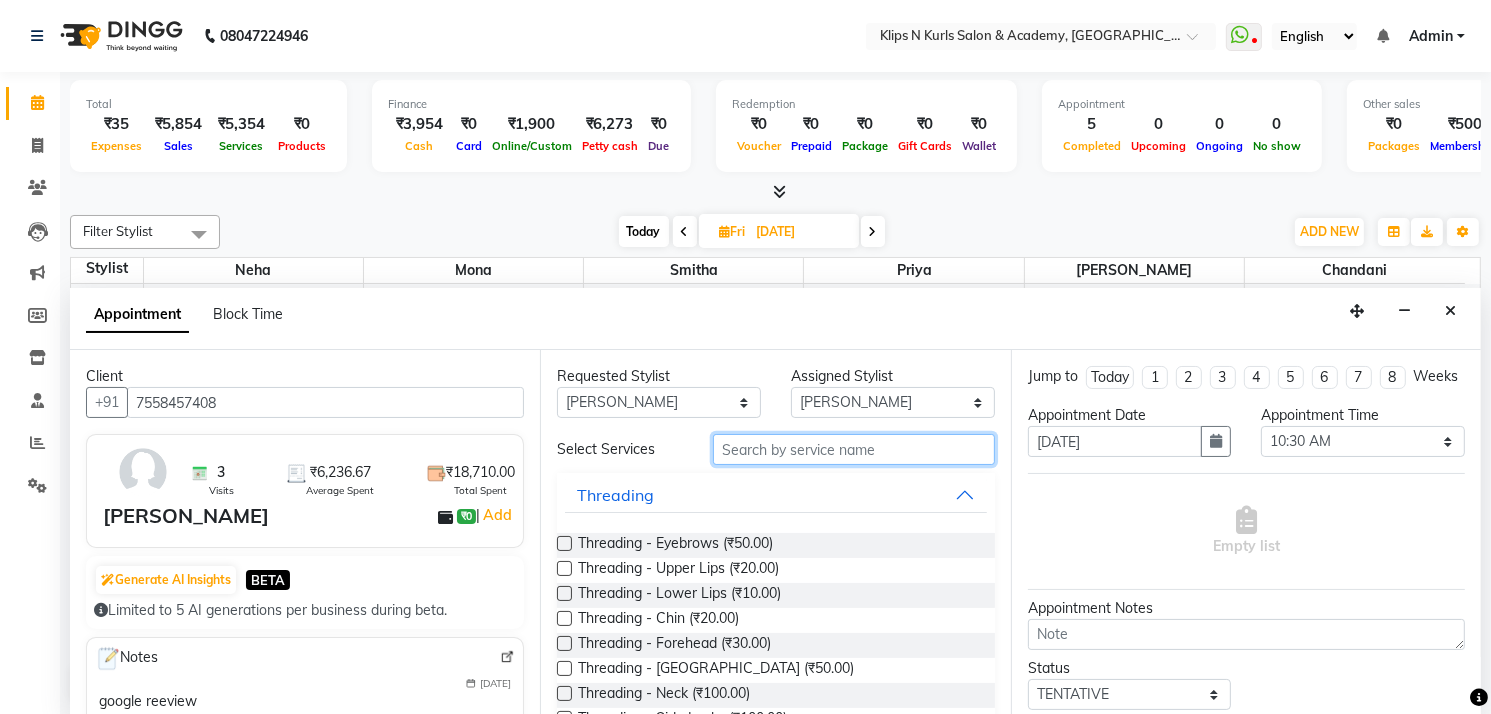 click at bounding box center (854, 449) 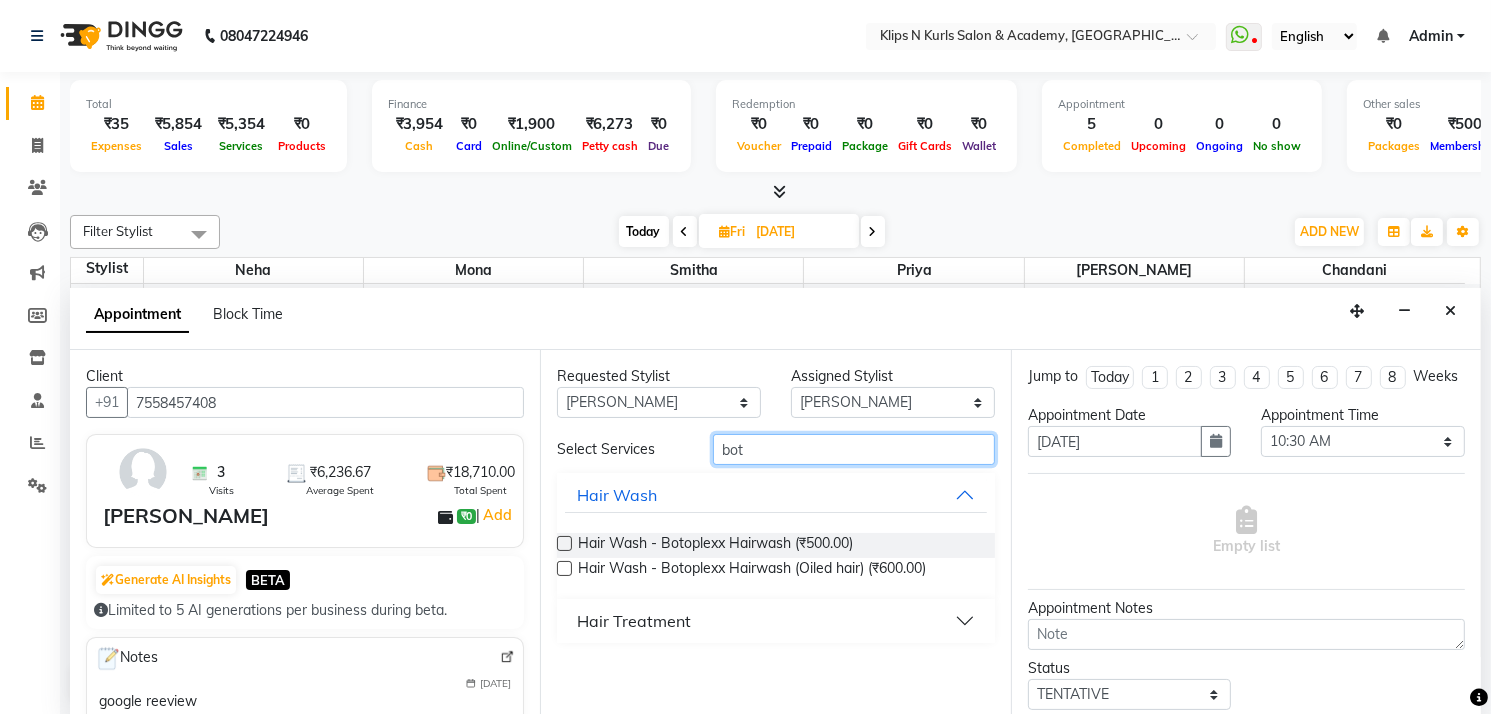 type on "bot" 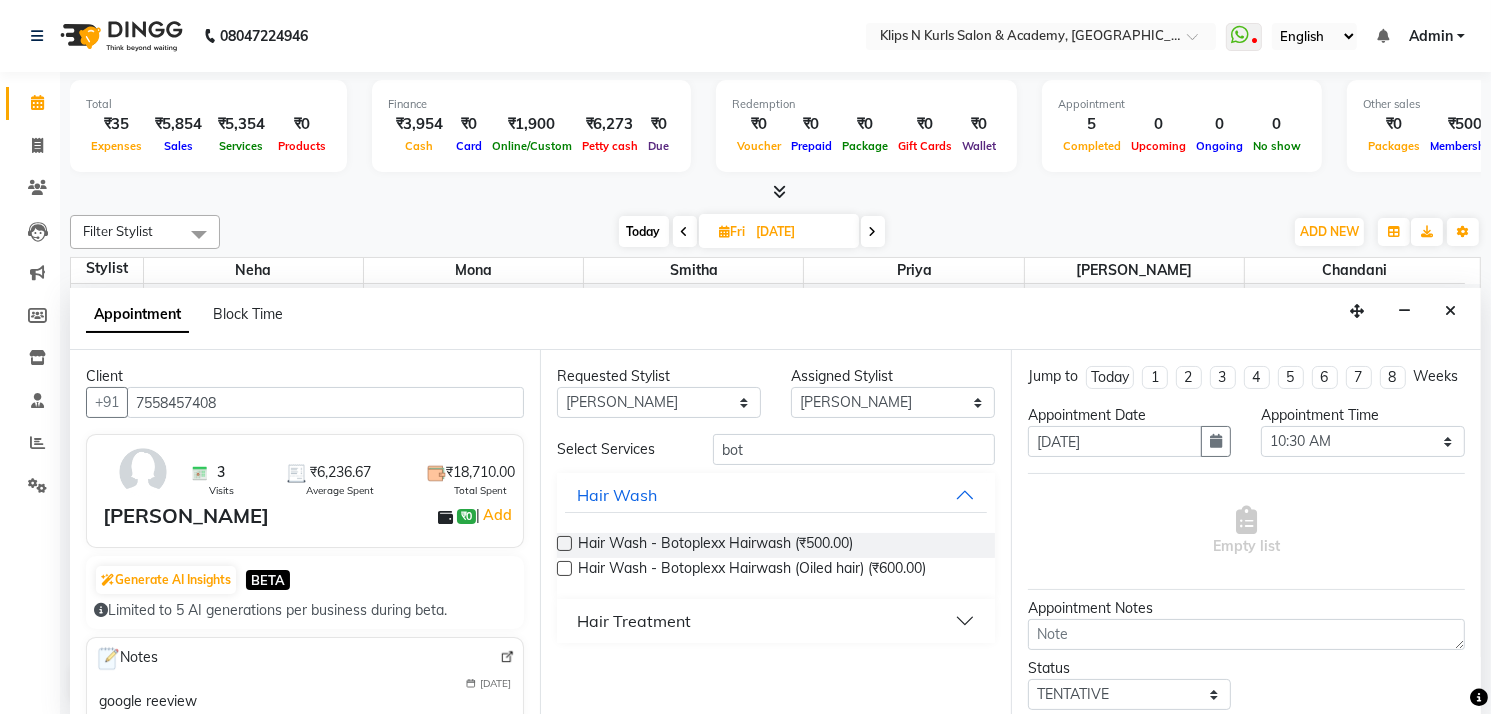 click on "Hair Treatment" at bounding box center (775, 621) 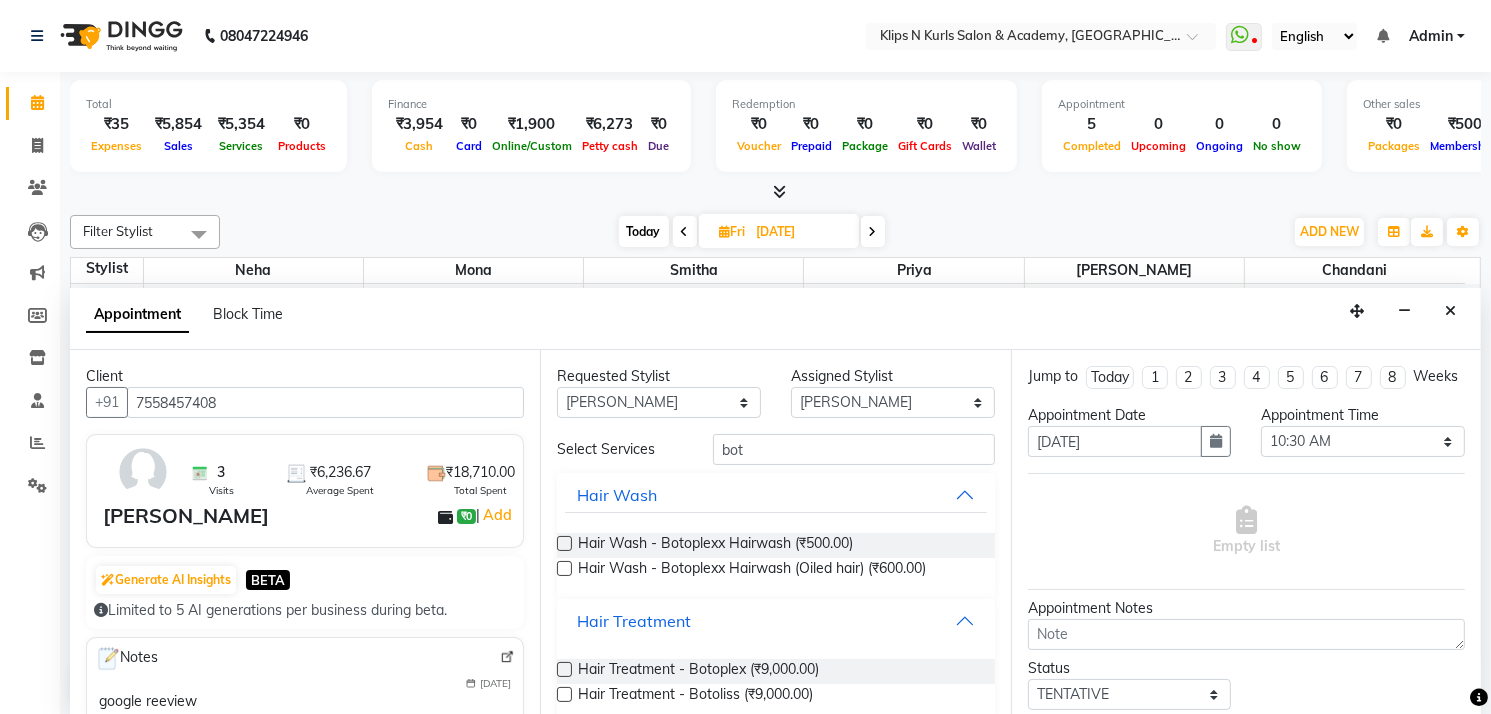 scroll, scrollTop: 138, scrollLeft: 0, axis: vertical 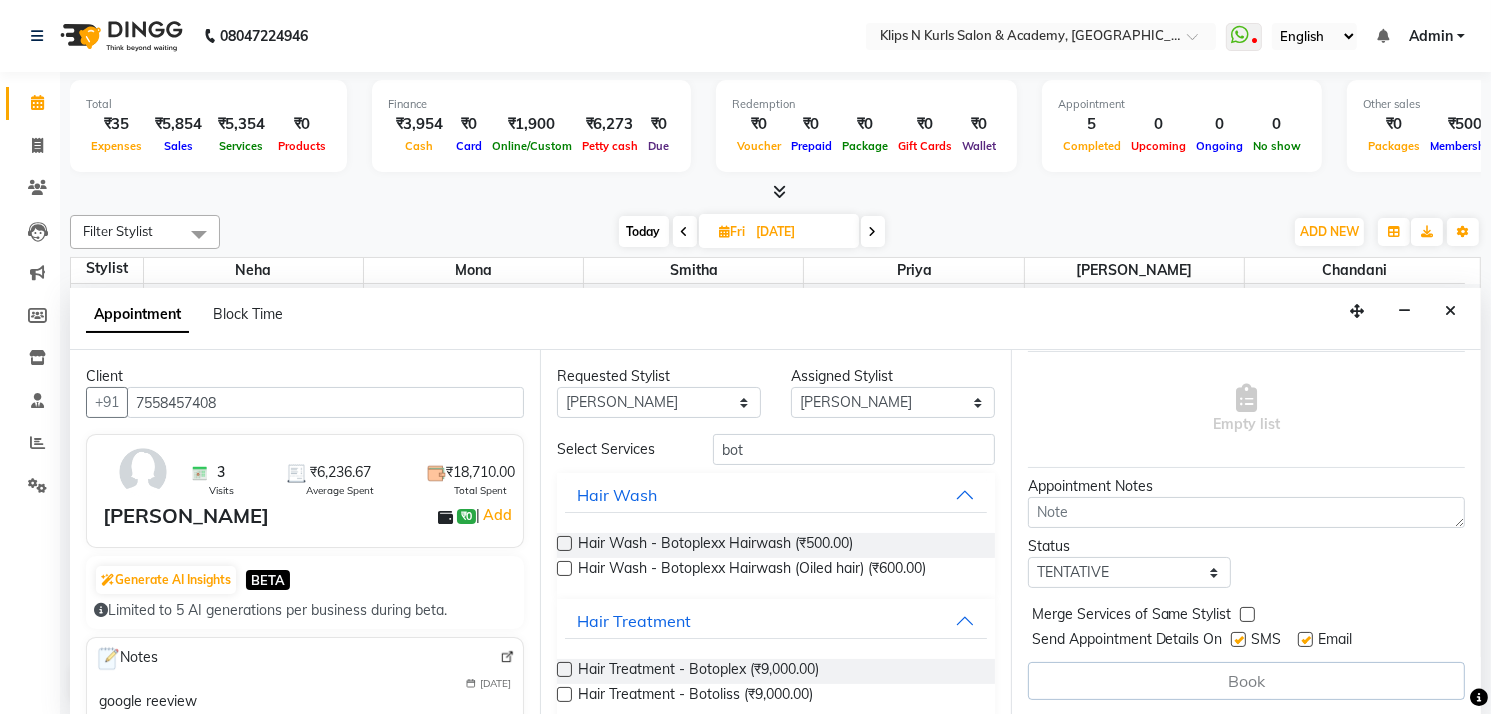 click on "Hair Treatment - Botoplex  (₹9,000.00)" at bounding box center (775, 671) 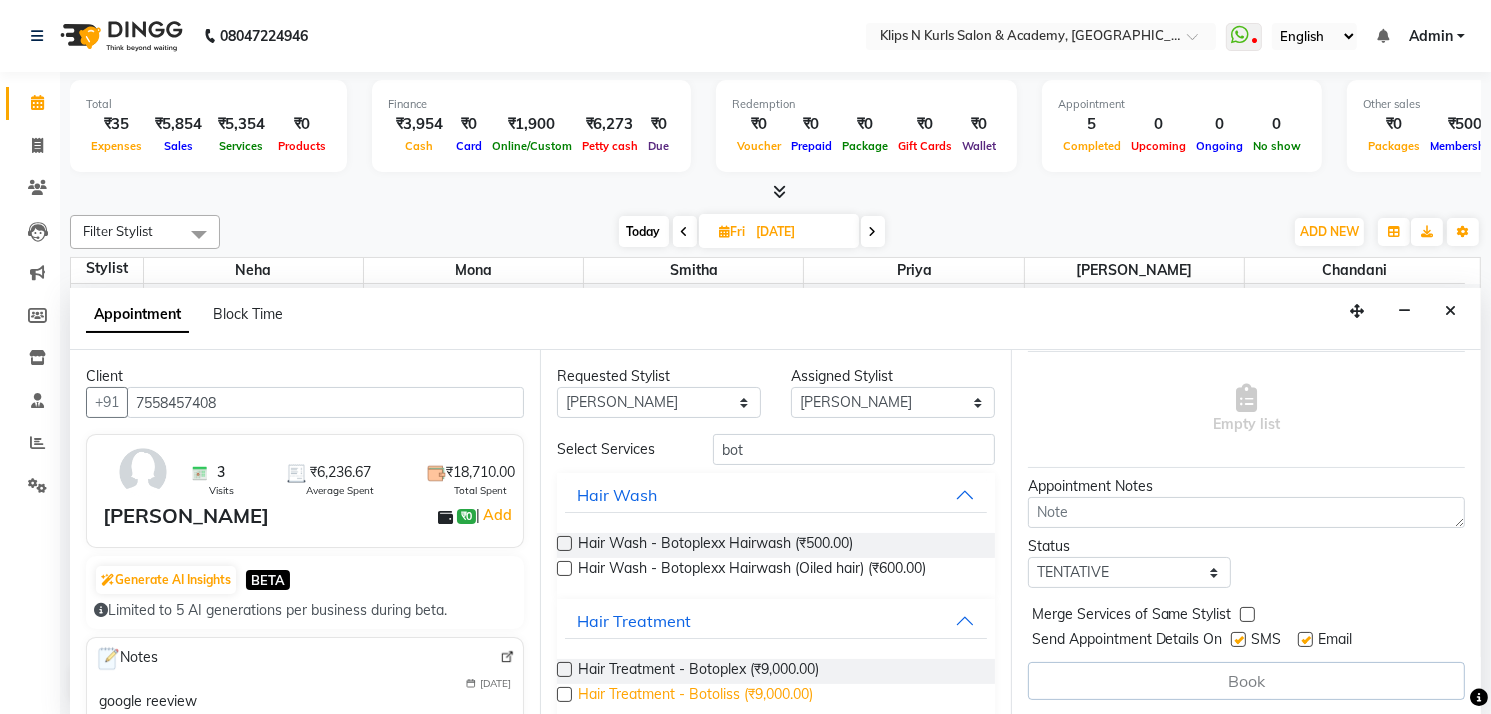 click on "Hair Treatment - Botoliss  (₹9,000.00)" at bounding box center [695, 696] 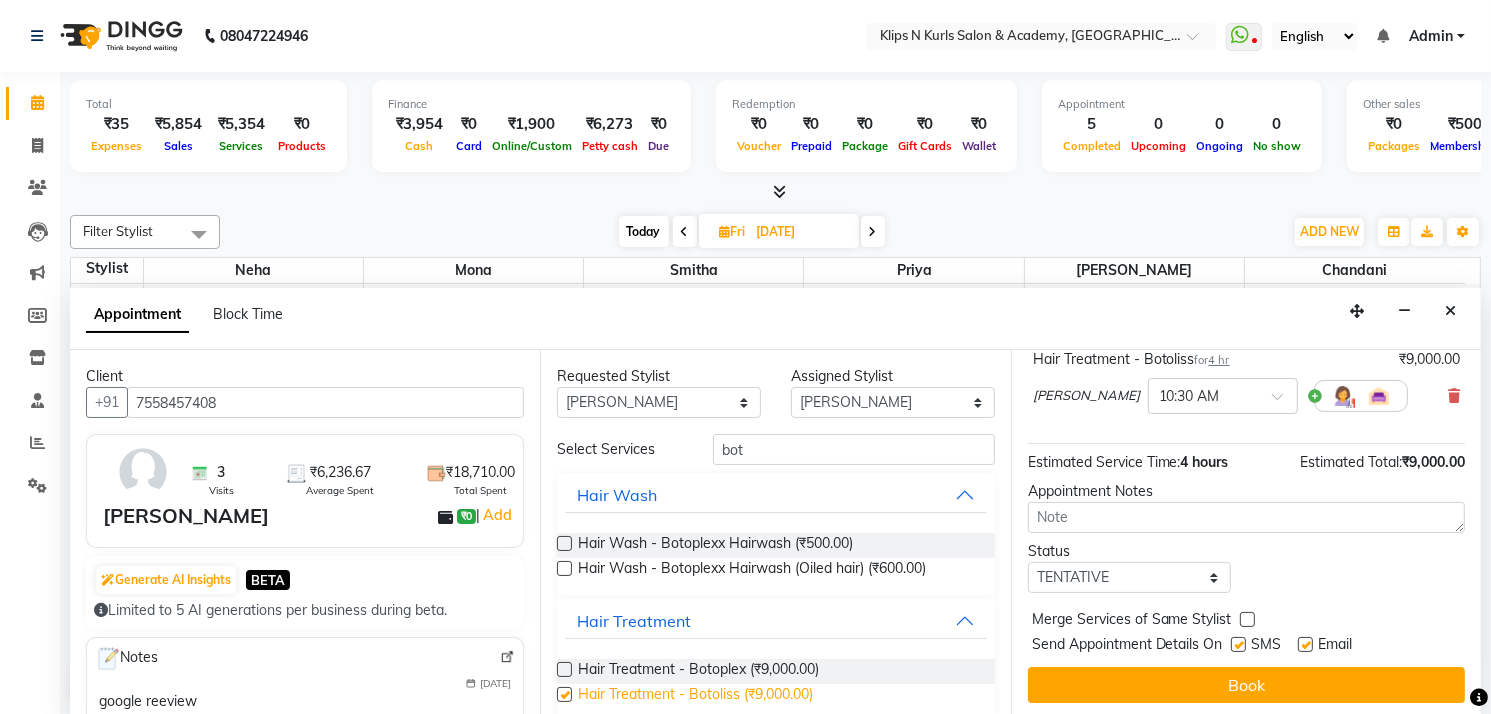 checkbox on "false" 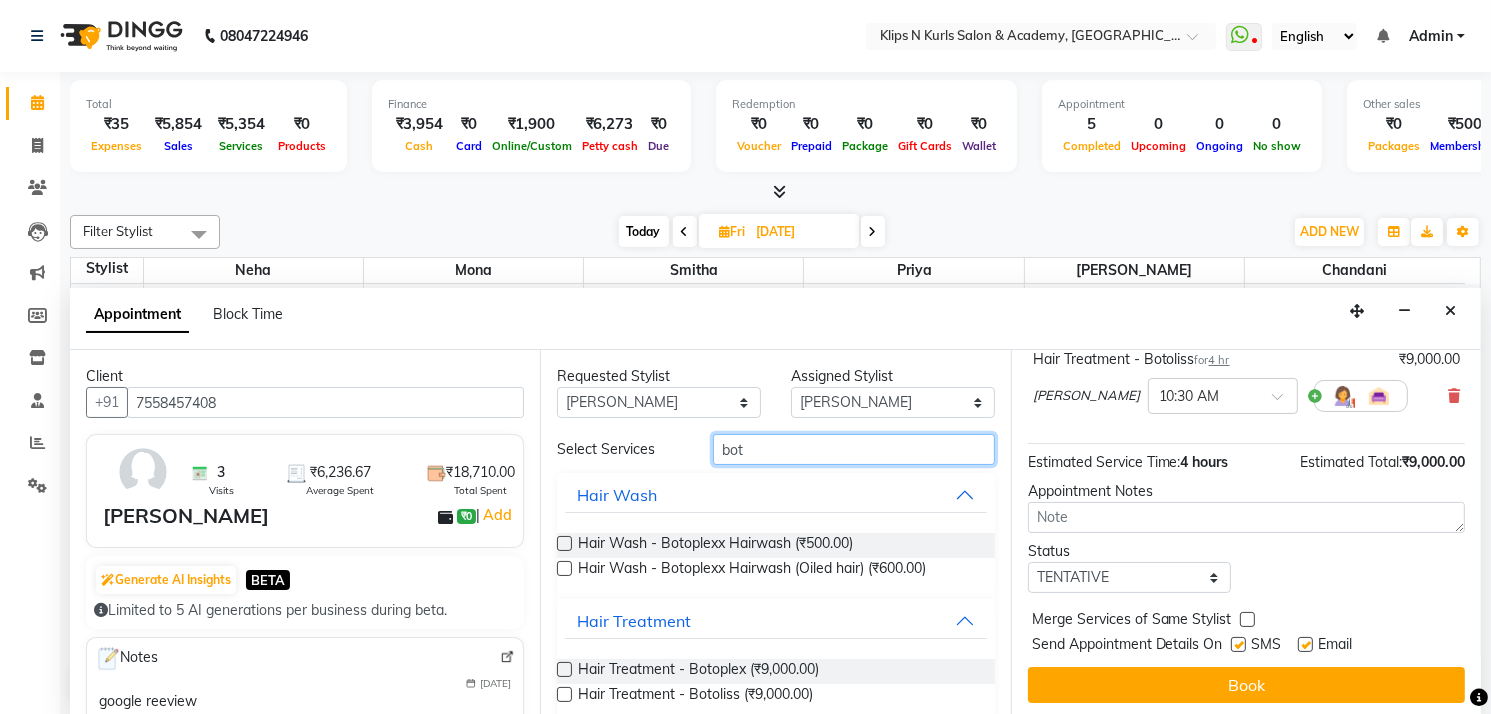 click on "bot" at bounding box center (854, 449) 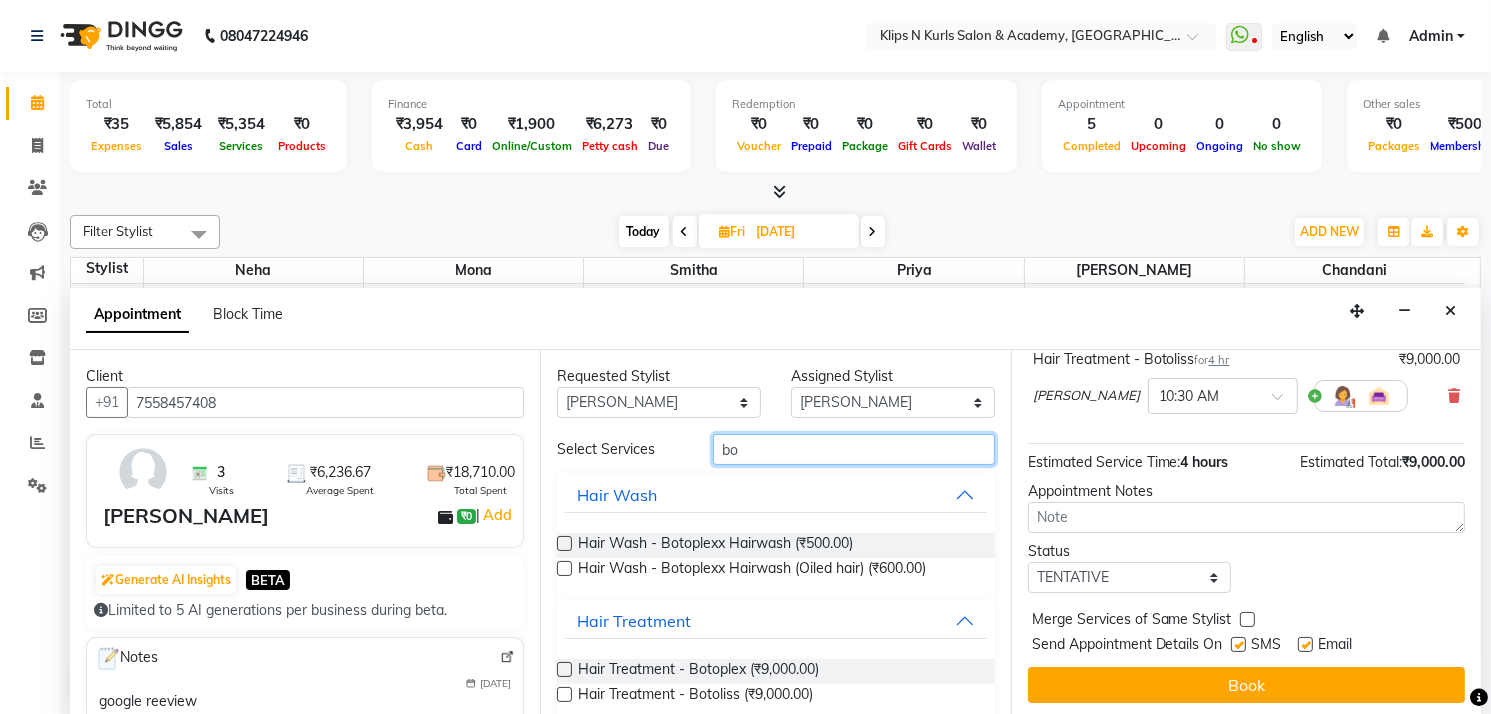 type on "b" 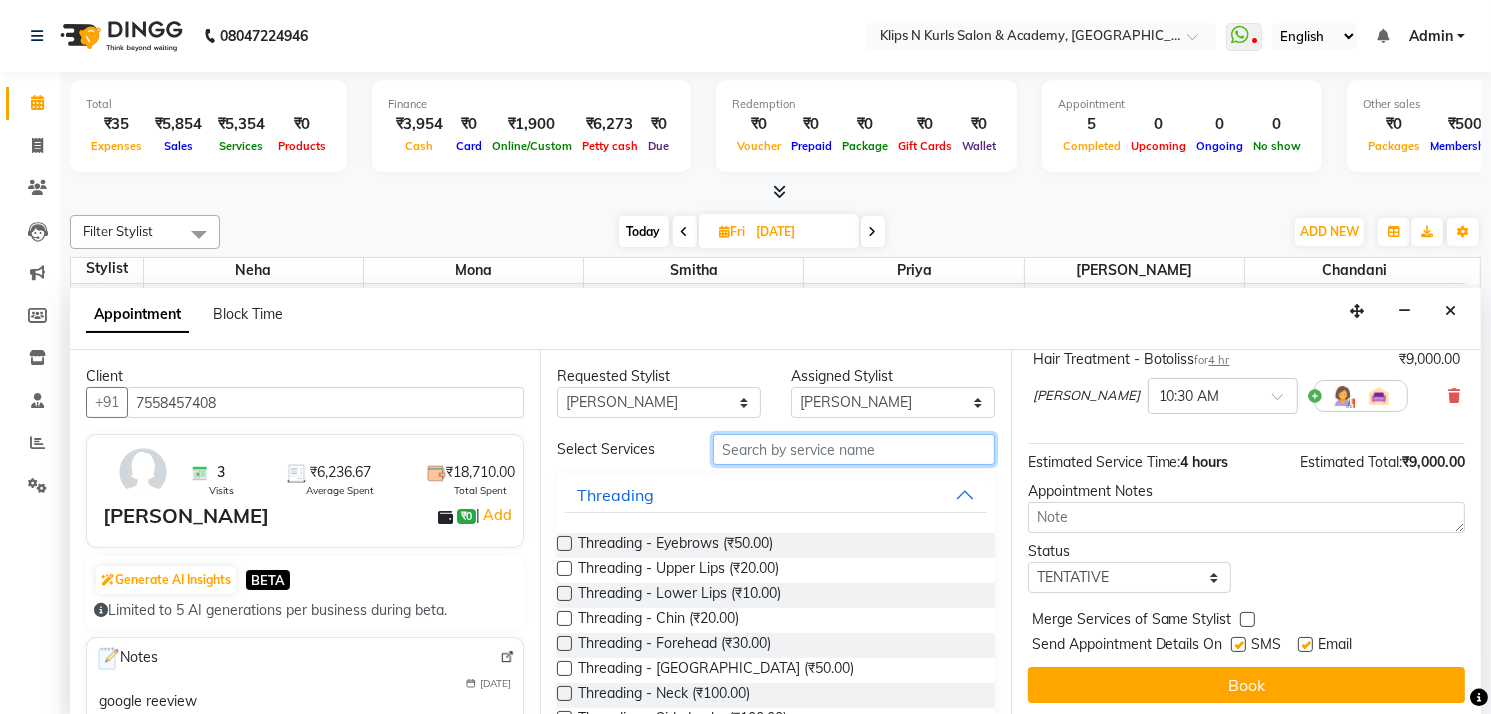 type 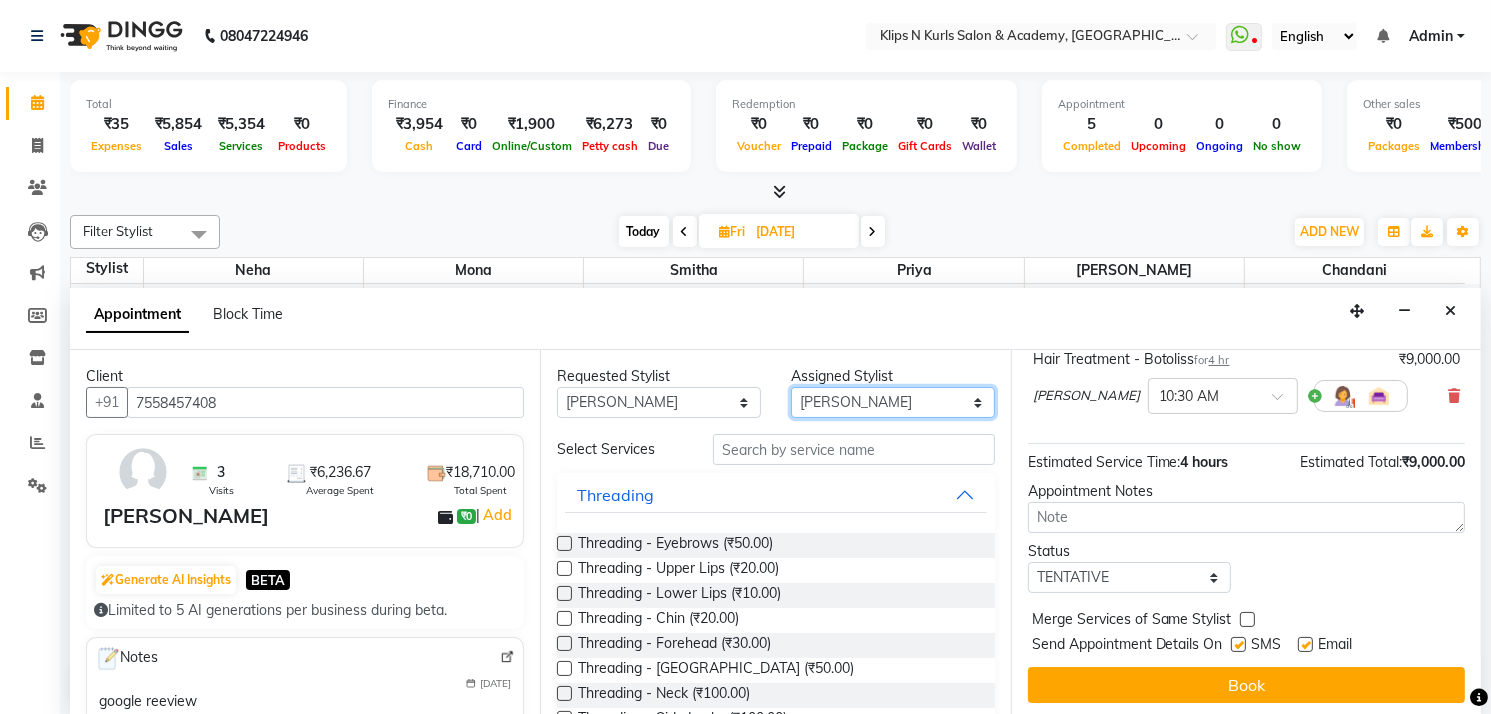 click on "Select Chandani Ishika  Mona Neha Priya Smitha" at bounding box center [893, 402] 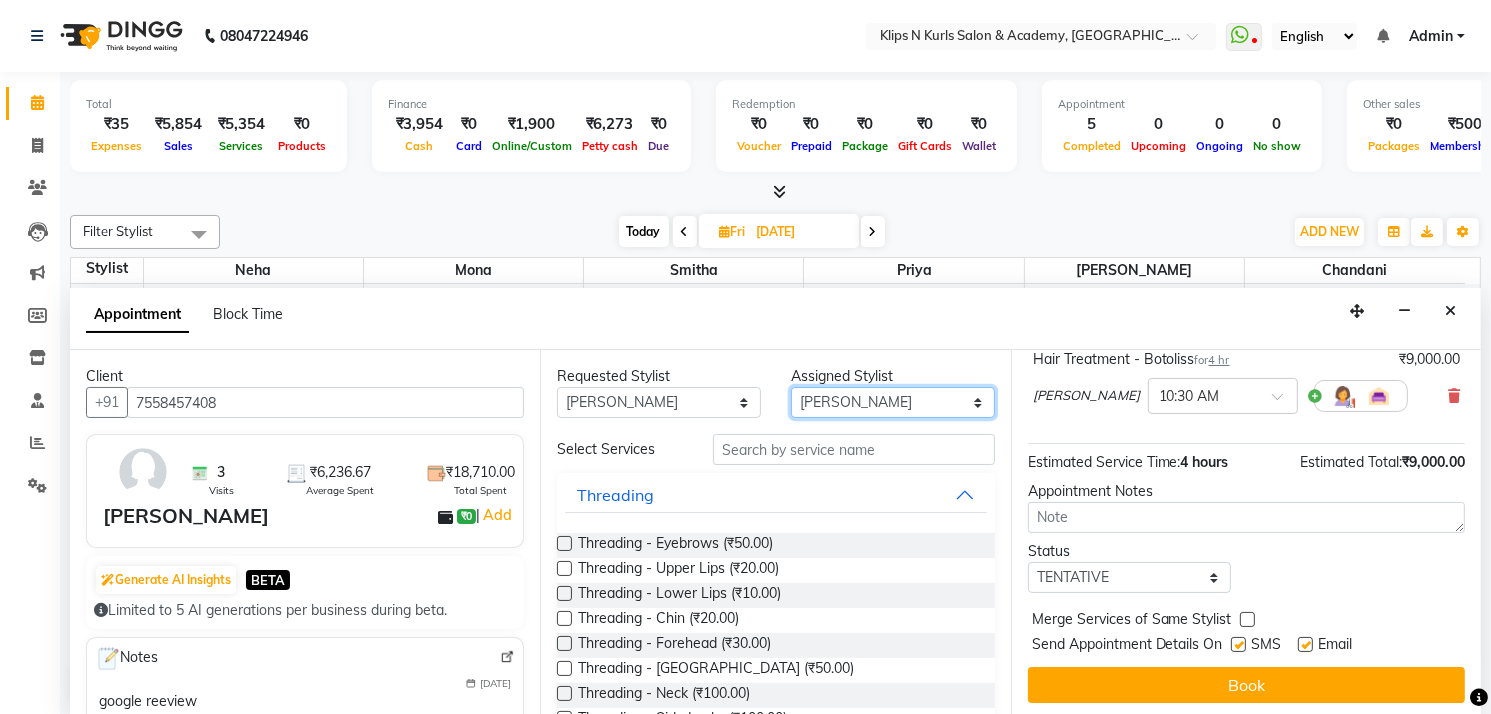 select on "61904" 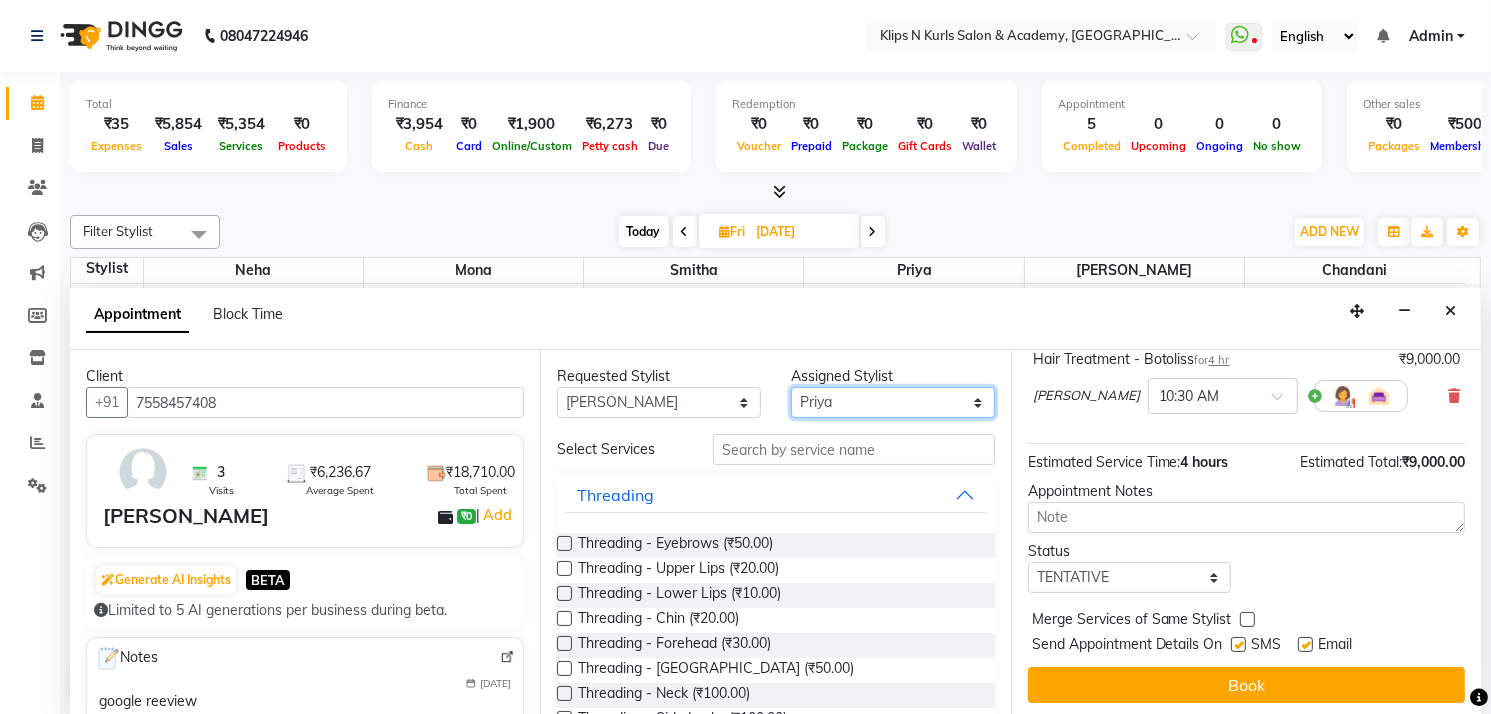click on "Select Chandani Ishika  Mona Neha Priya Smitha" at bounding box center [893, 402] 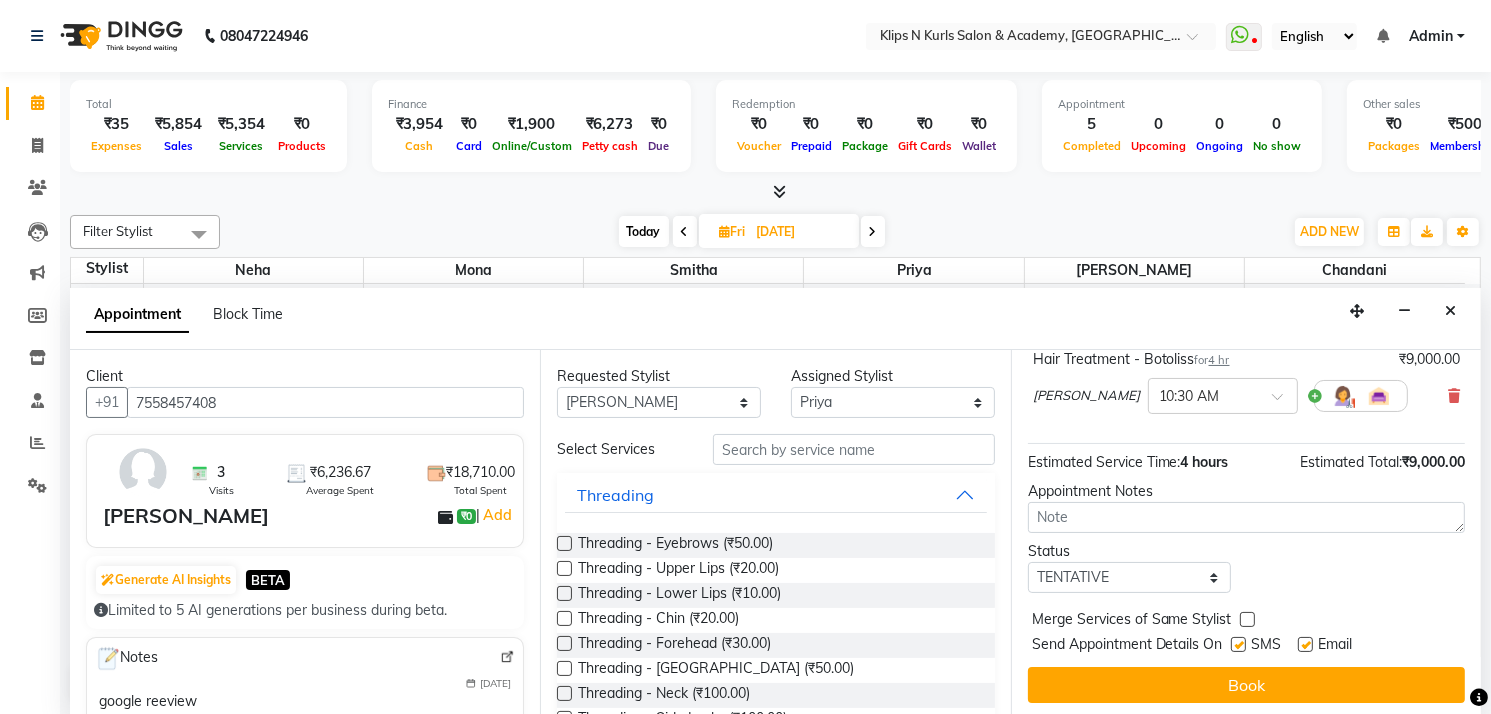click on "Requested Stylist Any Chandani Ishika  Mona Neha Priya Smitha Assigned Stylist Select Chandani Ishika  Mona Neha Priya Smitha Select Services    Threading Threading - Eyebrows (₹50.00) Threading - Upper Lips (₹20.00) Threading - Lower Lips (₹10.00) Threading - Chin (₹20.00) Threading - Forehead (₹30.00) Threading - Lower Chin (₹50.00) Threading - Neck (₹100.00) Threading - Side Locks (₹100.00) Threading - Nose (₹30.00) Threading - Face Thread (₹300.00) Eyebrow tinting (₹100.00) Threading - Finger  (₹50.00) Mole Threading  (₹10.00)    Waxing (Face)    Waxing (Body)    Hair Thermal Styling    Hair Wash    Hair Color    Hair Cuts    Hand/ Foot Studio    Nail Studio    Make over    Body Therapy    Spa Treatment    Hair Treatment    Body Bleach    Bleach    Cleanup    Facial    Treatment Facial    Head Massage    Piercing    Ear Lobe Repair    Professional Courses    Previous Balance    Perming    Nashi Filler Therapy    Card Payment Tax    Skin    Service Charges" at bounding box center (775, 533) 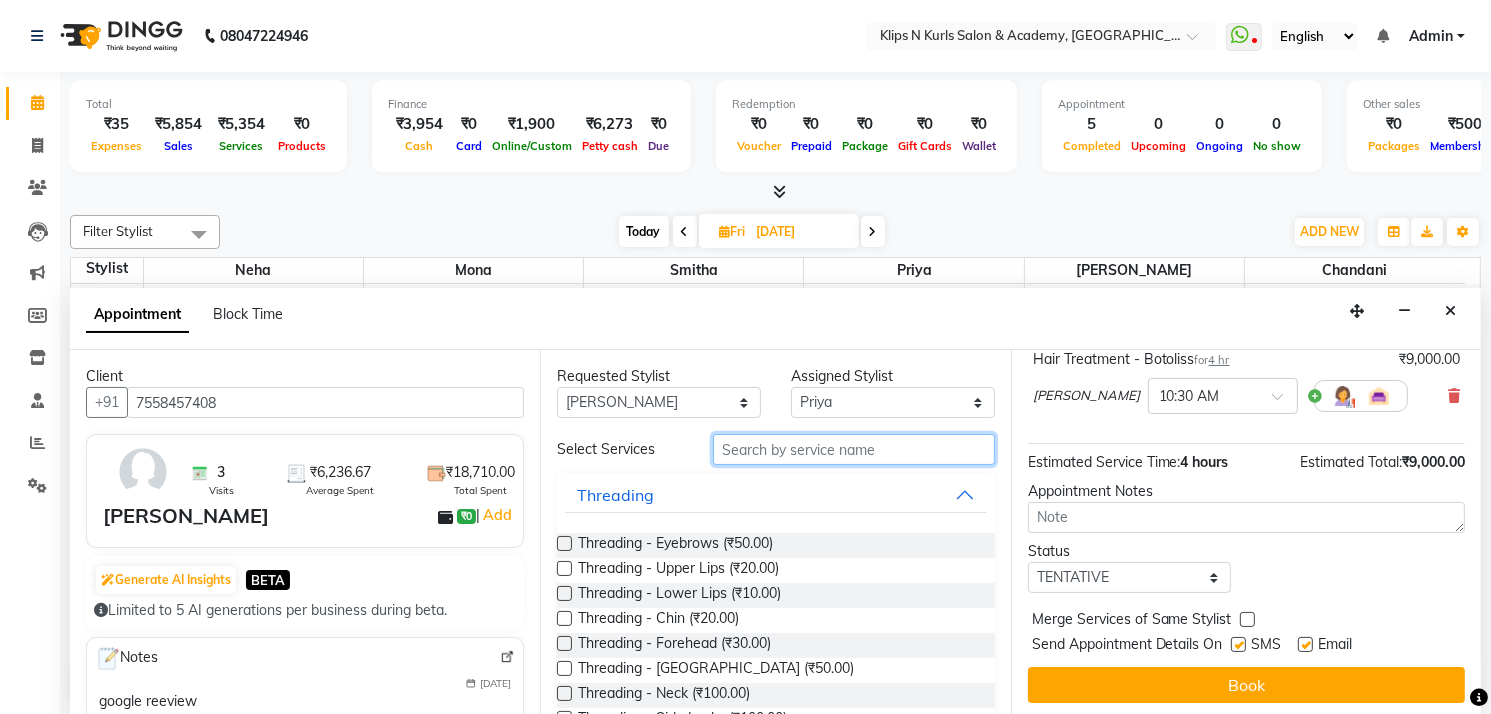 click at bounding box center [854, 449] 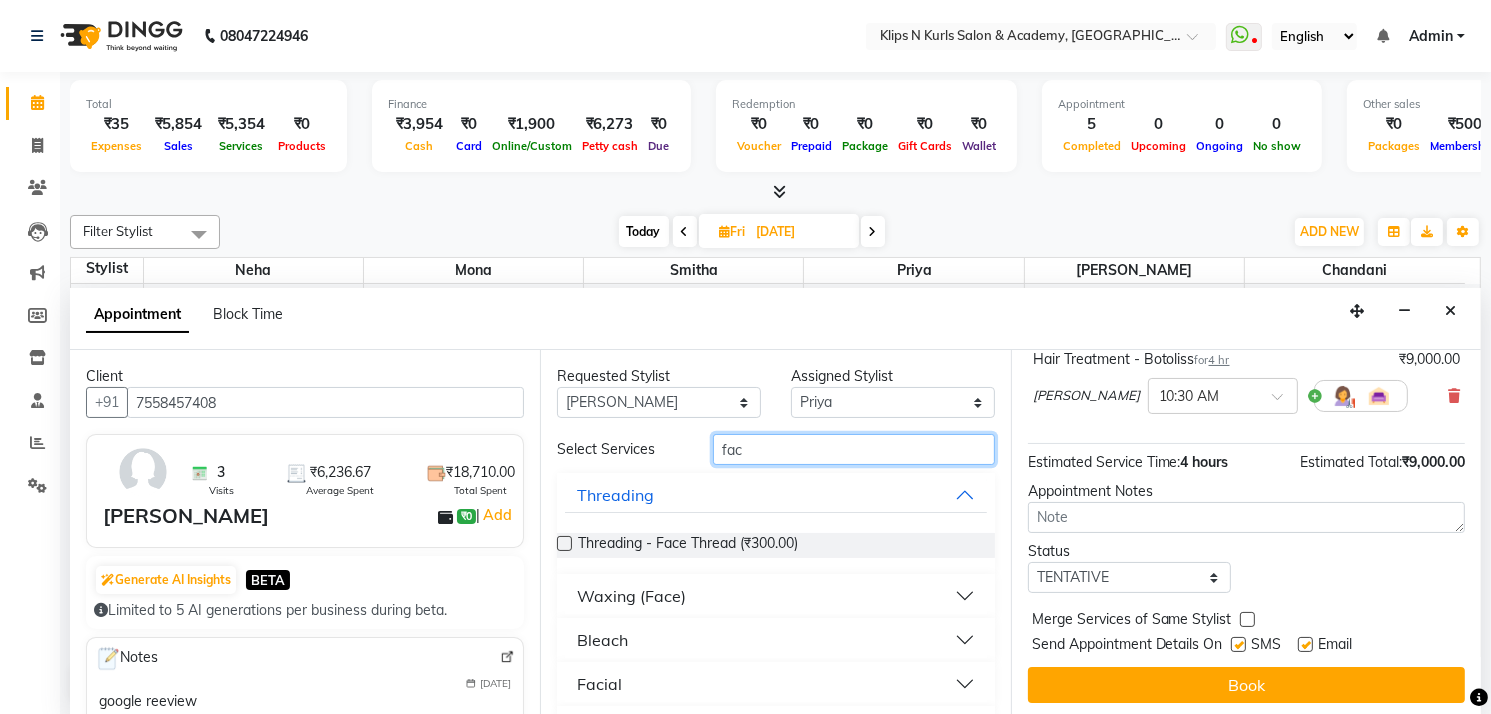 type on "fac" 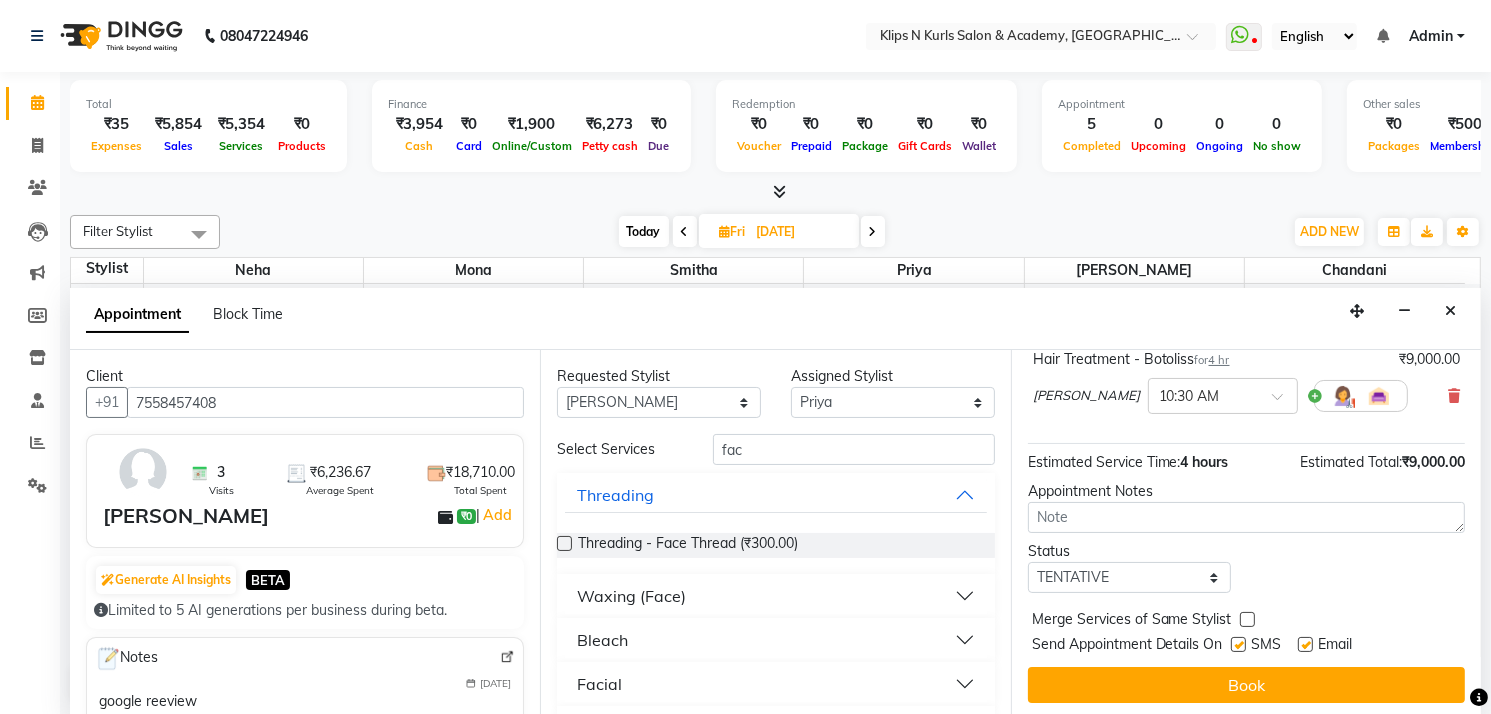click on "Facial" at bounding box center (775, 684) 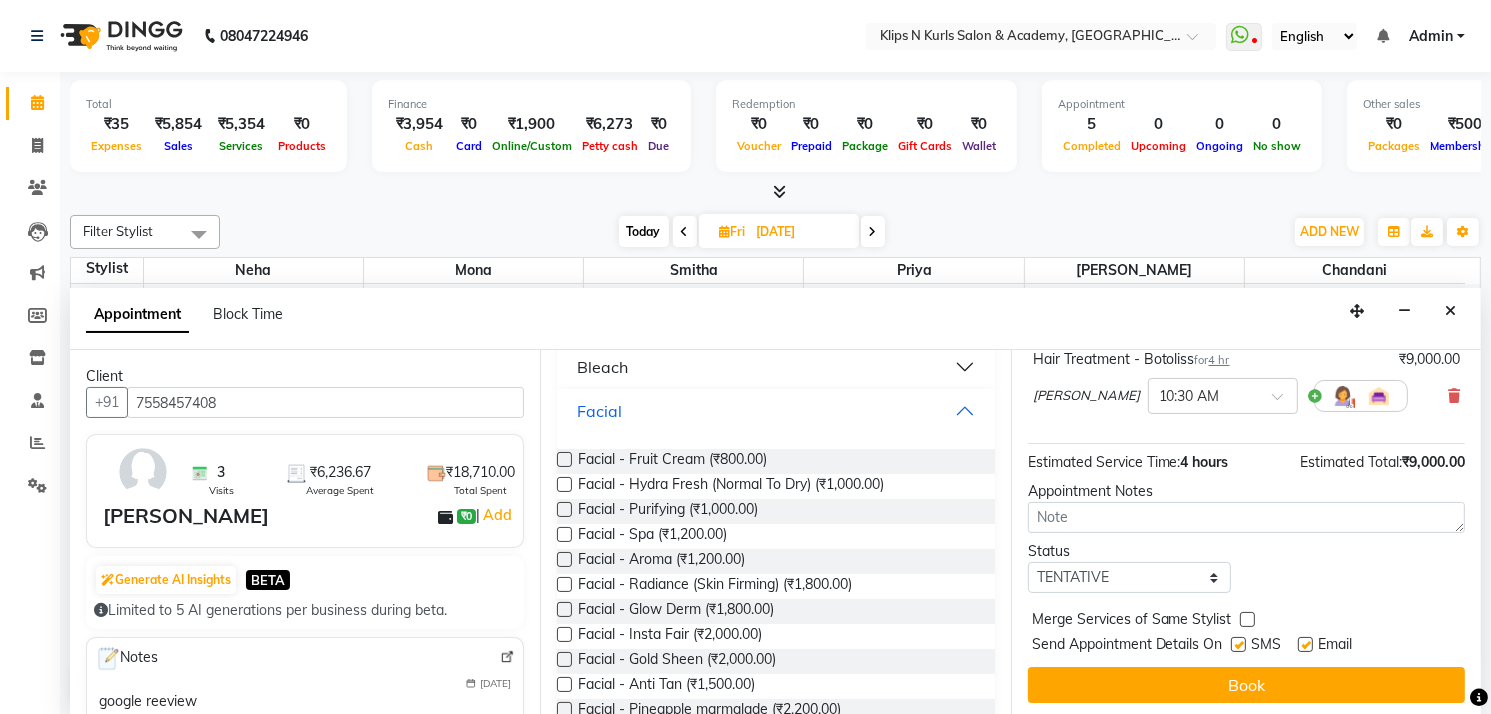 scroll, scrollTop: 280, scrollLeft: 0, axis: vertical 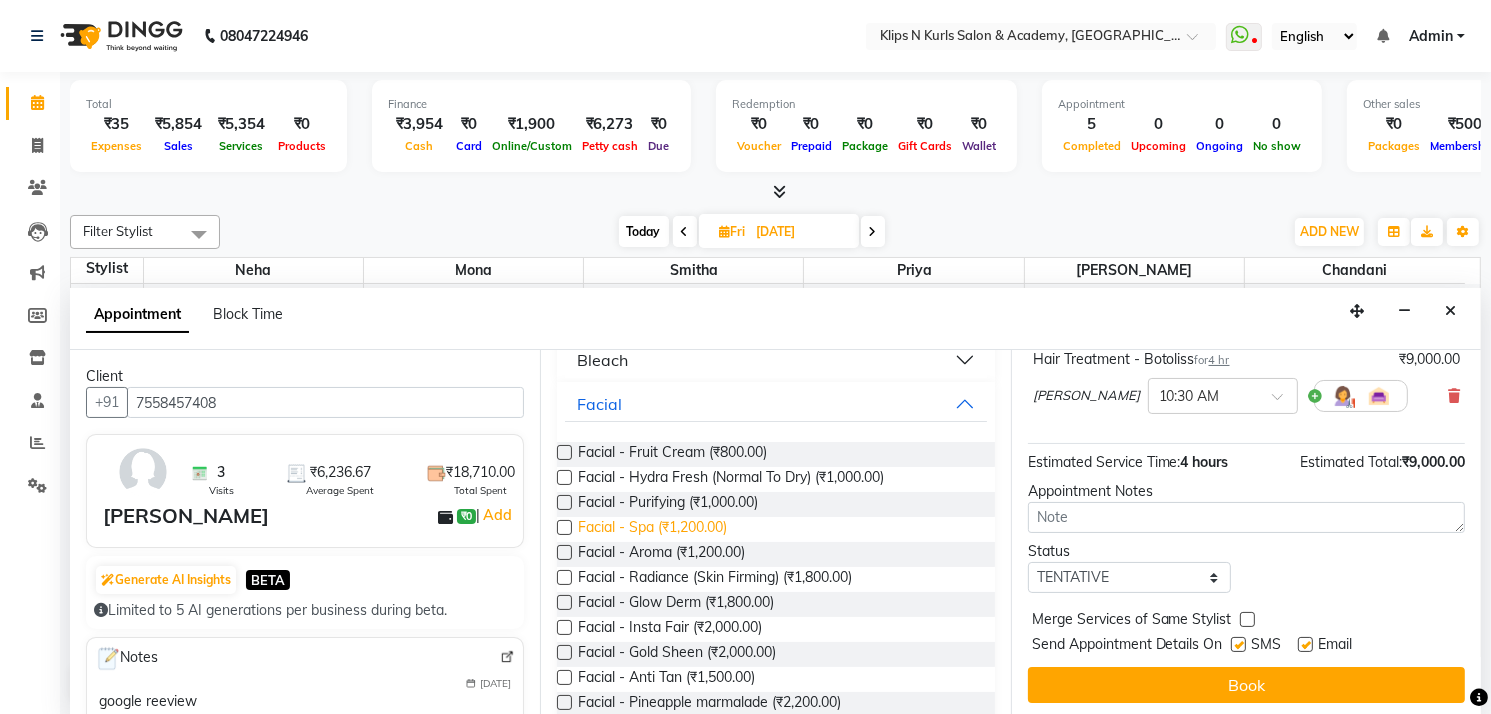 click on "Facial - Spa (₹1,200.00)" at bounding box center [652, 529] 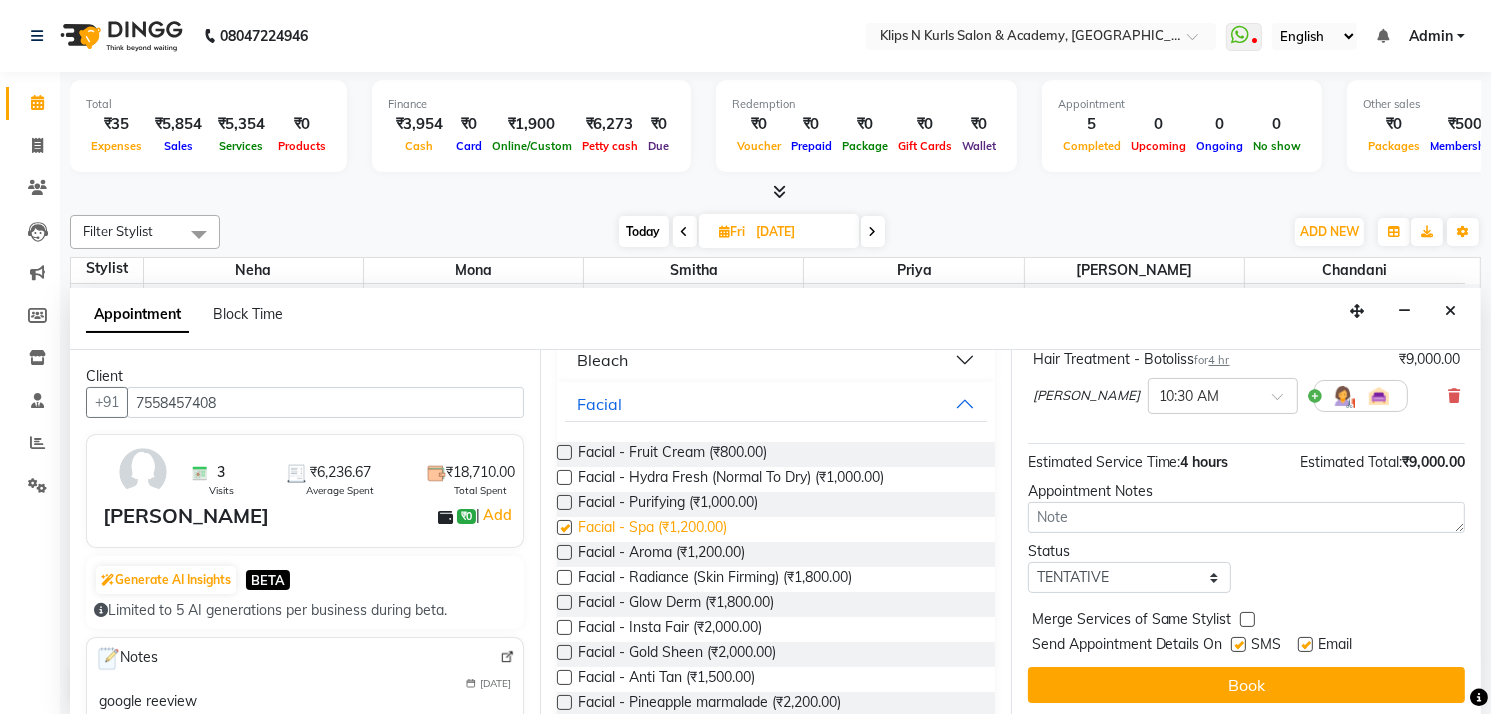 checkbox on "false" 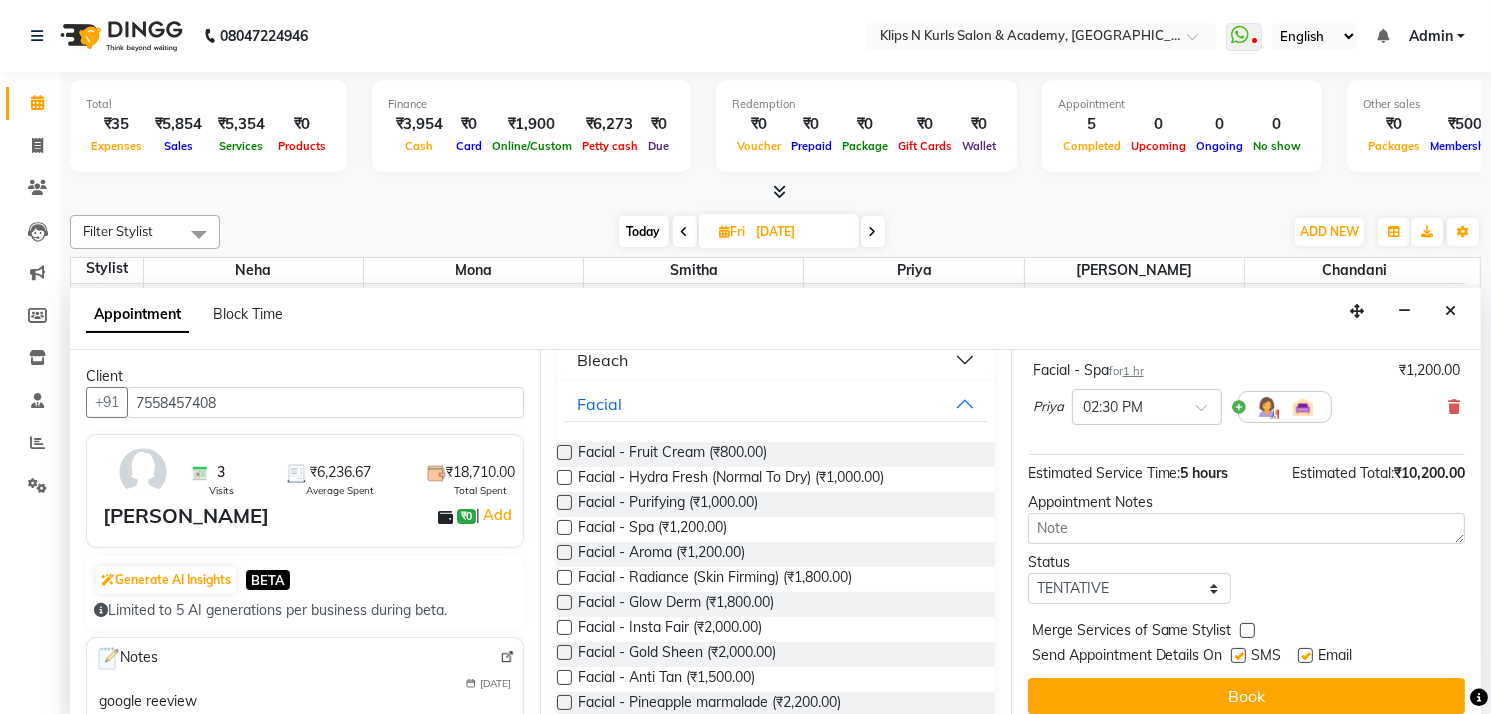 scroll, scrollTop: 249, scrollLeft: 0, axis: vertical 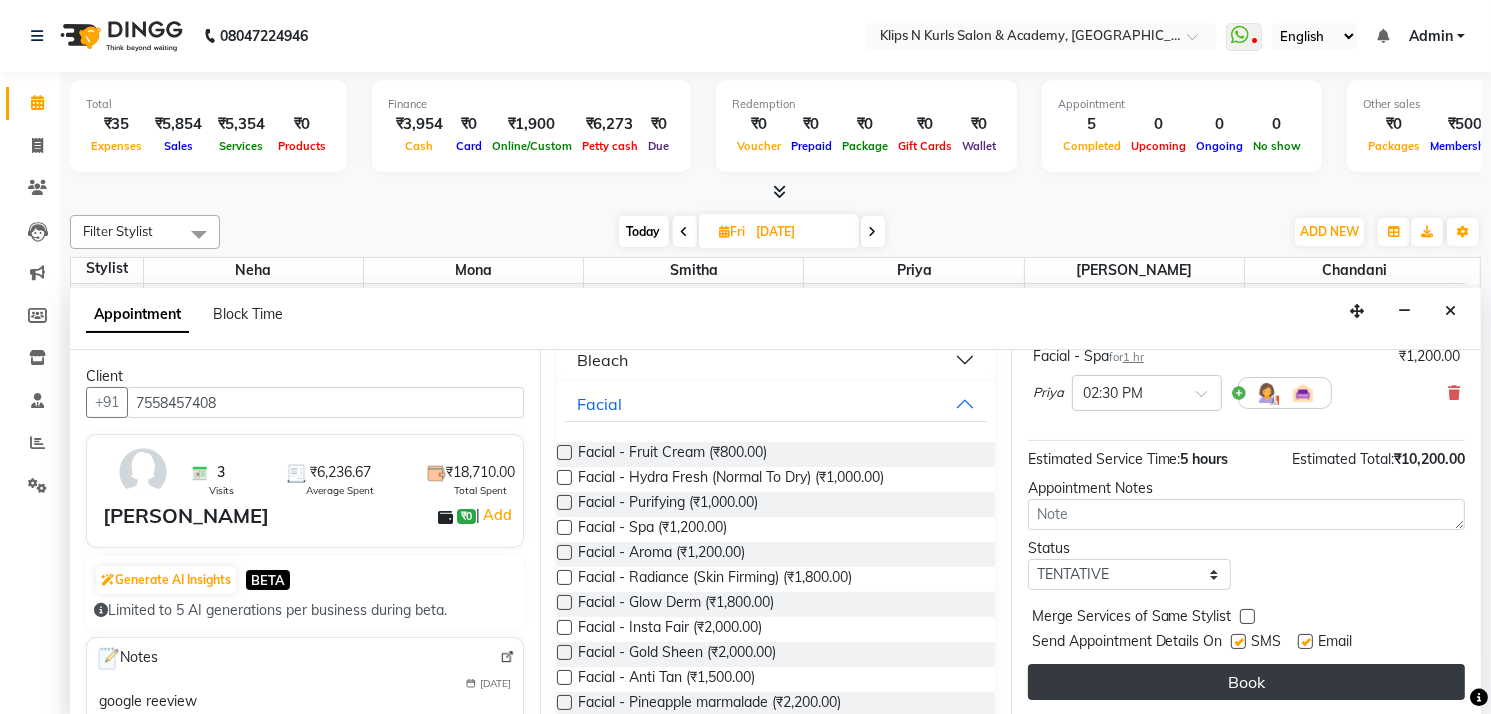 click on "Book" at bounding box center [1246, 682] 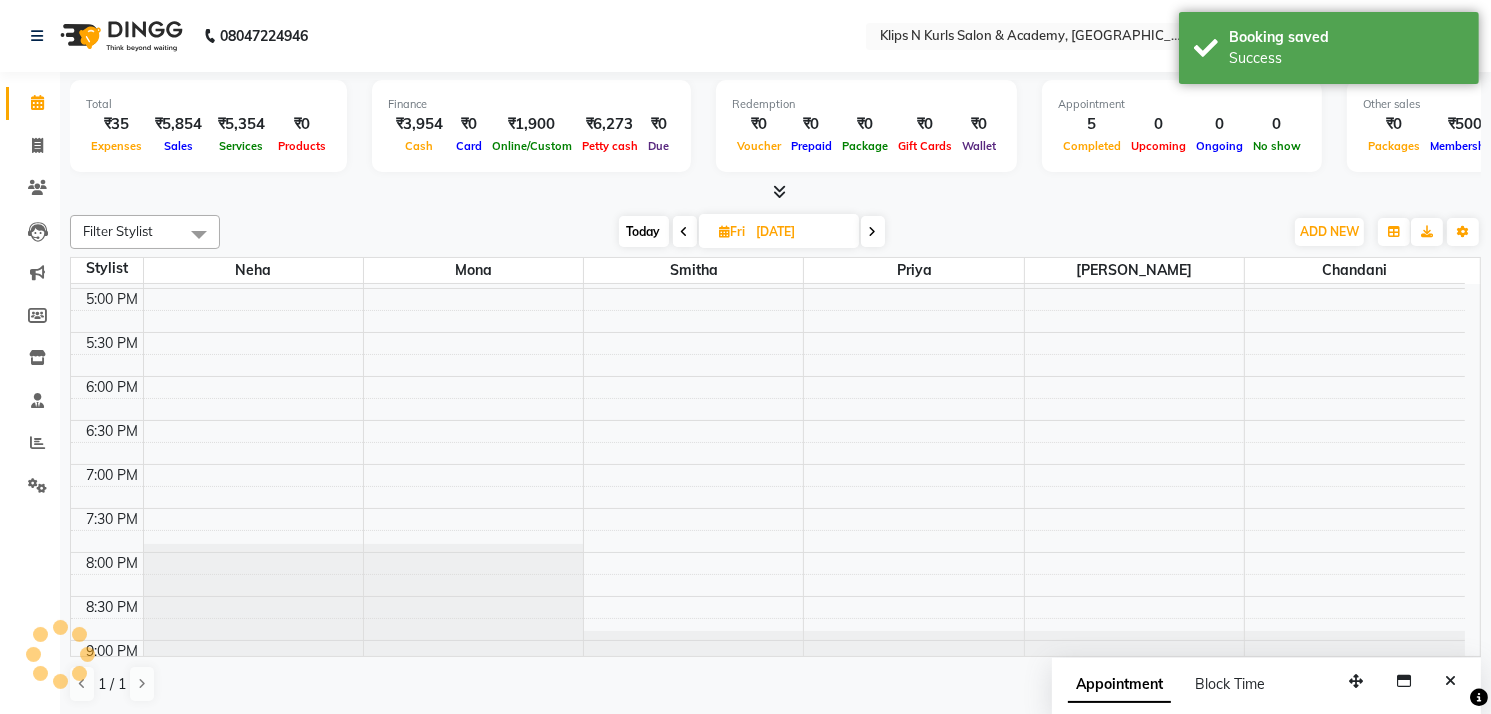 scroll, scrollTop: 0, scrollLeft: 0, axis: both 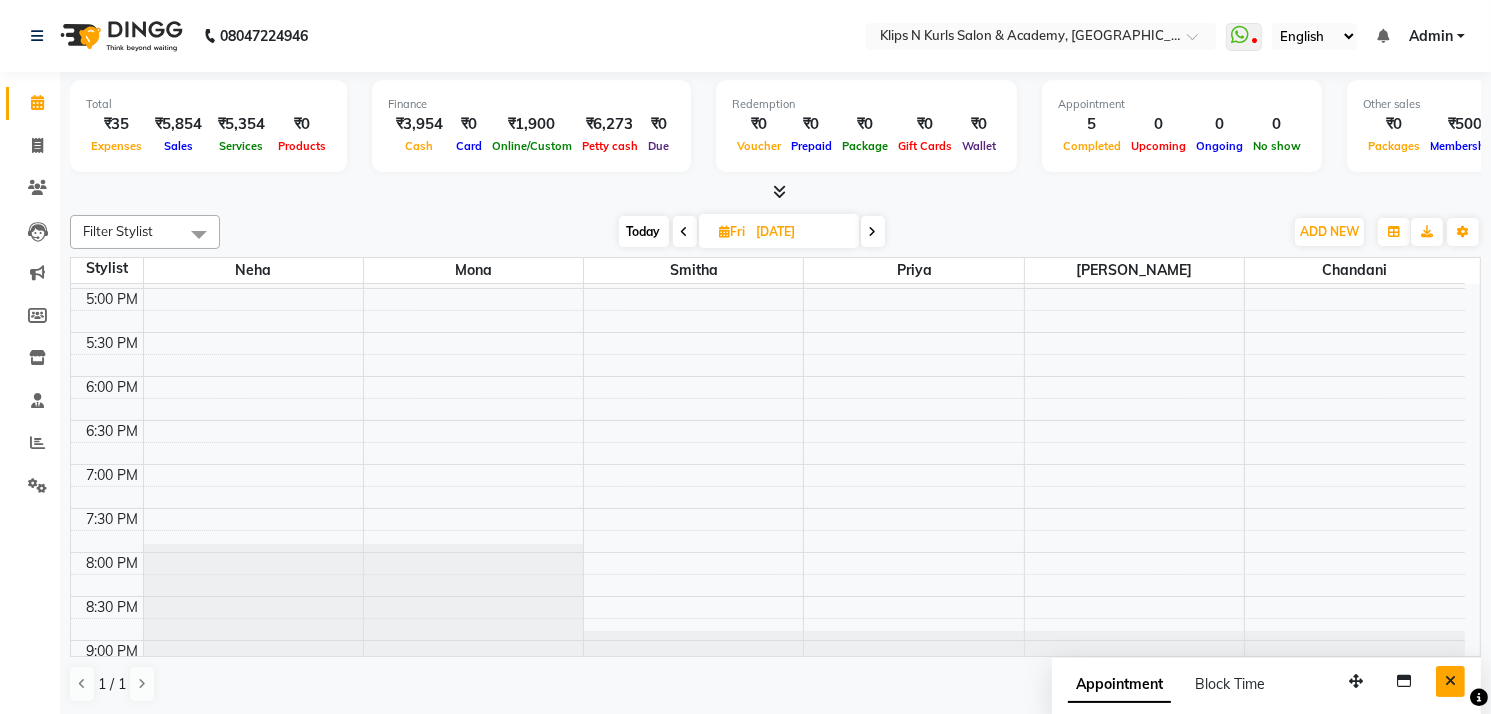 click at bounding box center [1450, 681] 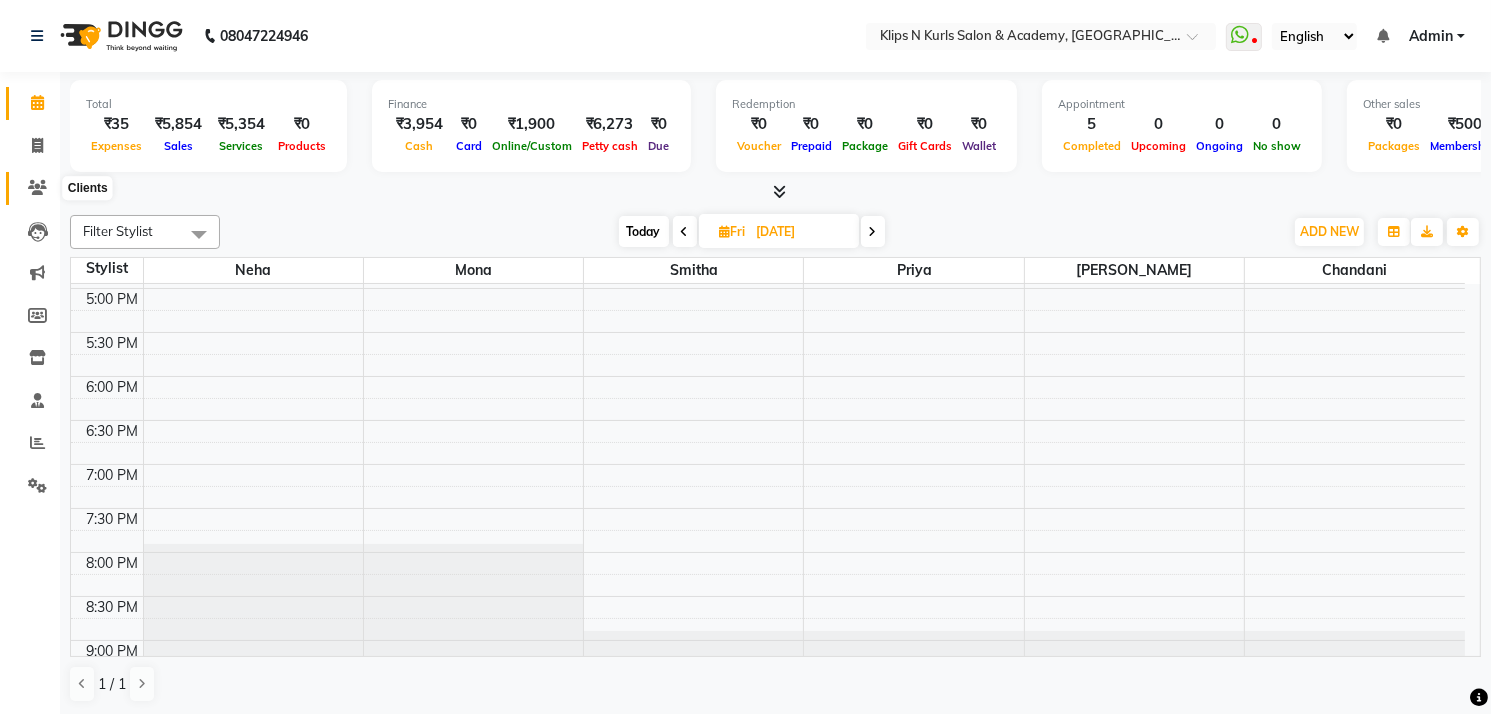 click 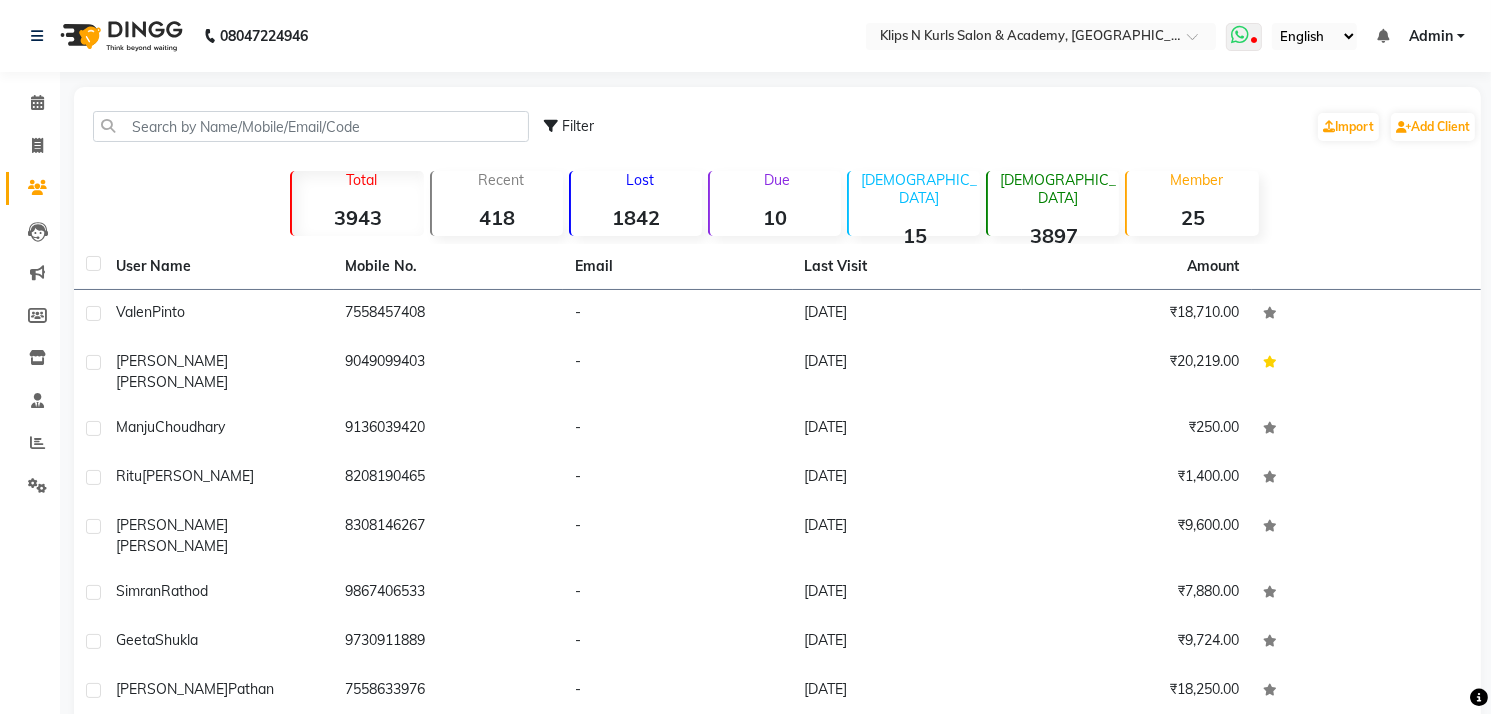 click at bounding box center (1240, 35) 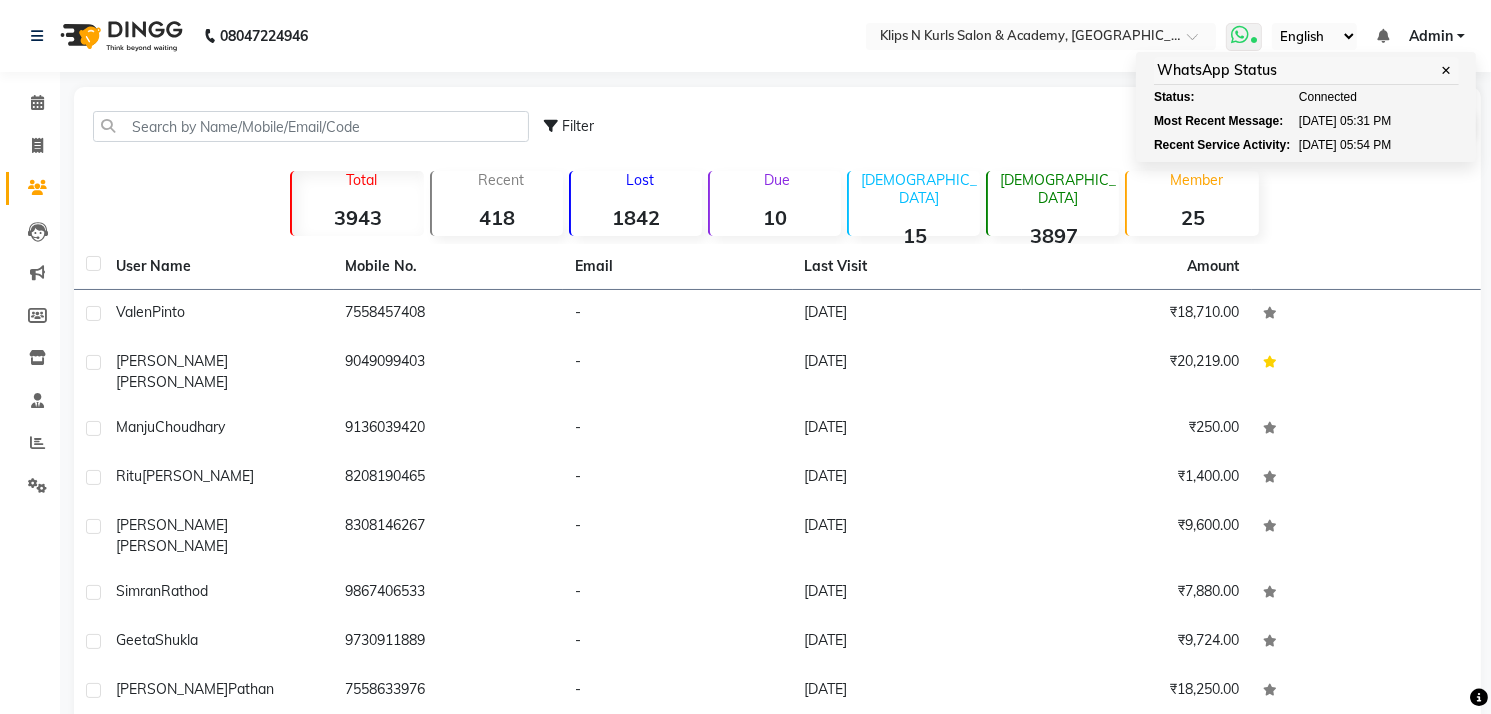 click on "Status:  Connected" at bounding box center (1306, 97) 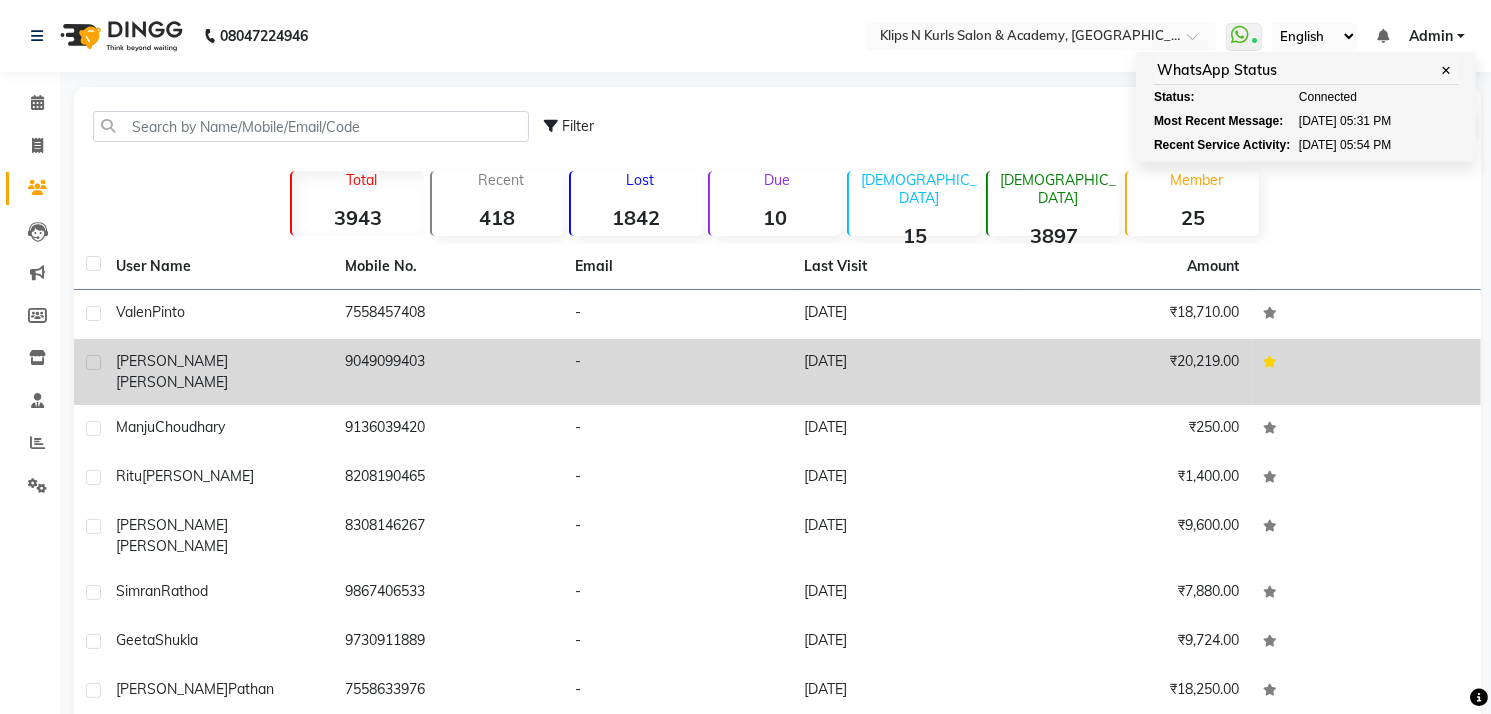 click 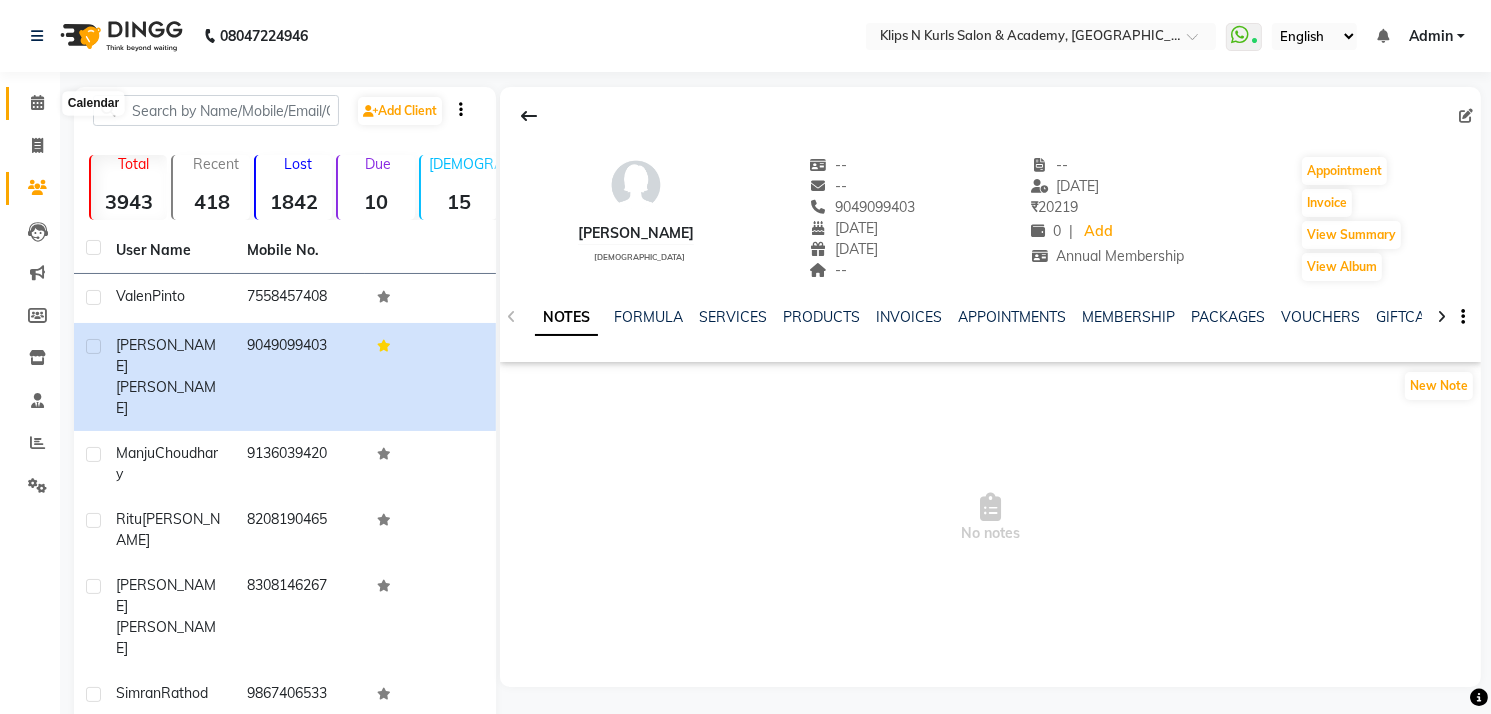 click 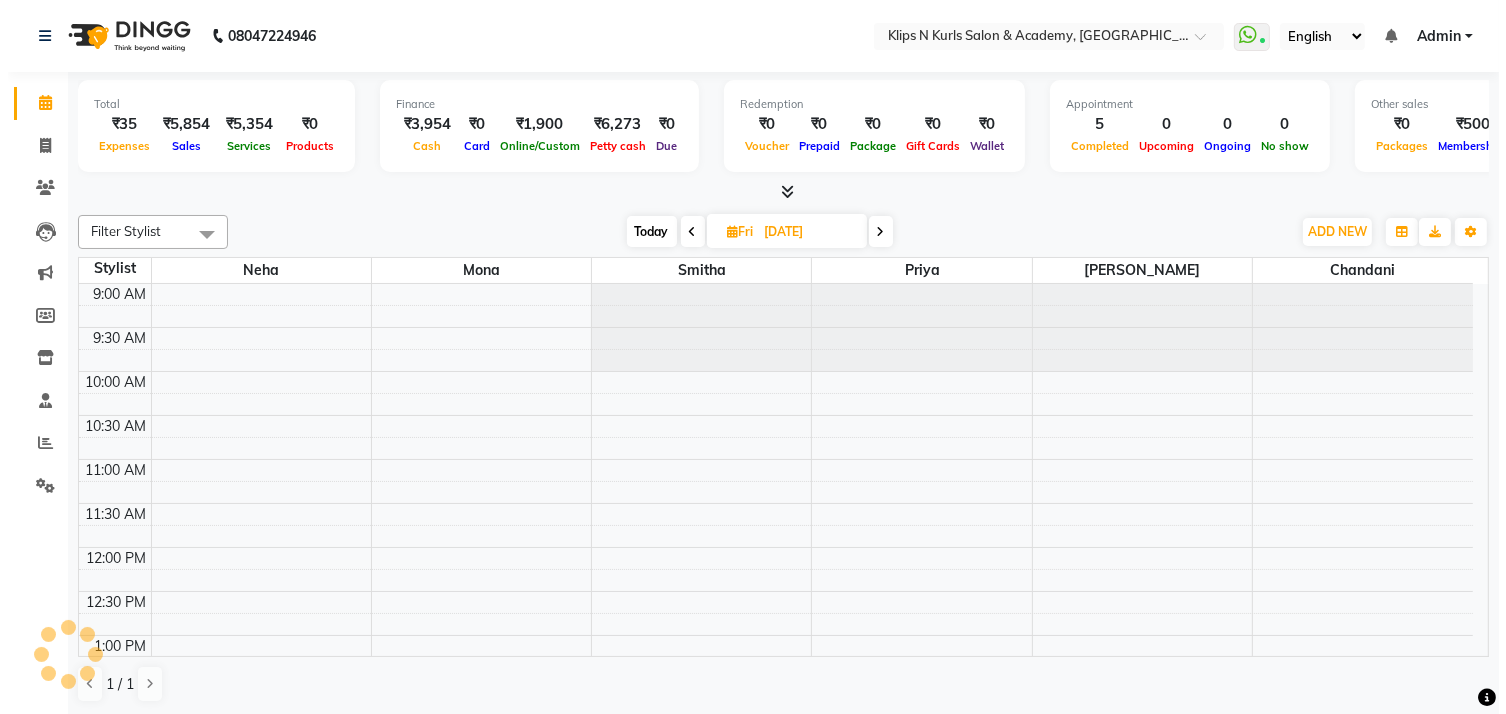 scroll, scrollTop: 0, scrollLeft: 0, axis: both 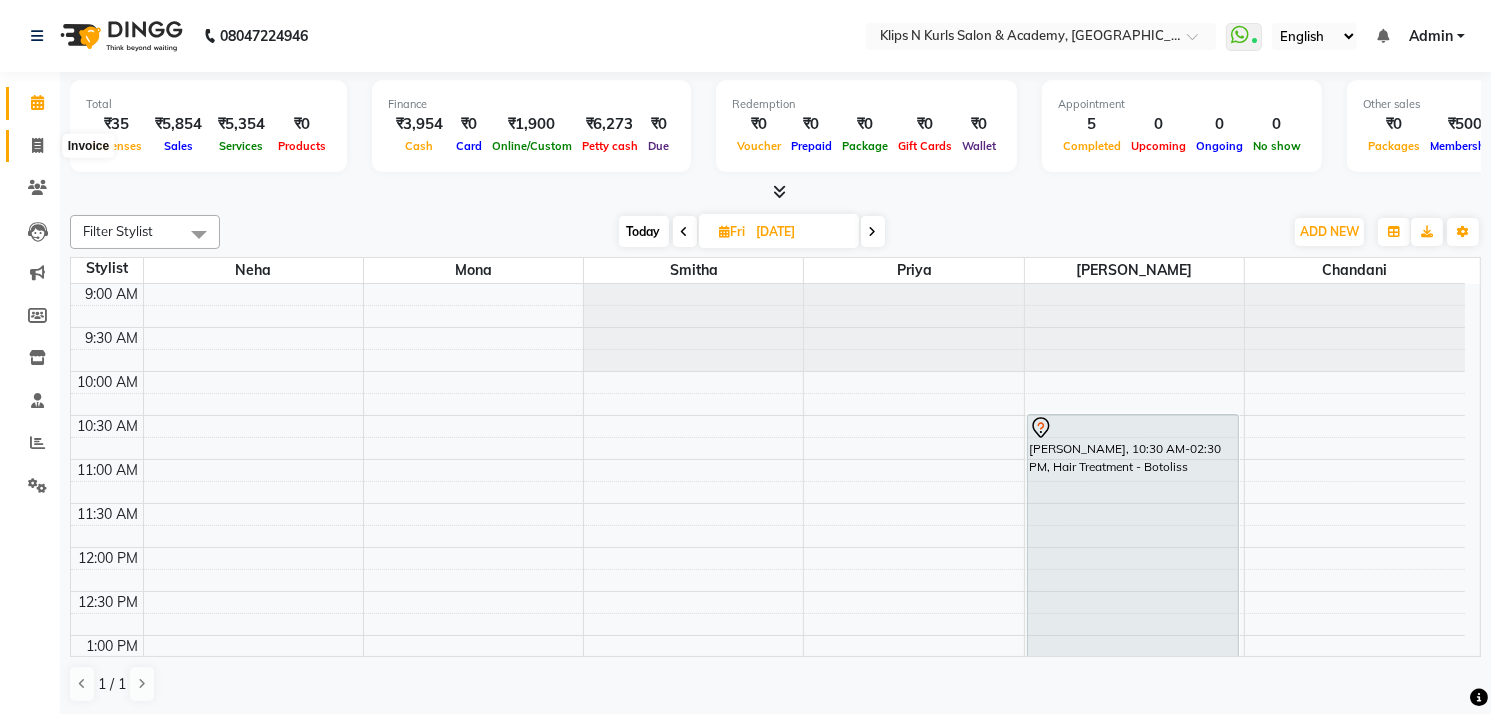 click 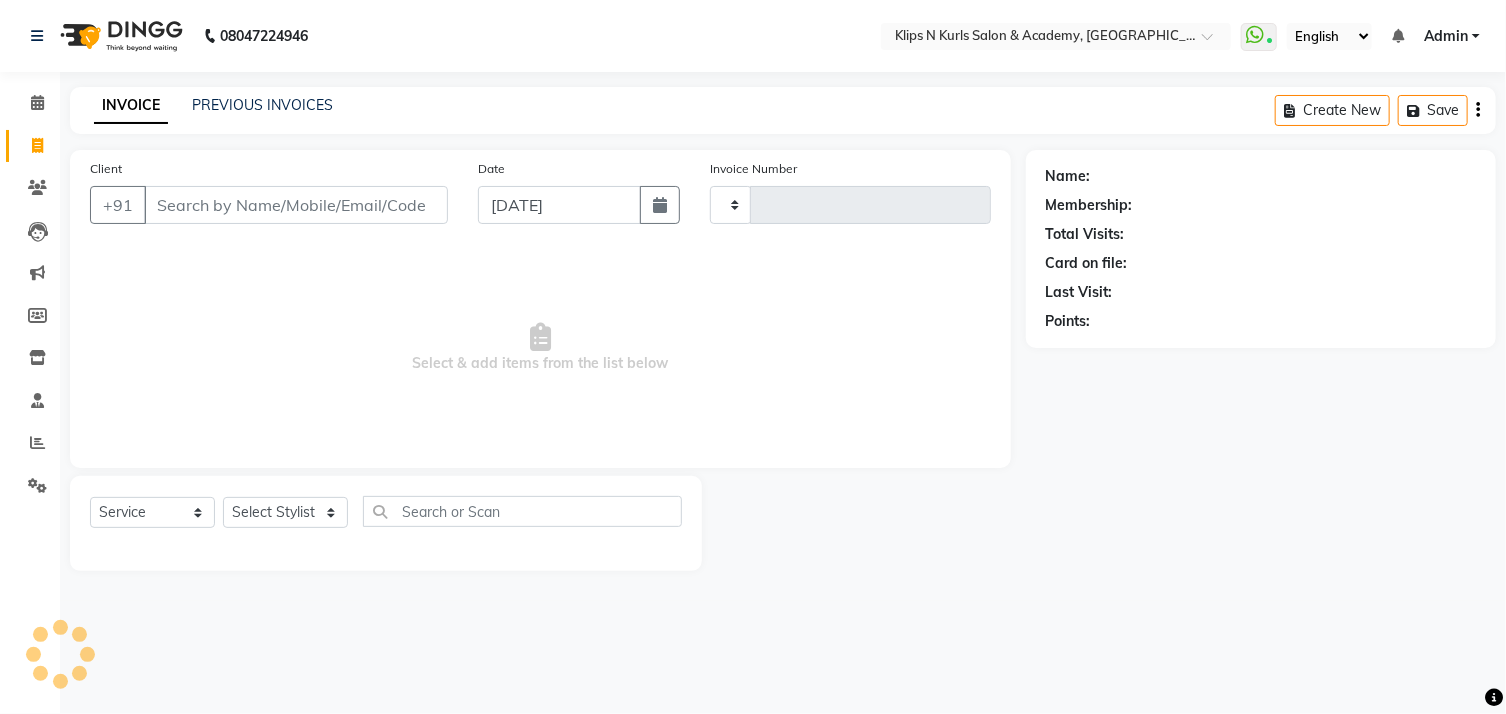 type on "0858" 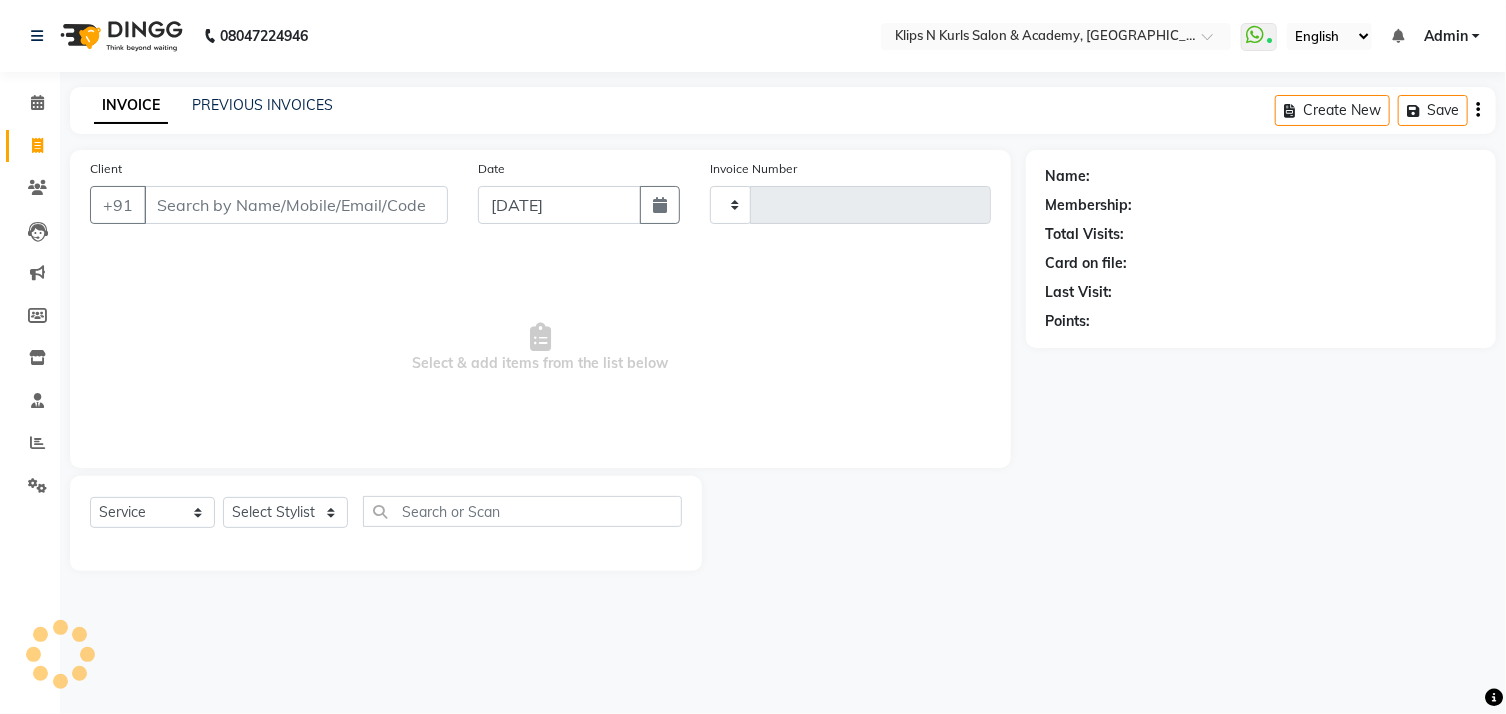 select on "124" 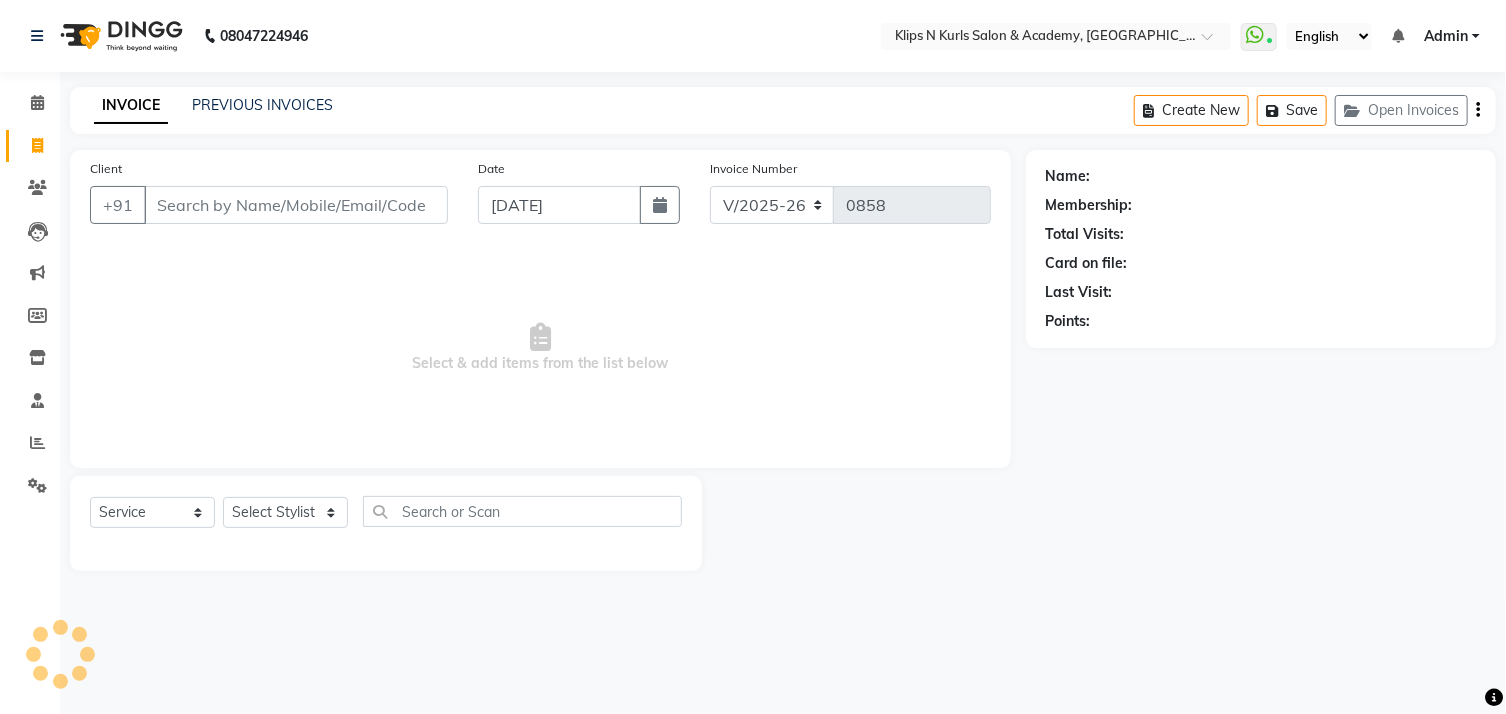 select on "3852" 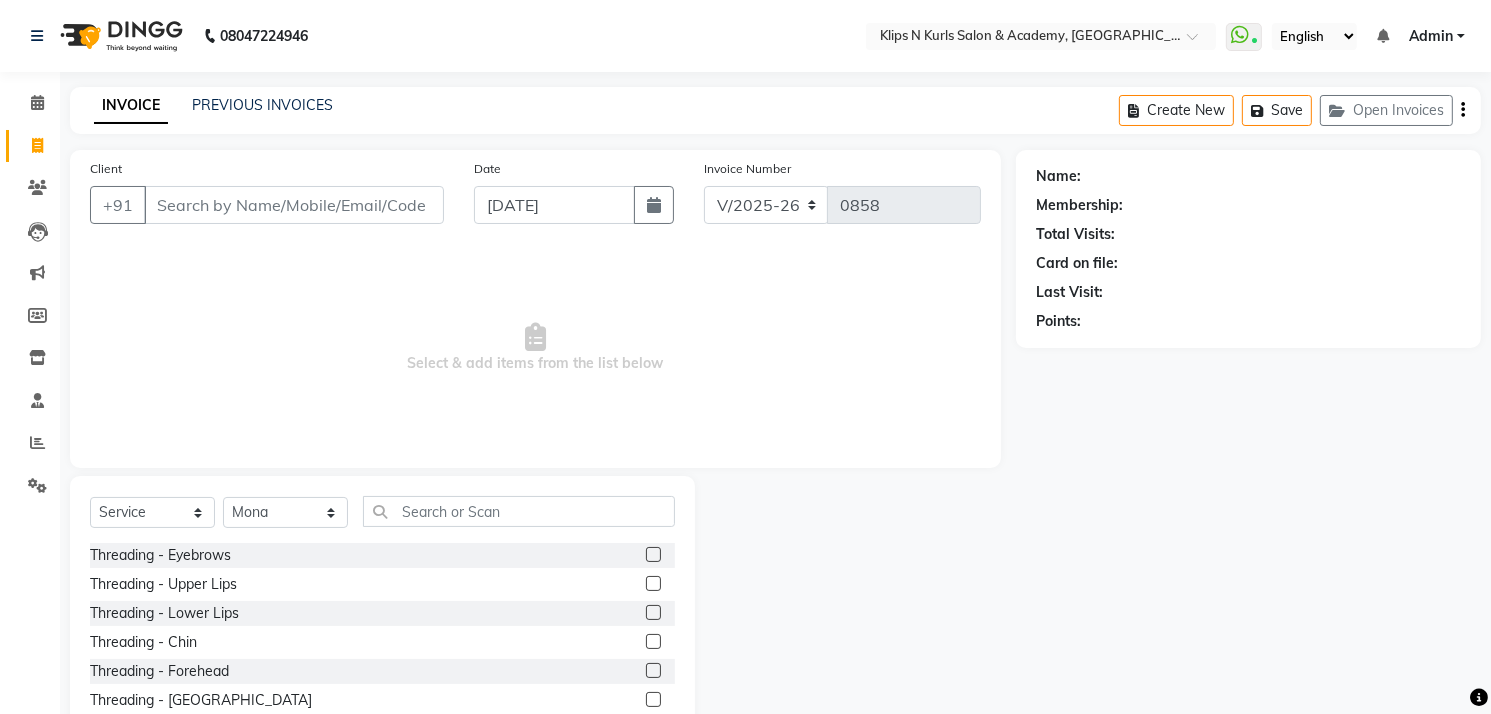 click on "Client" at bounding box center (294, 205) 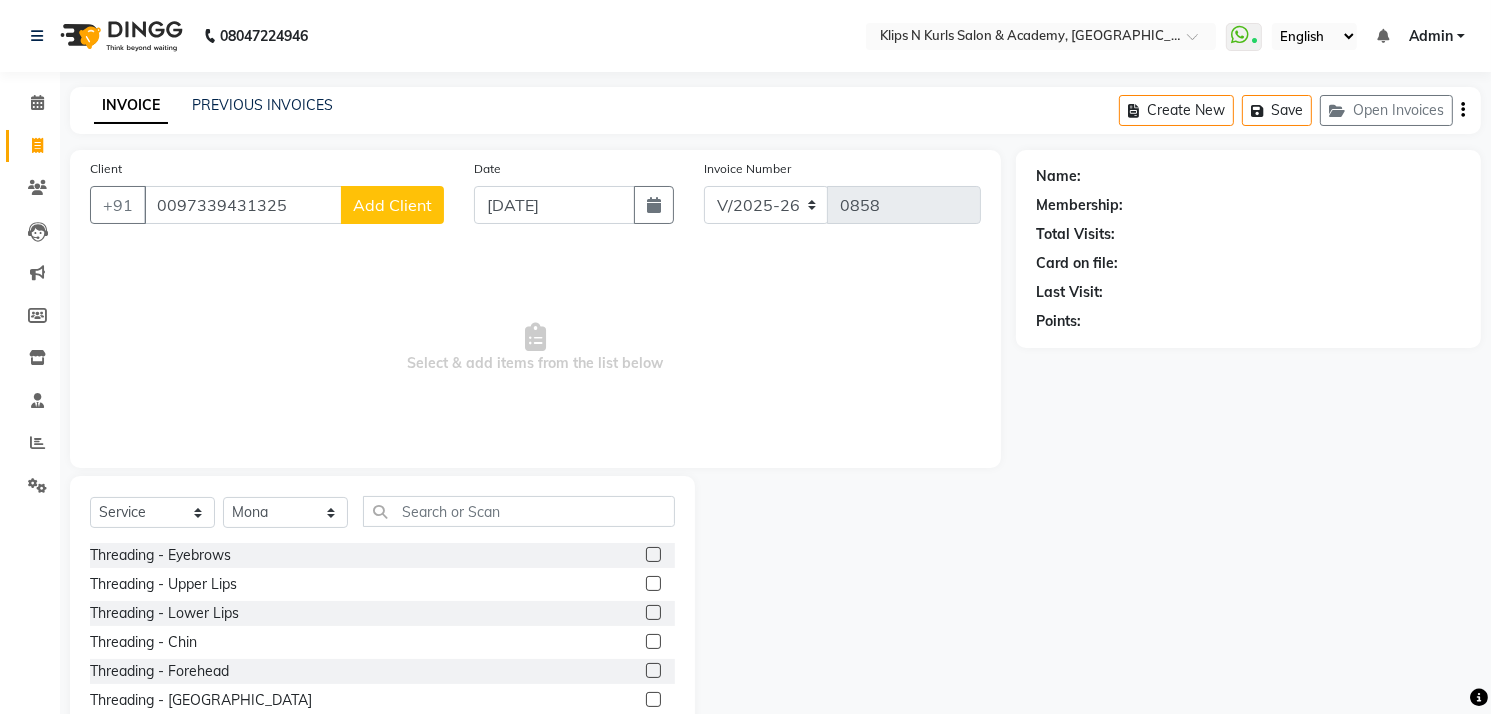 type on "0097339431325" 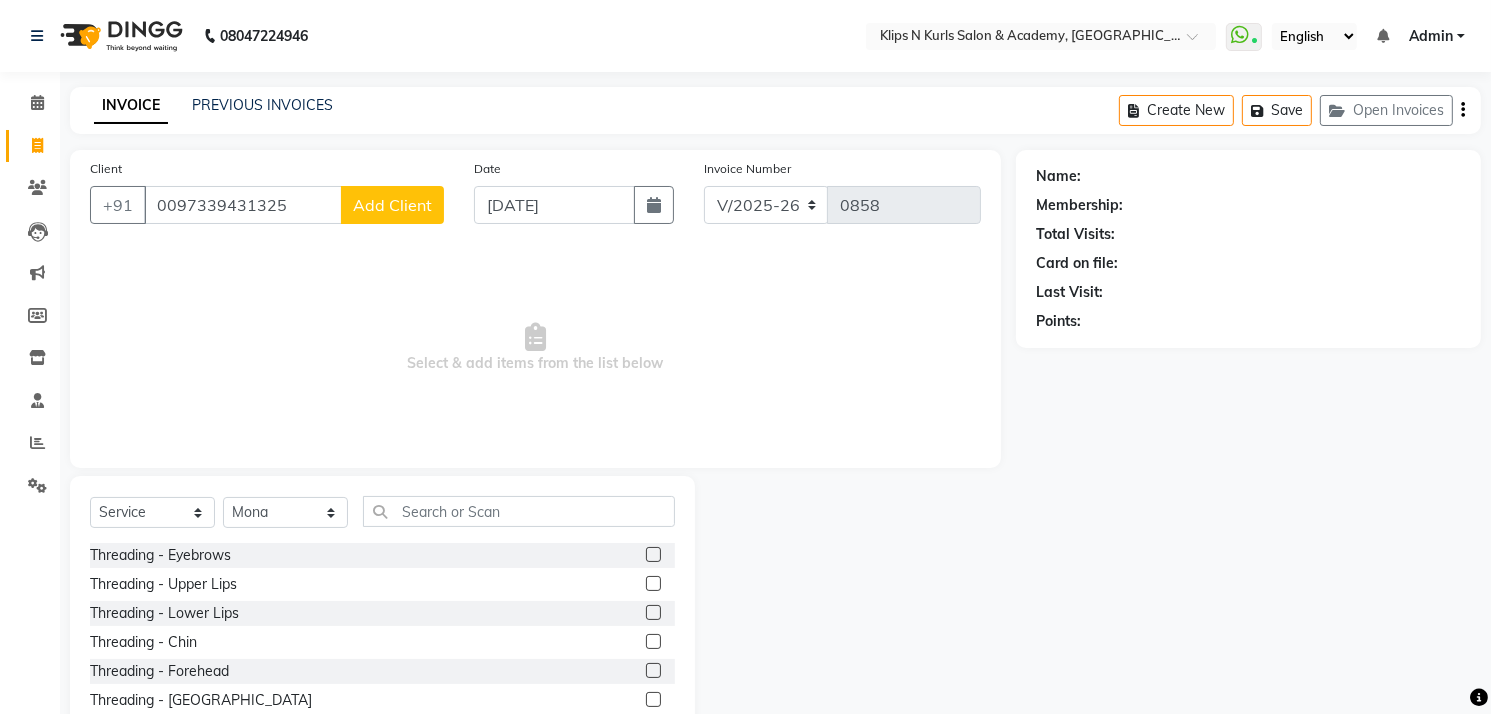 select on "22" 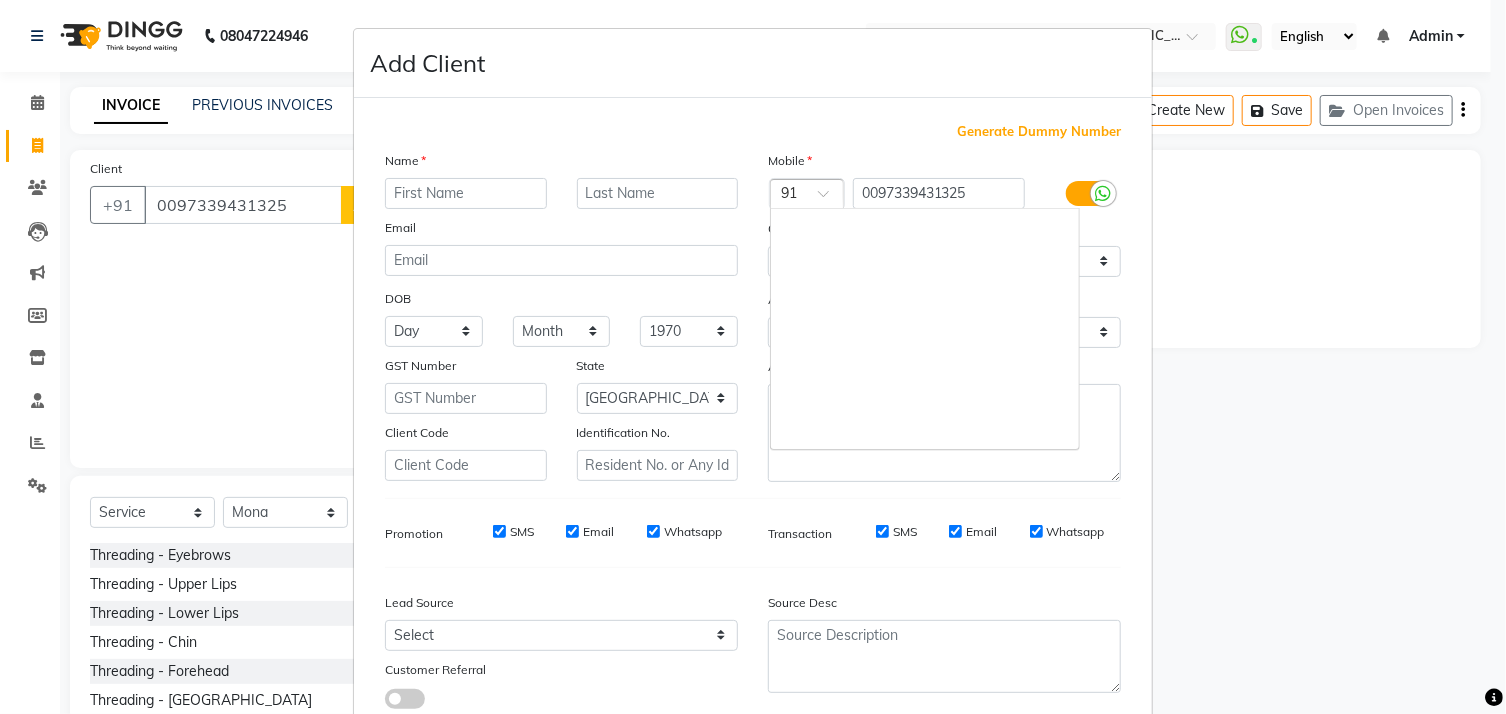 click at bounding box center [807, 195] 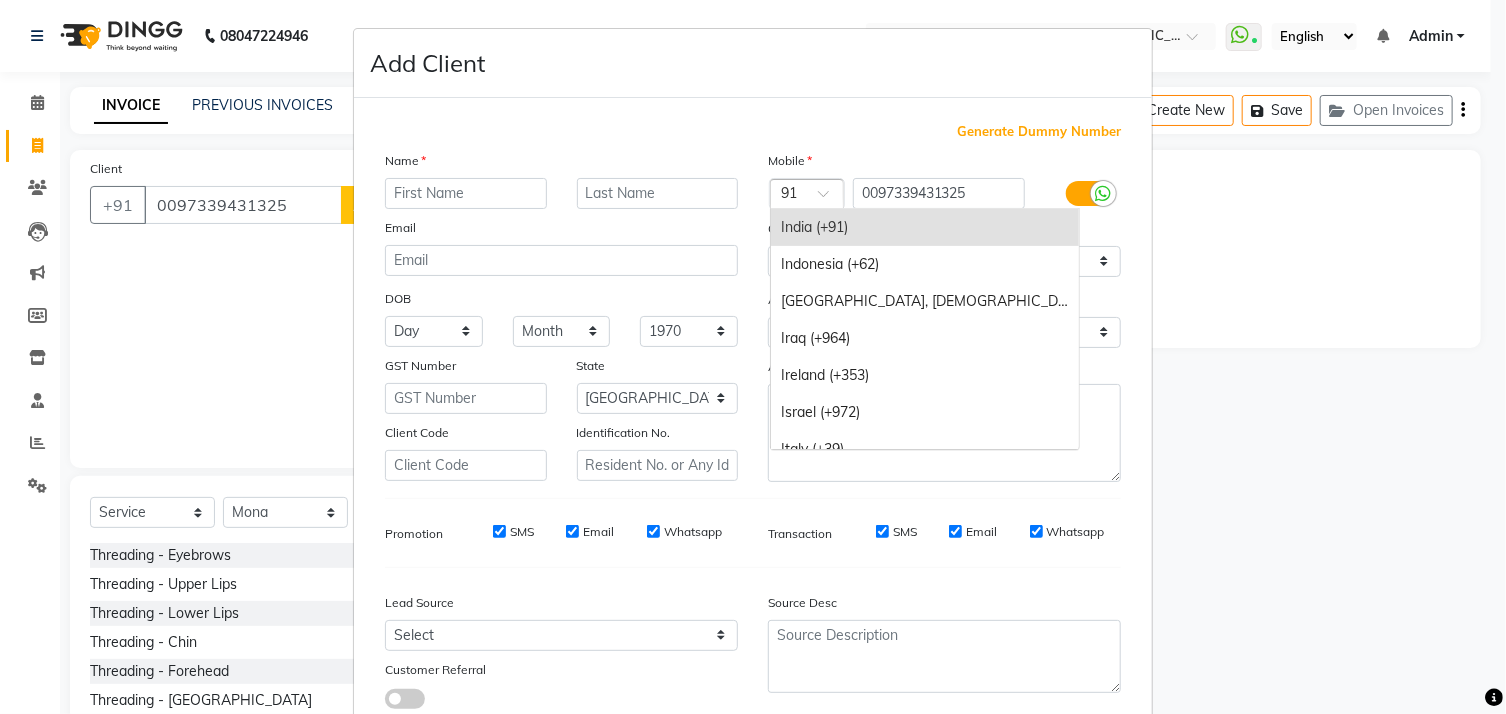 click at bounding box center (807, 195) 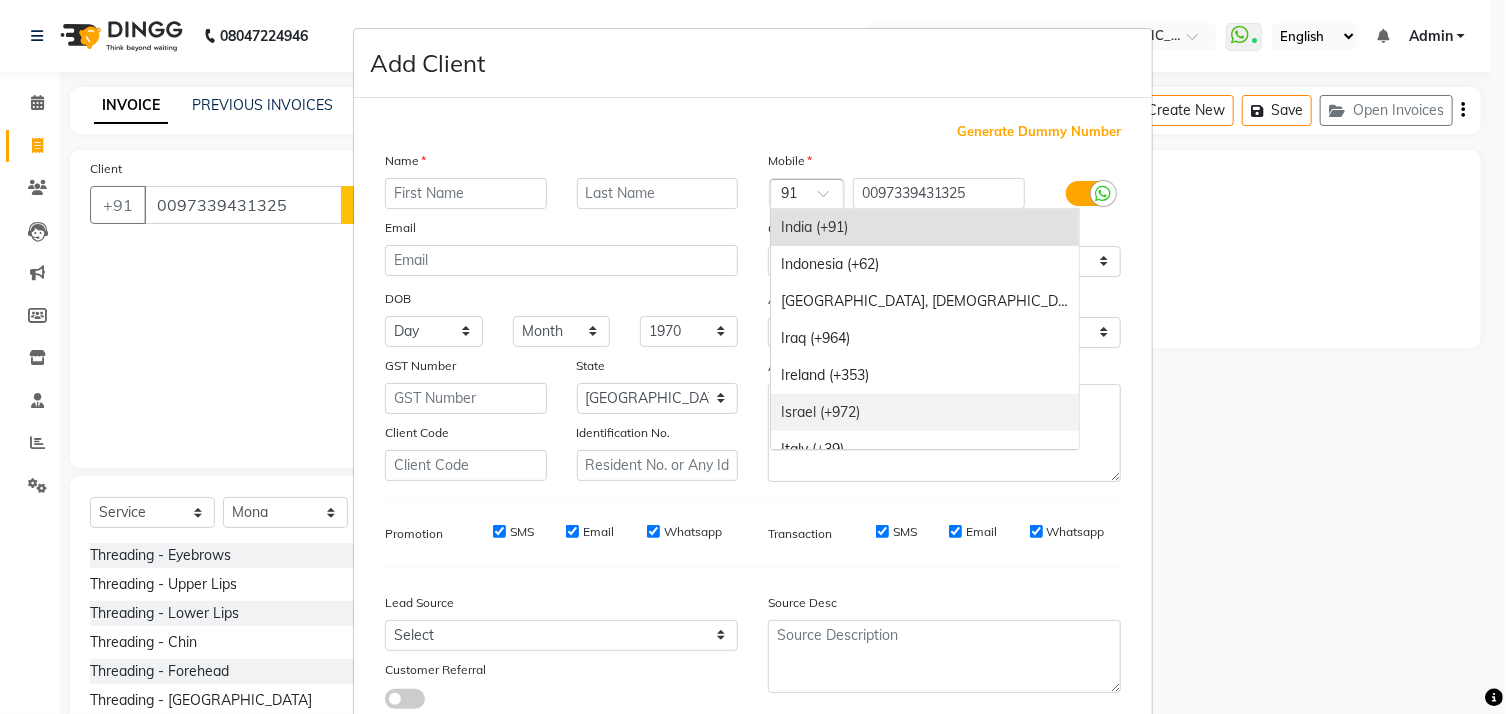 click on "Israel (+972)" at bounding box center (925, 412) 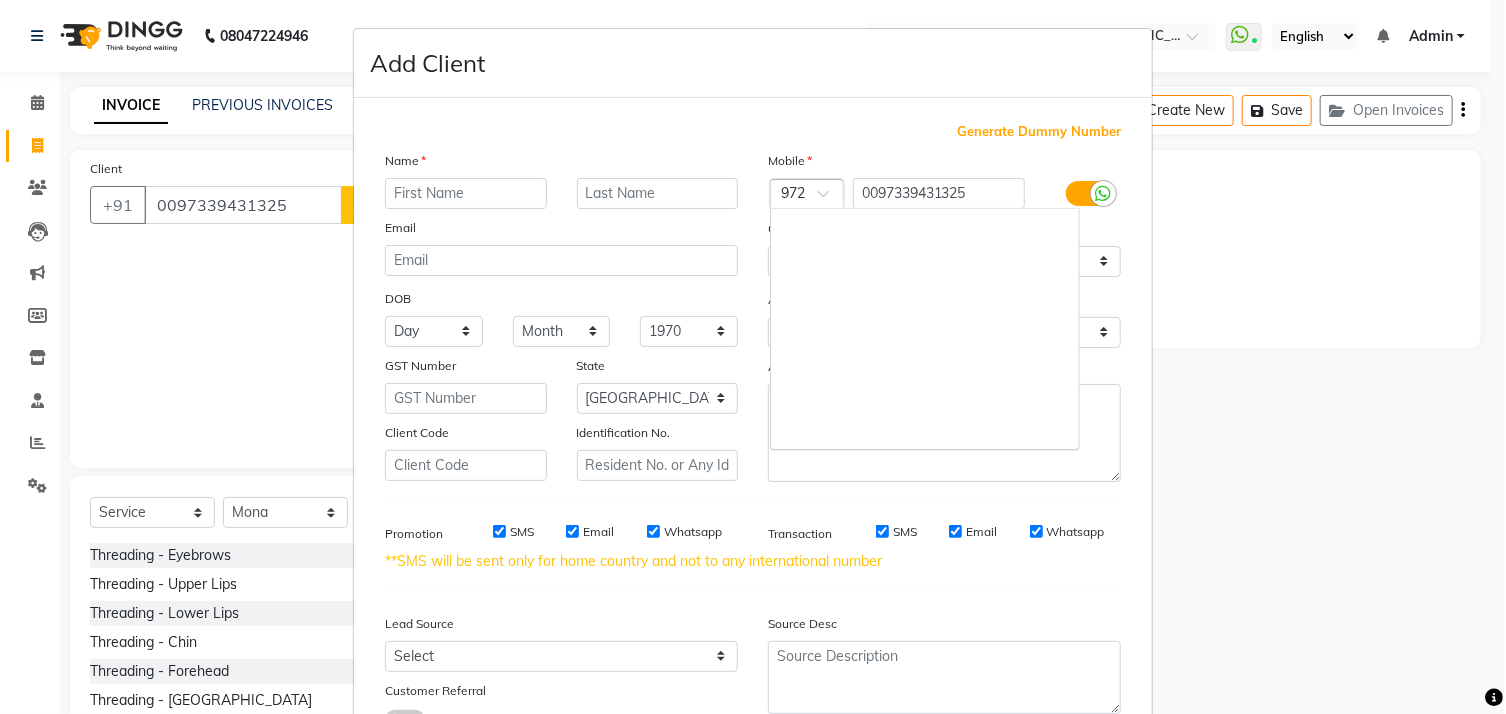 click at bounding box center (830, 199) 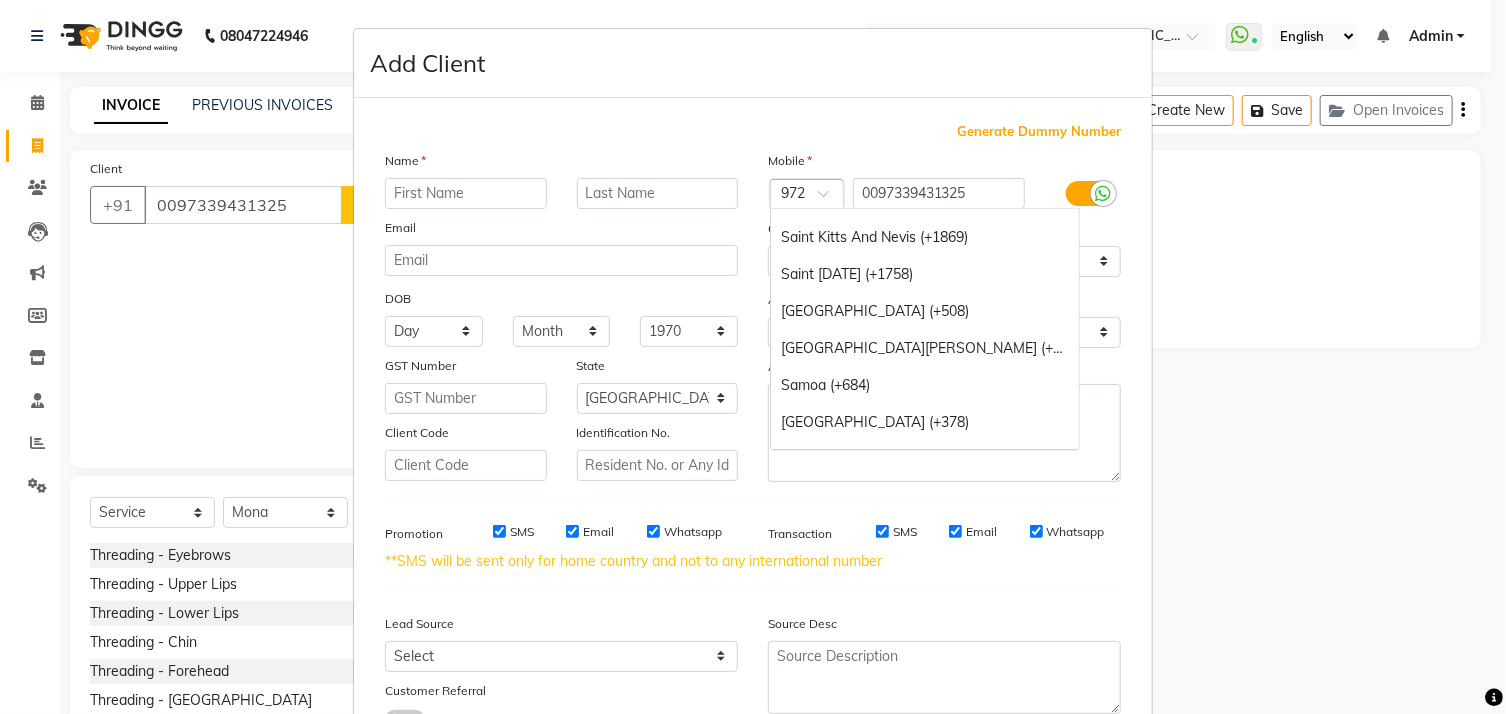 scroll, scrollTop: 6651, scrollLeft: 0, axis: vertical 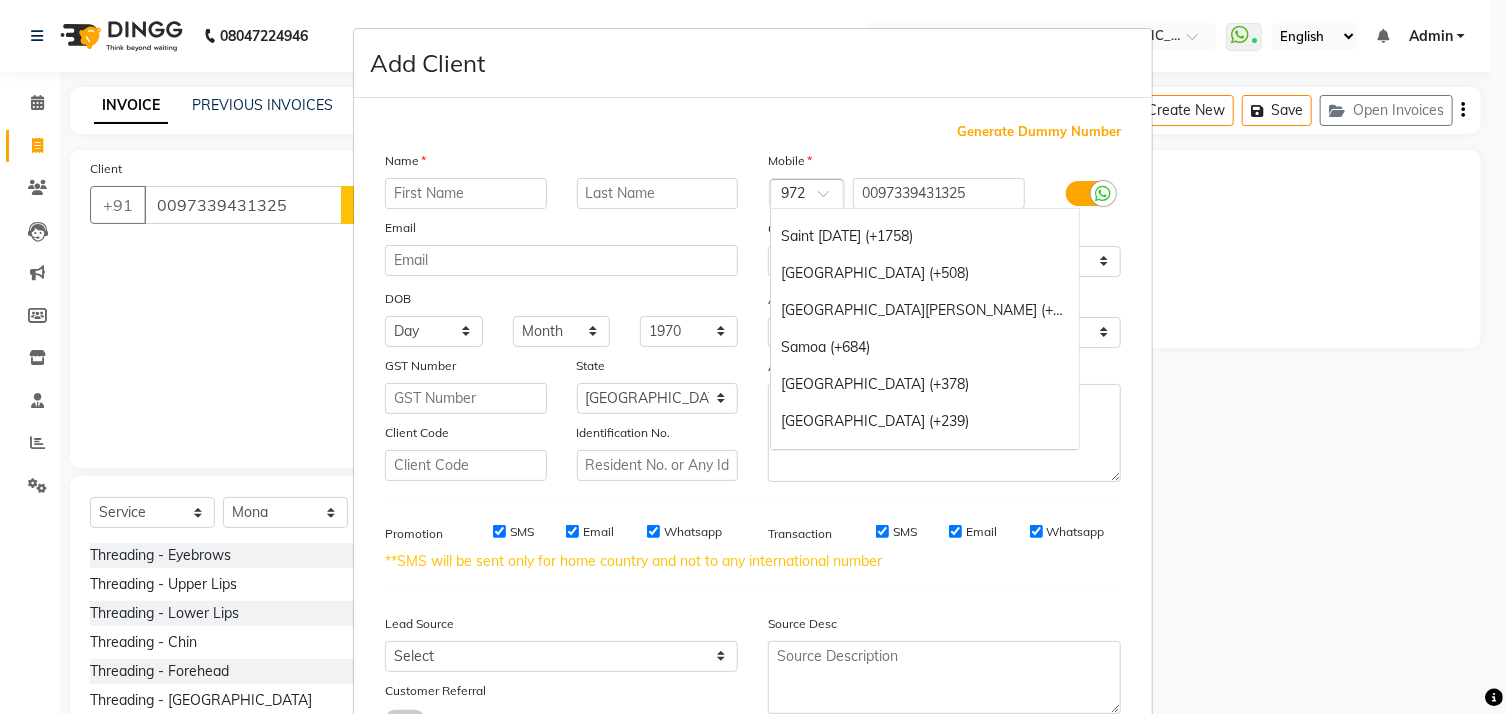 click on "Add Client Generate Dummy Number Name Email DOB Day 01 02 03 04 05 06 07 08 09 10 11 12 13 14 15 16 17 18 19 20 21 22 23 24 25 26 27 28 29 30 31 Month January February March April May June July August September October November December 1940 1941 1942 1943 1944 1945 1946 1947 1948 1949 1950 1951 1952 1953 1954 1955 1956 1957 1958 1959 1960 1961 1962 1963 1964 1965 1966 1967 1968 1969 1970 1971 1972 1973 1974 1975 1976 1977 1978 1979 1980 1981 1982 1983 1984 1985 1986 1987 1988 1989 1990 1991 1992 1993 1994 1995 1996 1997 1998 1999 2000 2001 2002 2003 2004 2005 2006 2007 2008 2009 2010 2011 2012 2013 2014 2015 2016 2017 2018 2019 2020 2021 2022 2023 2024 GST Number State Select Andaman and Nicobar Islands Andhra Pradesh Arunachal Pradesh Assam Bihar Chandigarh Chhattisgarh Dadra and Nagar Haveli Daman and Diu Delhi Goa Gujarat Haryana Himachal Pradesh Jammu and Kashmir Jharkhand Karnataka Kerala Lakshadweep Madhya Pradesh Maharashtra Manipur Meghalaya Mizoram Nagaland Odisha Pondicherry Punjab Rajasthan Sikkim" at bounding box center [753, 357] 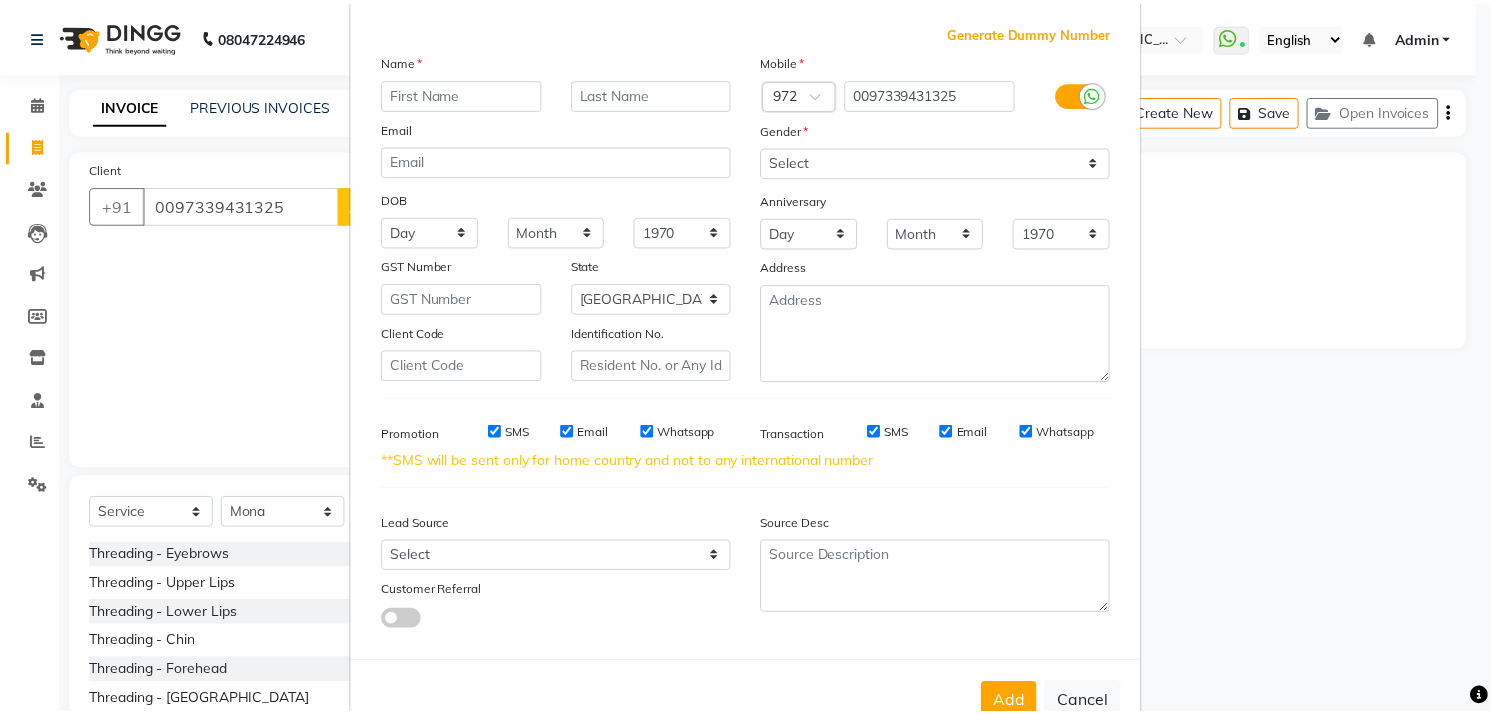 scroll, scrollTop: 163, scrollLeft: 0, axis: vertical 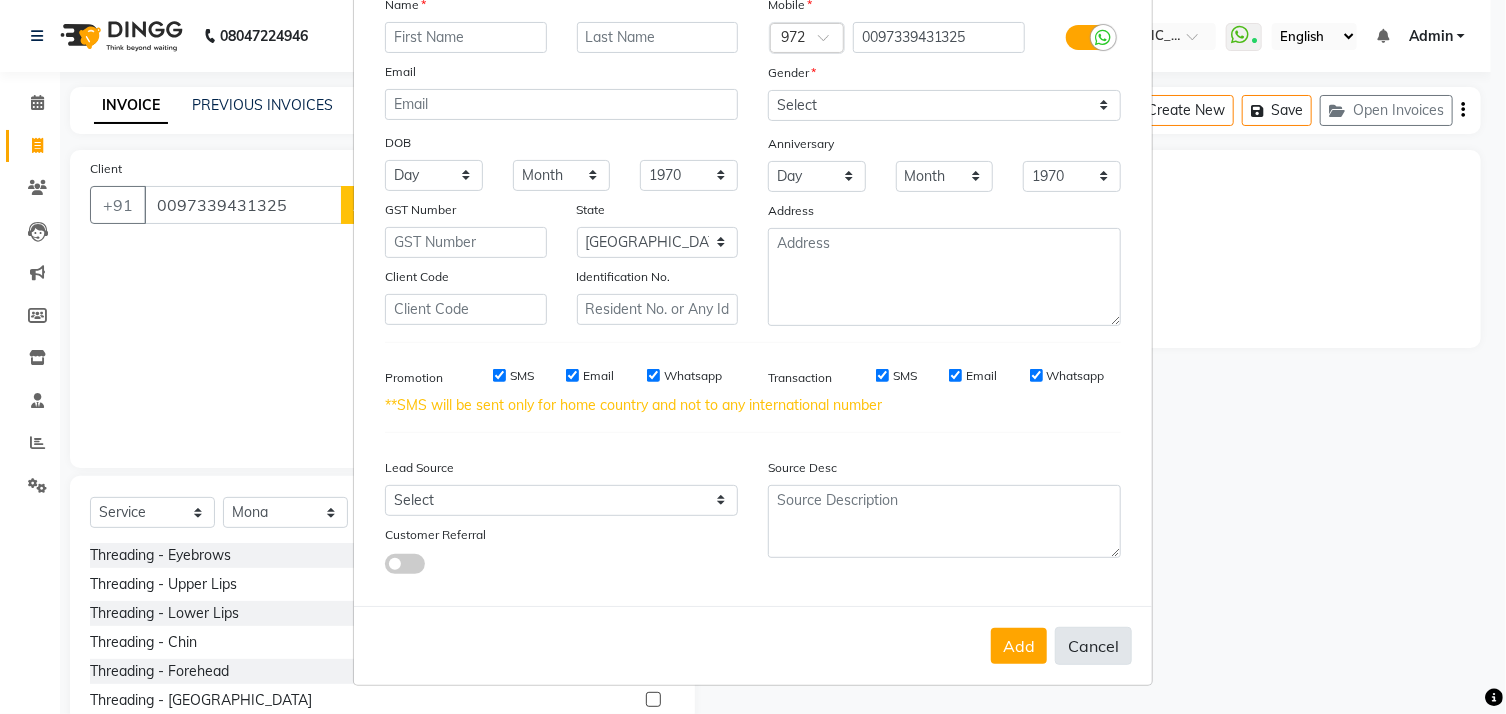 click on "Cancel" at bounding box center (1093, 646) 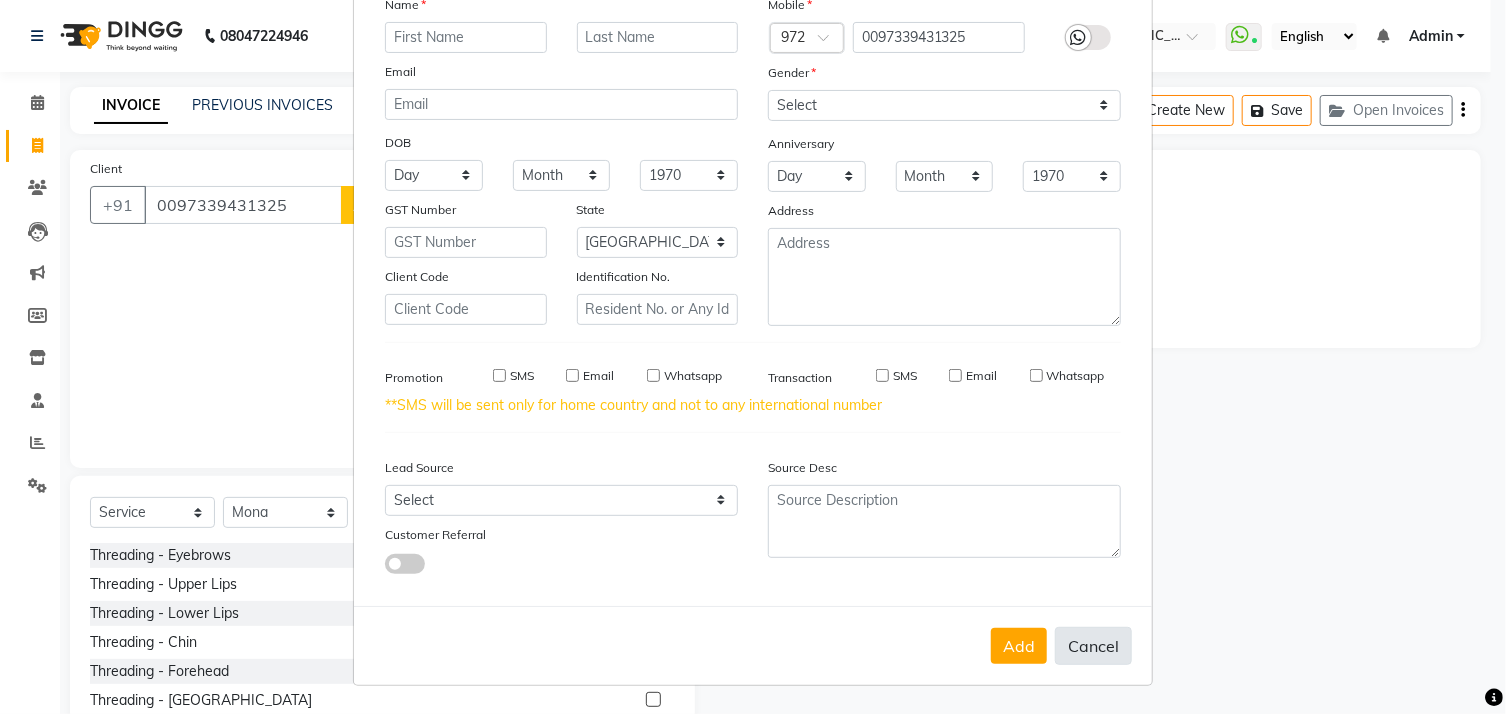 select 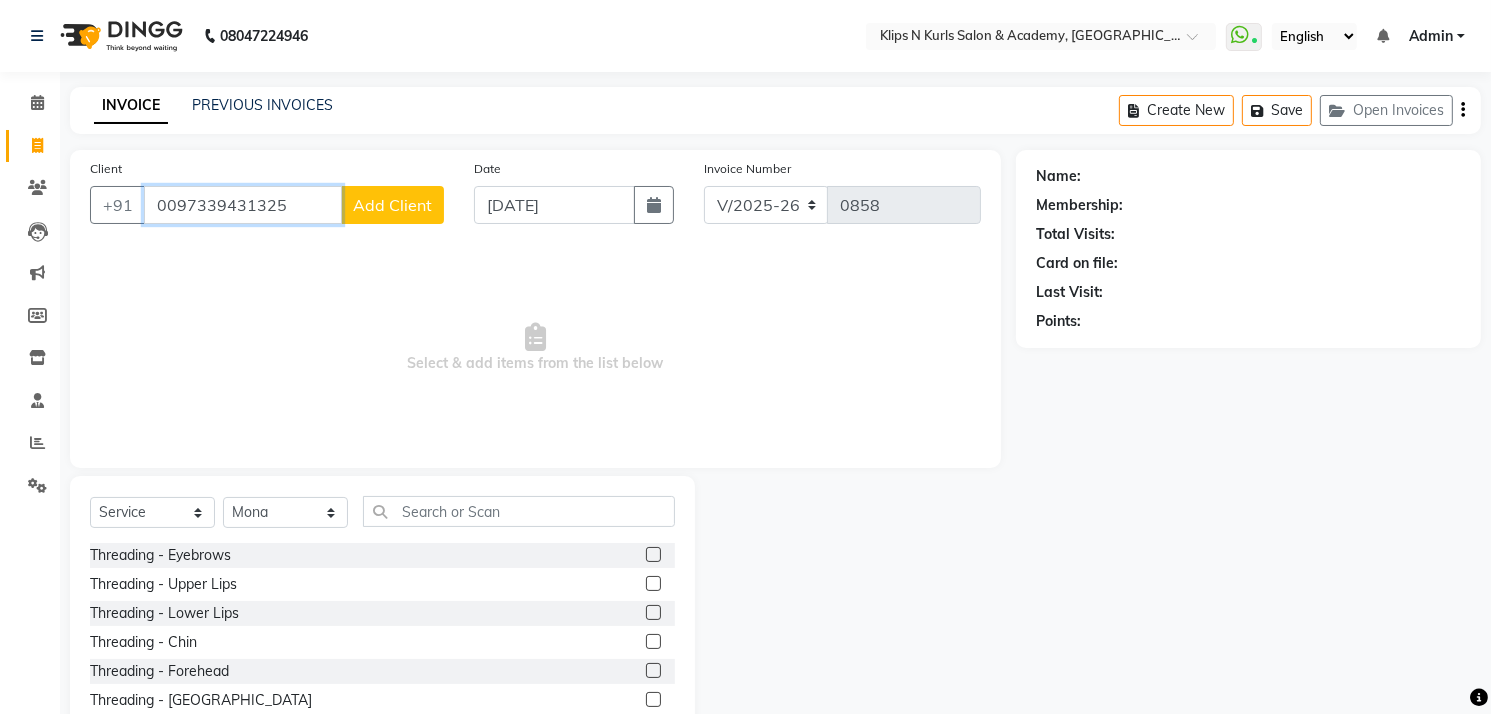 click on "0097339431325" at bounding box center [243, 205] 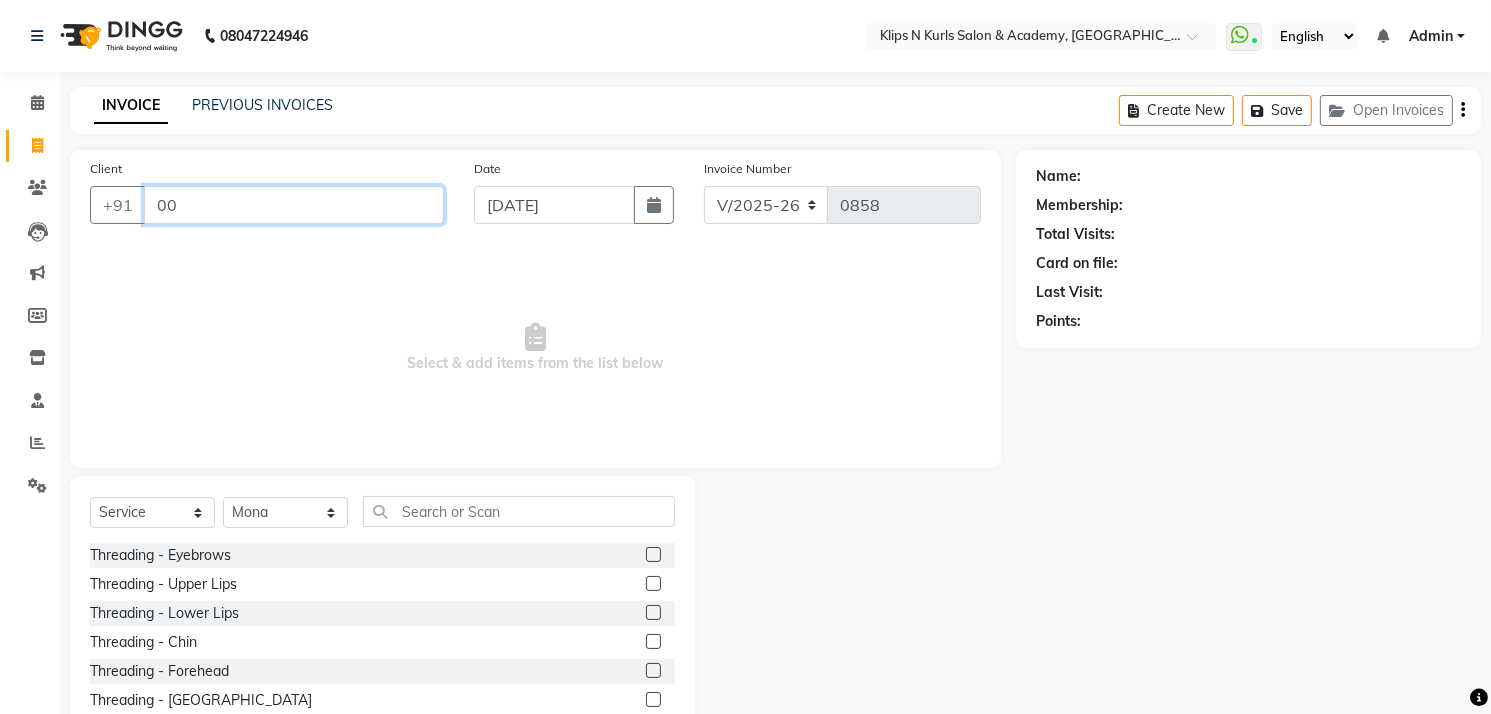 type on "0" 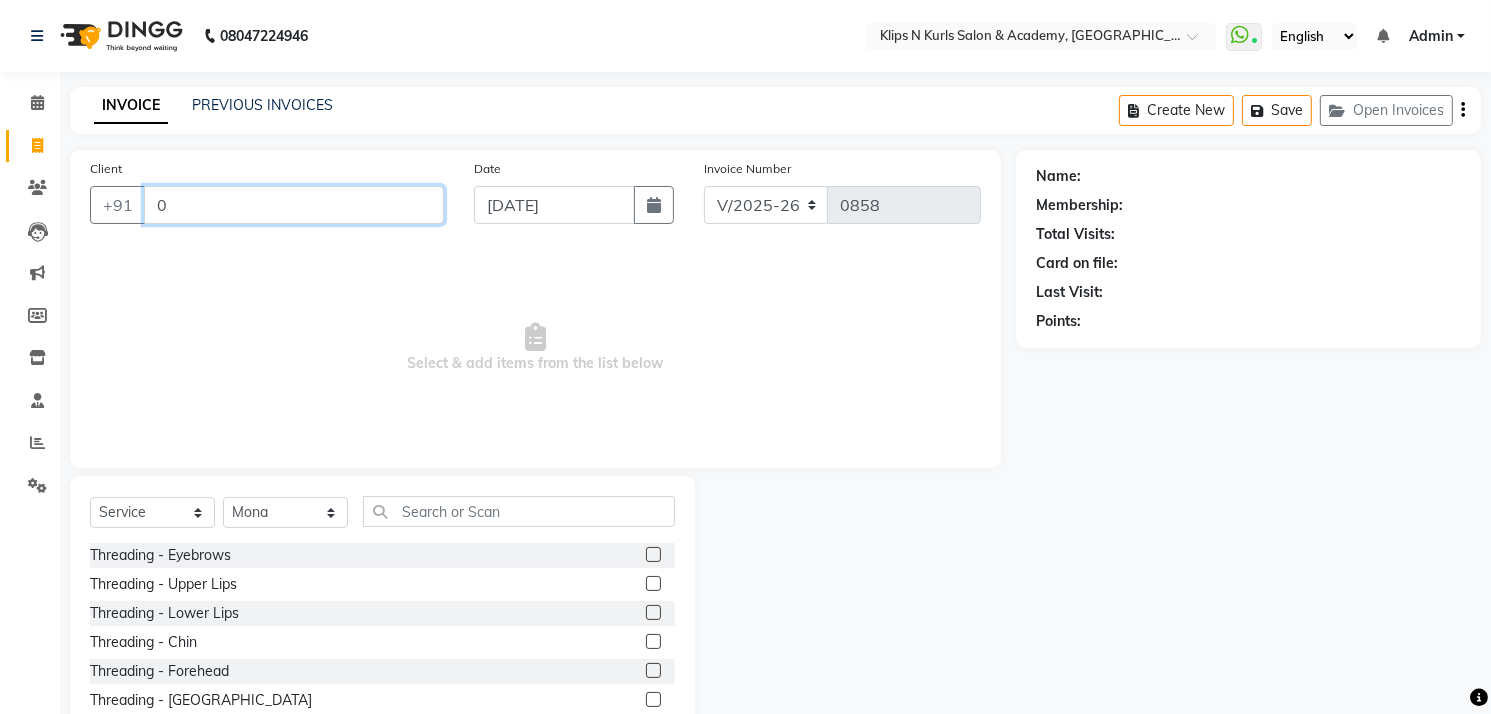 type 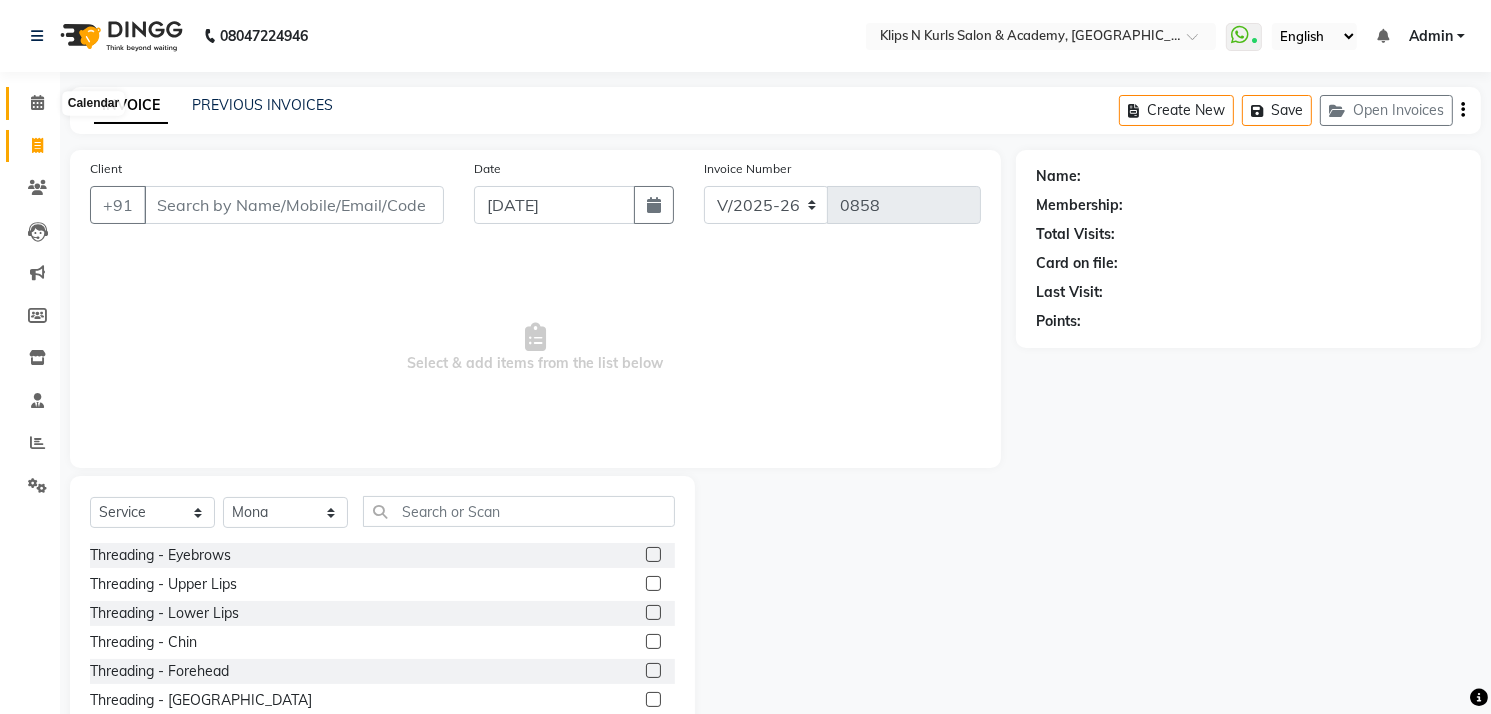 click 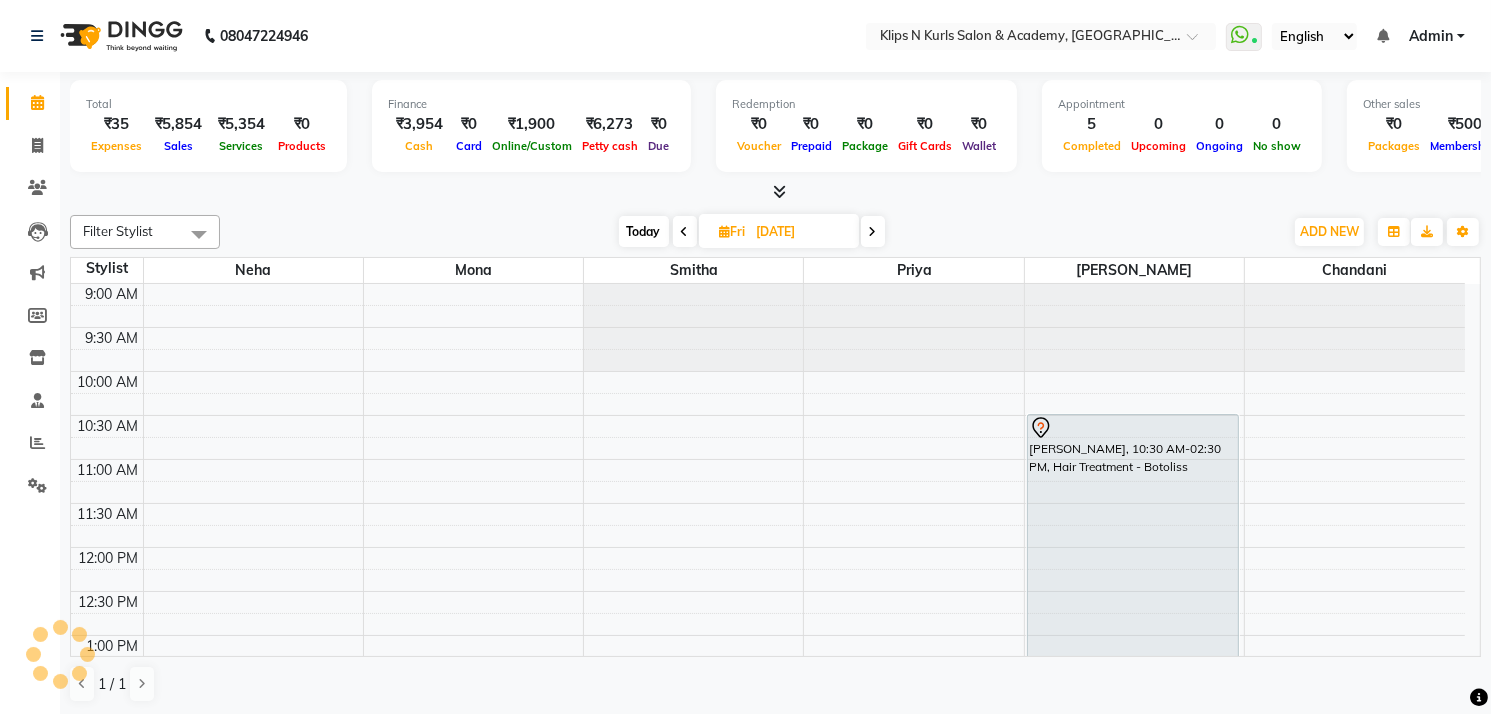 scroll, scrollTop: 0, scrollLeft: 0, axis: both 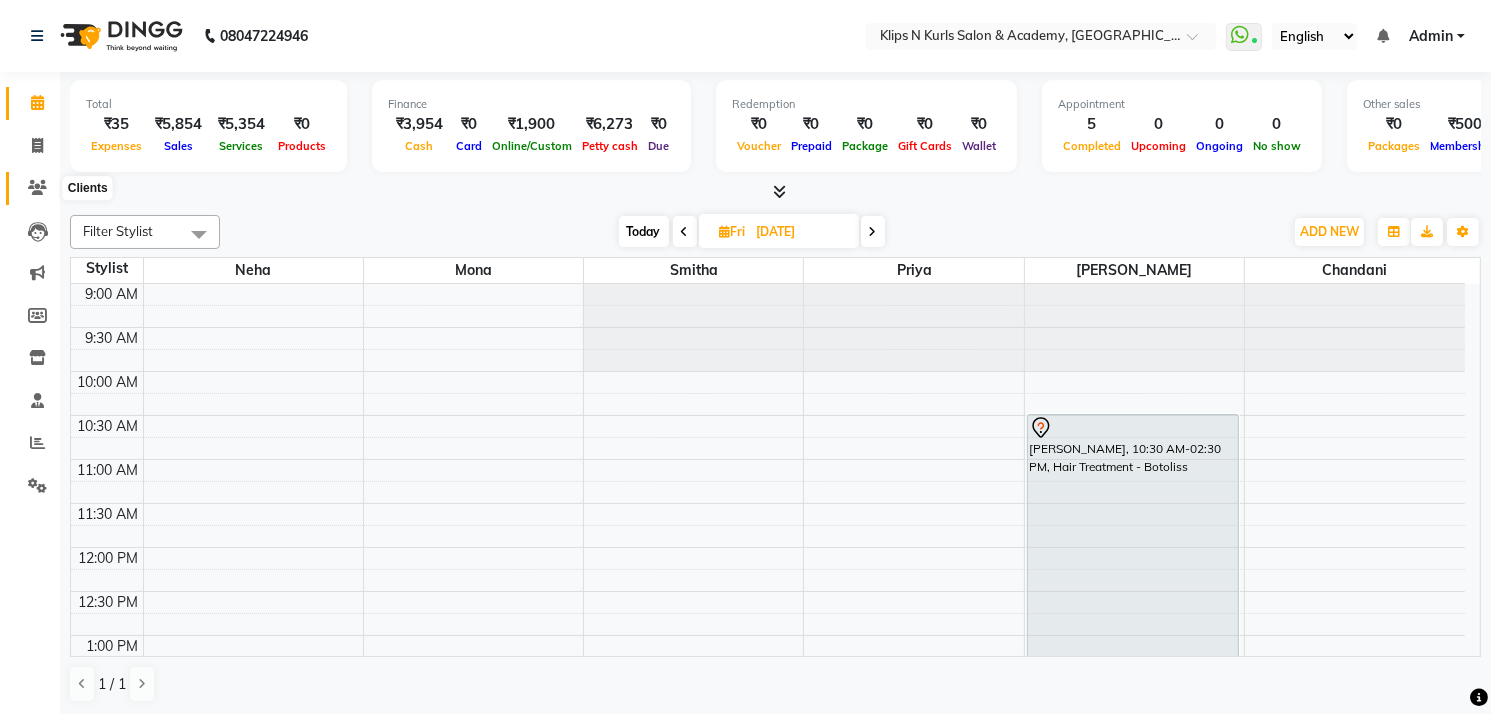 click 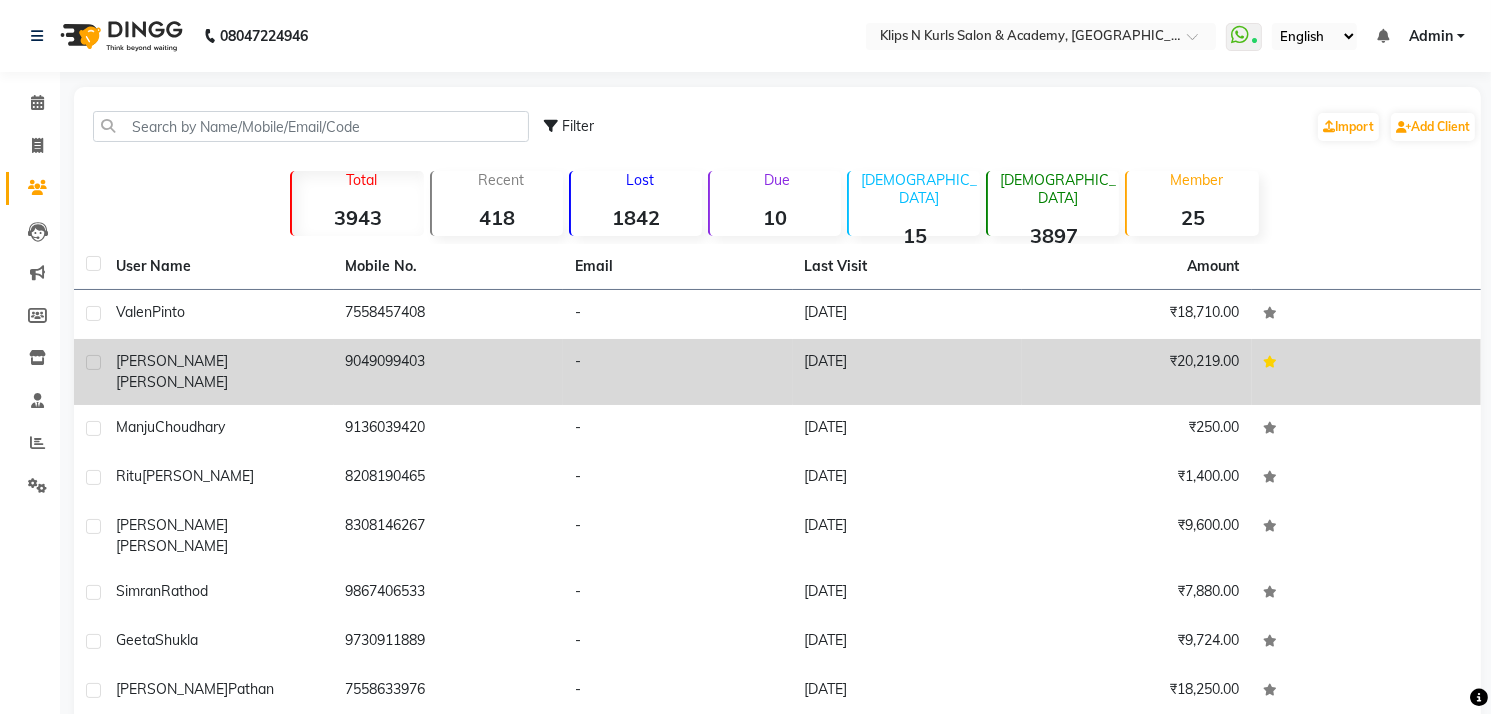 click on "9049099403" 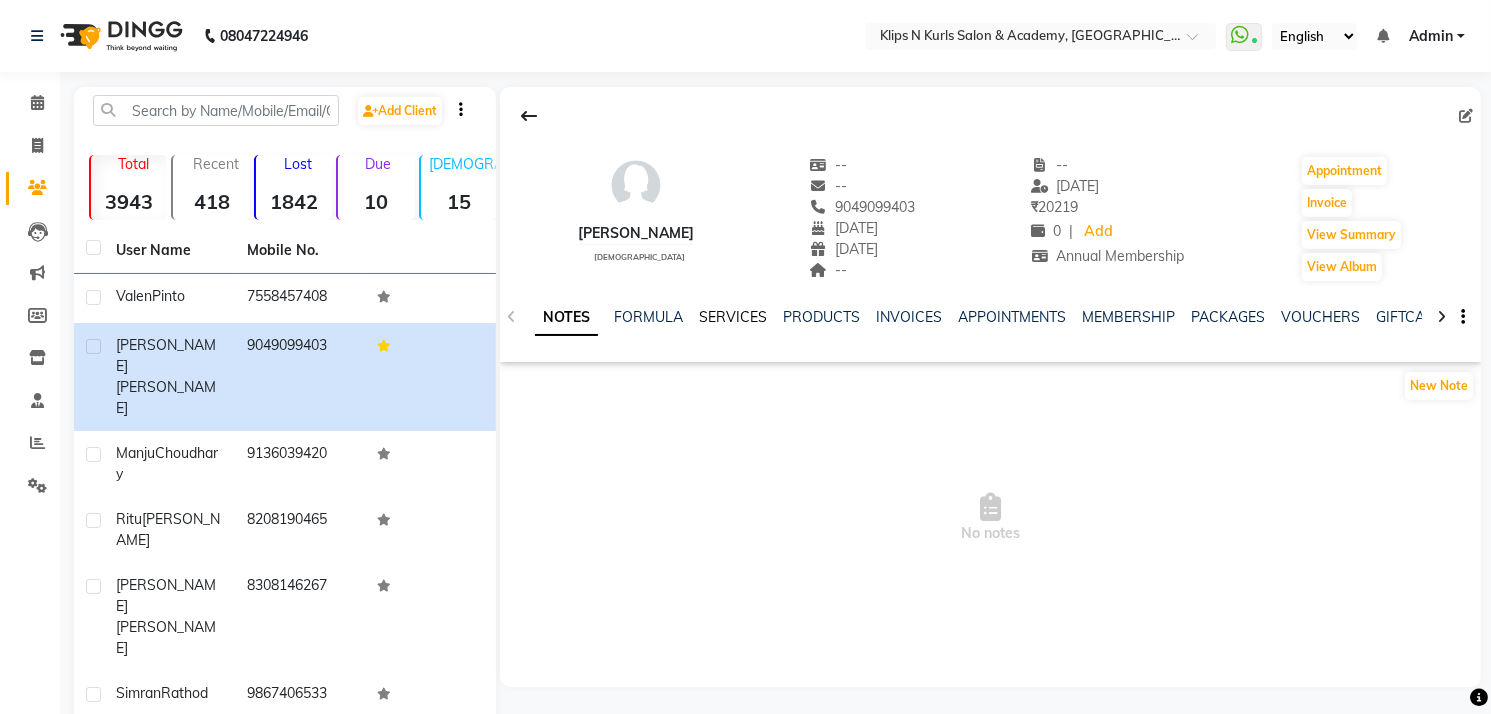 click on "SERVICES" 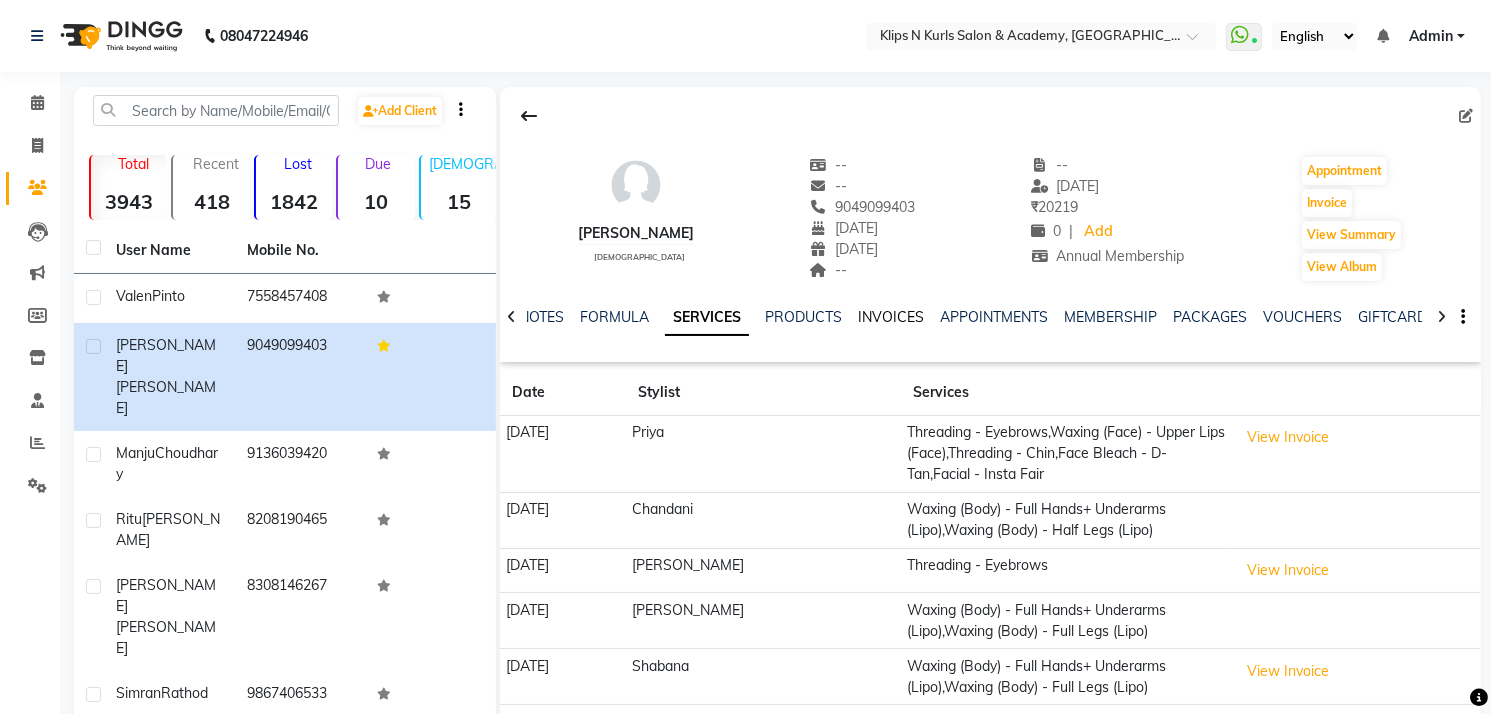 click on "INVOICES" 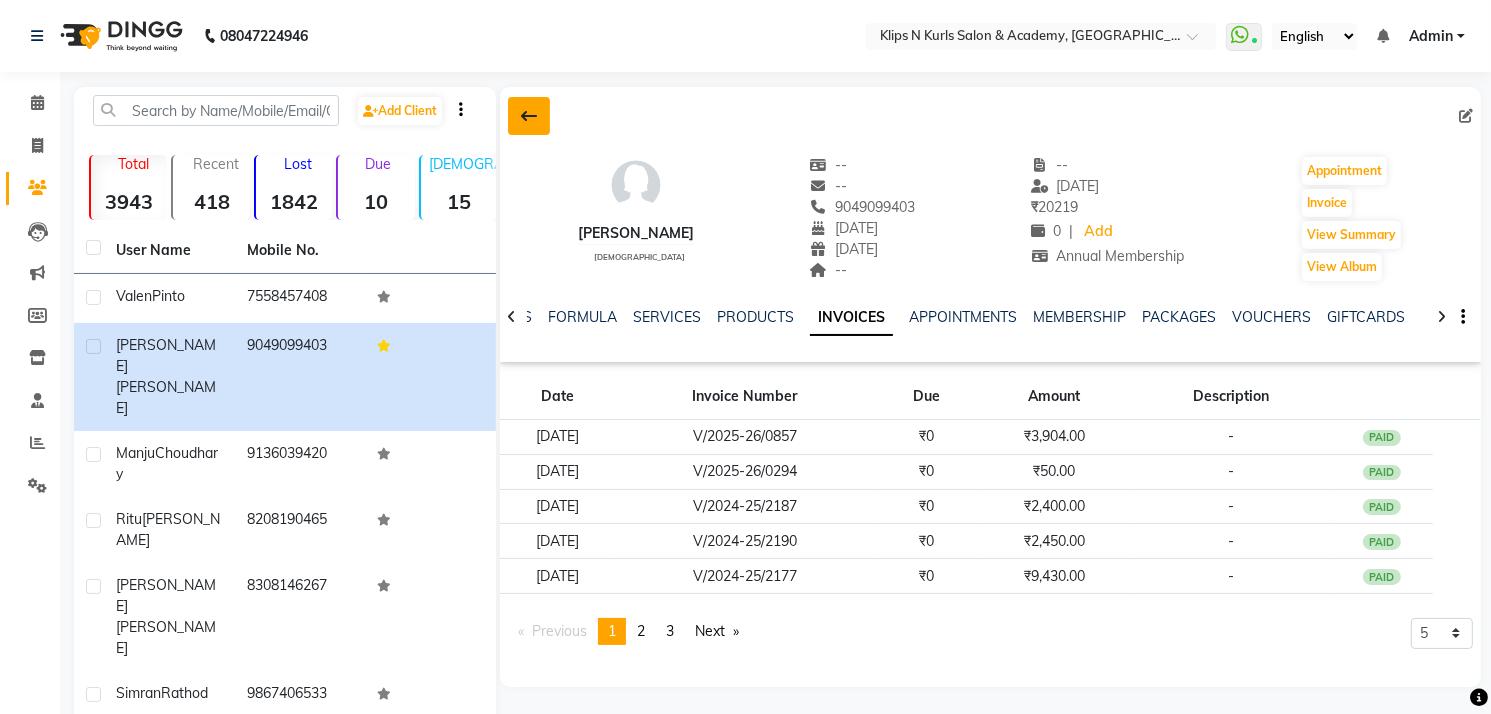 click 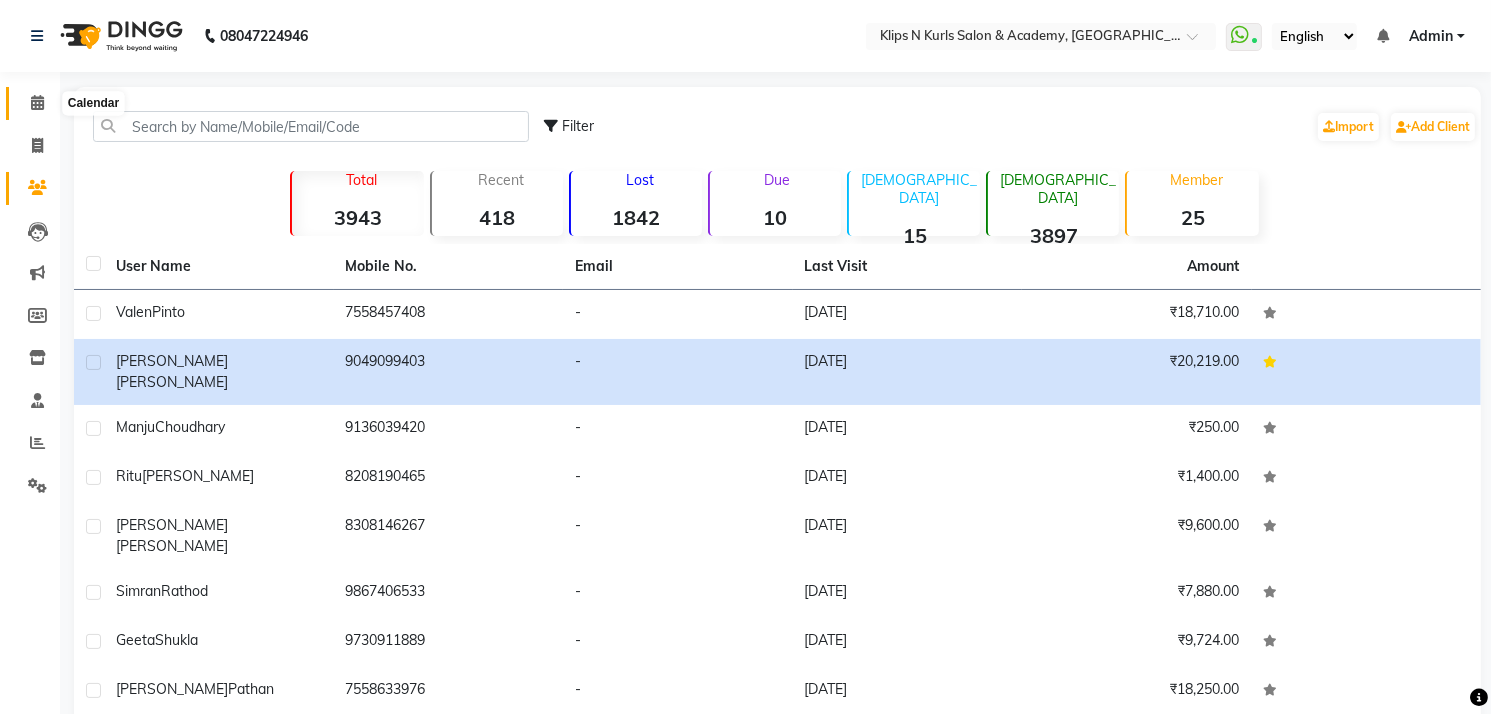 click 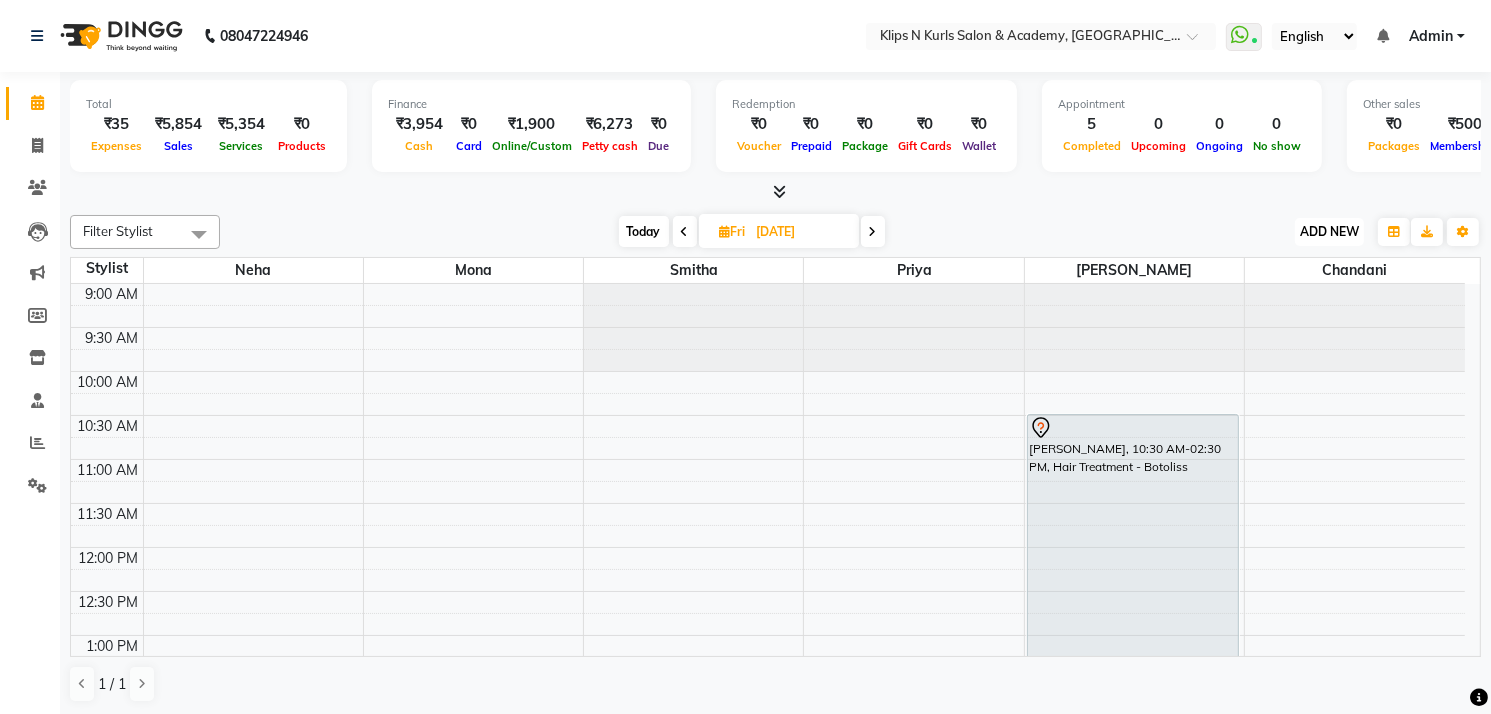 click on "ADD NEW" at bounding box center [1329, 231] 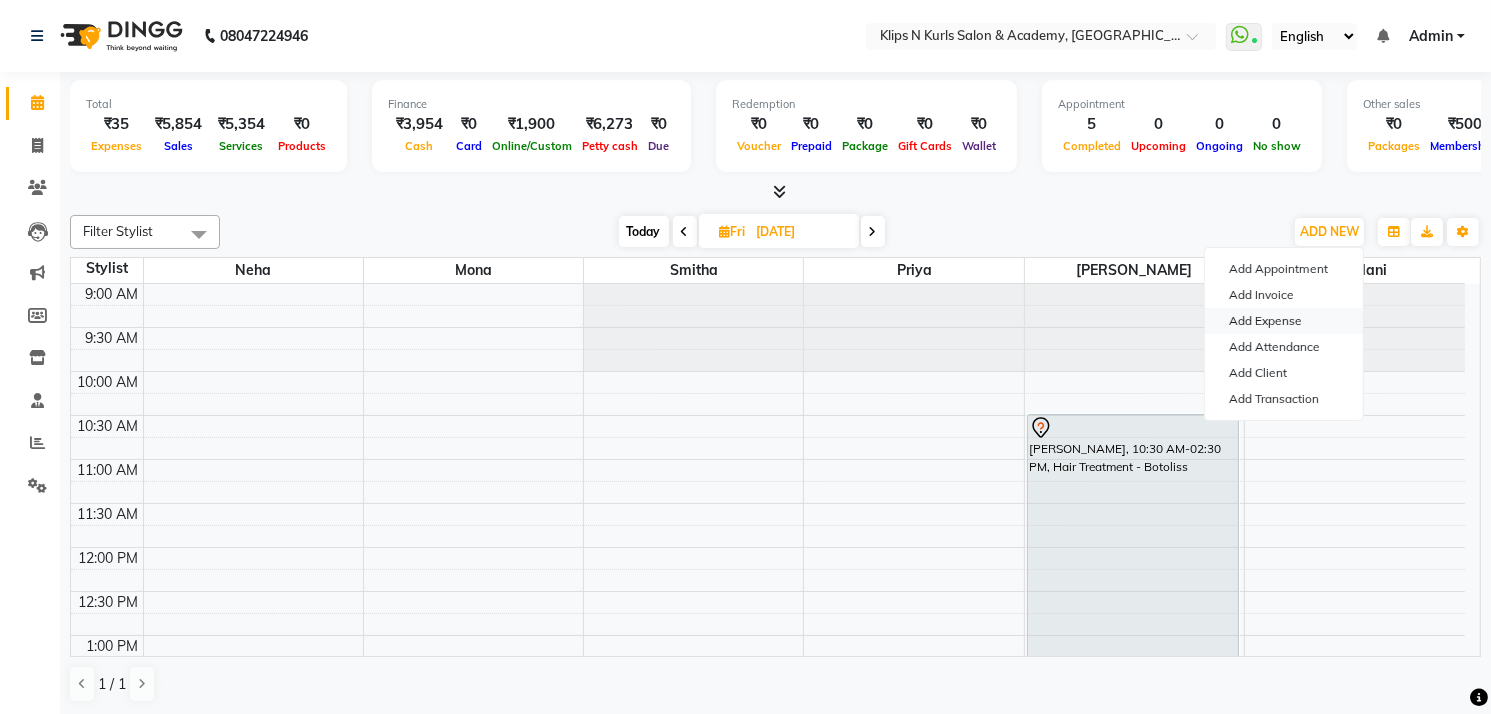 click on "Add Expense" at bounding box center (1284, 321) 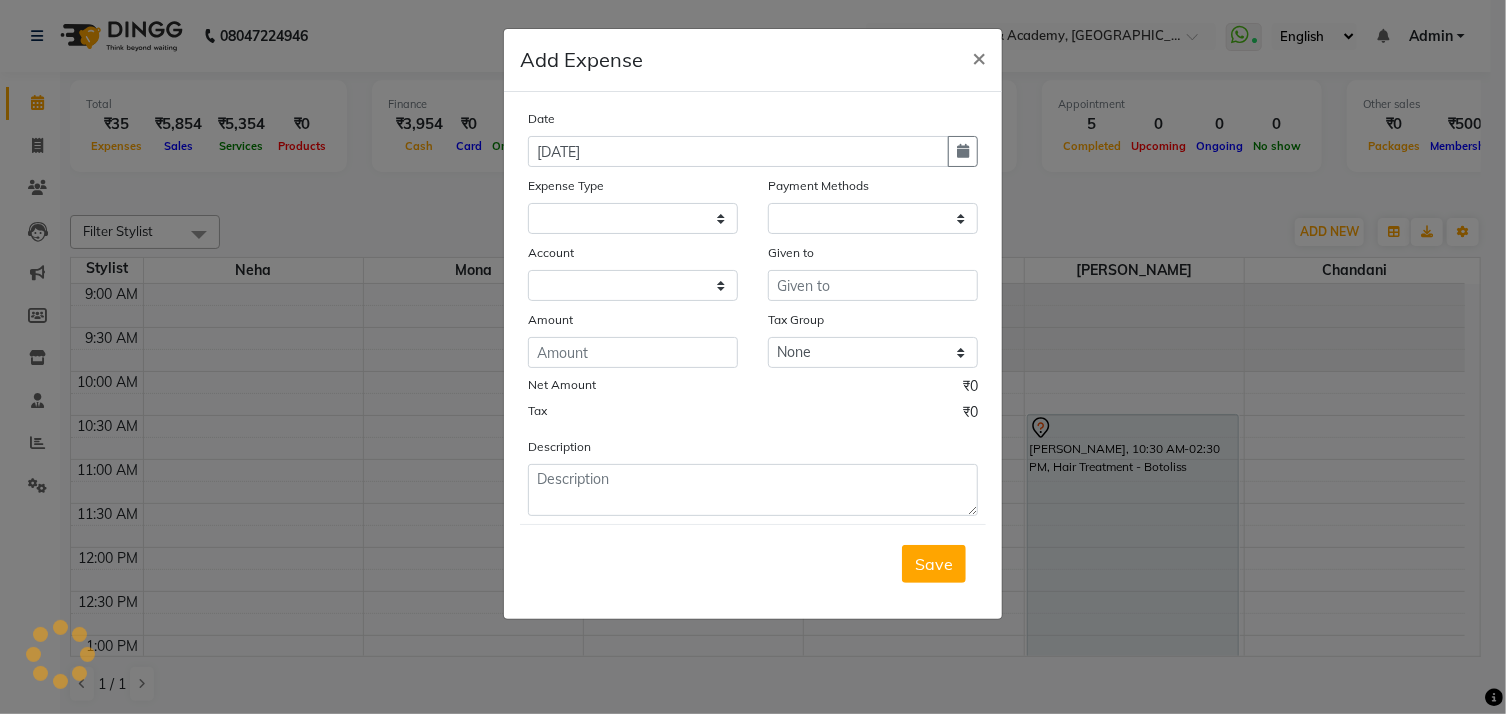 select on "1" 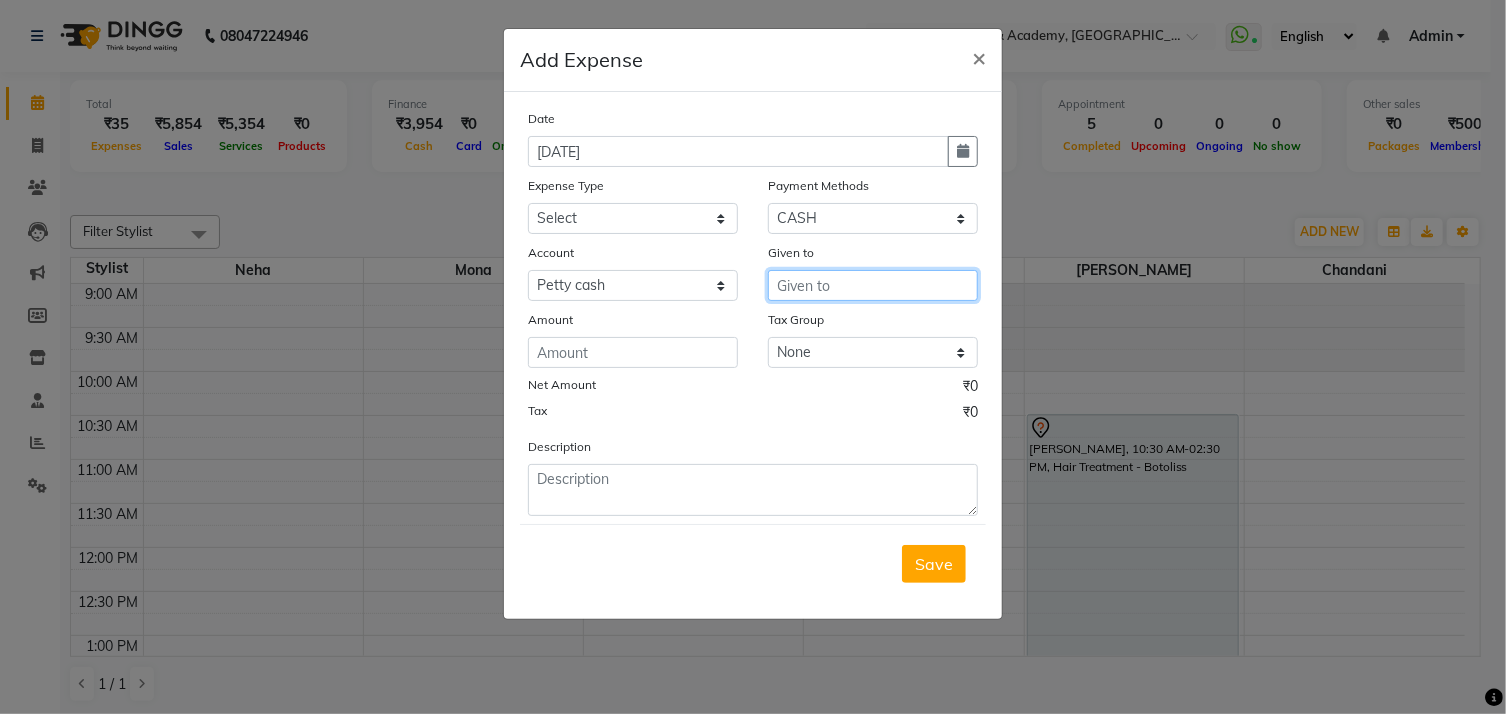click at bounding box center (873, 285) 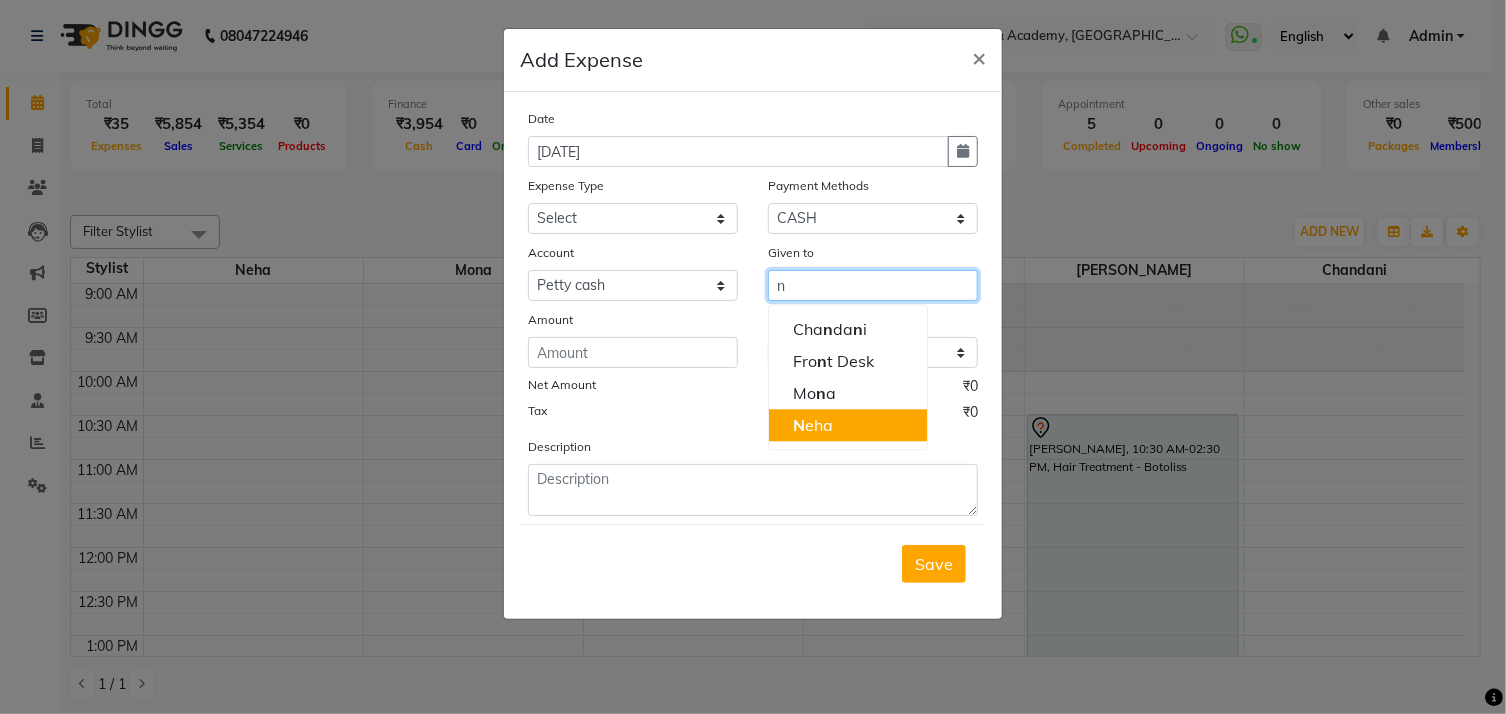 click on "N eha" at bounding box center [848, 425] 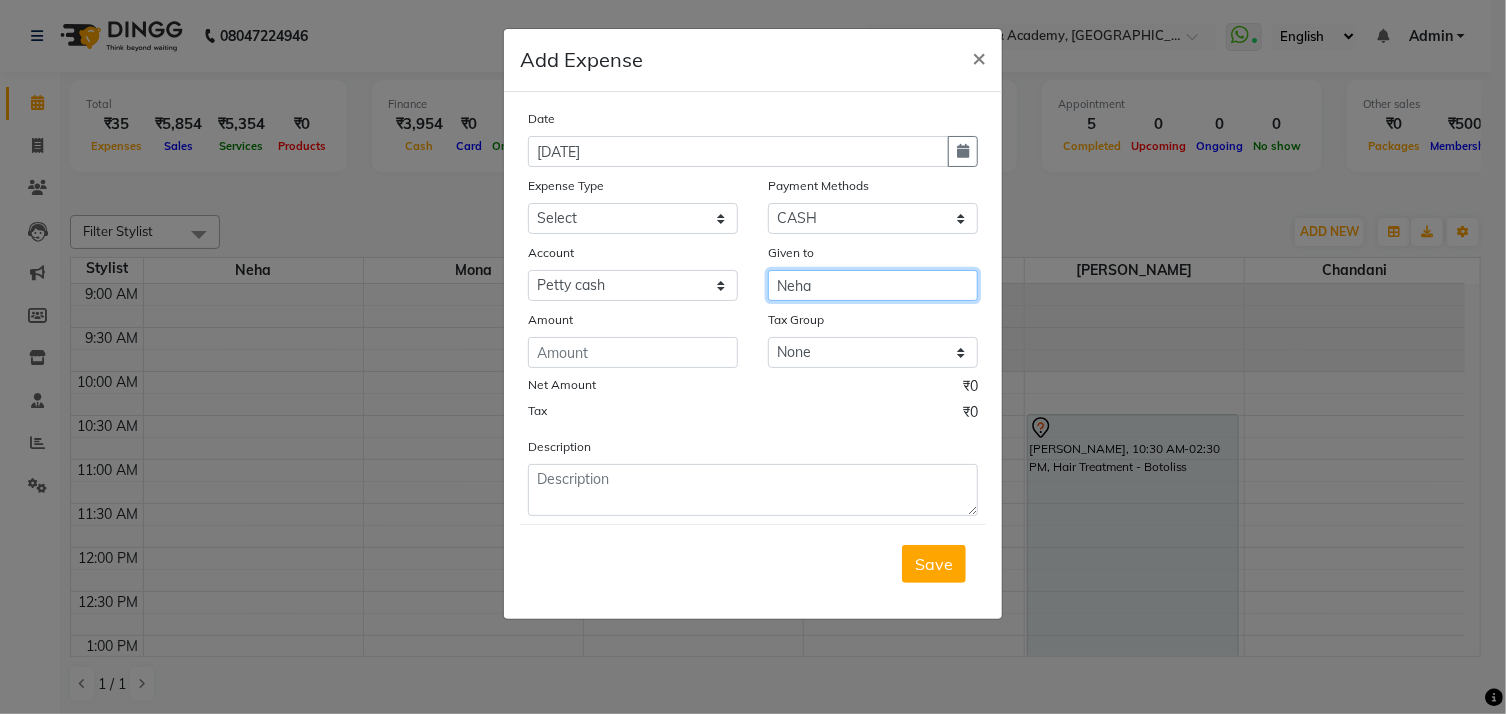type on "Neha" 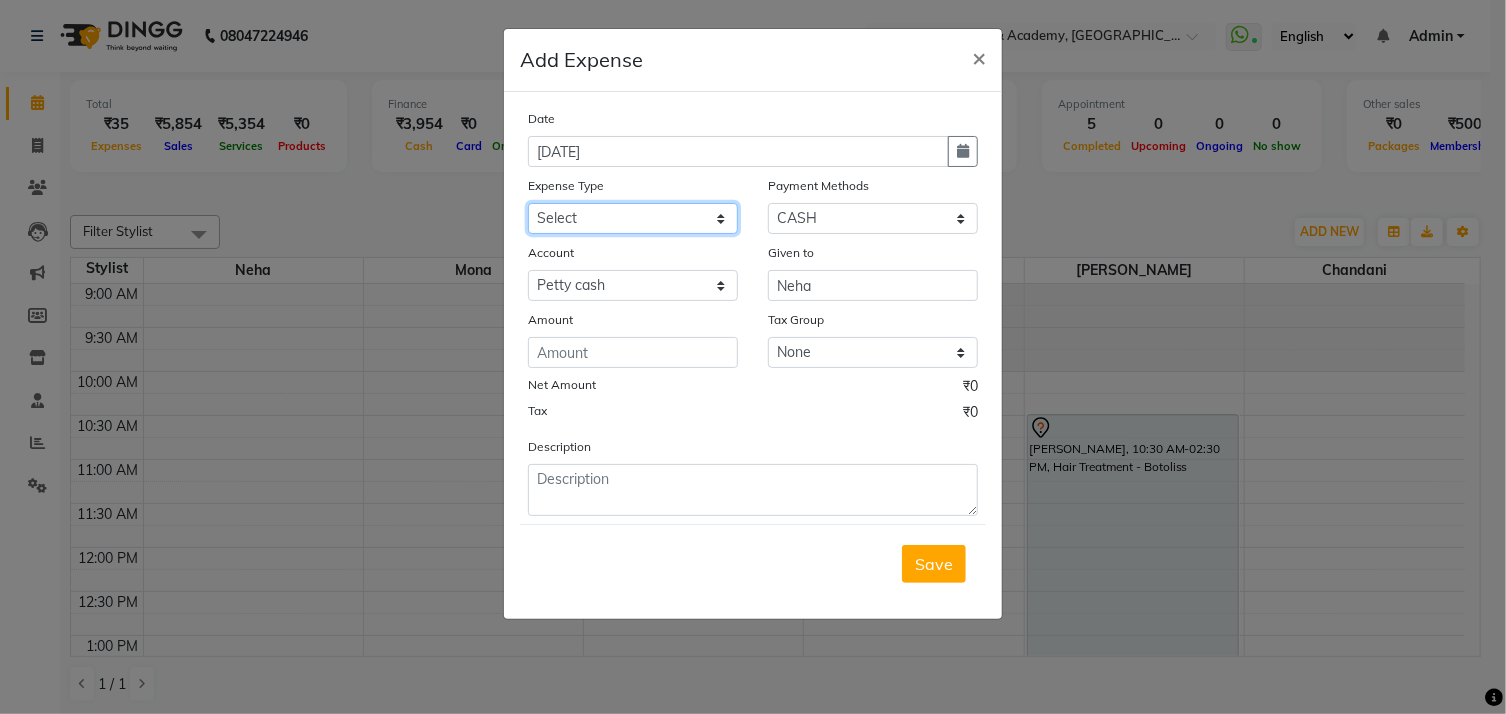 click on "Select Advance Salary Bank charges Car maintenance  Cash transfer to bank Cash transfer to hub Client Snacks Clinical charges Equipment Fuel Govt fee Incentive Insurance International purchase Loan Repayment Maintenance Marketing Miscellaneous MRA Other Pantry Product Rent Salary Staff Snacks Tax Tea & Refreshment Utilities" 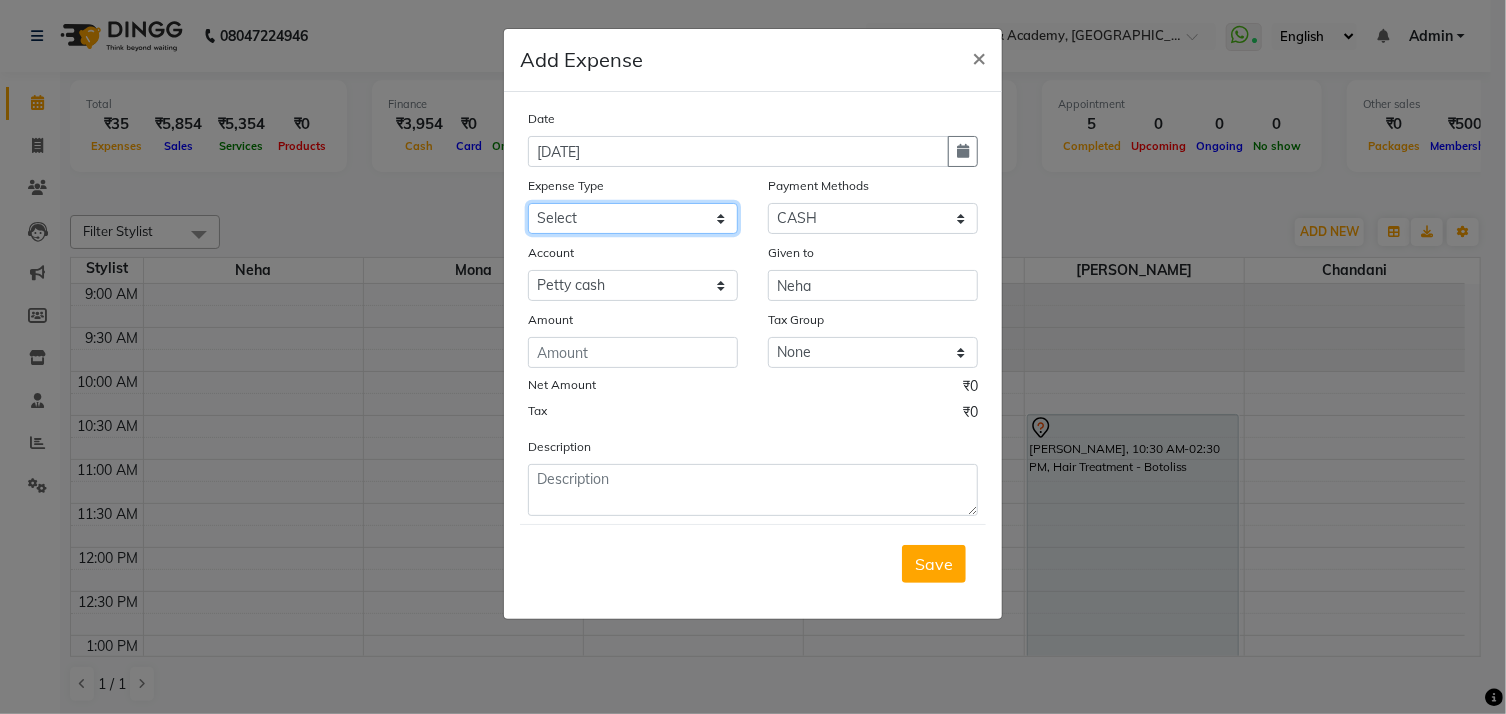 select on "13" 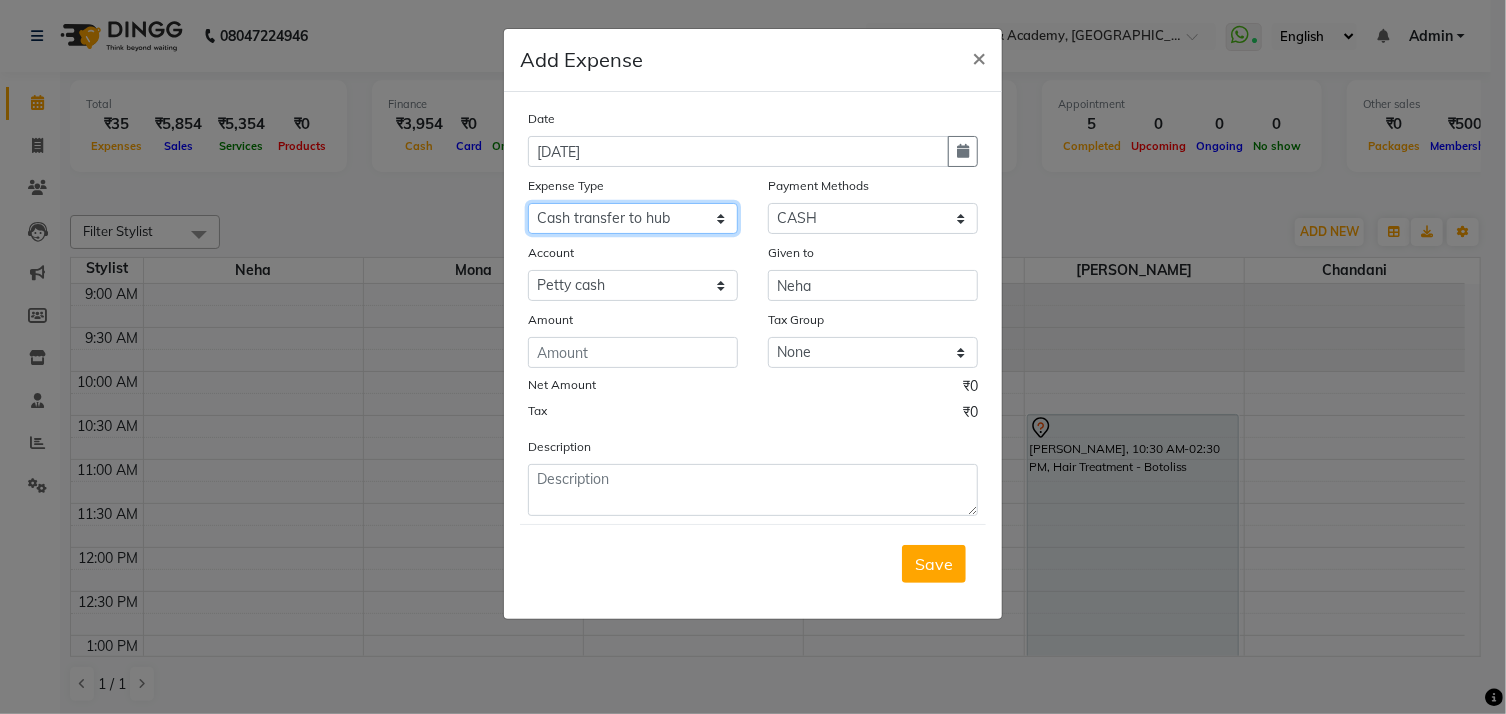 click on "Select Advance Salary Bank charges Car maintenance  Cash transfer to bank Cash transfer to hub Client Snacks Clinical charges Equipment Fuel Govt fee Incentive Insurance International purchase Loan Repayment Maintenance Marketing Miscellaneous MRA Other Pantry Product Rent Salary Staff Snacks Tax Tea & Refreshment Utilities" 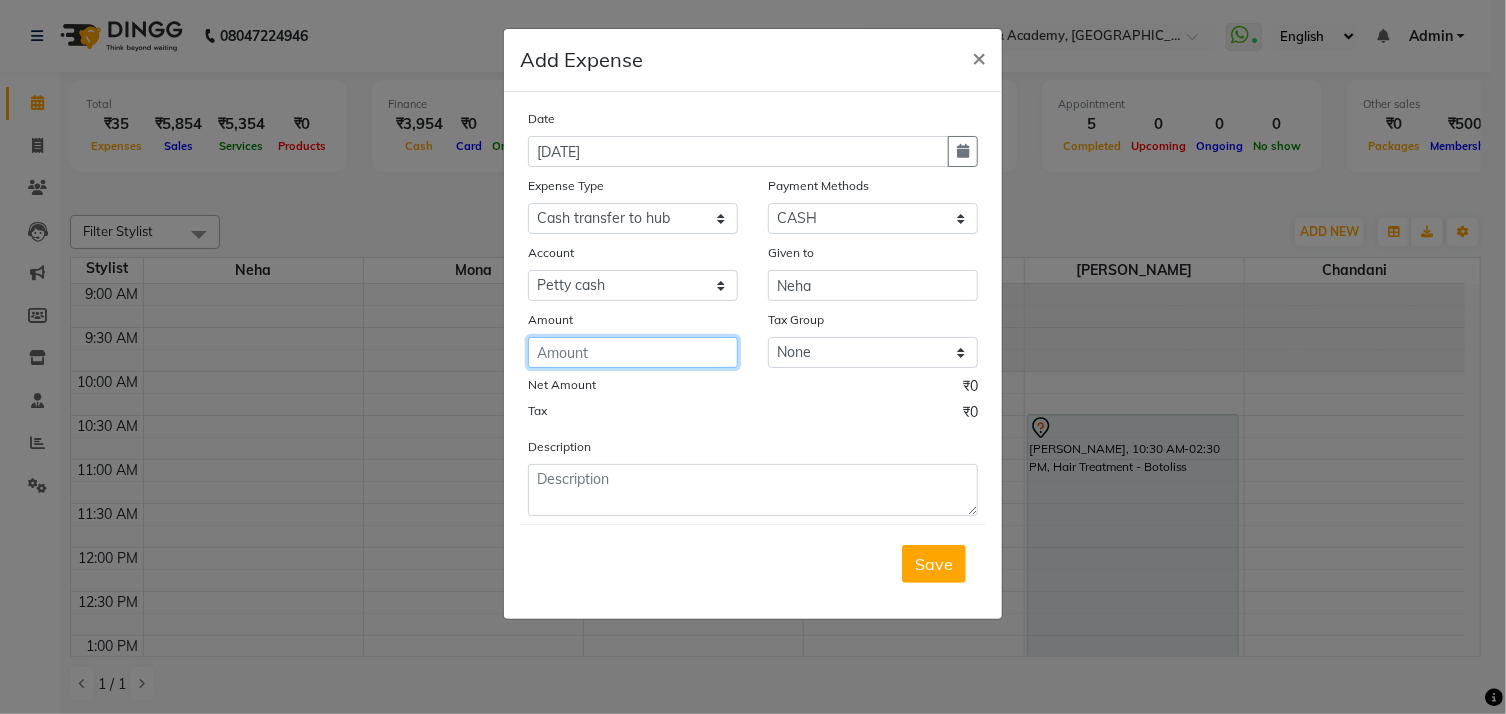 click 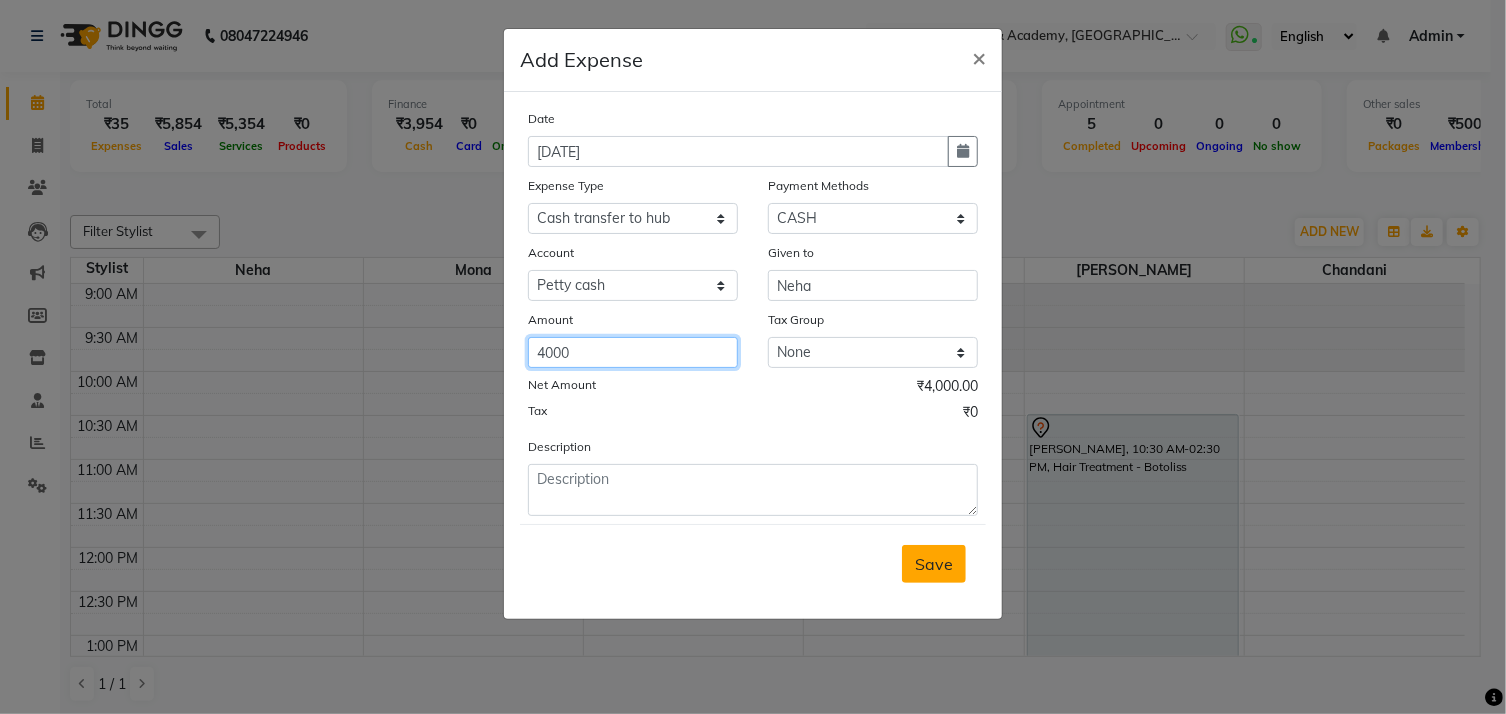 type on "4000" 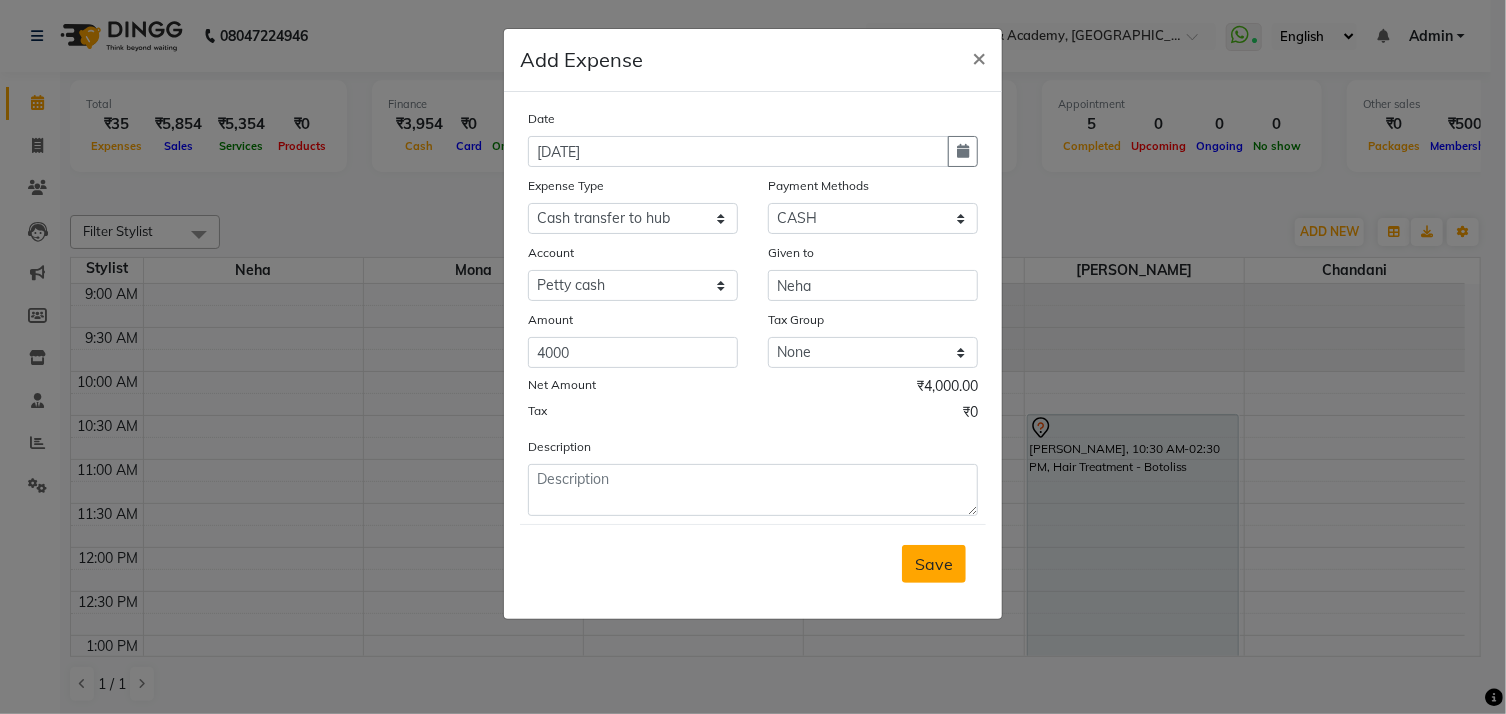 click on "Save" at bounding box center [934, 564] 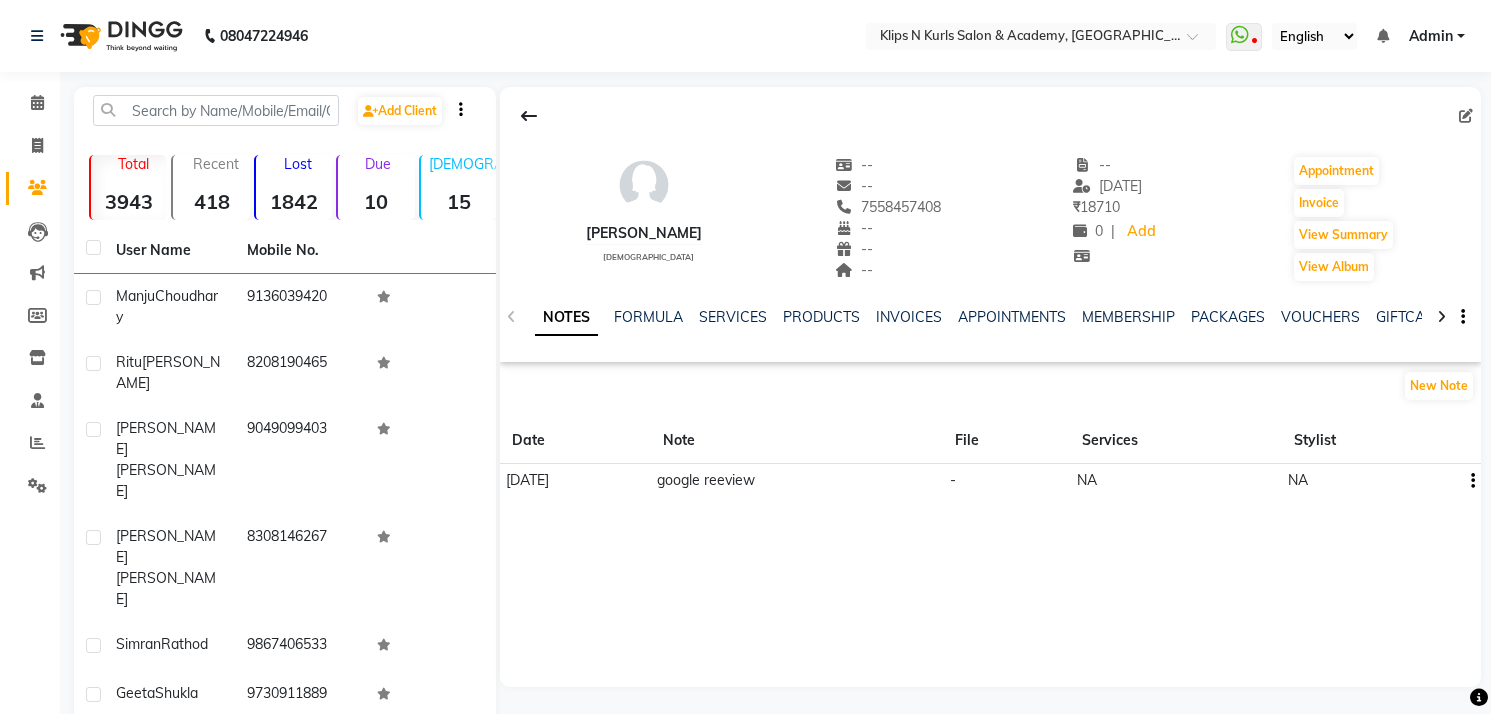 scroll, scrollTop: 0, scrollLeft: 0, axis: both 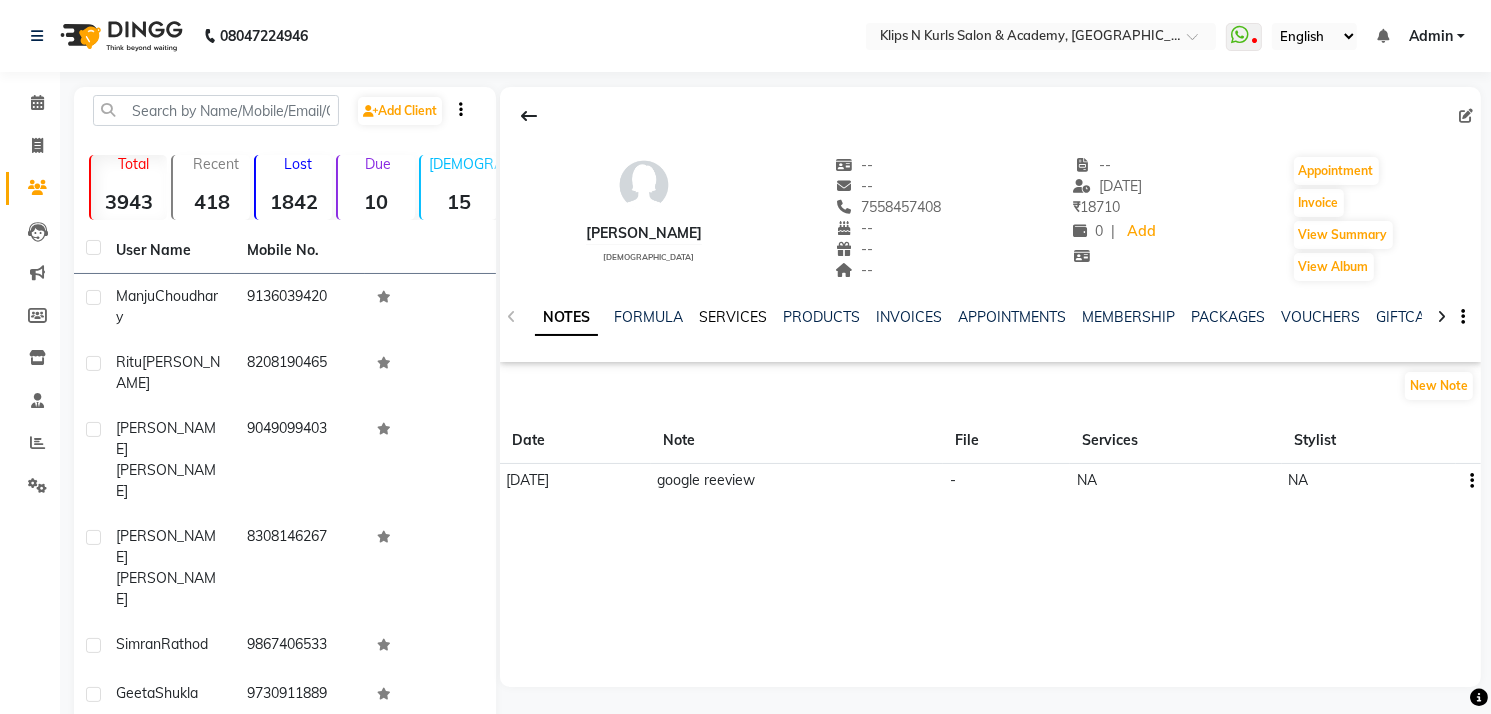 click on "SERVICES" 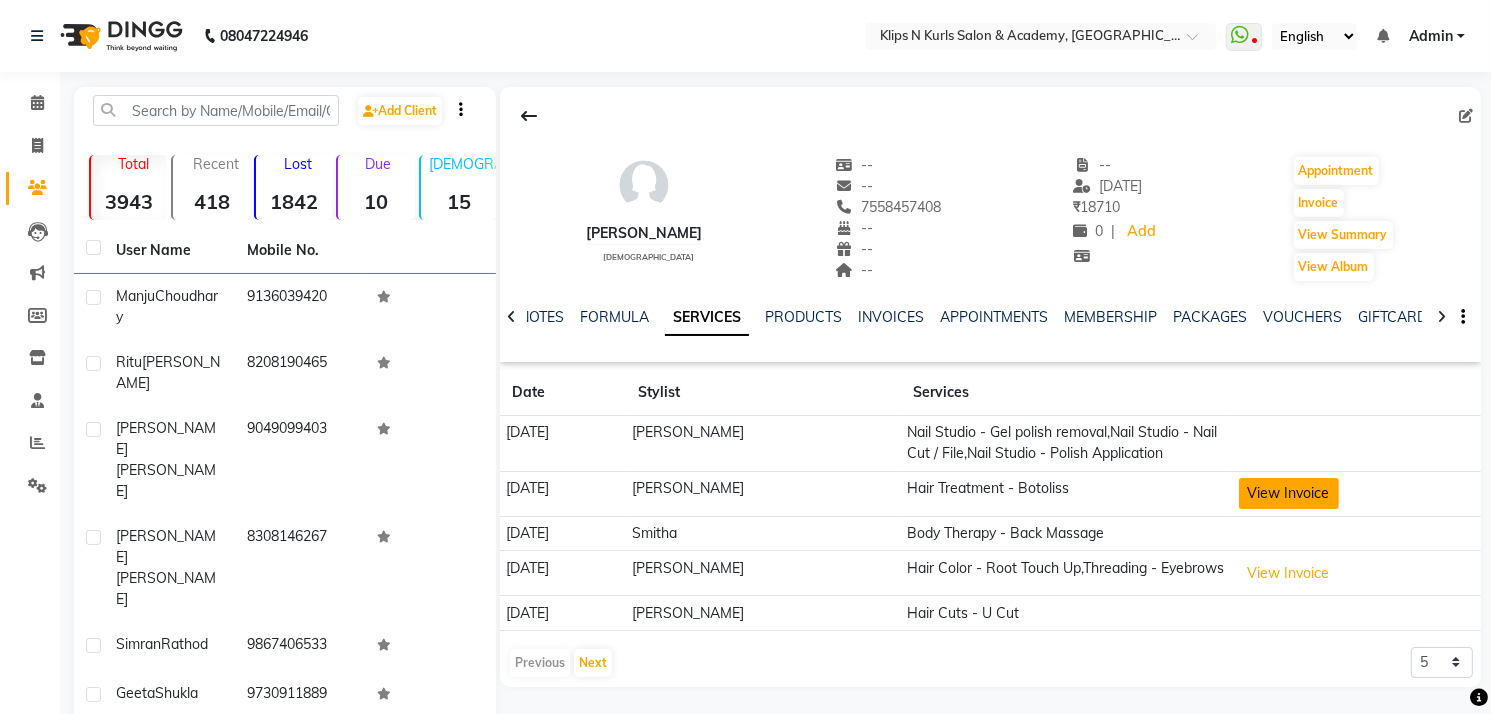 click on "View Invoice" 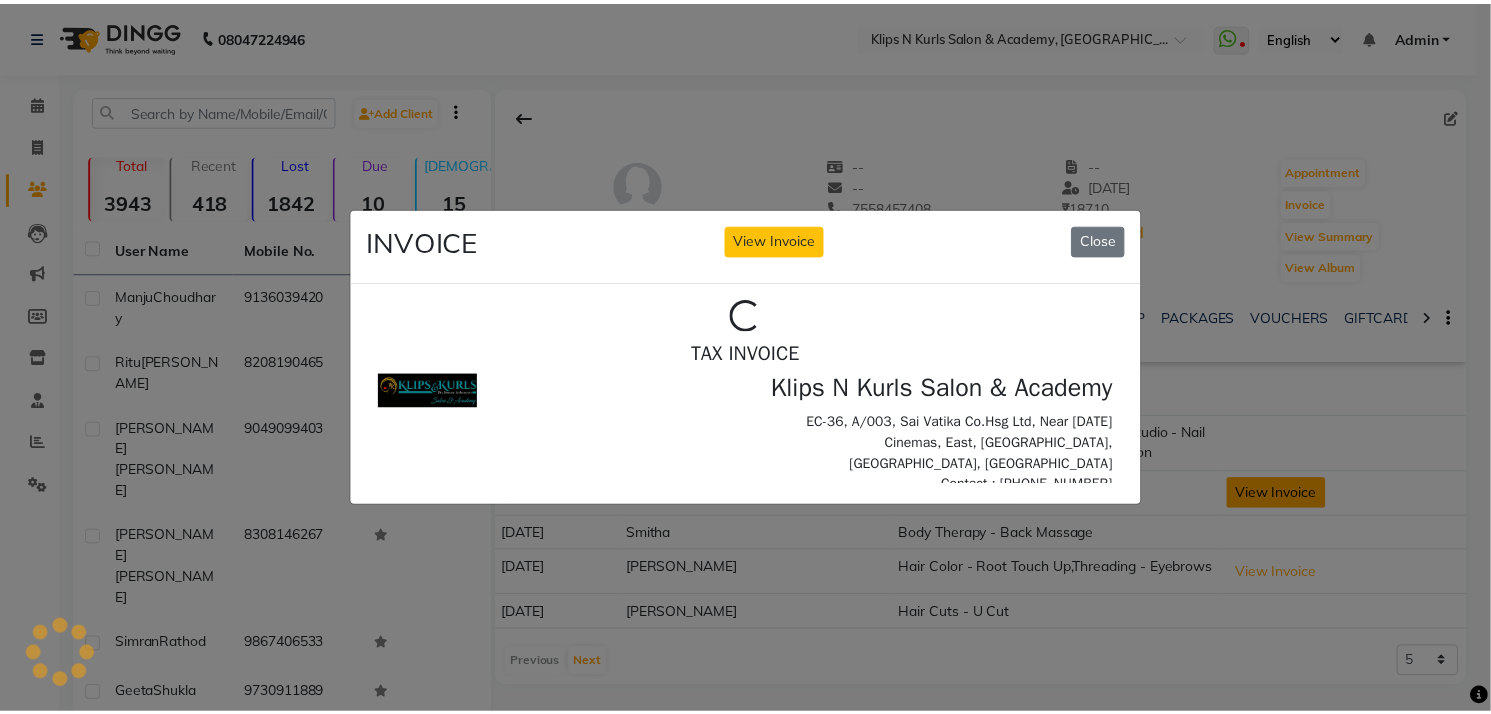 scroll, scrollTop: 0, scrollLeft: 0, axis: both 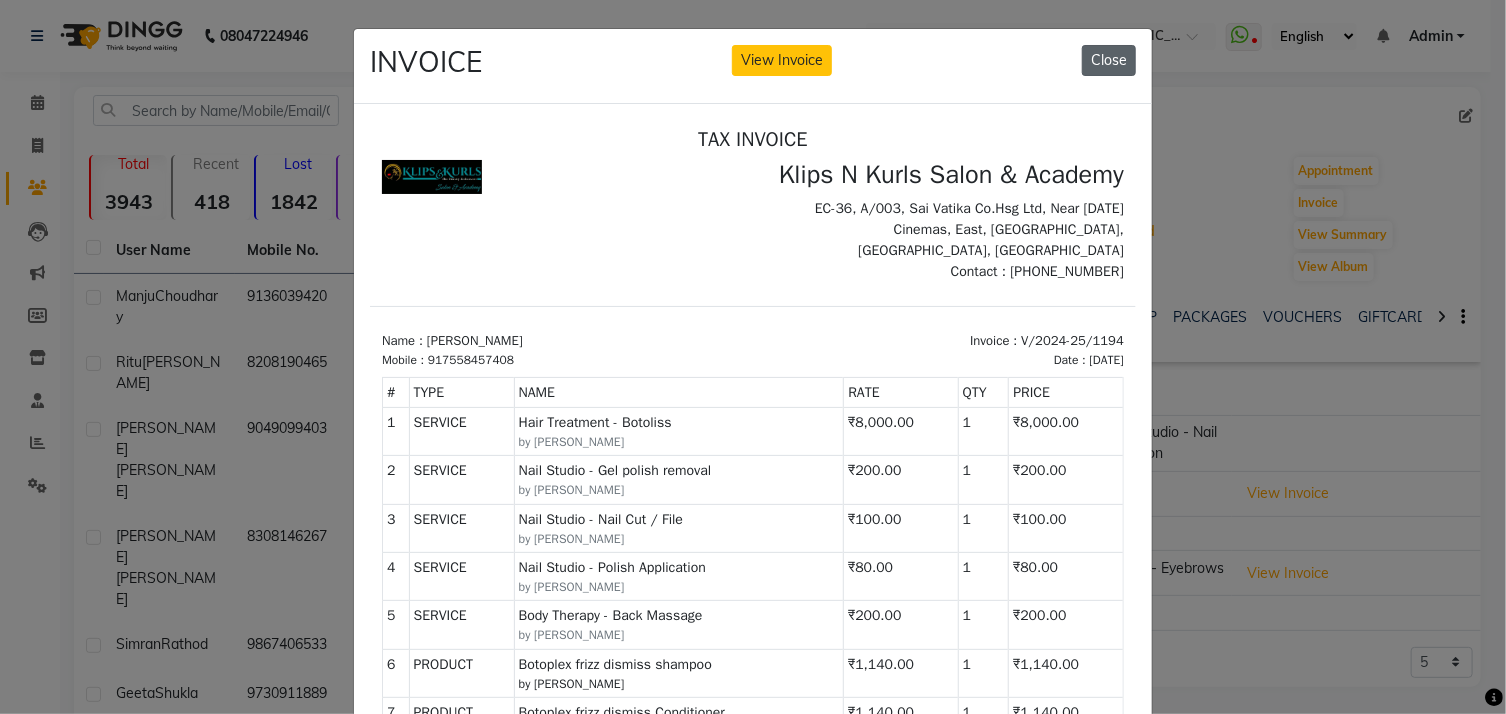 click on "Close" 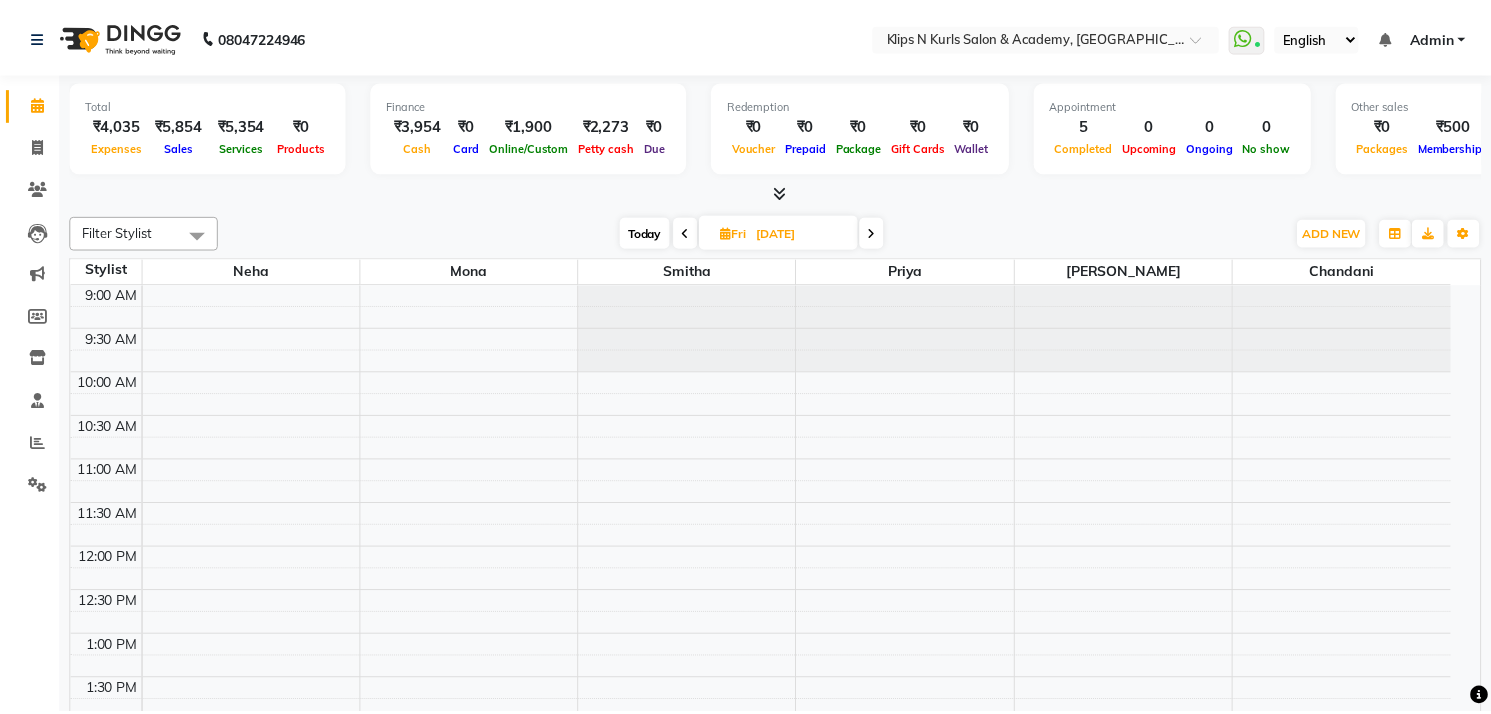 scroll, scrollTop: 0, scrollLeft: 0, axis: both 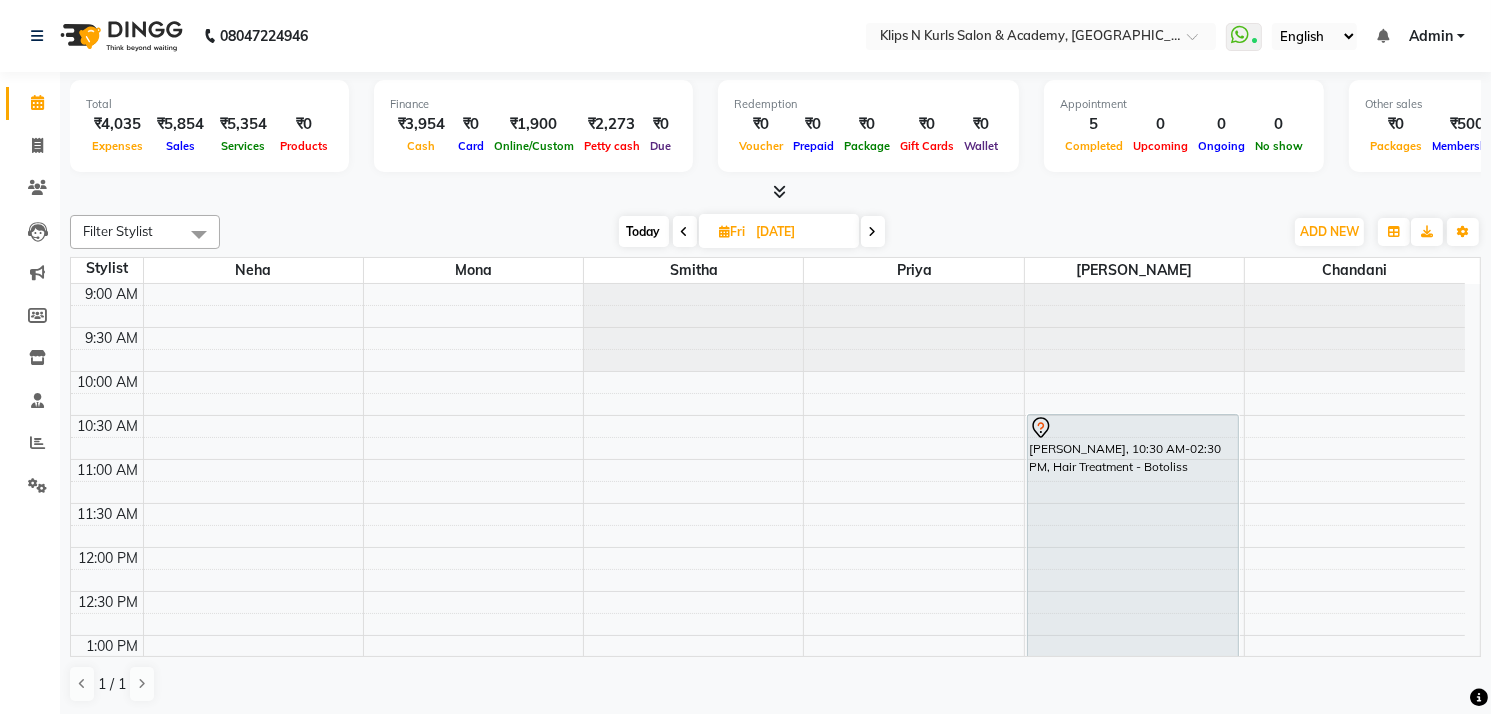 click at bounding box center [779, 191] 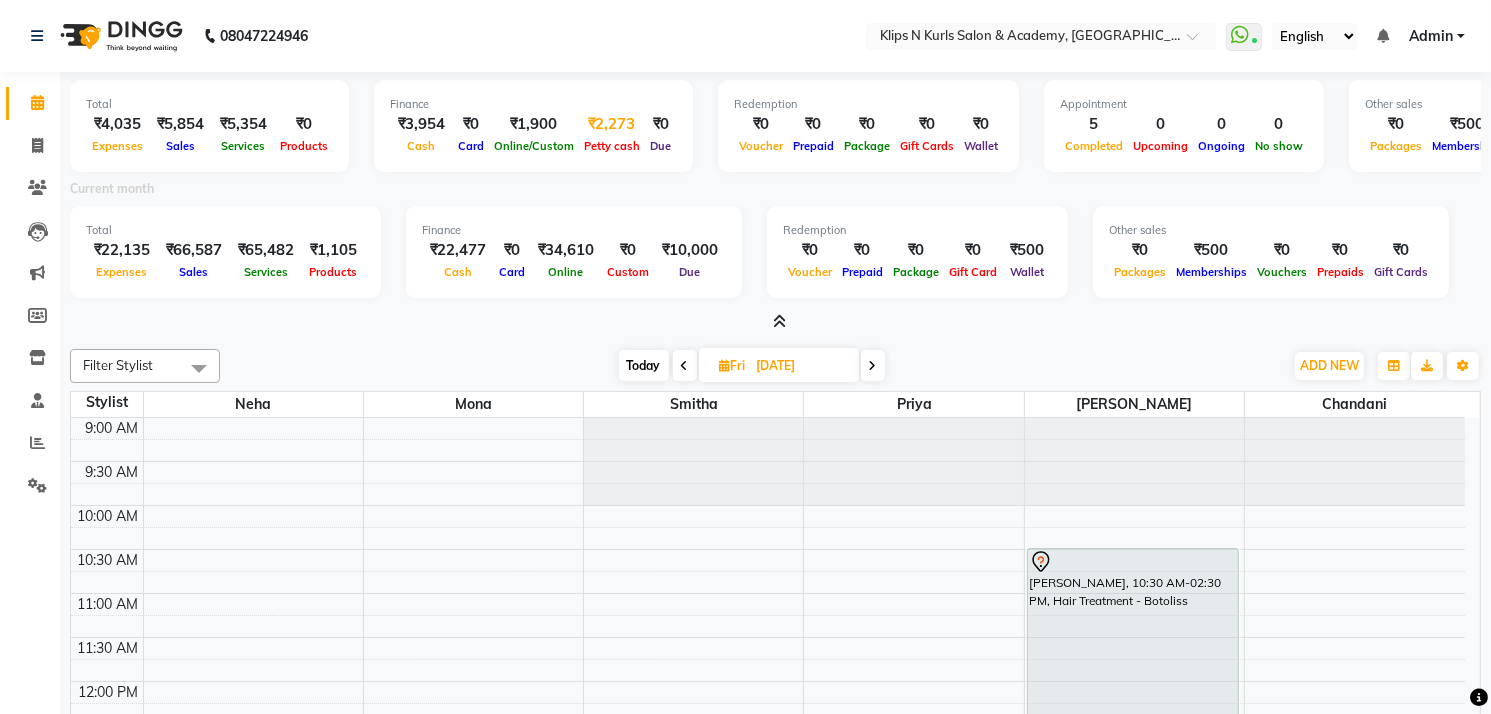 click on "Petty cash" at bounding box center (612, 146) 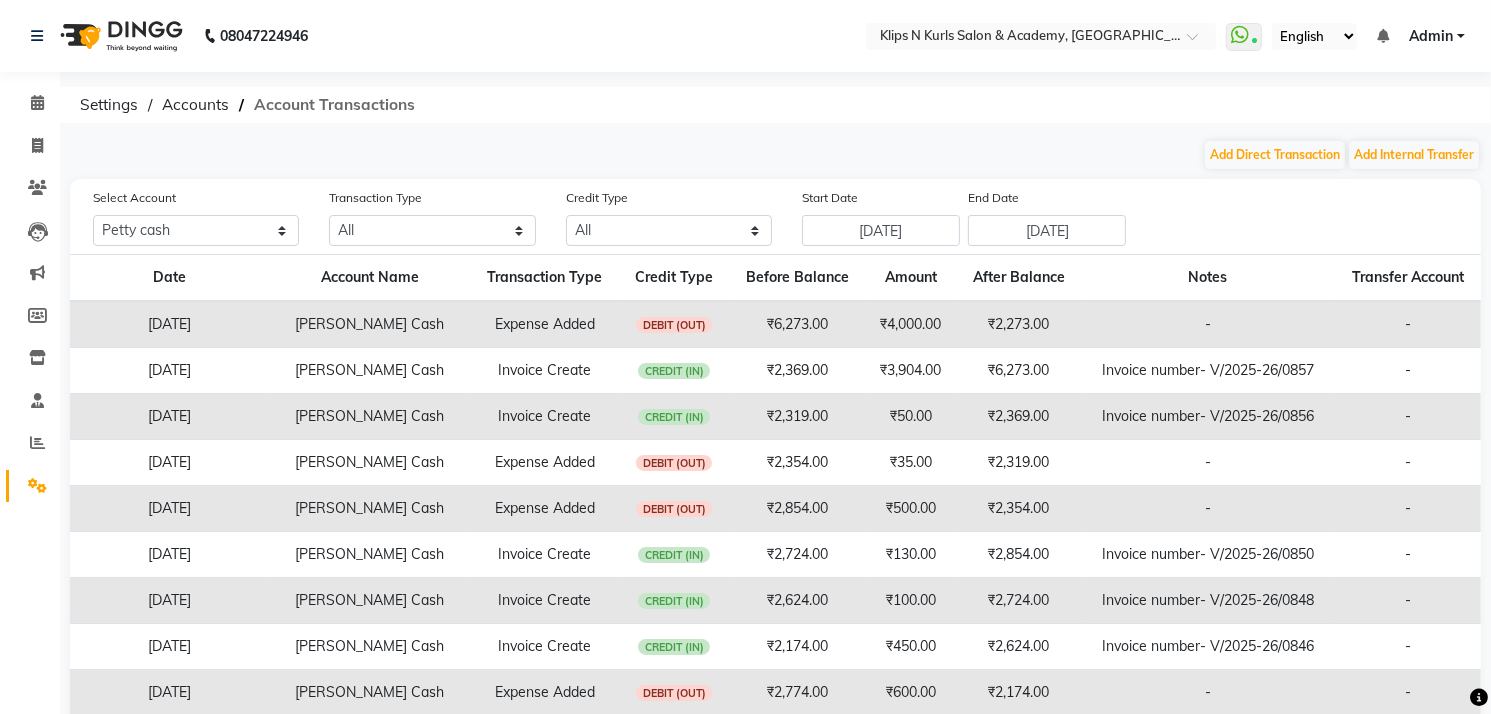 click on "Account Transactions" 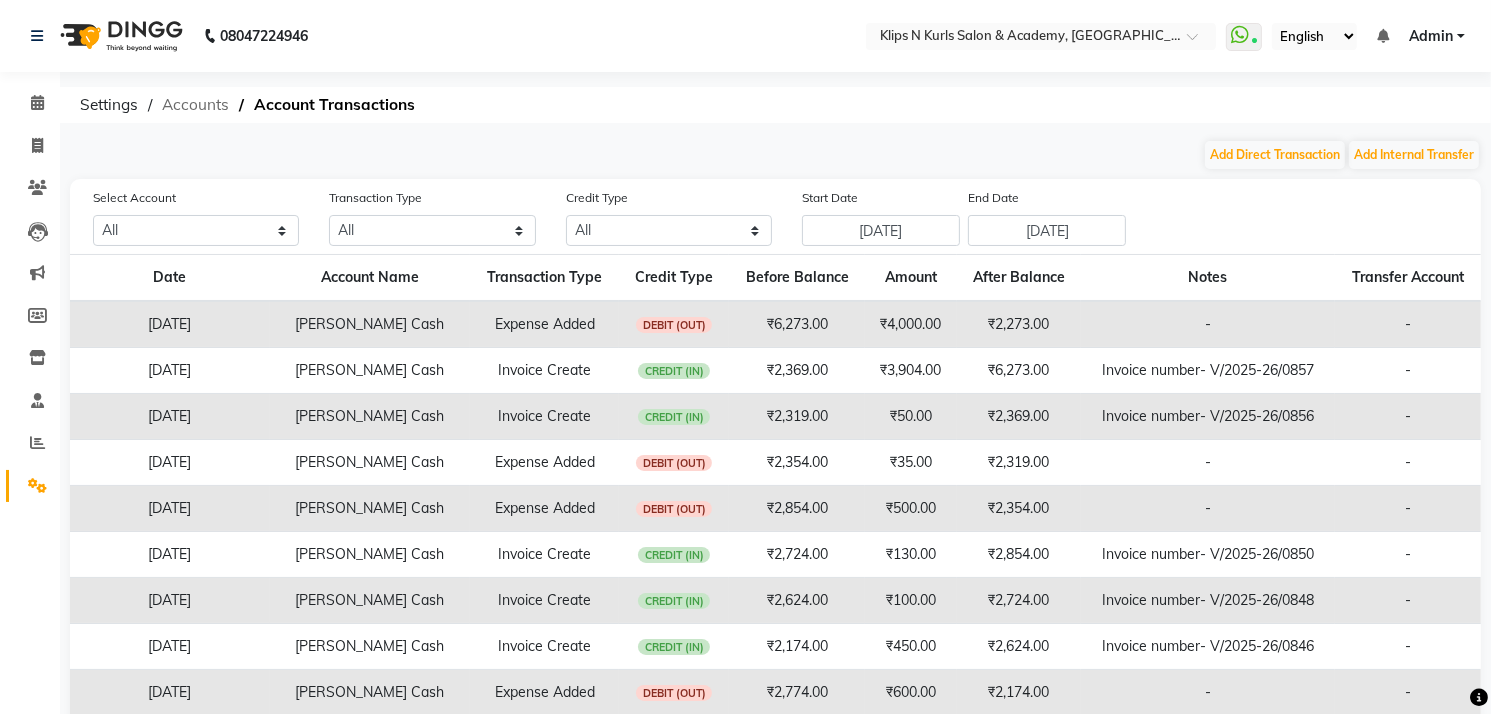 click on "Accounts" 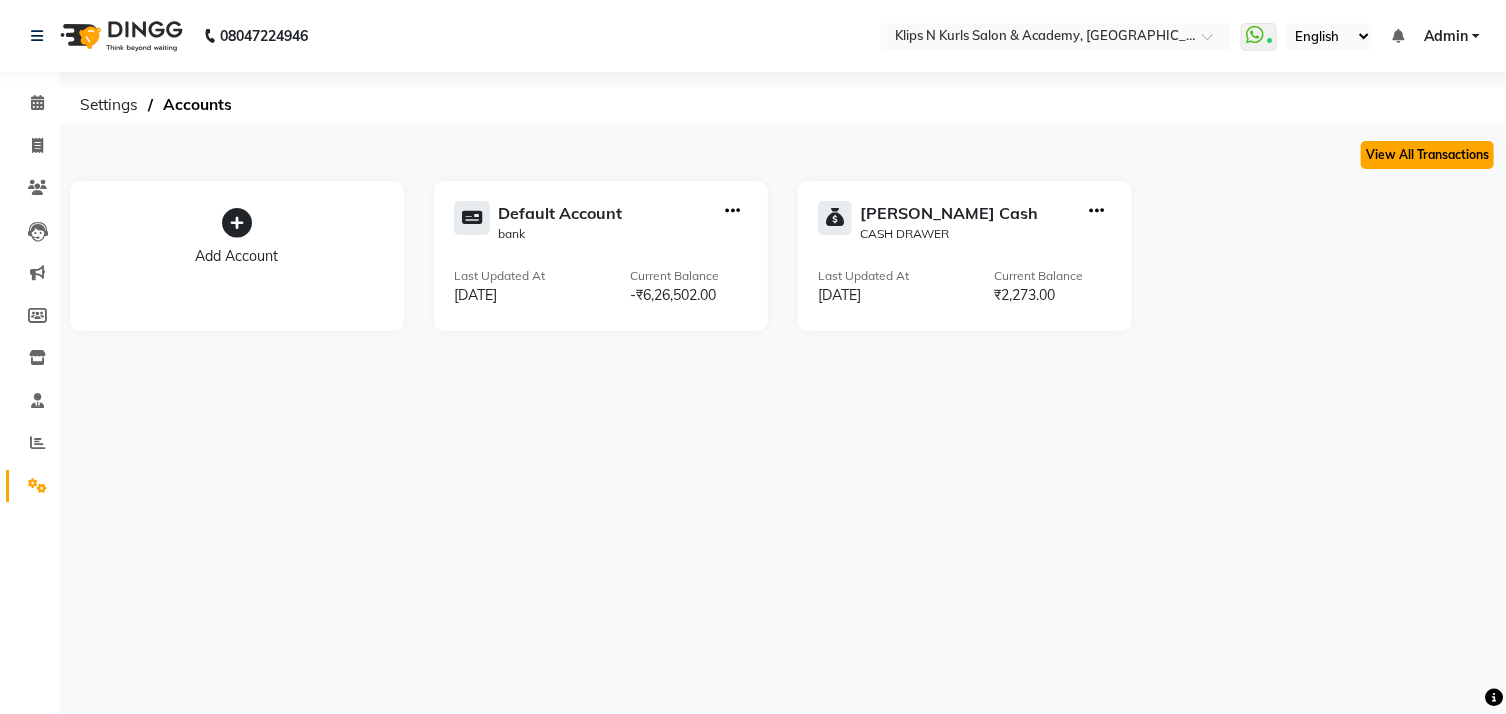 click on "View All Transactions" 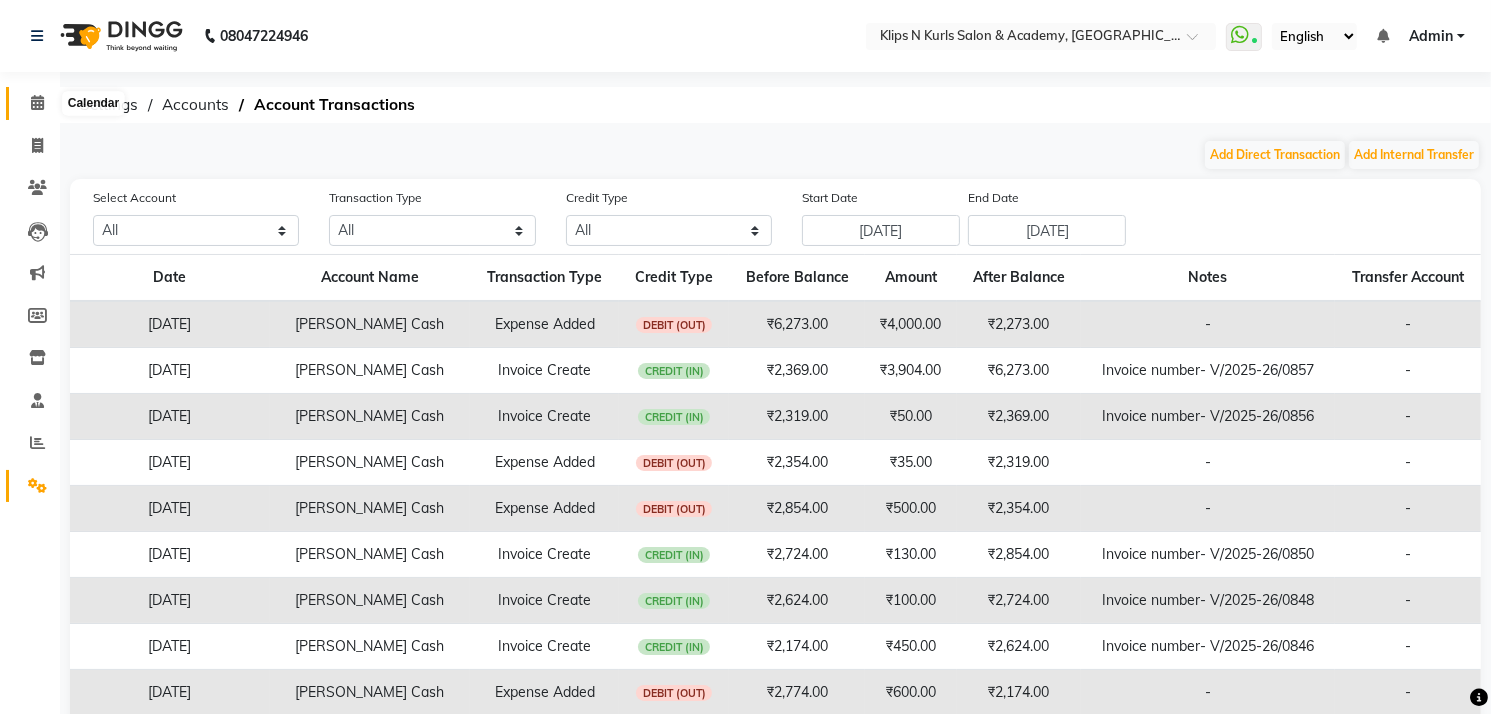 click 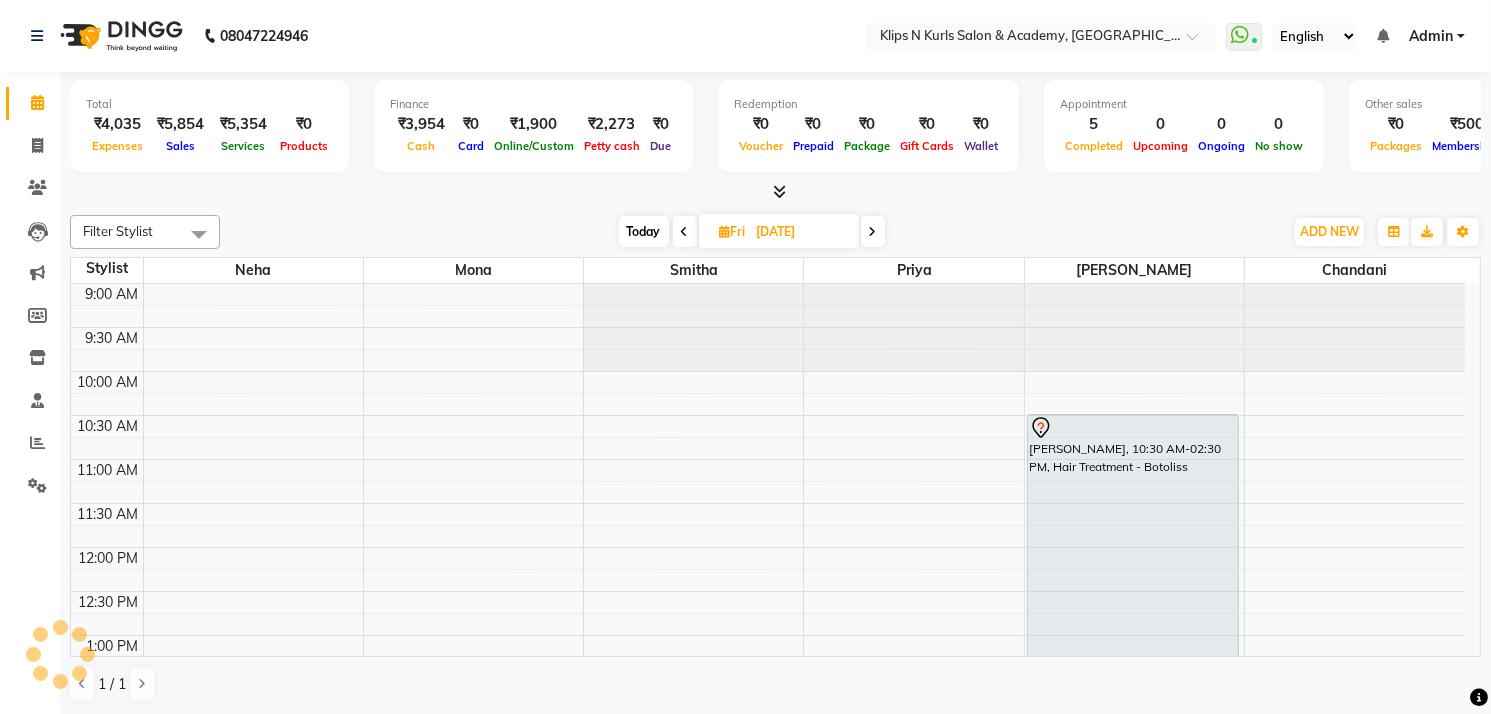 scroll, scrollTop: 721, scrollLeft: 0, axis: vertical 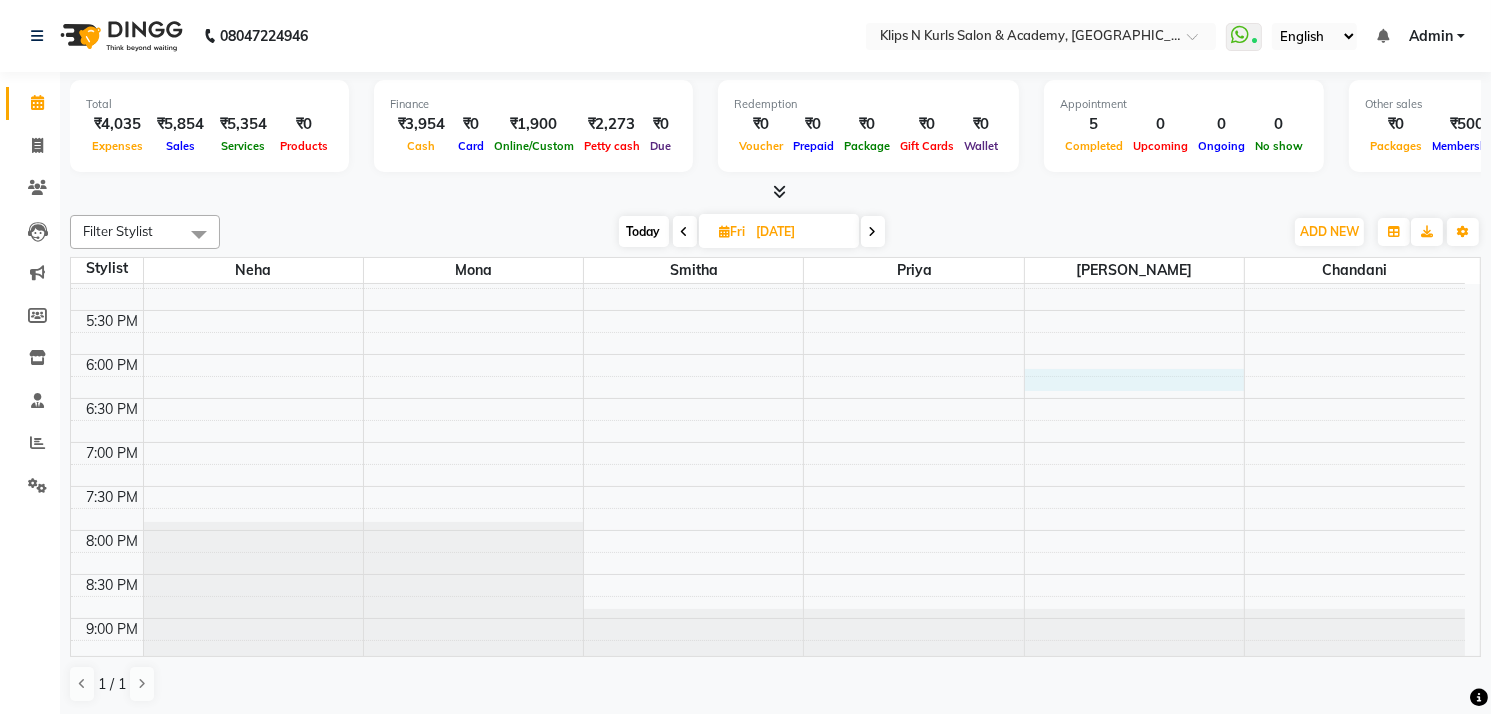 click on "9:00 AM 9:30 AM 10:00 AM 10:30 AM 11:00 AM 11:30 AM 12:00 PM 12:30 PM 1:00 PM 1:30 PM 2:00 PM 2:30 PM 3:00 PM 3:30 PM 4:00 PM 4:30 PM 5:00 PM 5:30 PM 6:00 PM 6:30 PM 7:00 PM 7:30 PM 8:00 PM 8:30 PM 9:00 PM 9:30 PM             [PERSON_NAME], 02:30 PM-03:30 PM, Facial - Spa             [PERSON_NAME], 10:30 AM-02:30 PM, Hair Treatment - Botoliss" at bounding box center [768, 134] 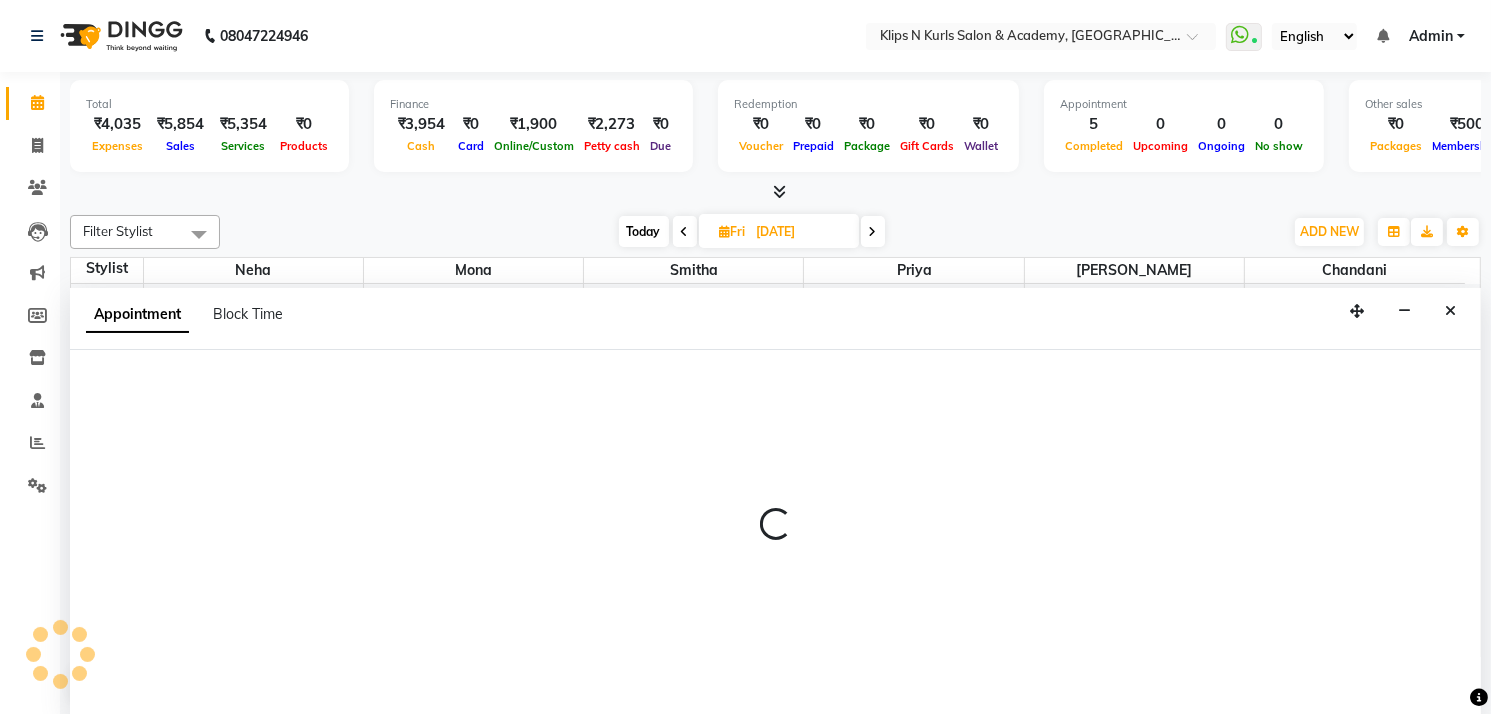 scroll, scrollTop: 0, scrollLeft: 0, axis: both 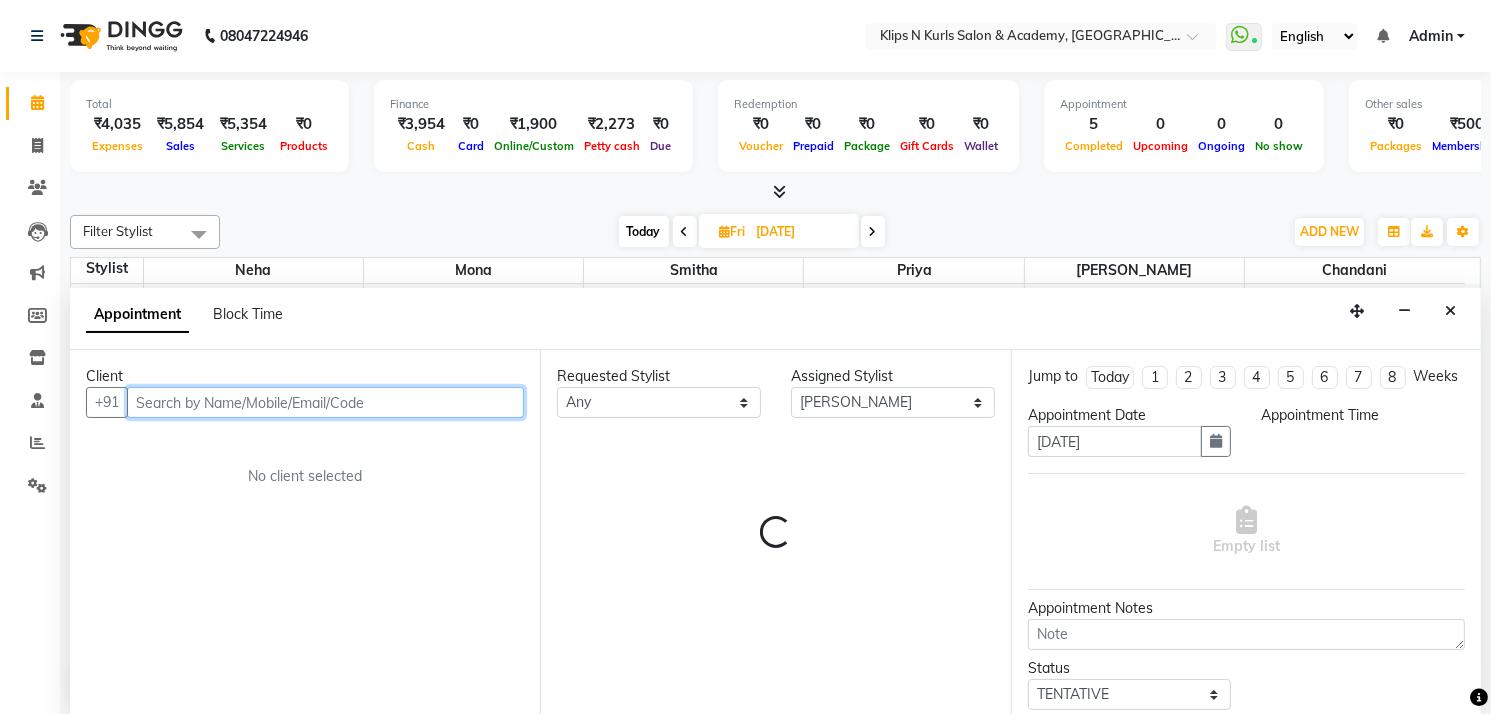 select on "1095" 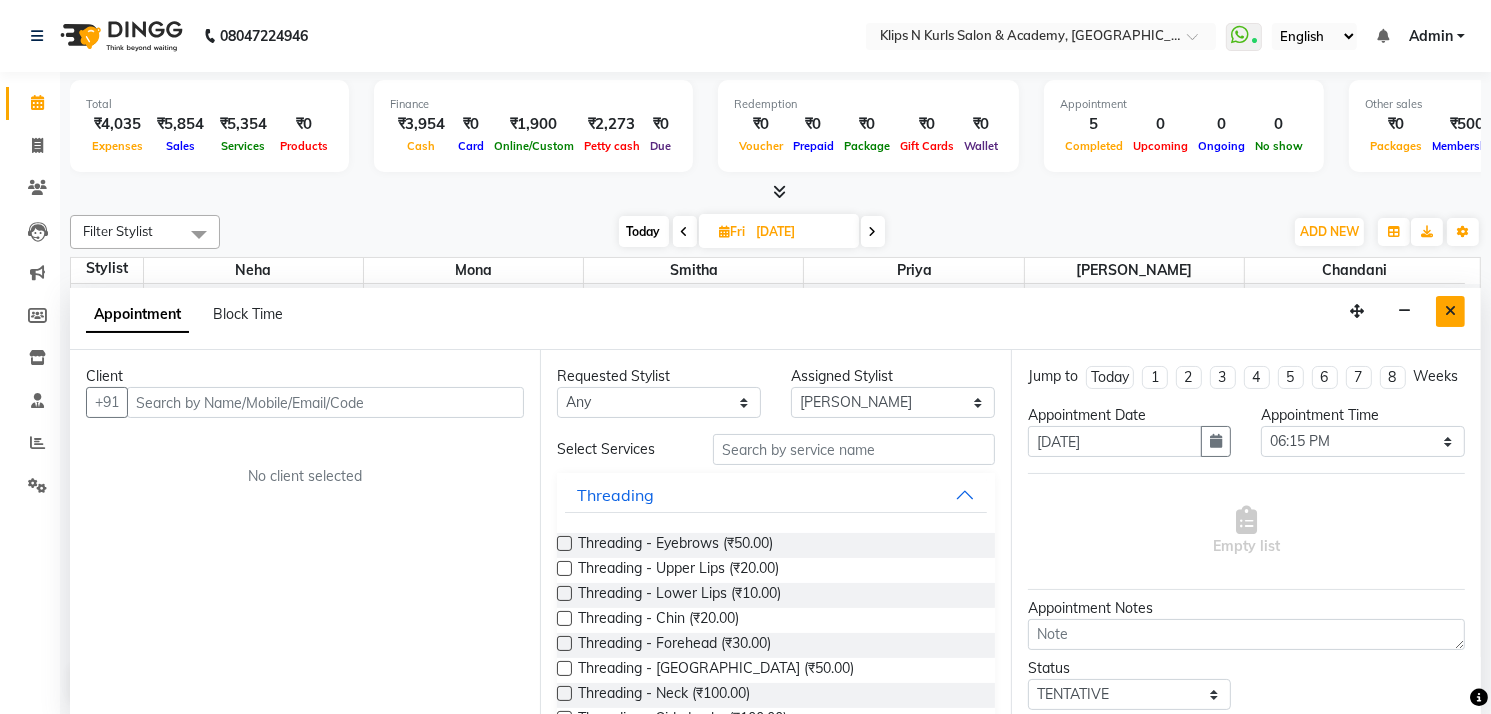 click at bounding box center [1450, 311] 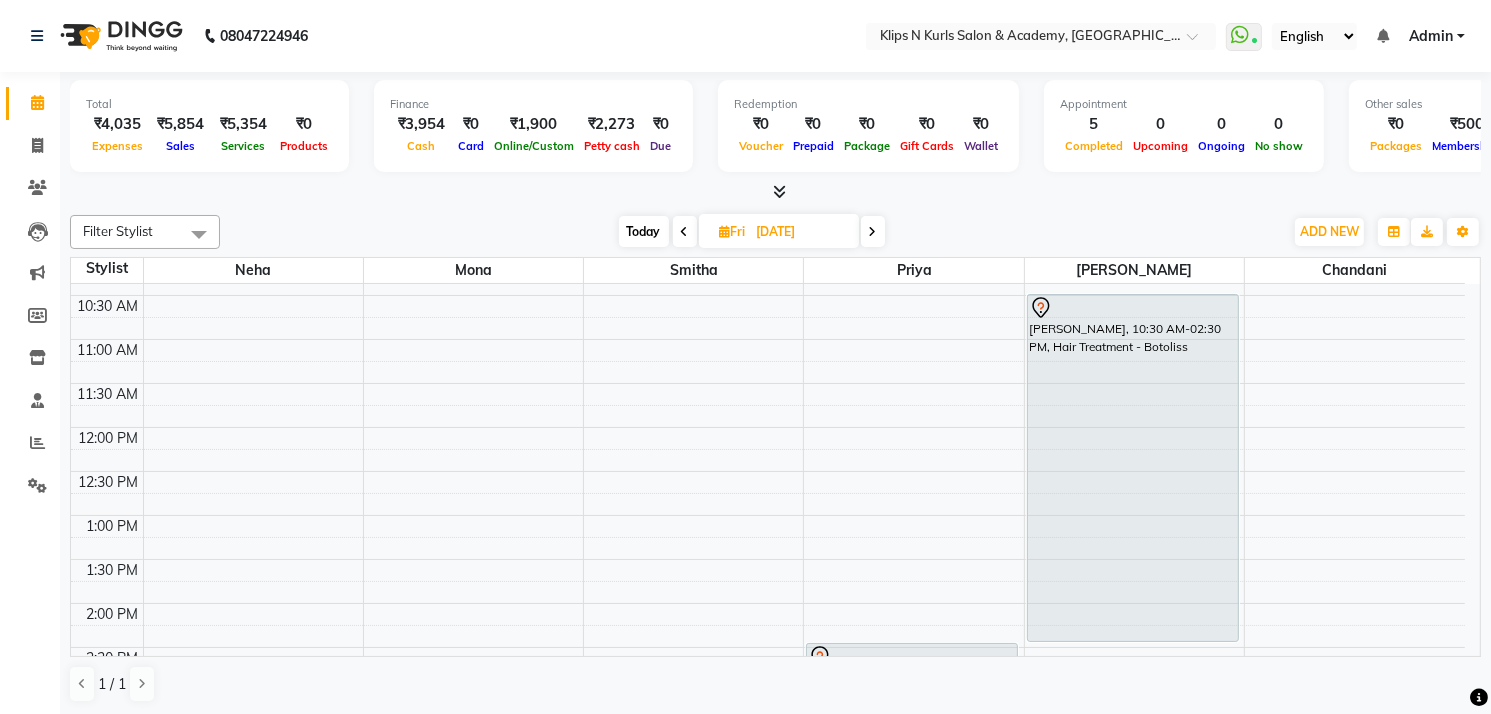 scroll, scrollTop: 81, scrollLeft: 0, axis: vertical 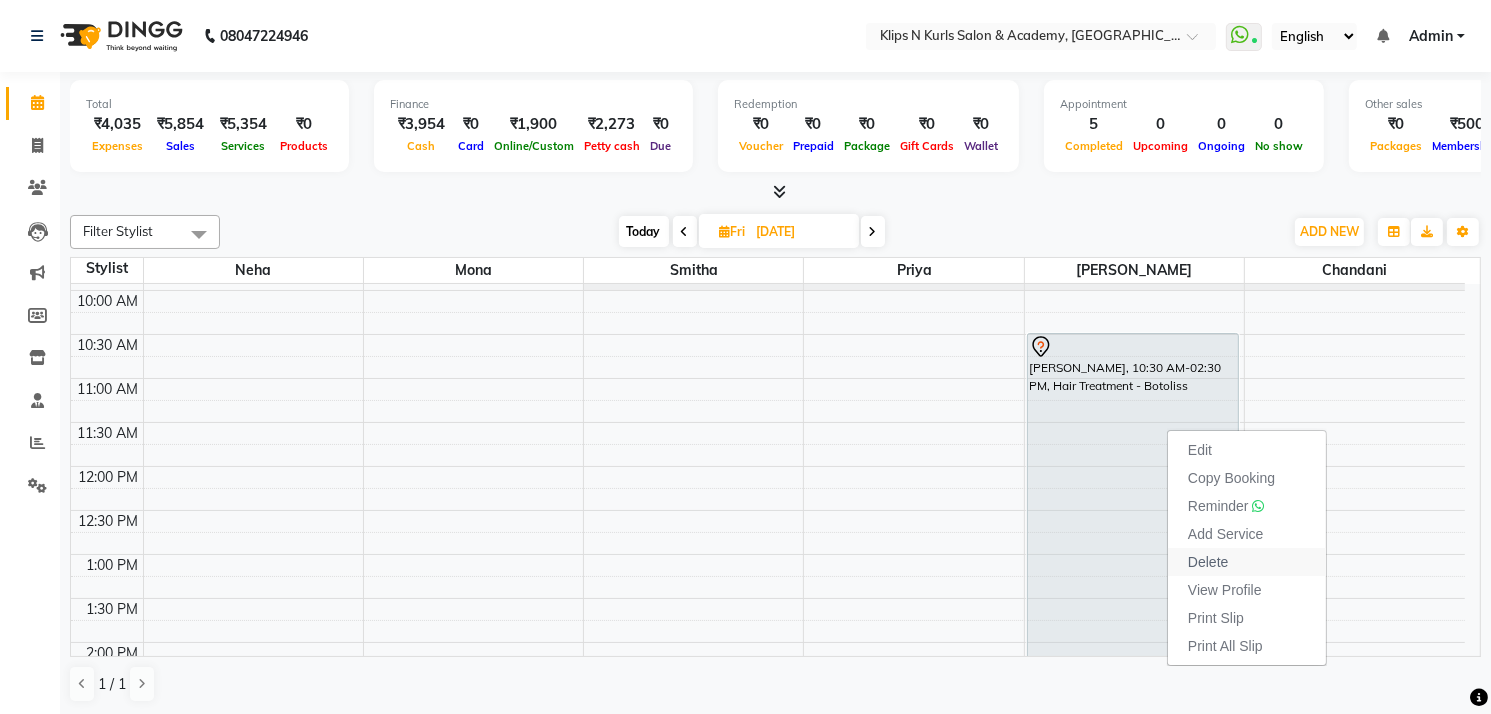 click on "Delete" at bounding box center (1208, 562) 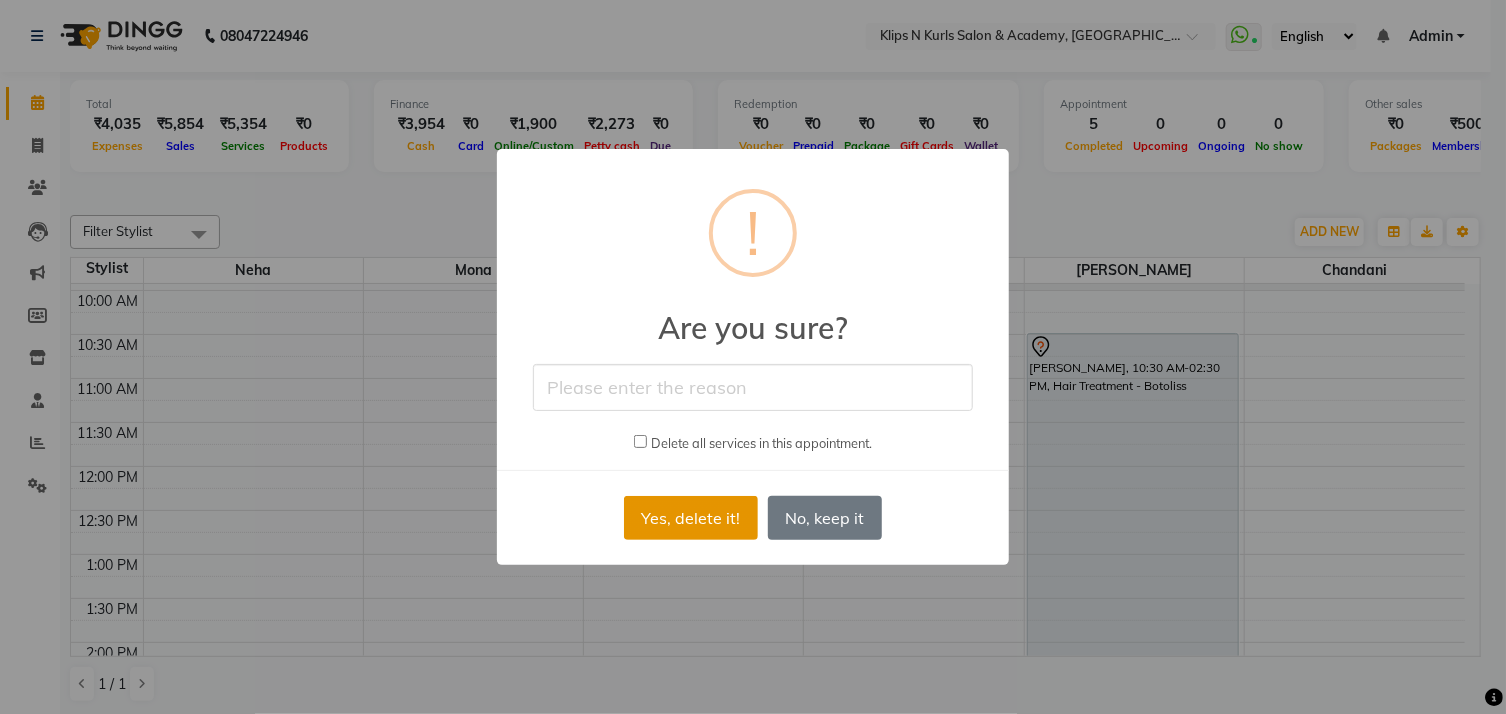 click on "Yes, delete it!" at bounding box center (691, 518) 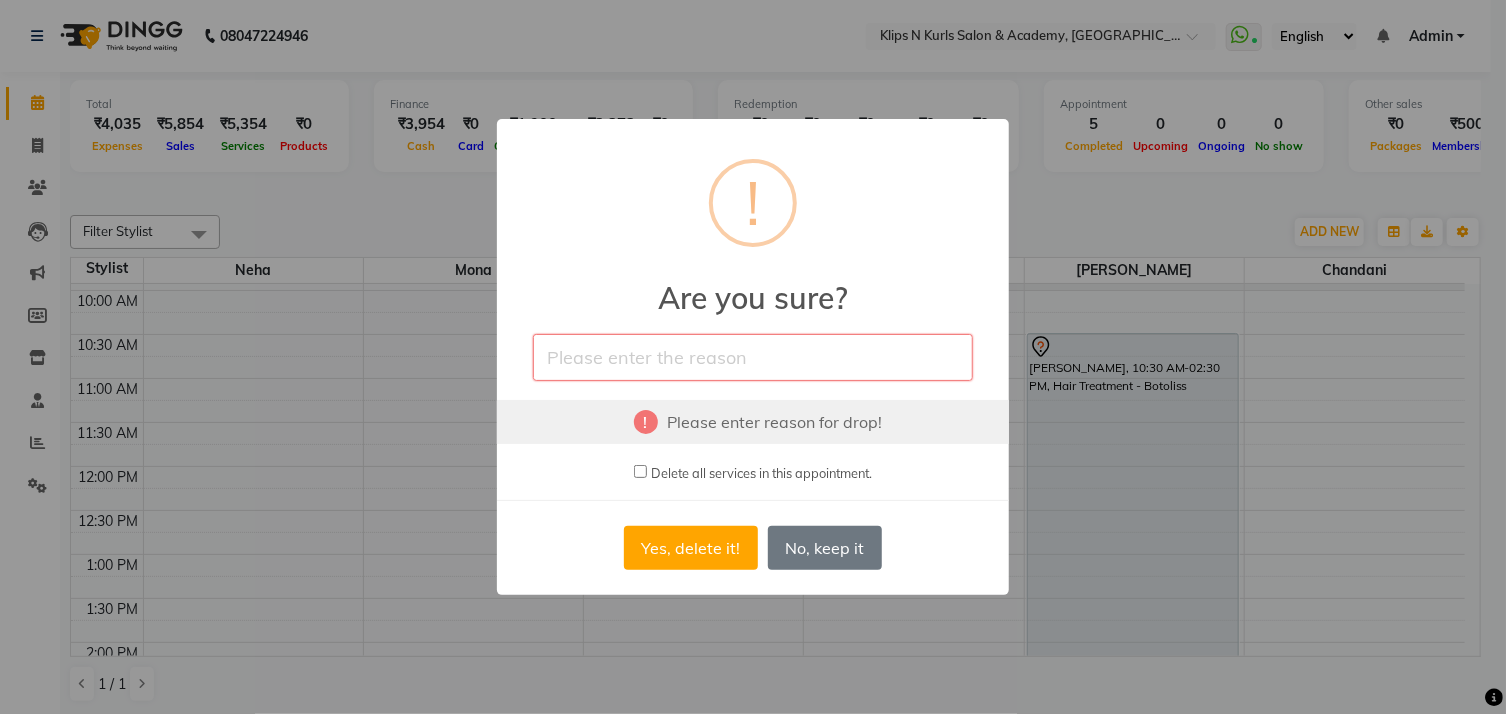 click at bounding box center (753, 357) 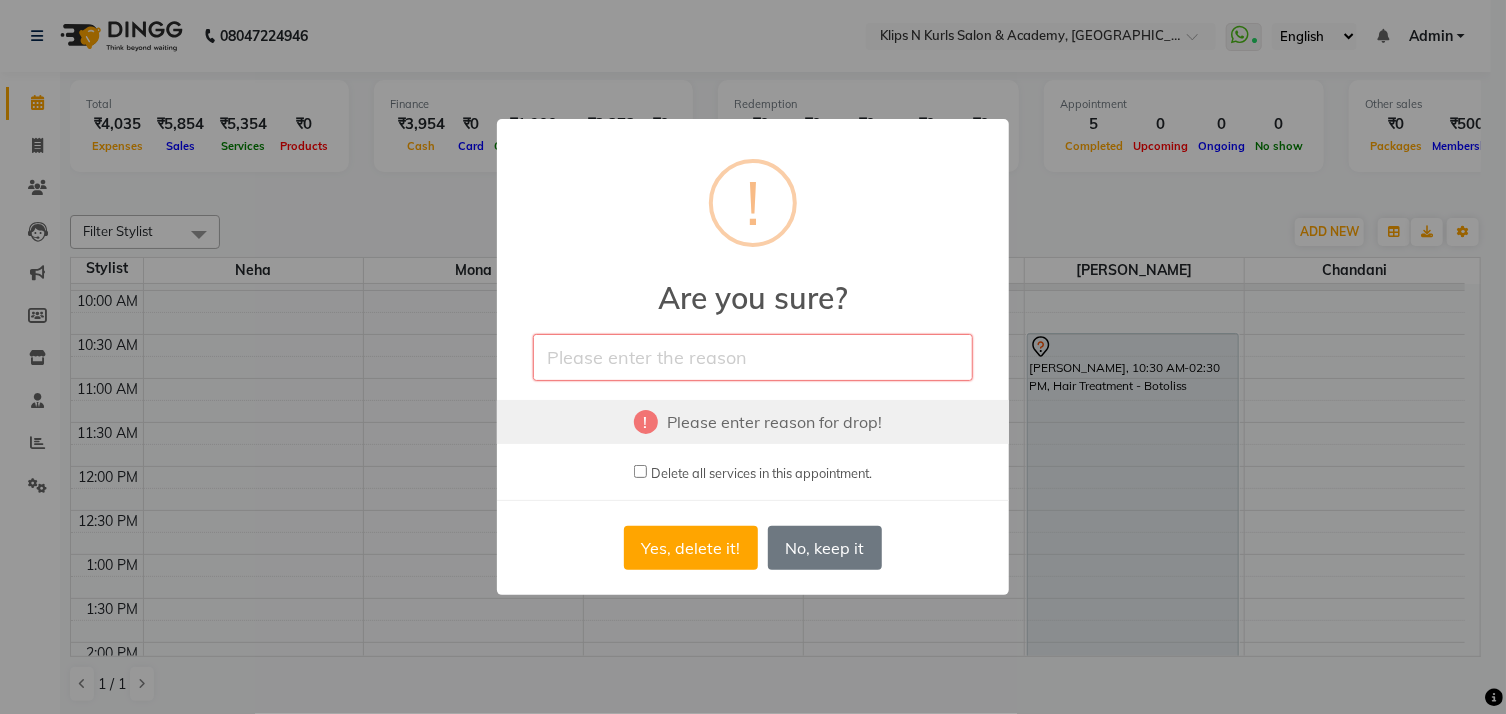 type on "delete" 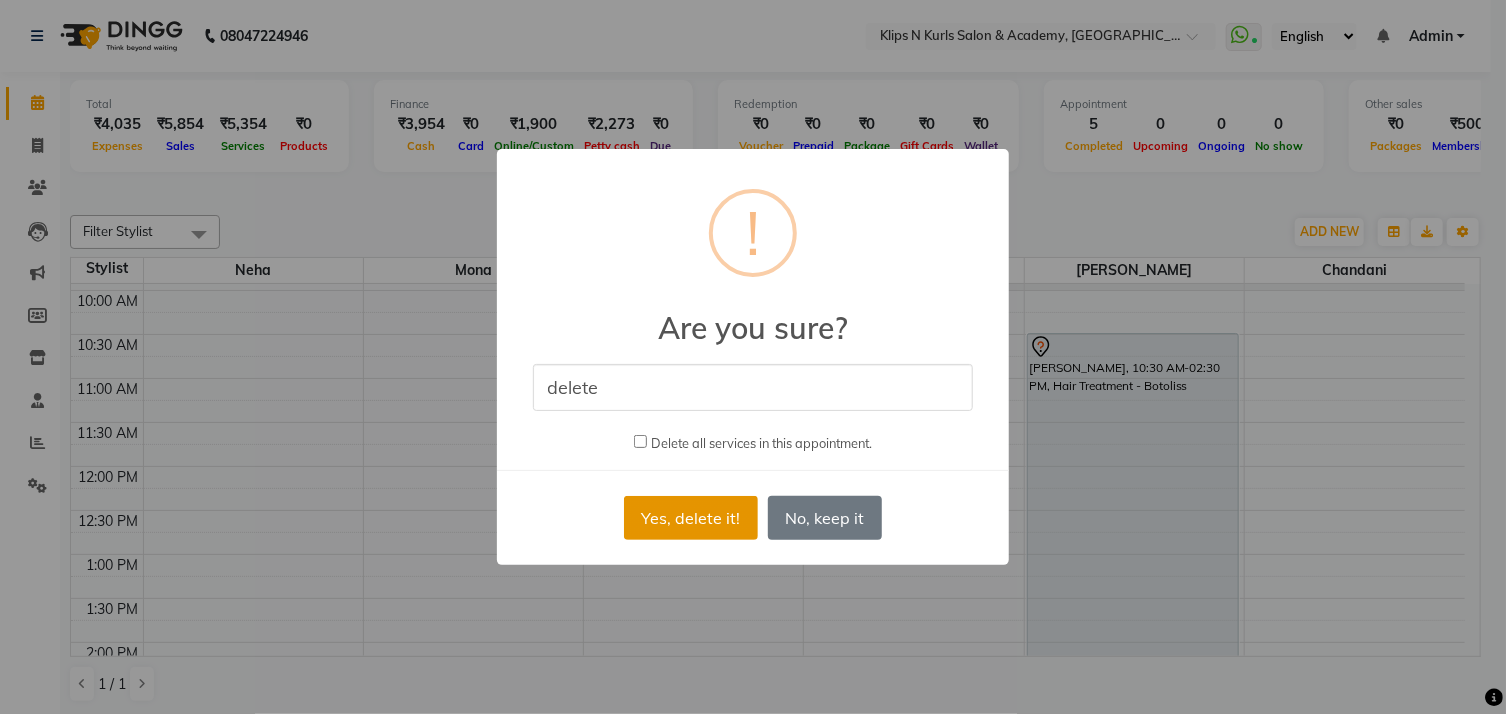 click on "Yes, delete it!" at bounding box center [691, 518] 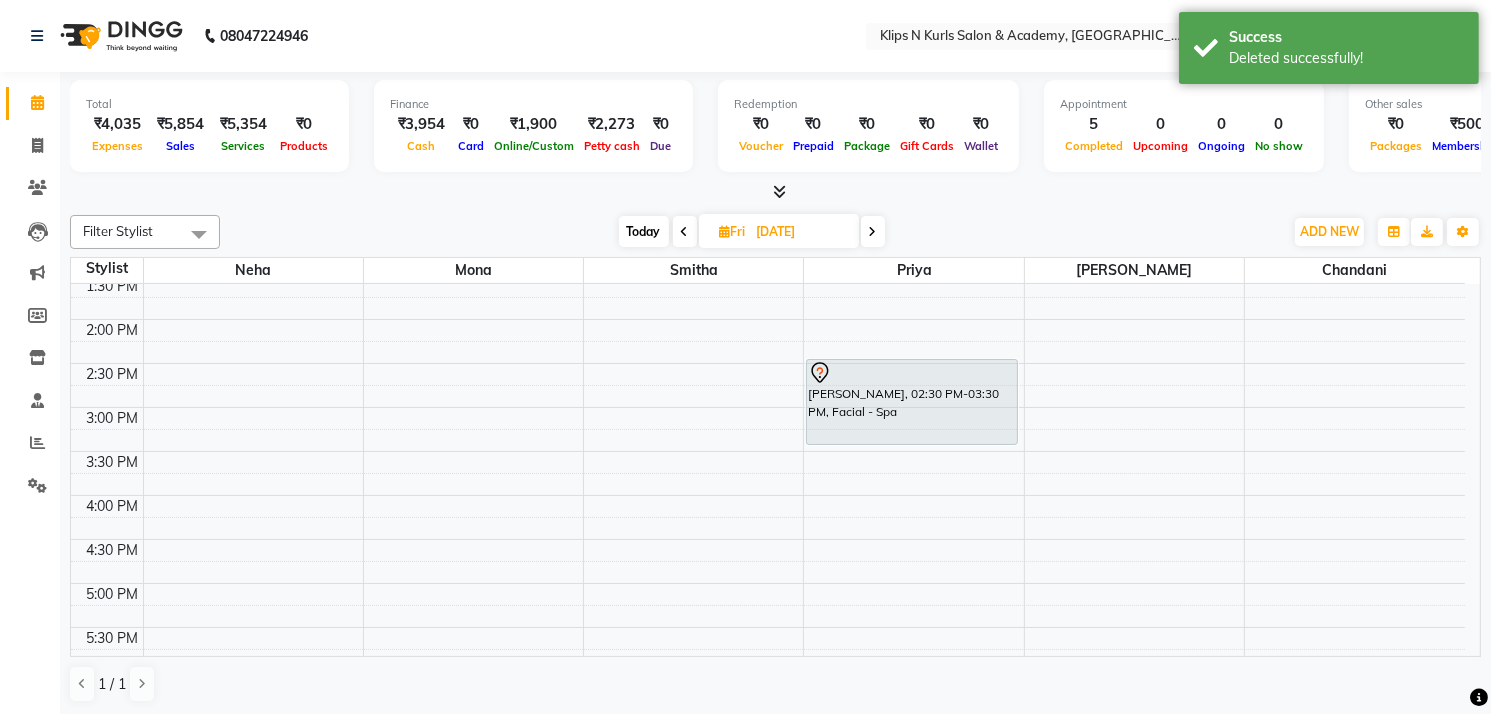 scroll, scrollTop: 407, scrollLeft: 0, axis: vertical 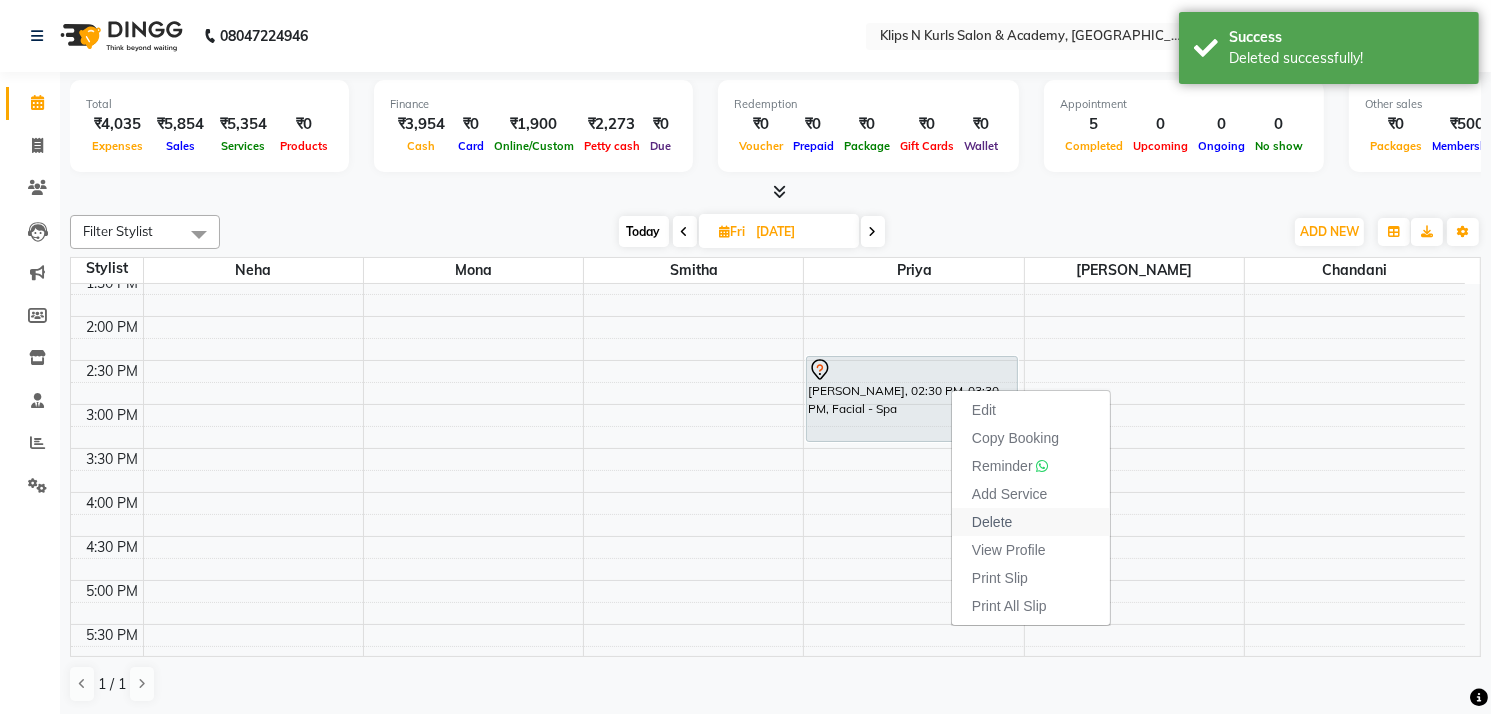 click on "Delete" at bounding box center [992, 522] 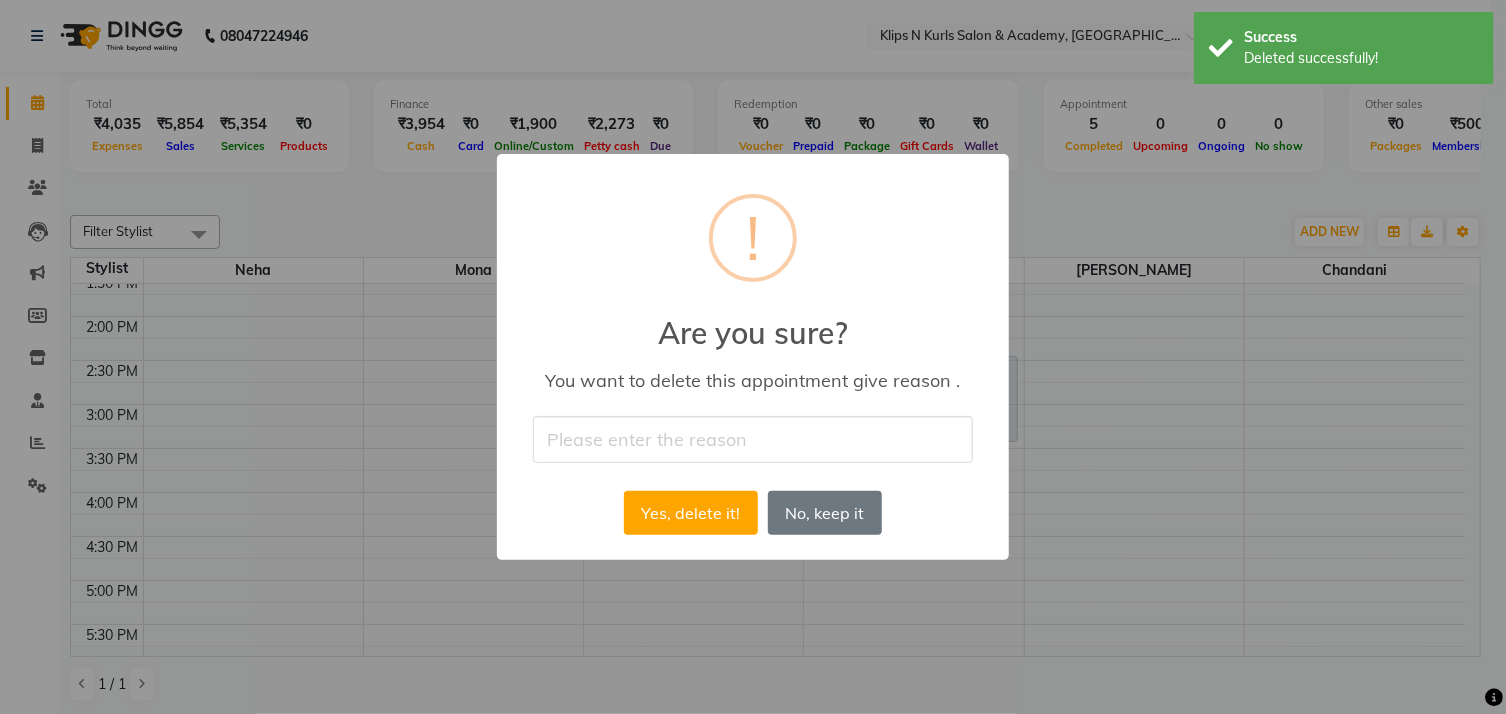 click at bounding box center (753, 439) 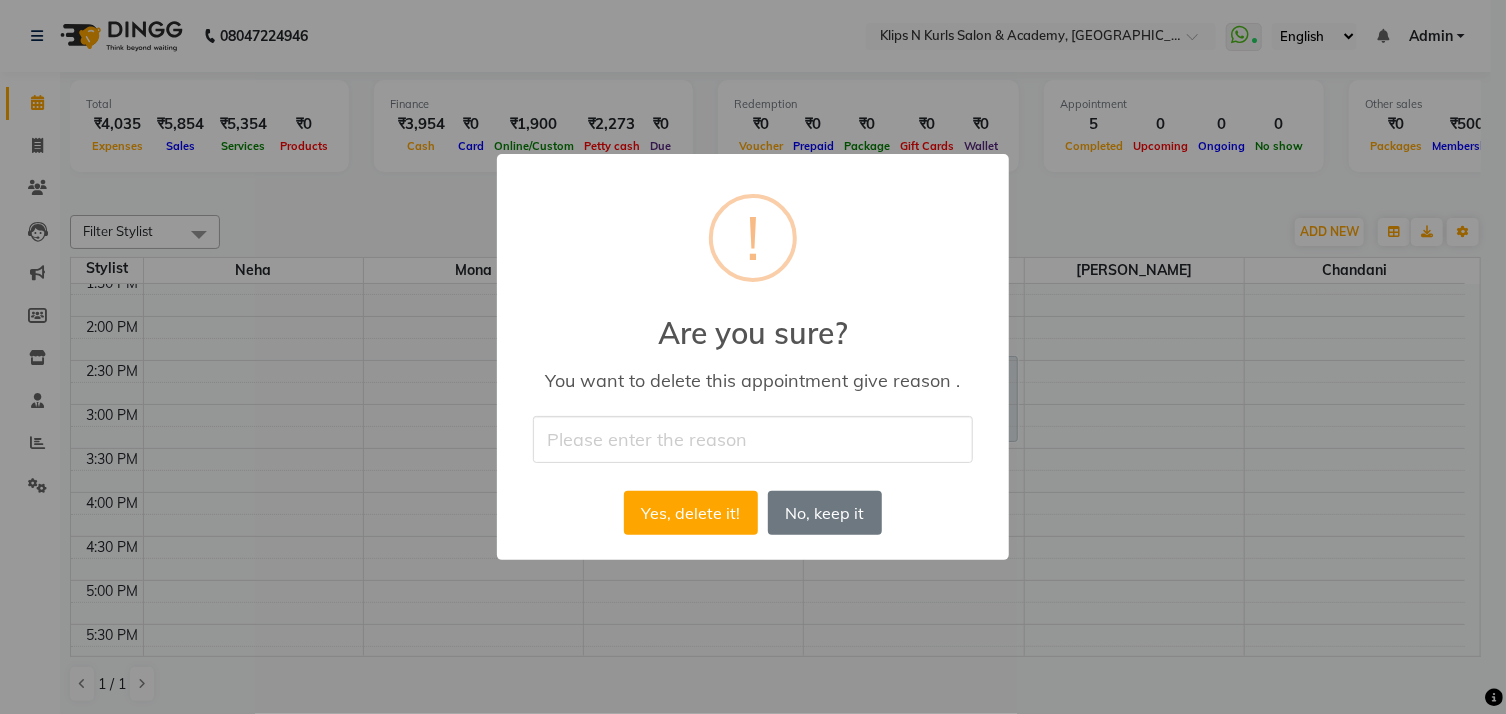 type on "delete" 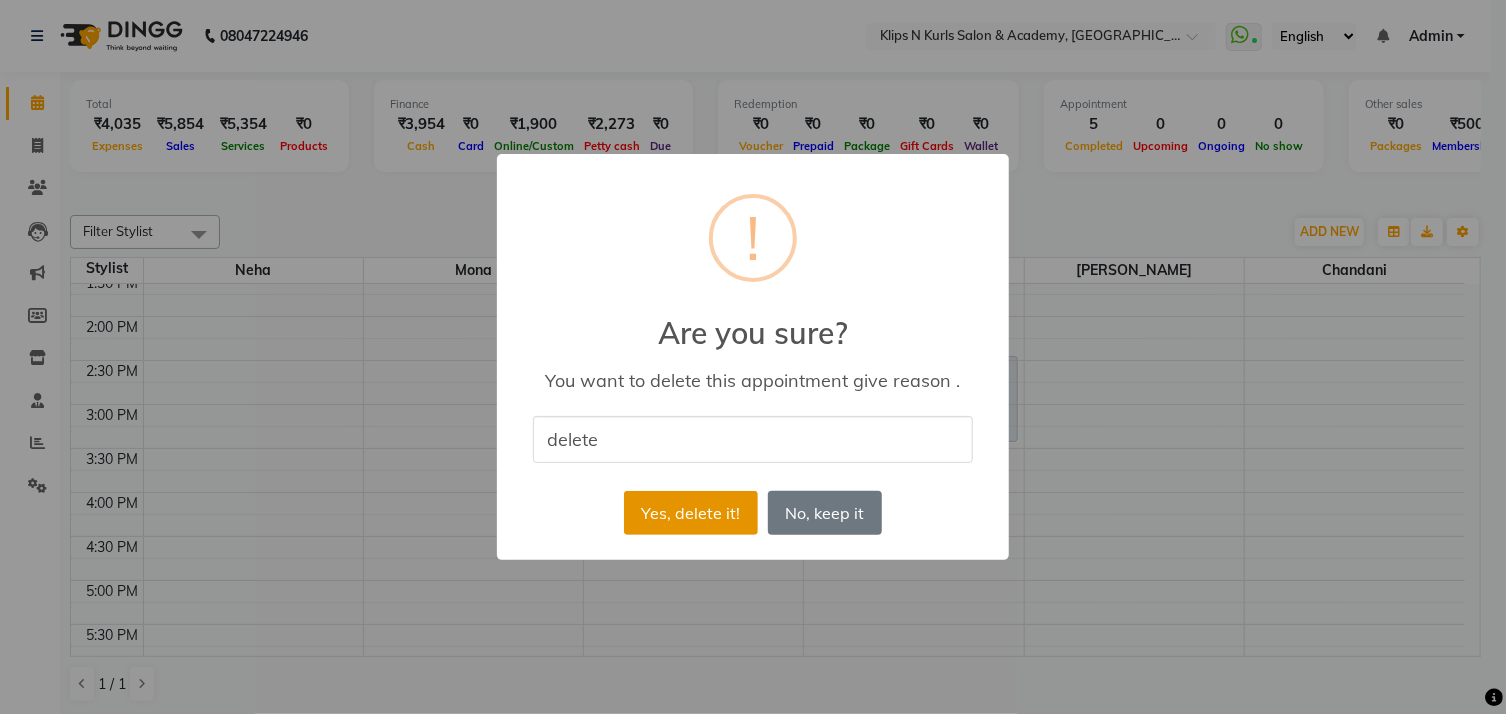 click on "Yes, delete it!" at bounding box center (691, 513) 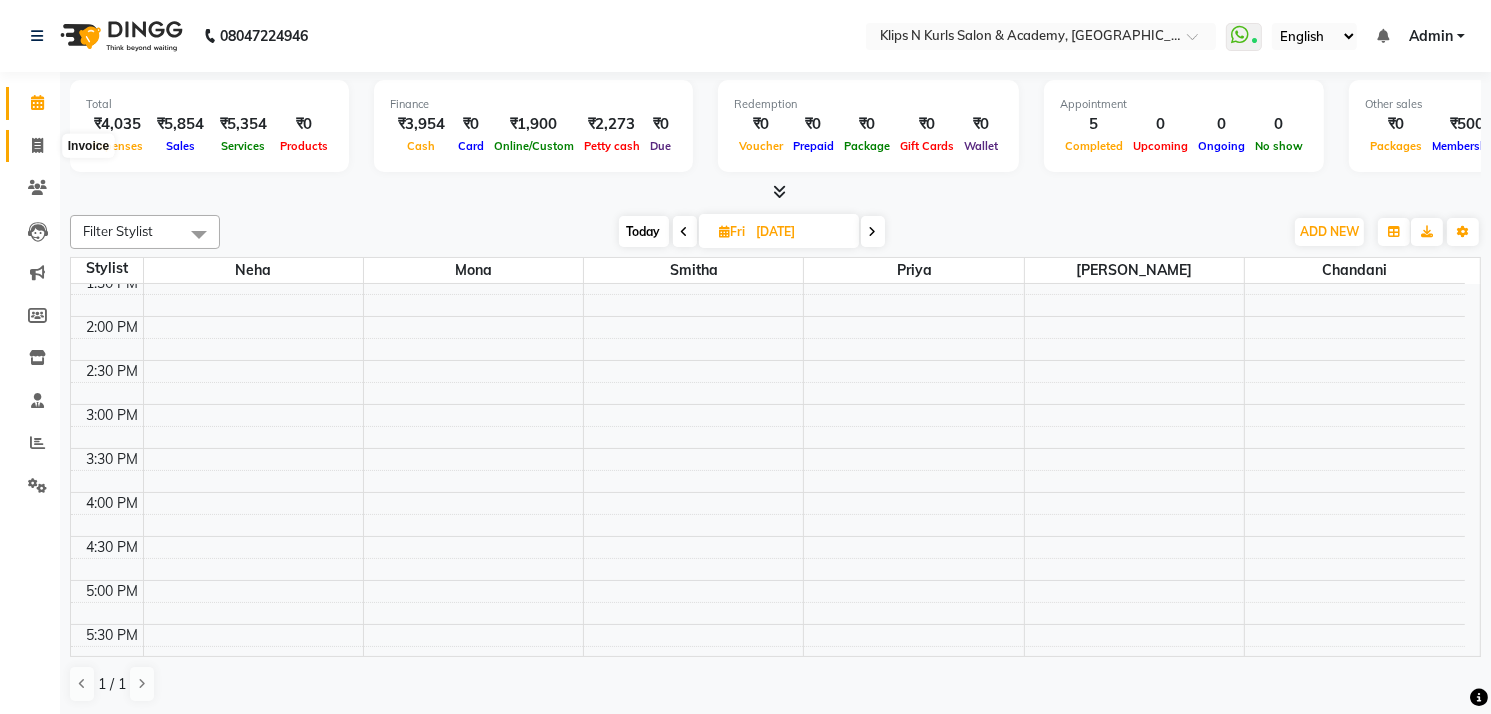 click 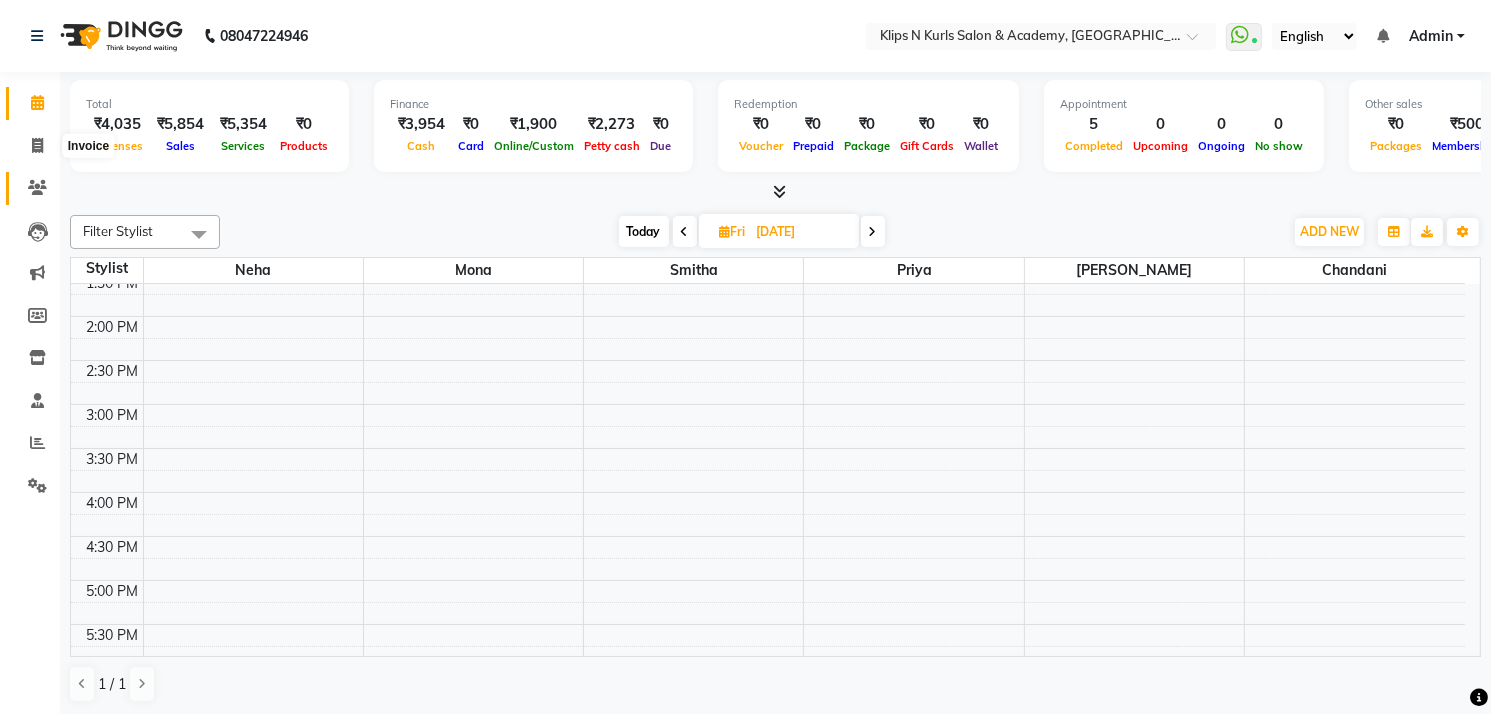 select on "124" 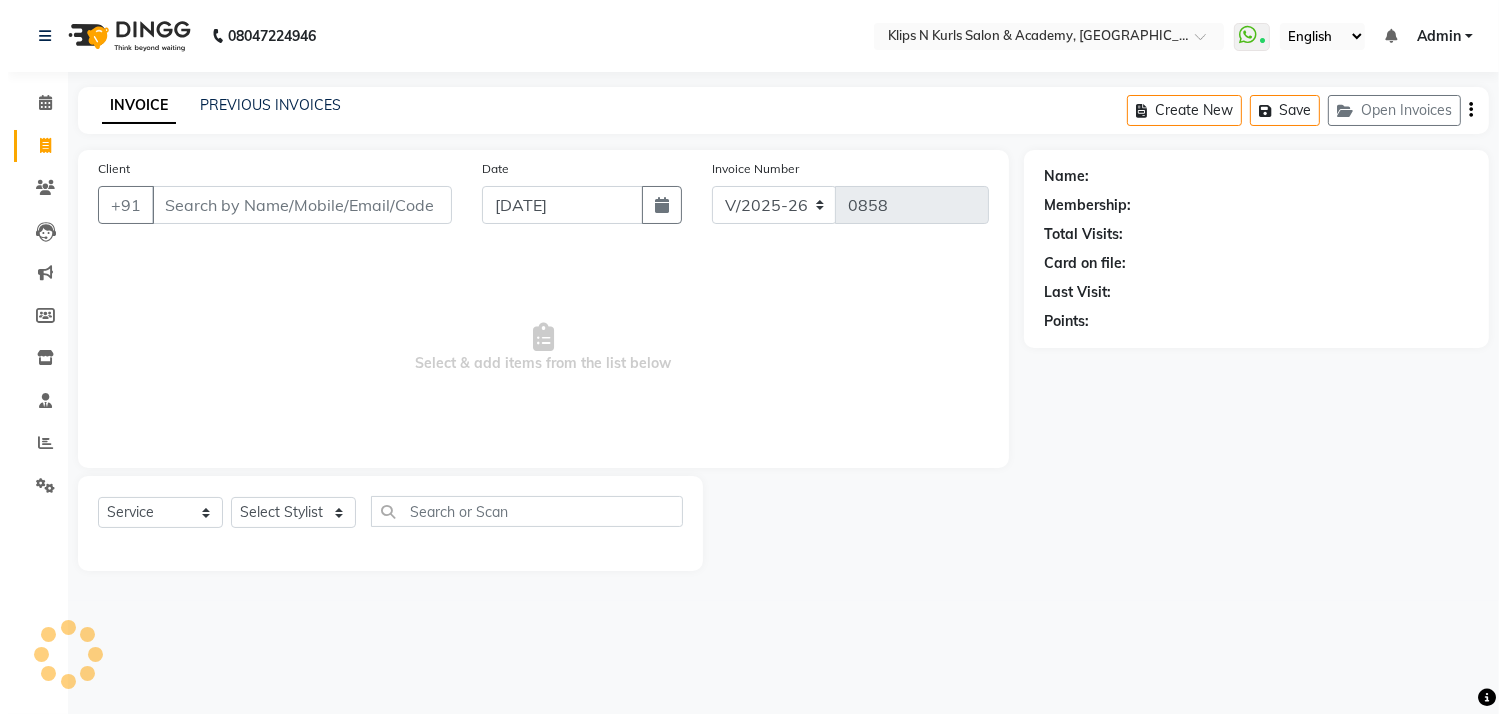 scroll, scrollTop: 0, scrollLeft: 0, axis: both 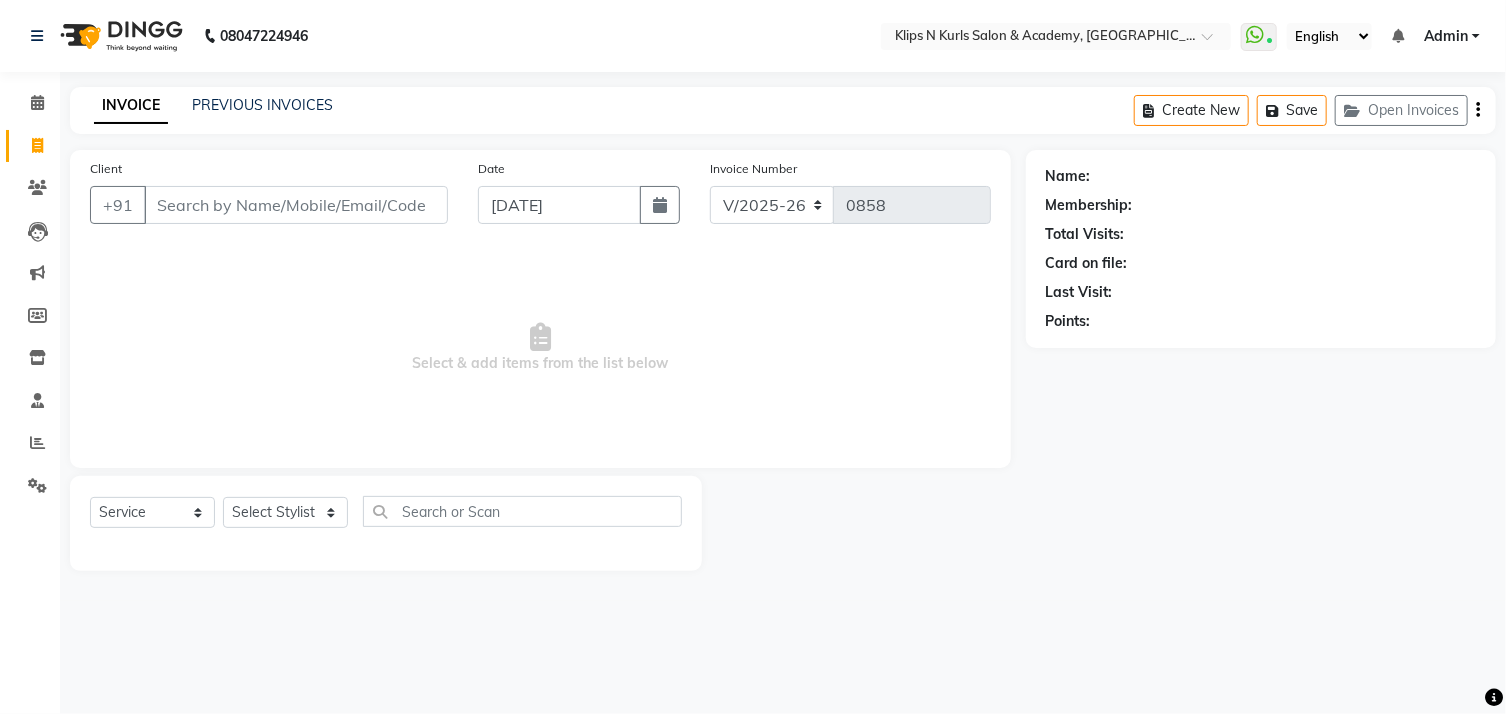 select on "3852" 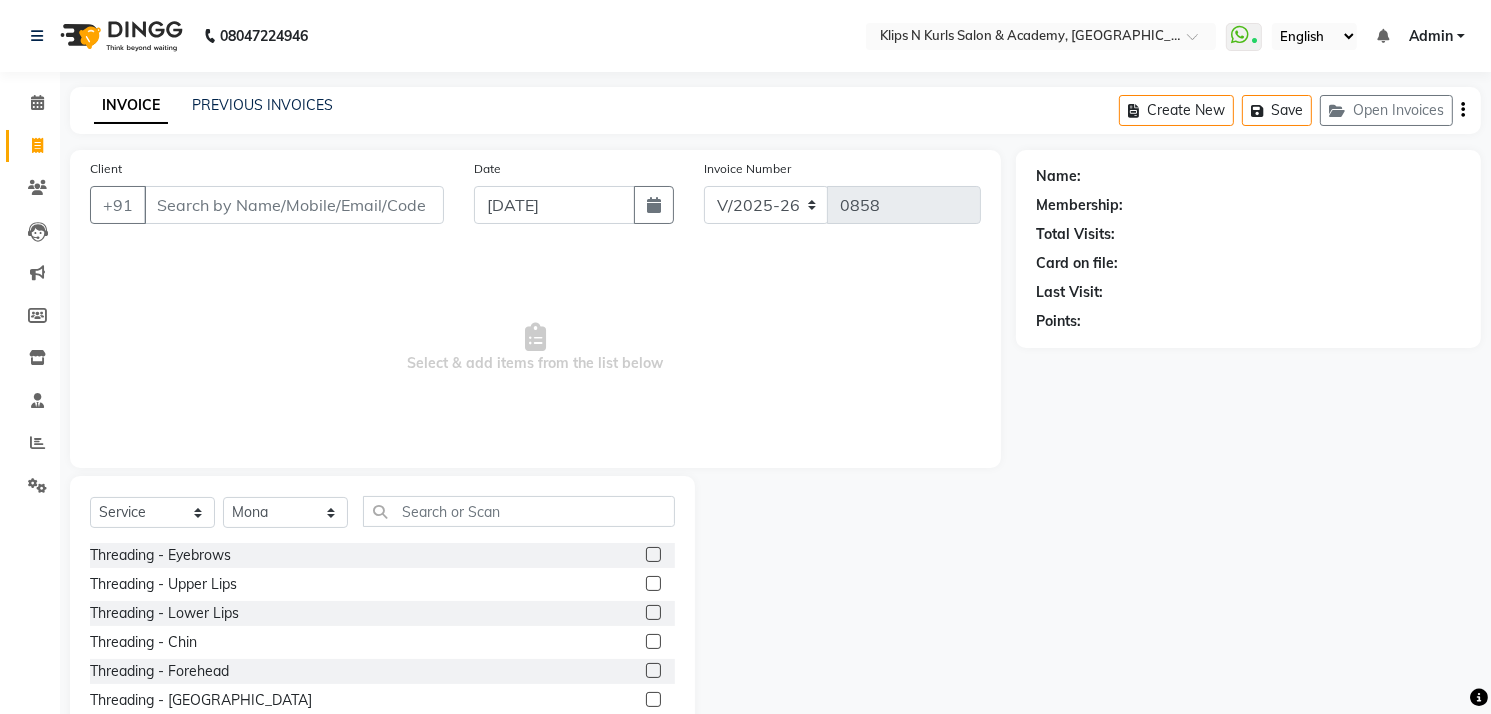 click on "Client" at bounding box center [294, 205] 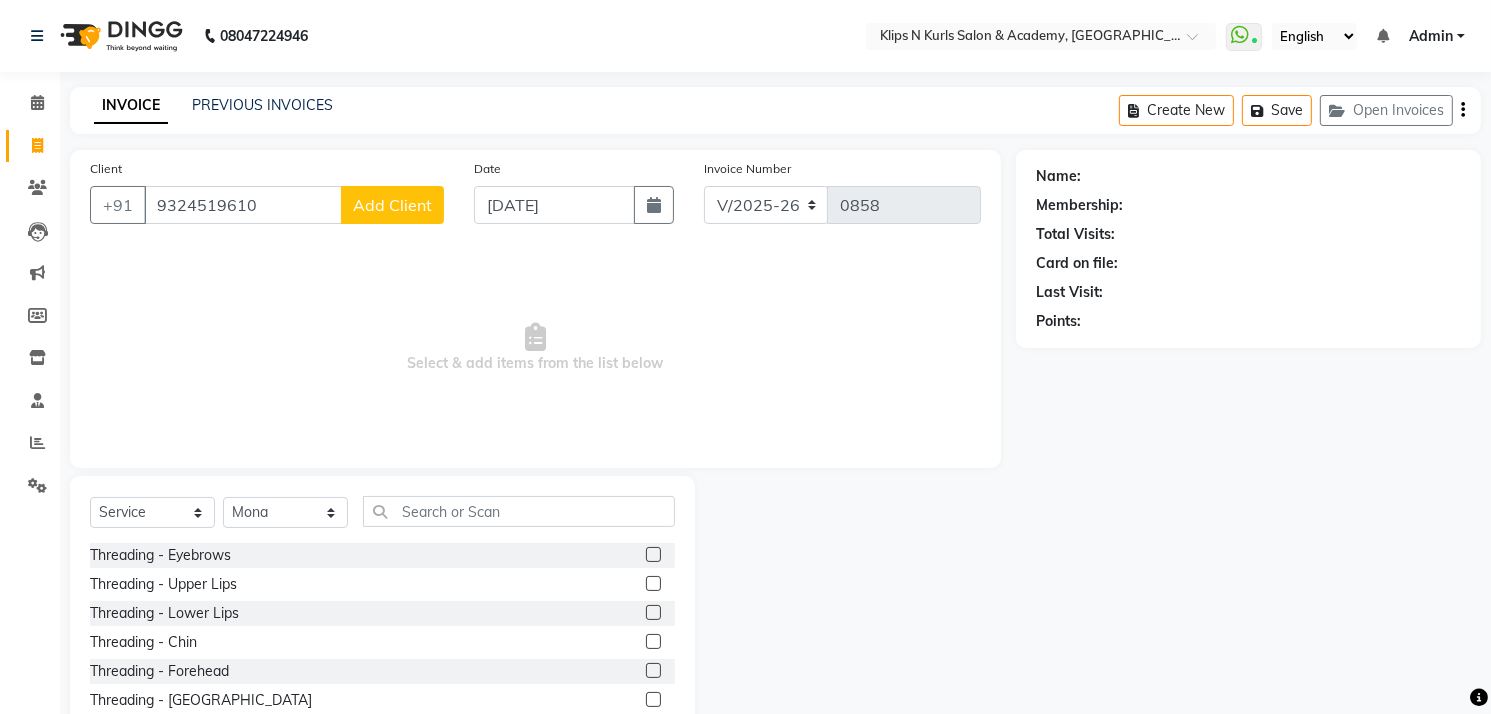 type on "9324519610" 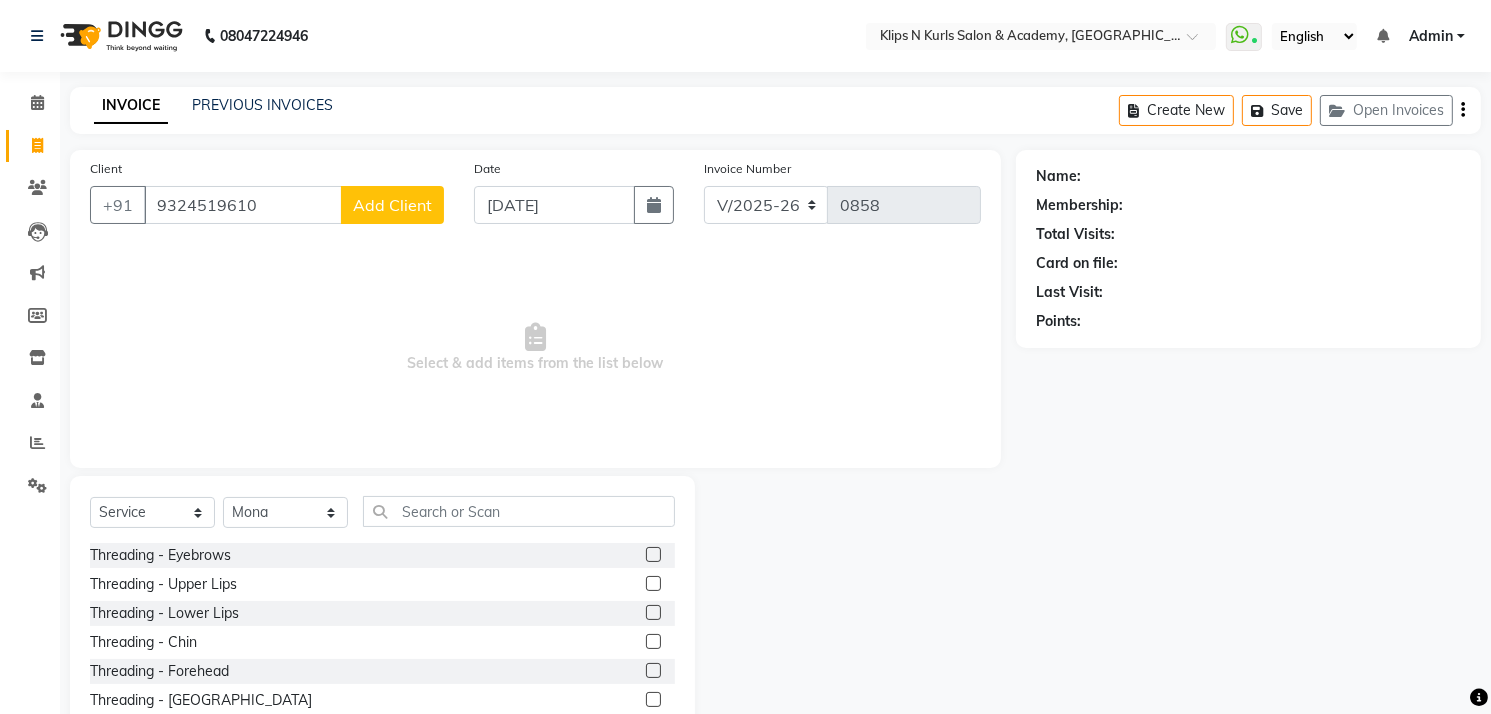select on "22" 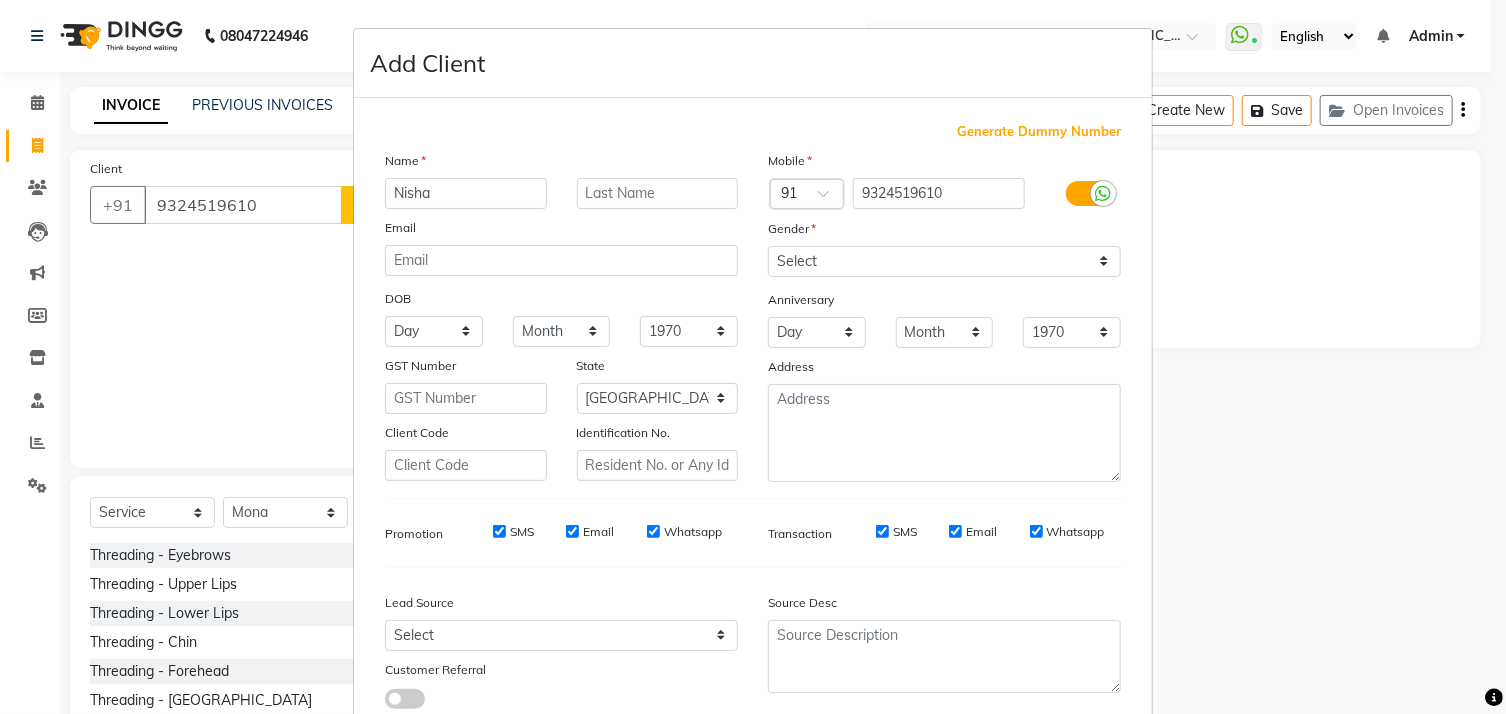 type on "Nisha" 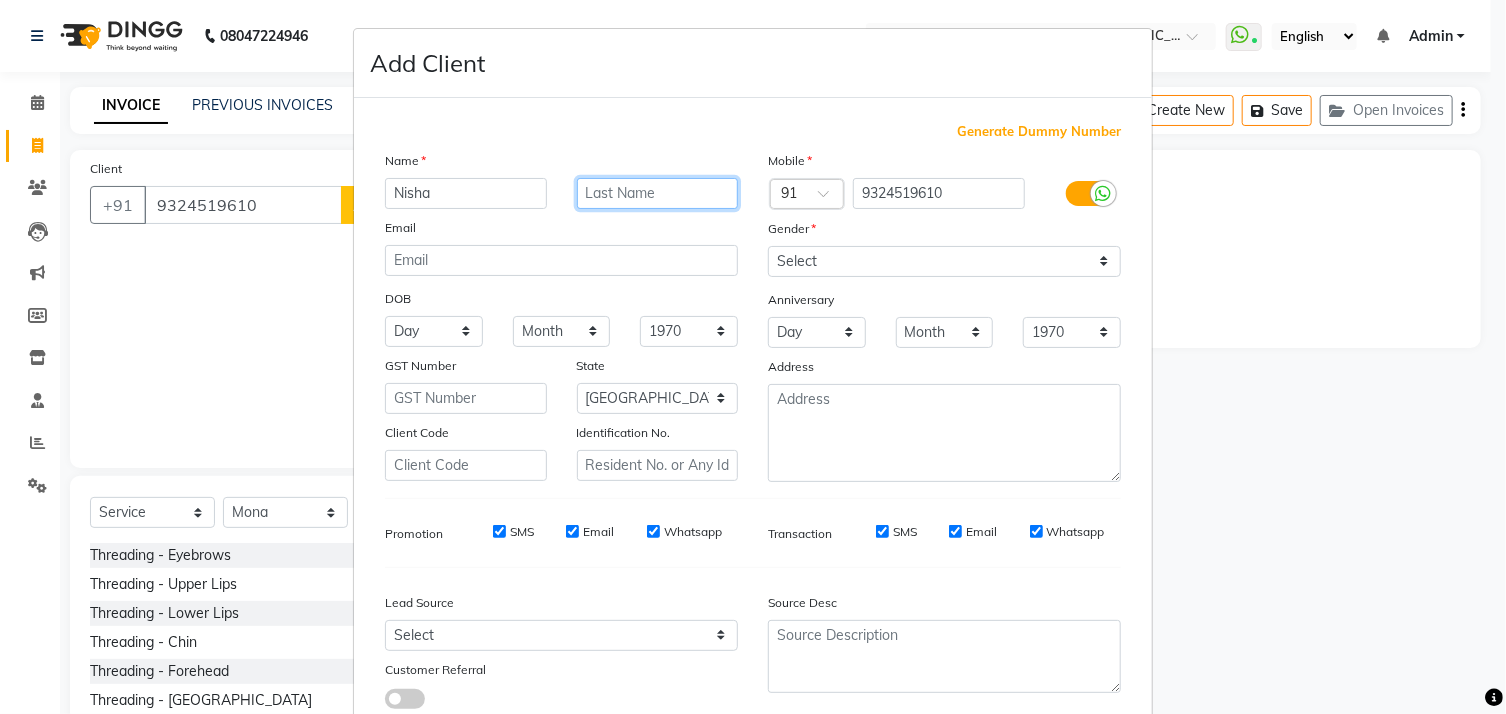 click at bounding box center (658, 193) 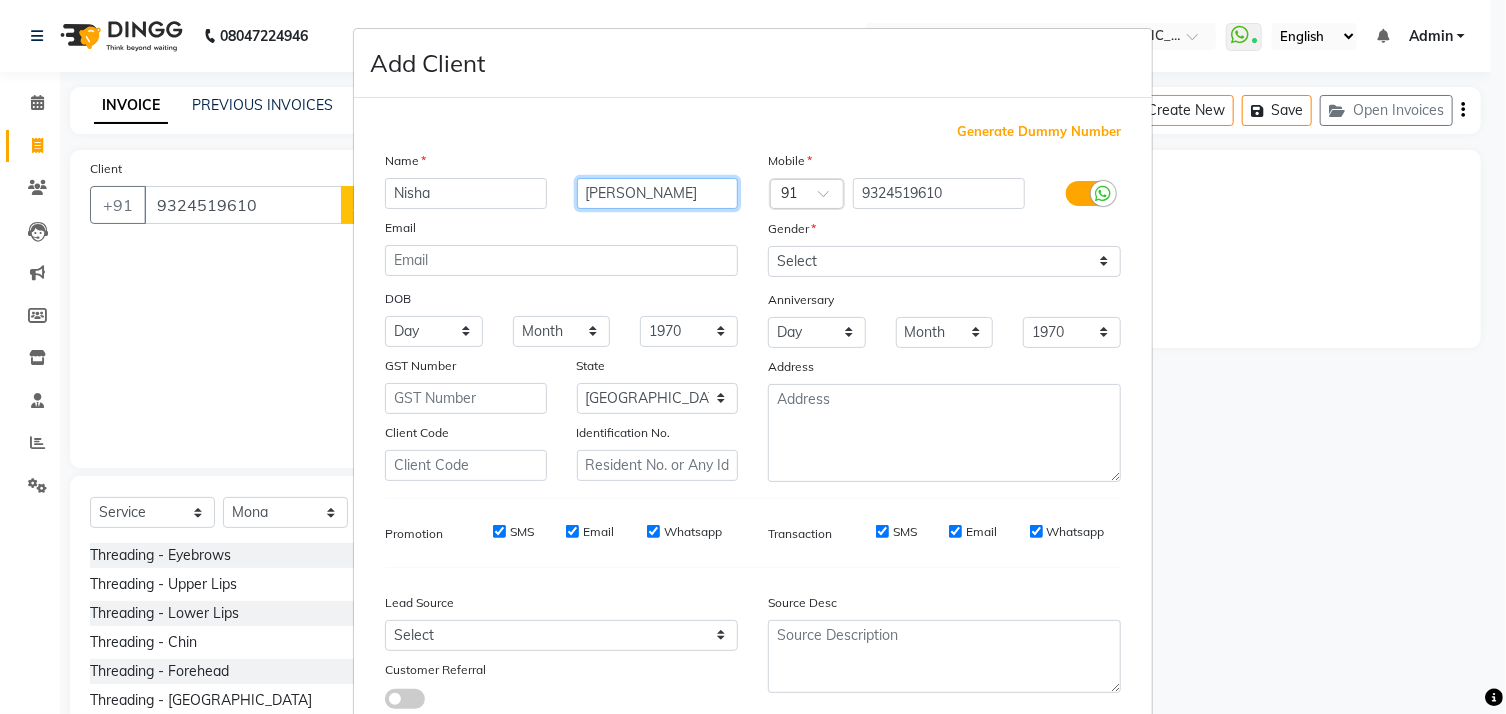 type on "[PERSON_NAME]" 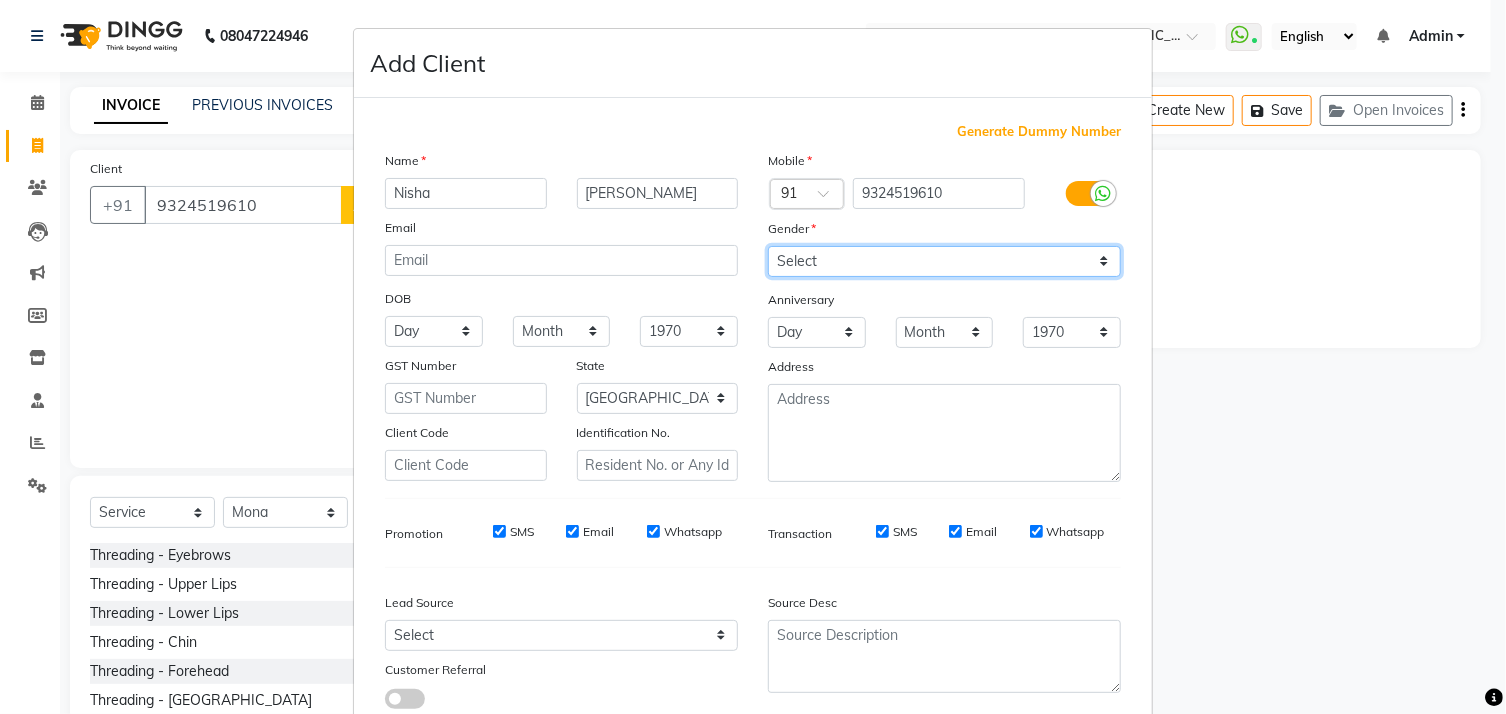 click on "Select [DEMOGRAPHIC_DATA] [DEMOGRAPHIC_DATA] Other Prefer Not To Say" at bounding box center [944, 261] 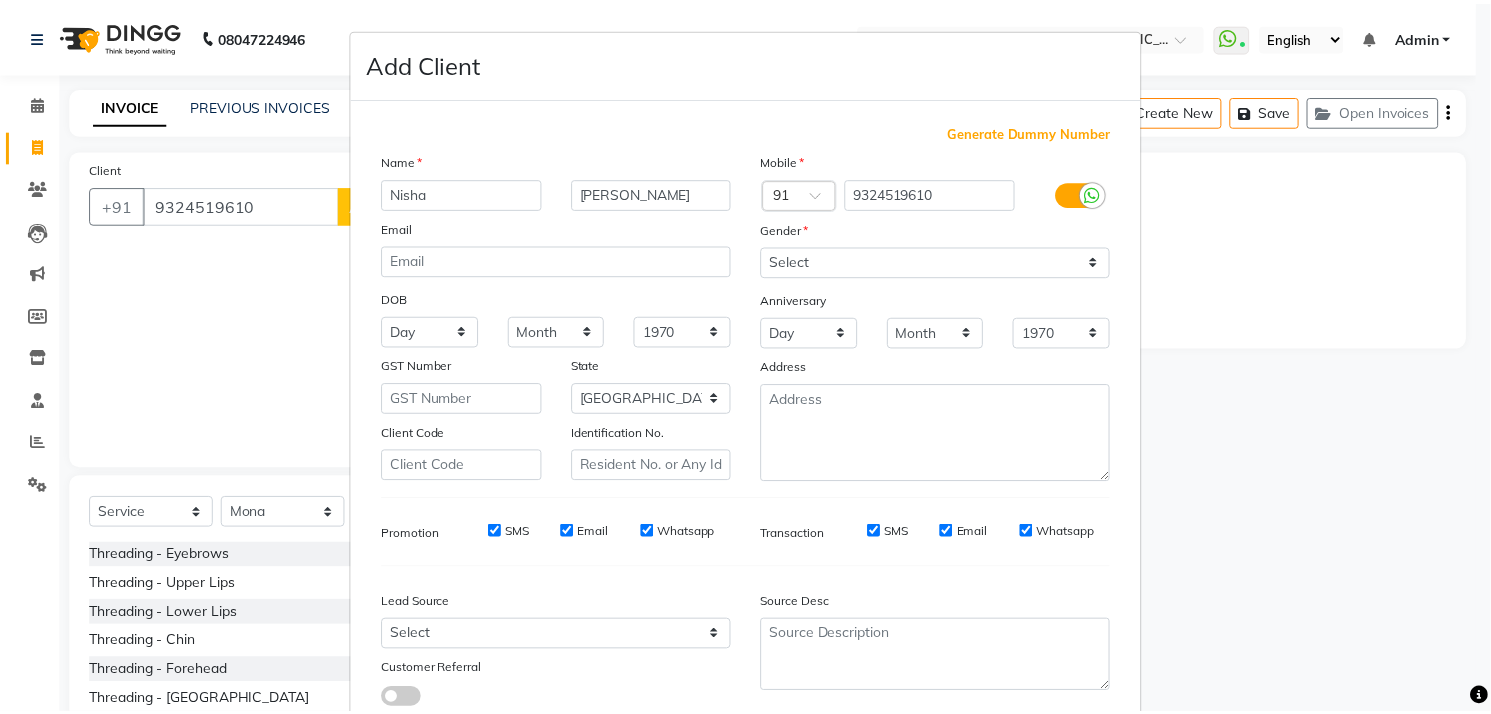 scroll, scrollTop: 142, scrollLeft: 0, axis: vertical 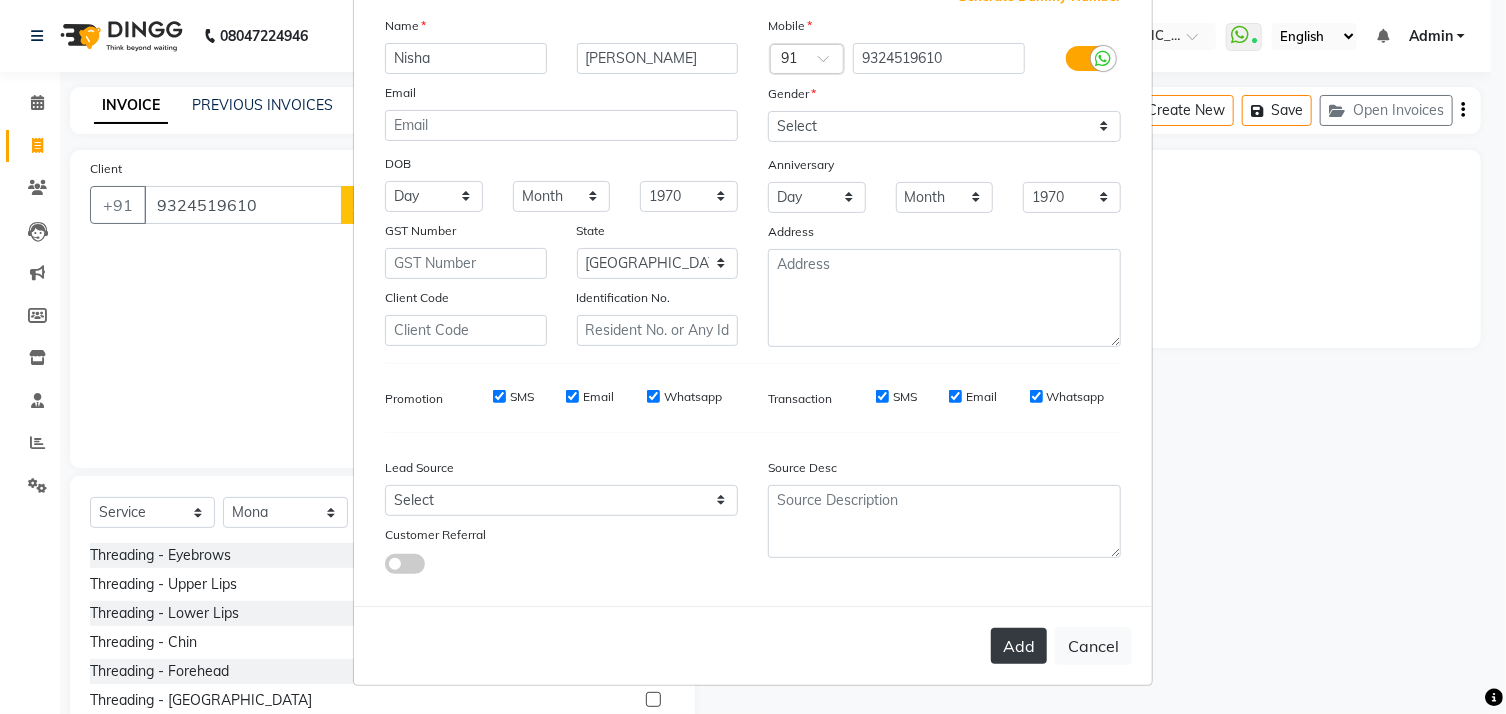 click on "Add" at bounding box center (1019, 646) 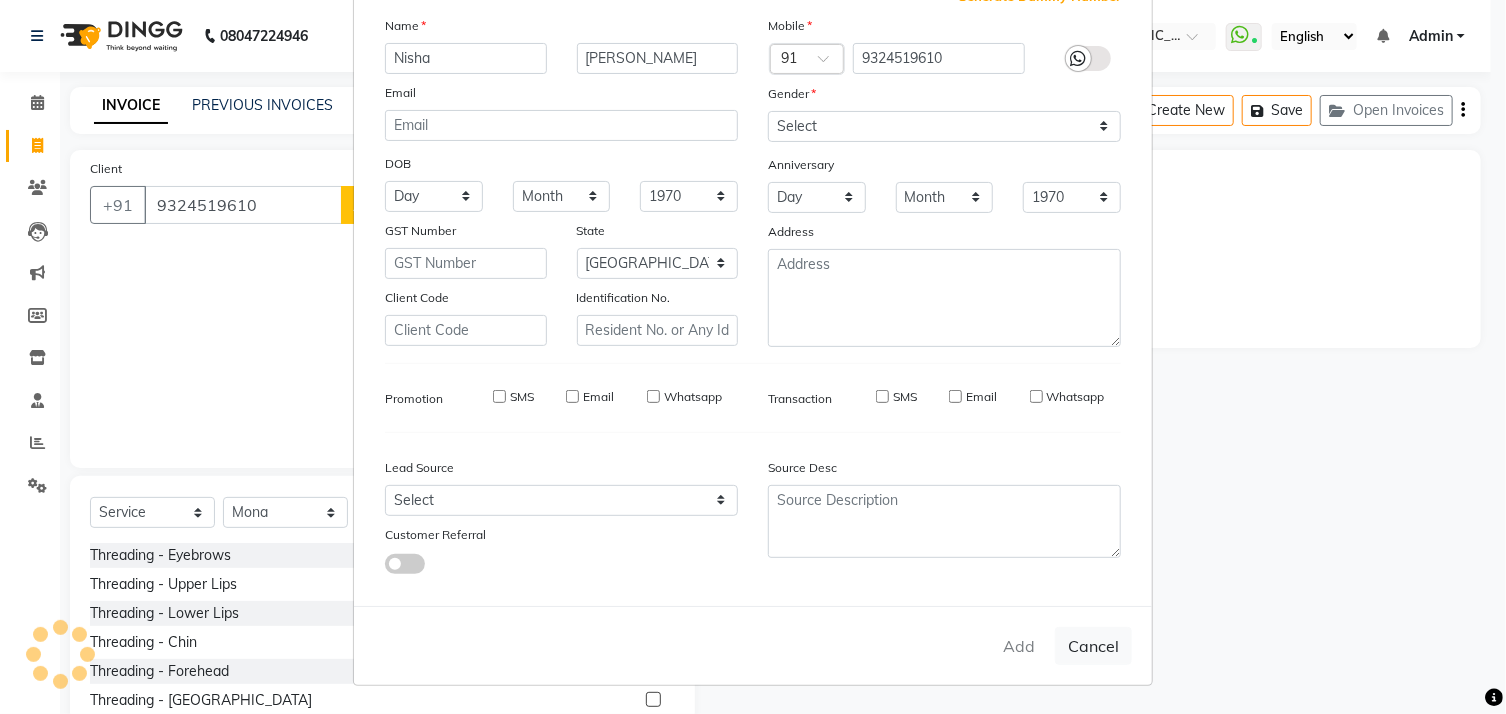 type 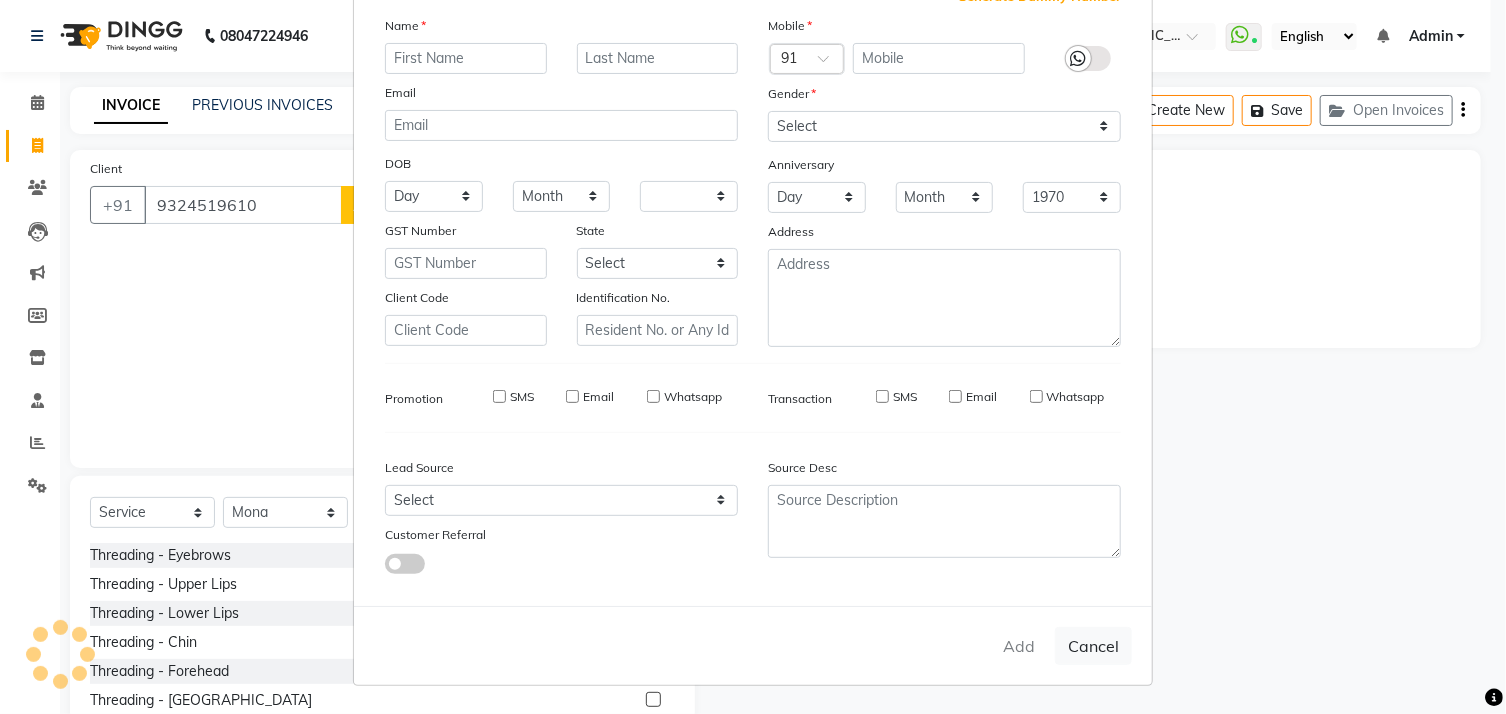 select 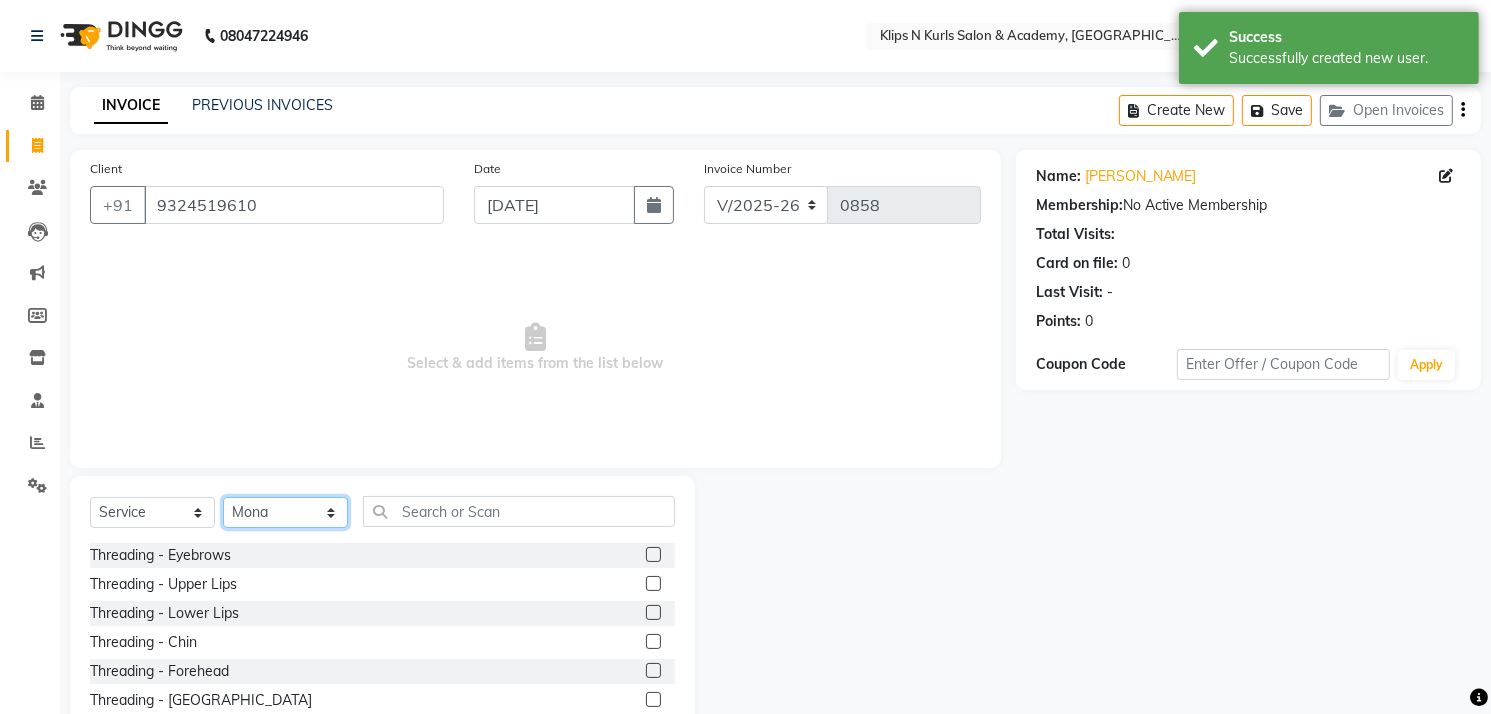 click on "Select Stylist Chandani Front Desk [PERSON_NAME]  [PERSON_NAME] Neha [PERSON_NAME]" 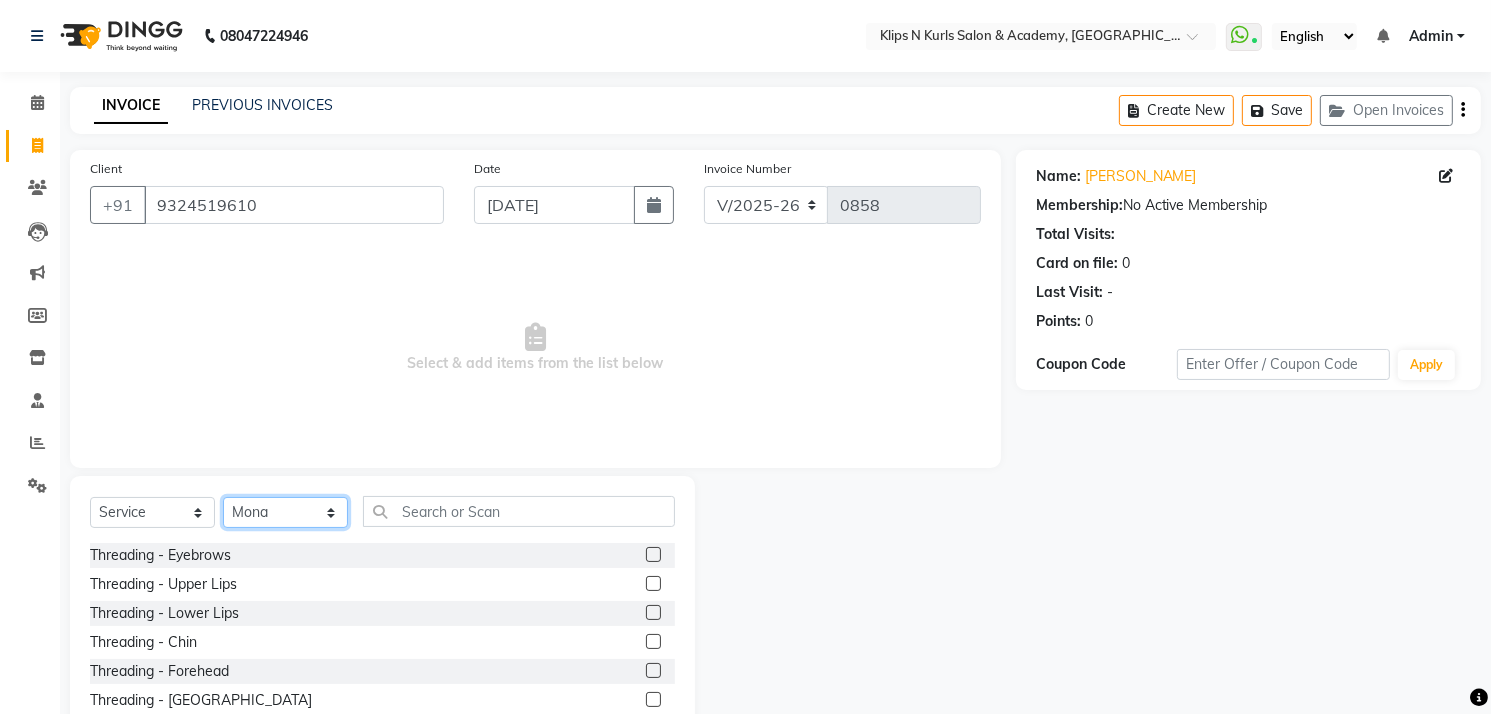 click on "Select Stylist Chandani Front Desk [PERSON_NAME]  [PERSON_NAME] Neha [PERSON_NAME]" 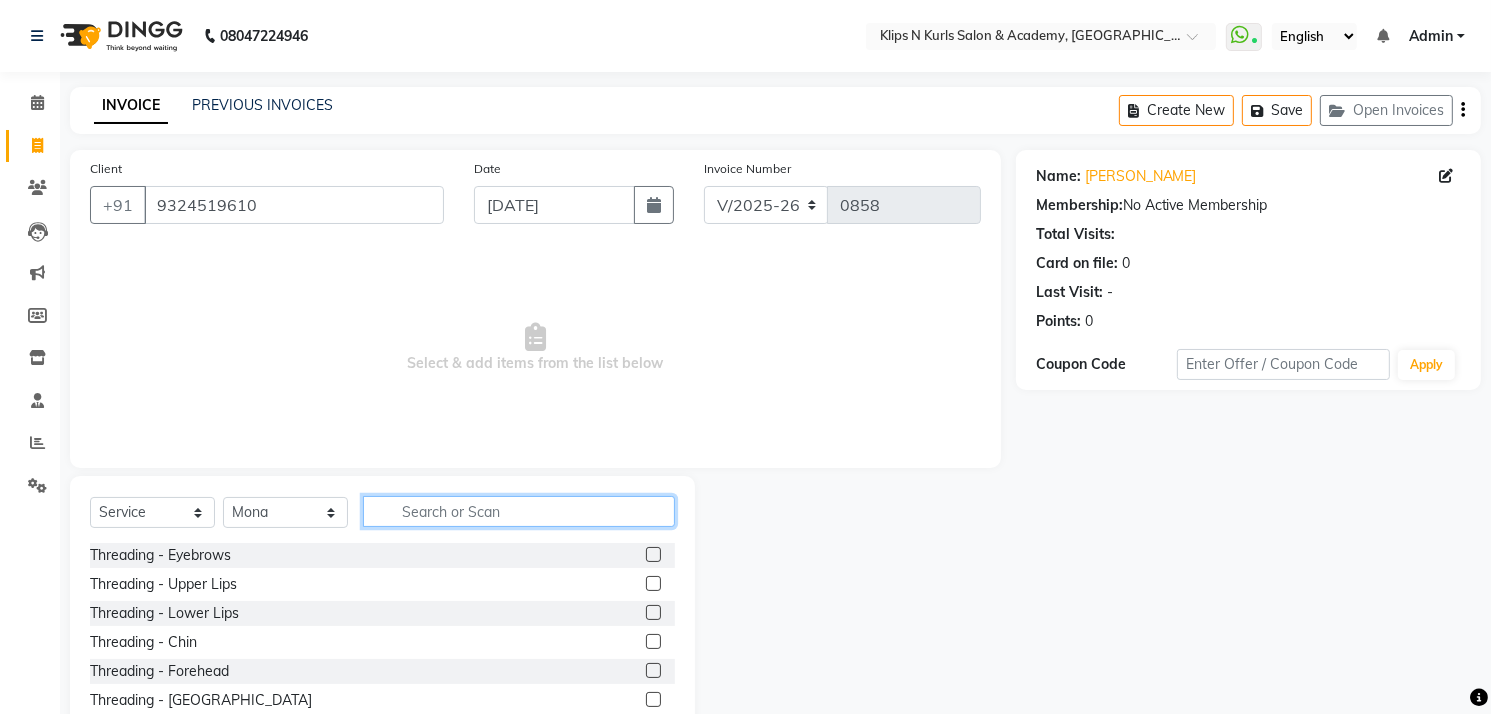 click 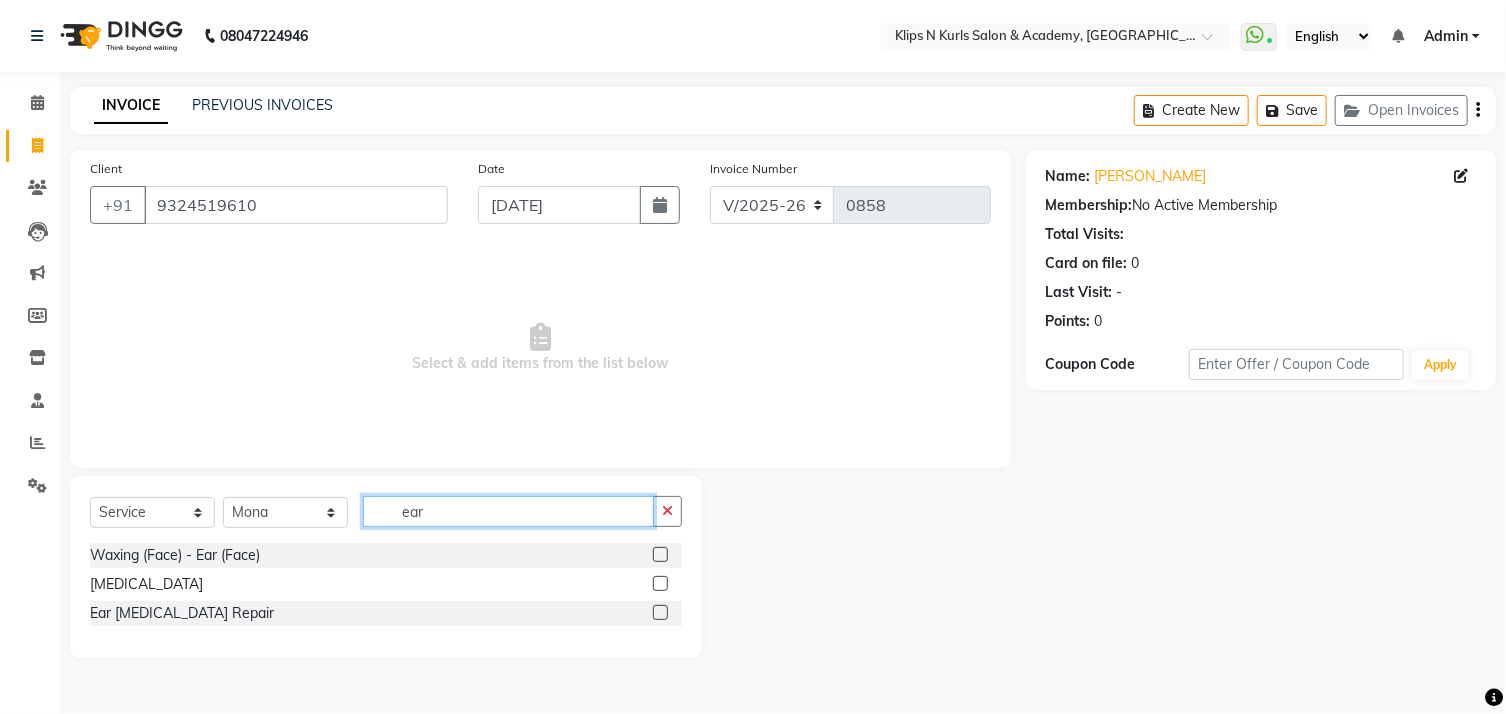 type on "ear" 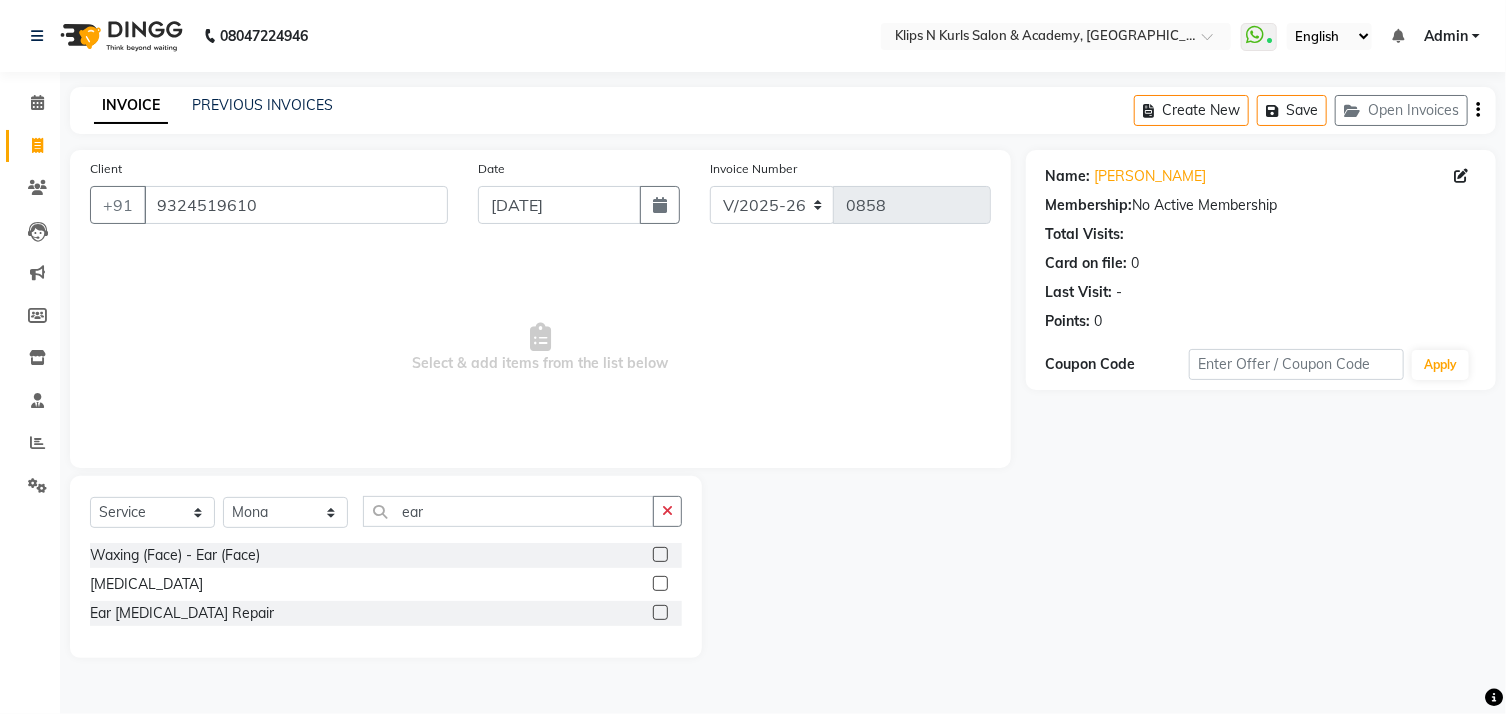 click 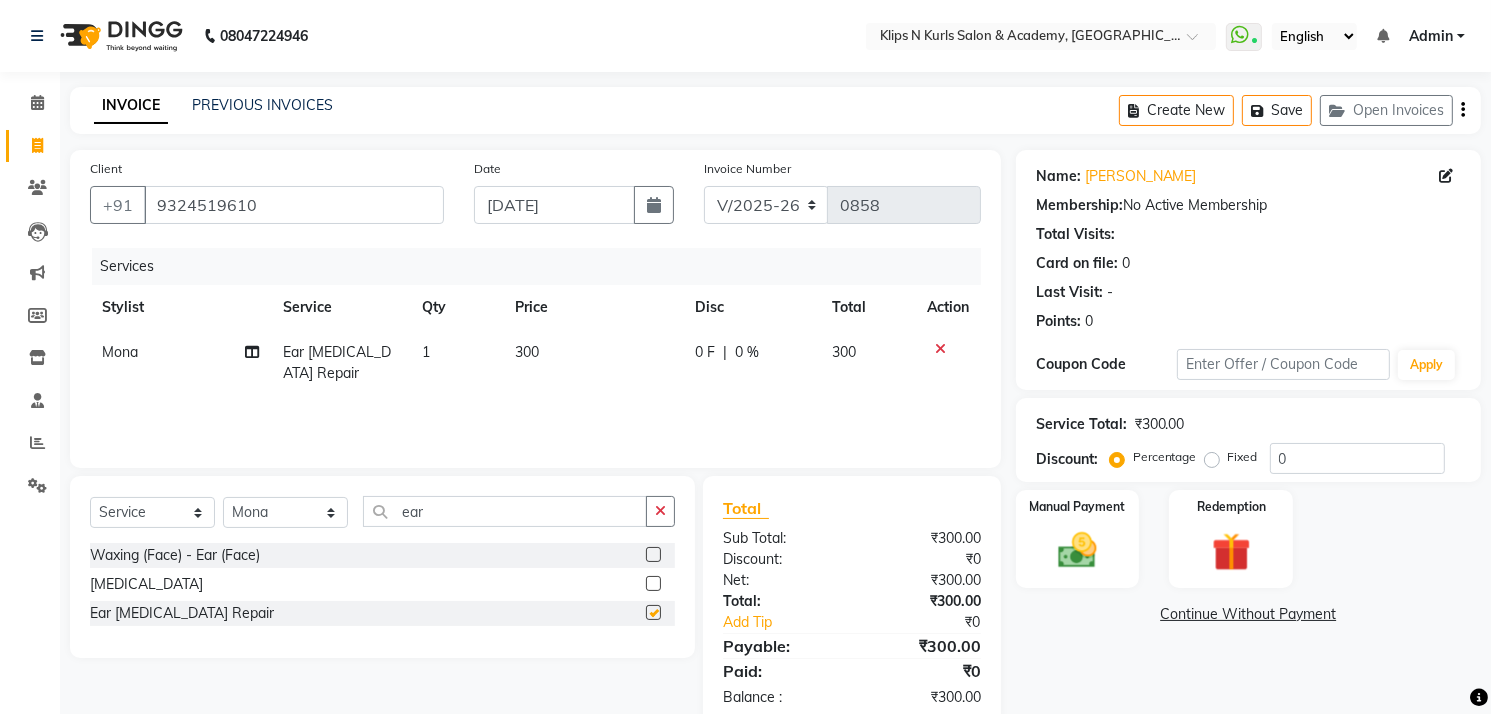 checkbox on "false" 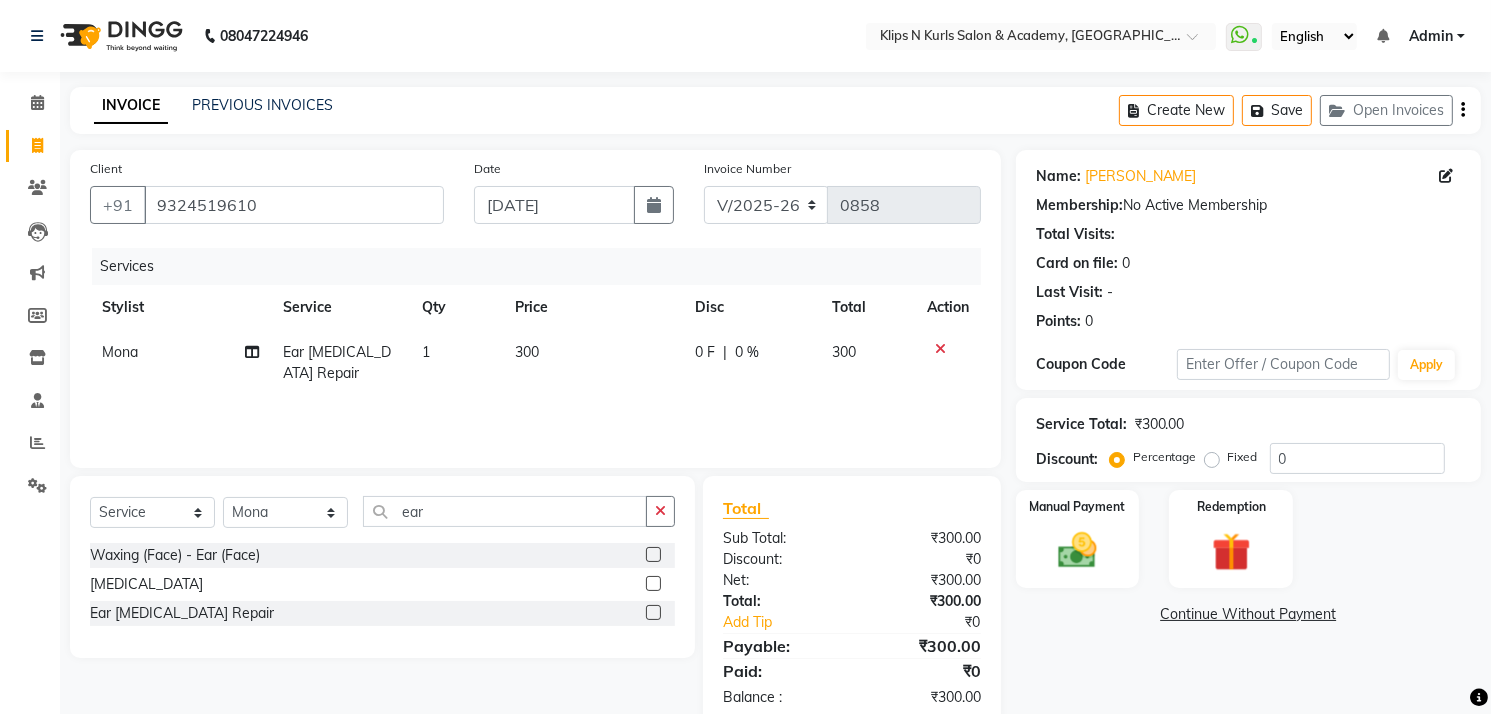 click 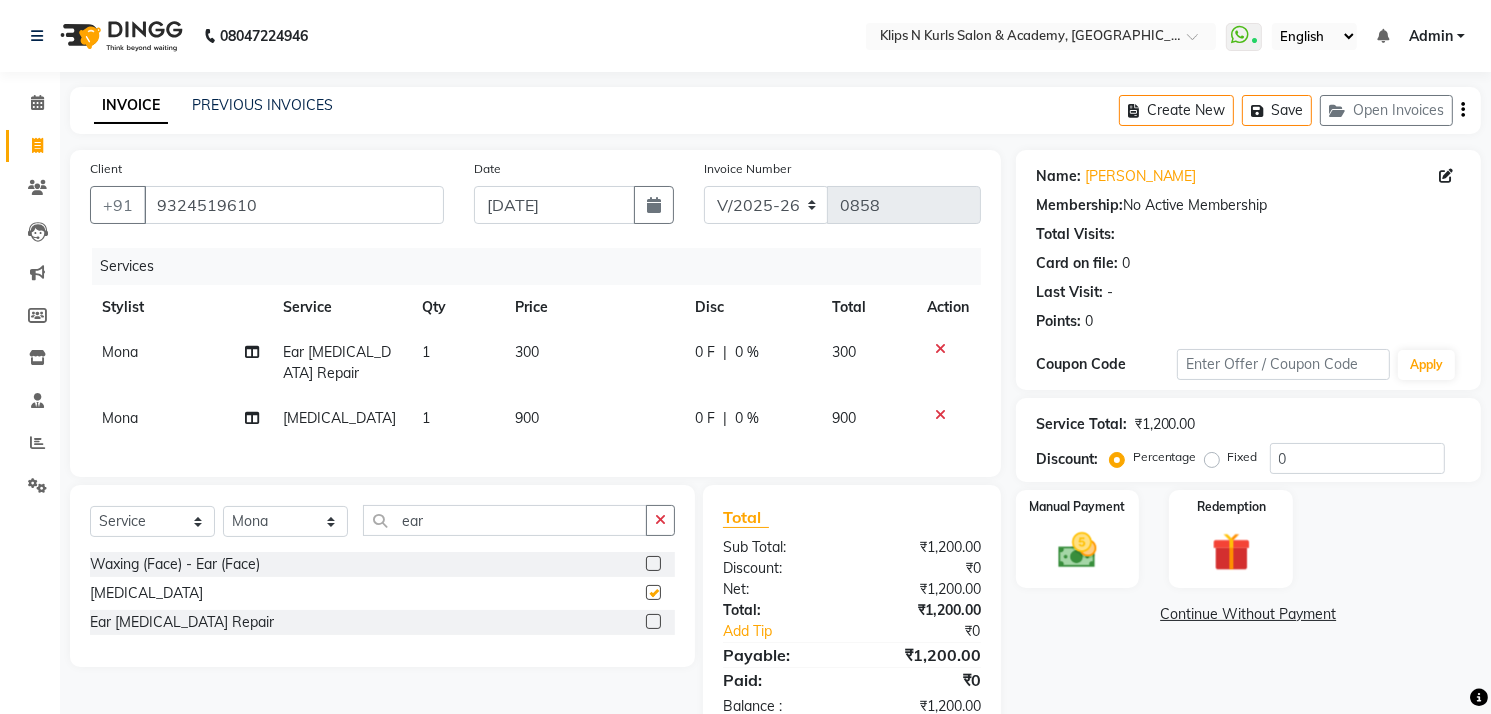 checkbox on "false" 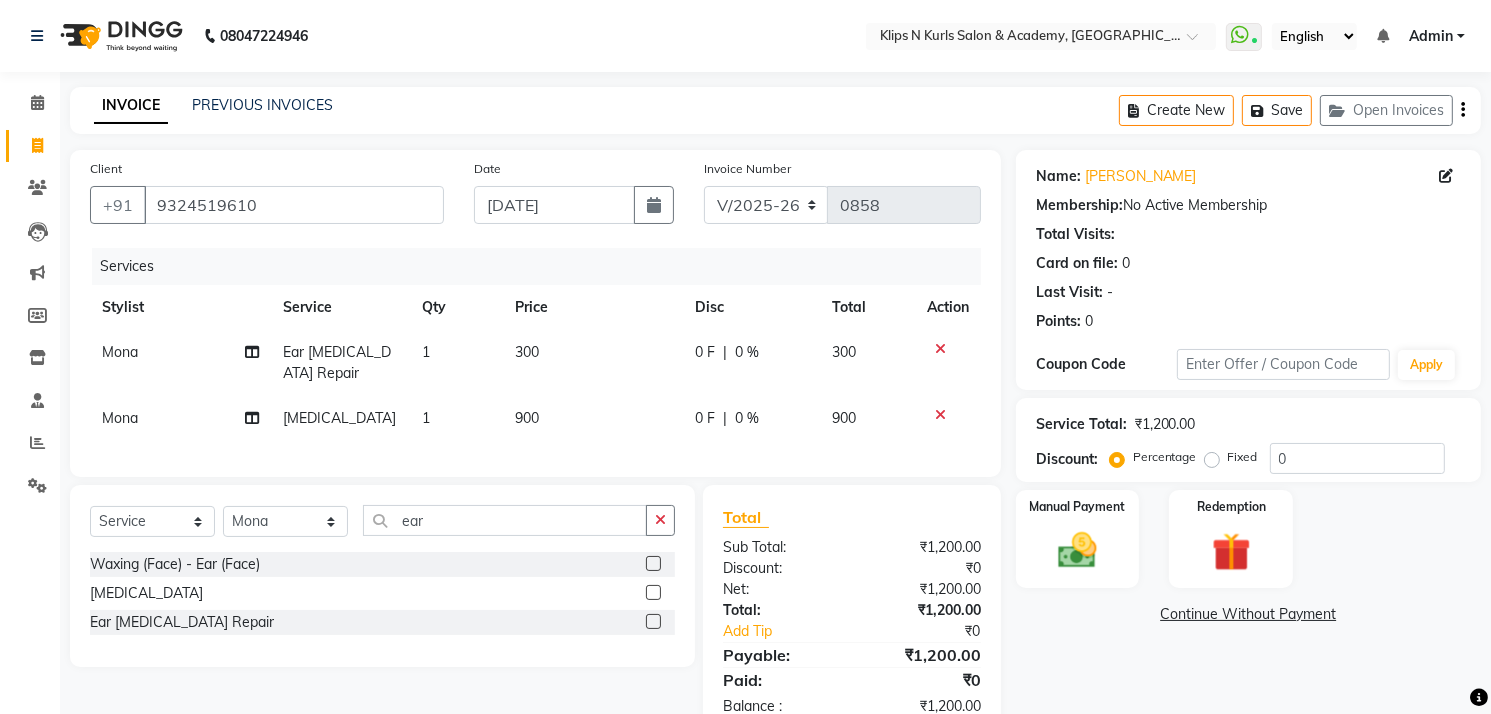 click on "900" 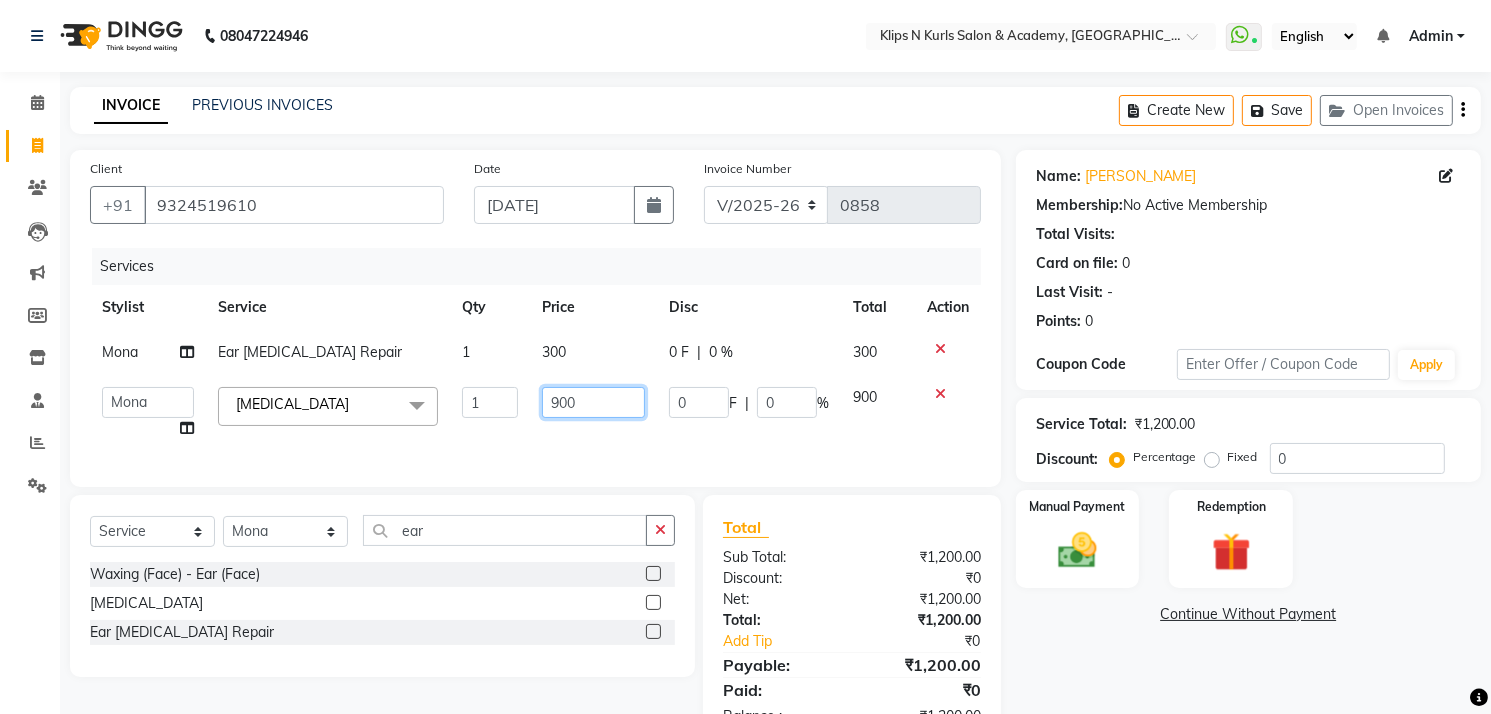 click on "900" 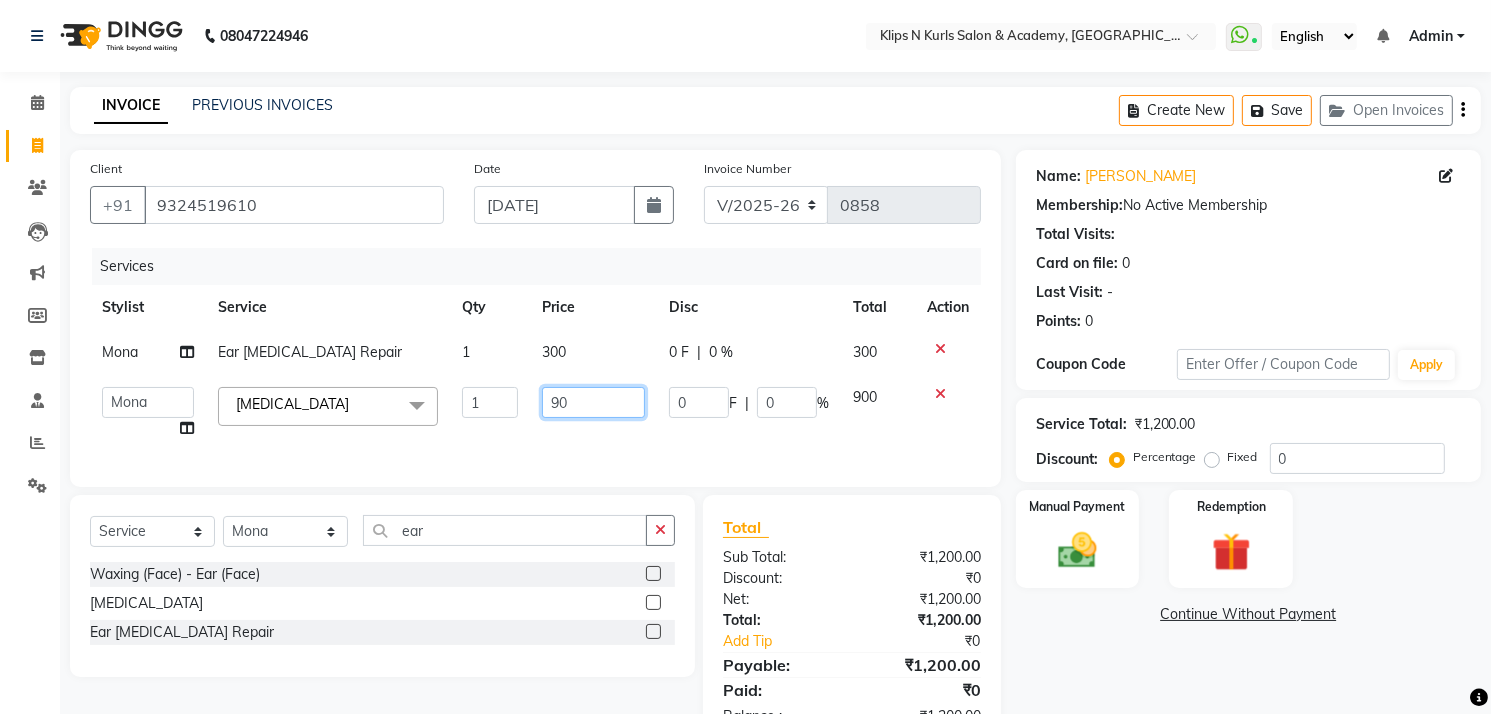 type on "9" 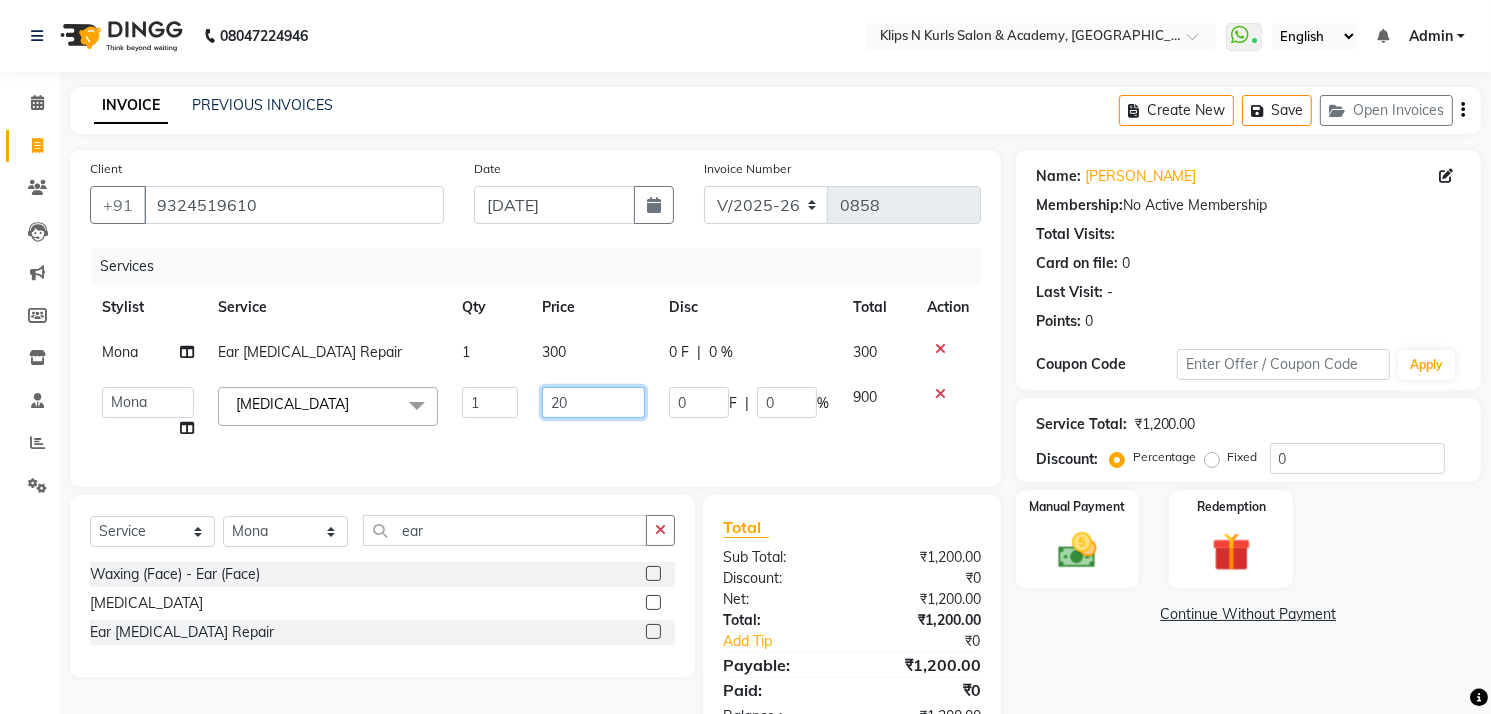 type on "200" 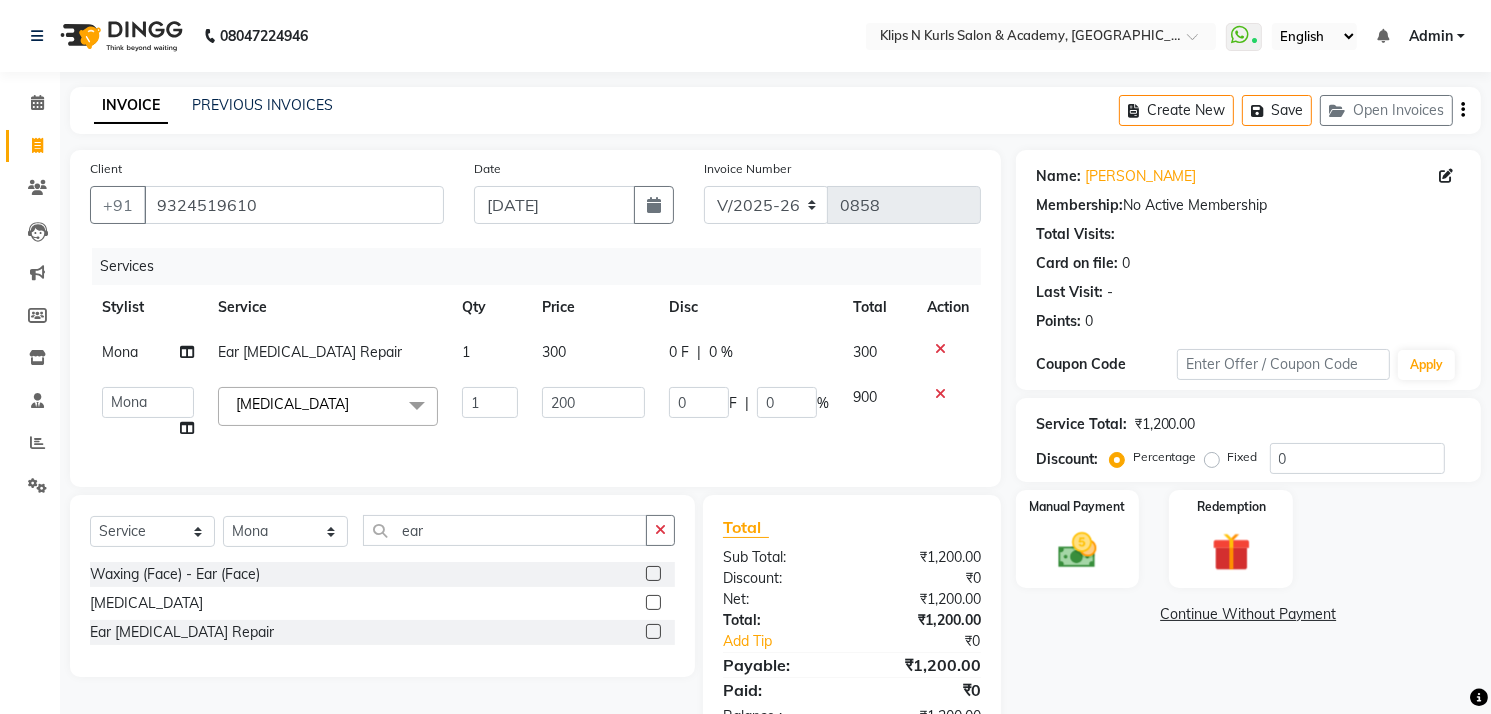 click on "Name: [PERSON_NAME] Membership:  No Active Membership  Total Visits:   Card on file:  0 Last Visit:   - Points:   0  Coupon Code Apply Service Total:  ₹1,200.00  Discount:  Percentage   Fixed  0 Manual Payment Redemption  Continue Without Payment" 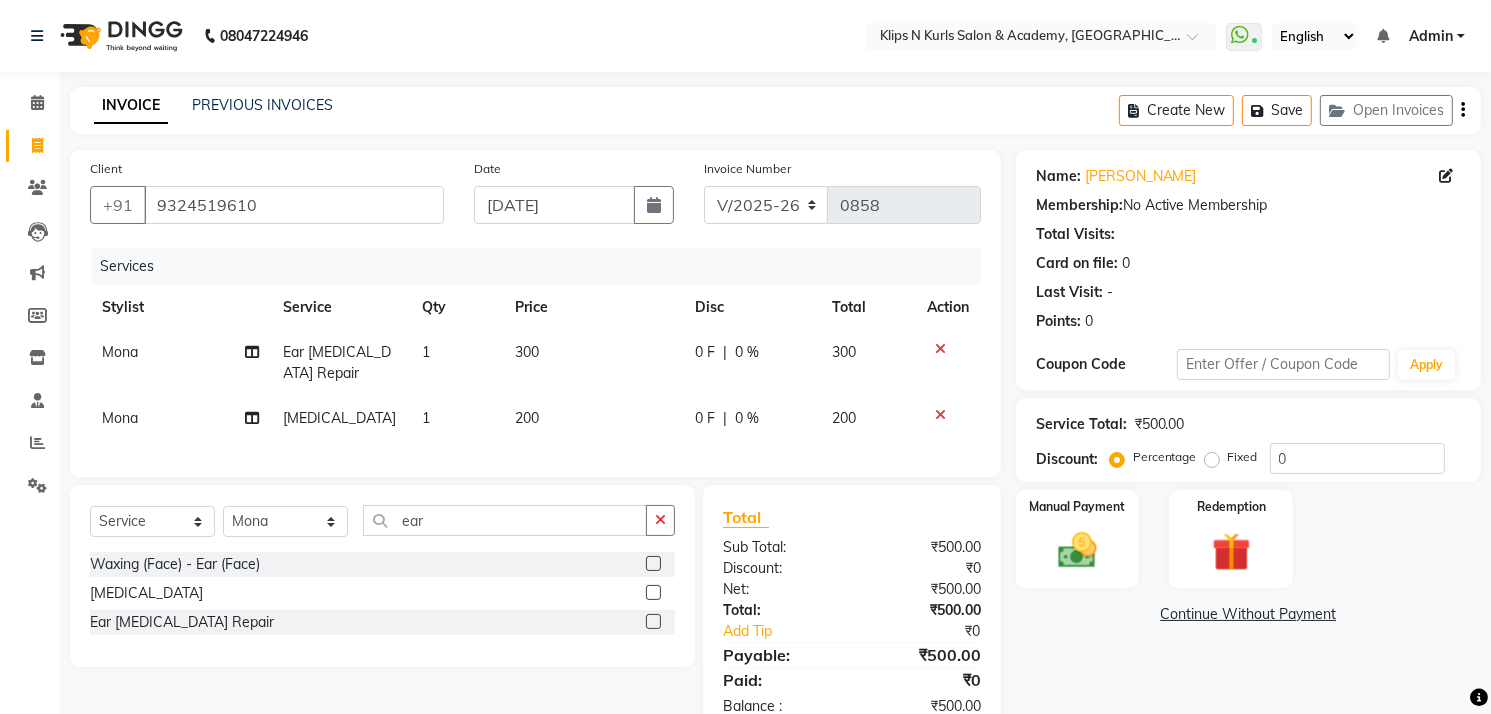 click 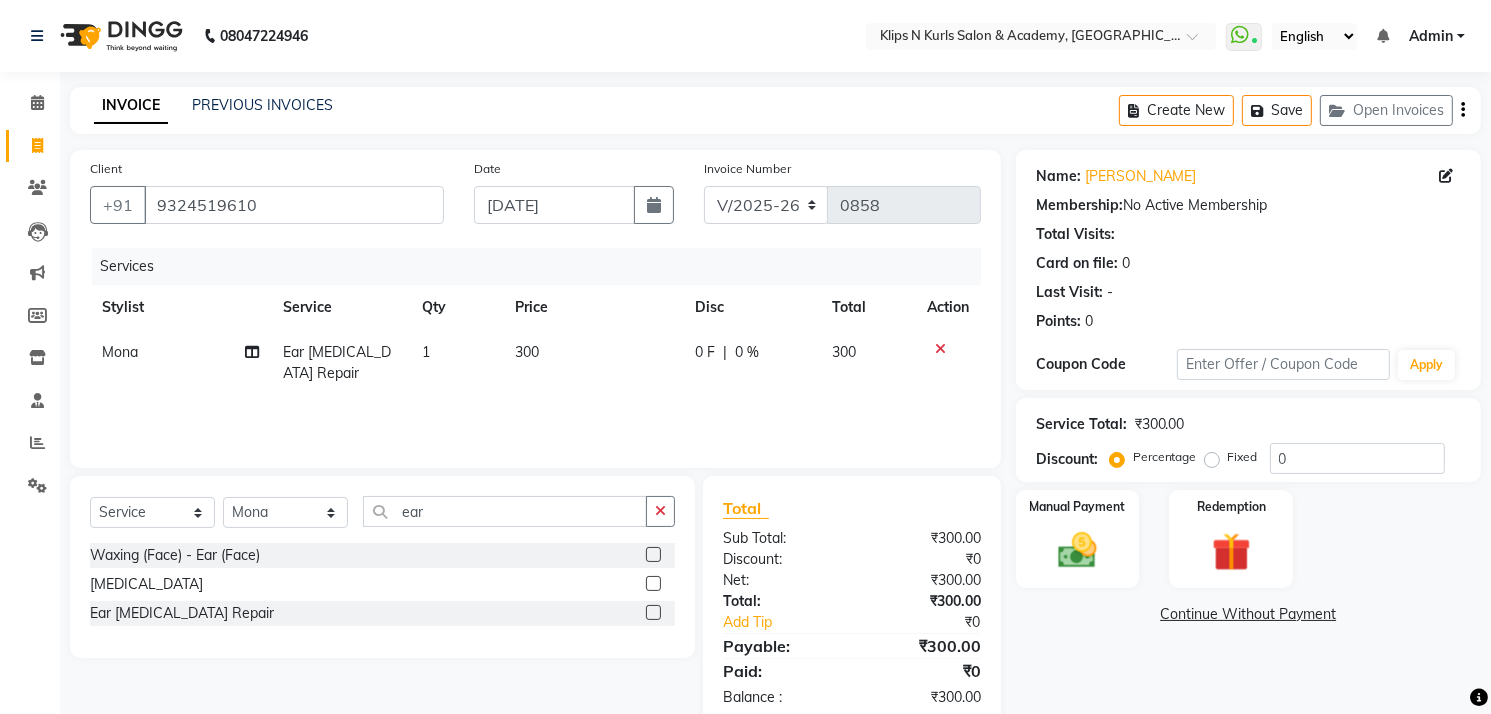 click on "1" 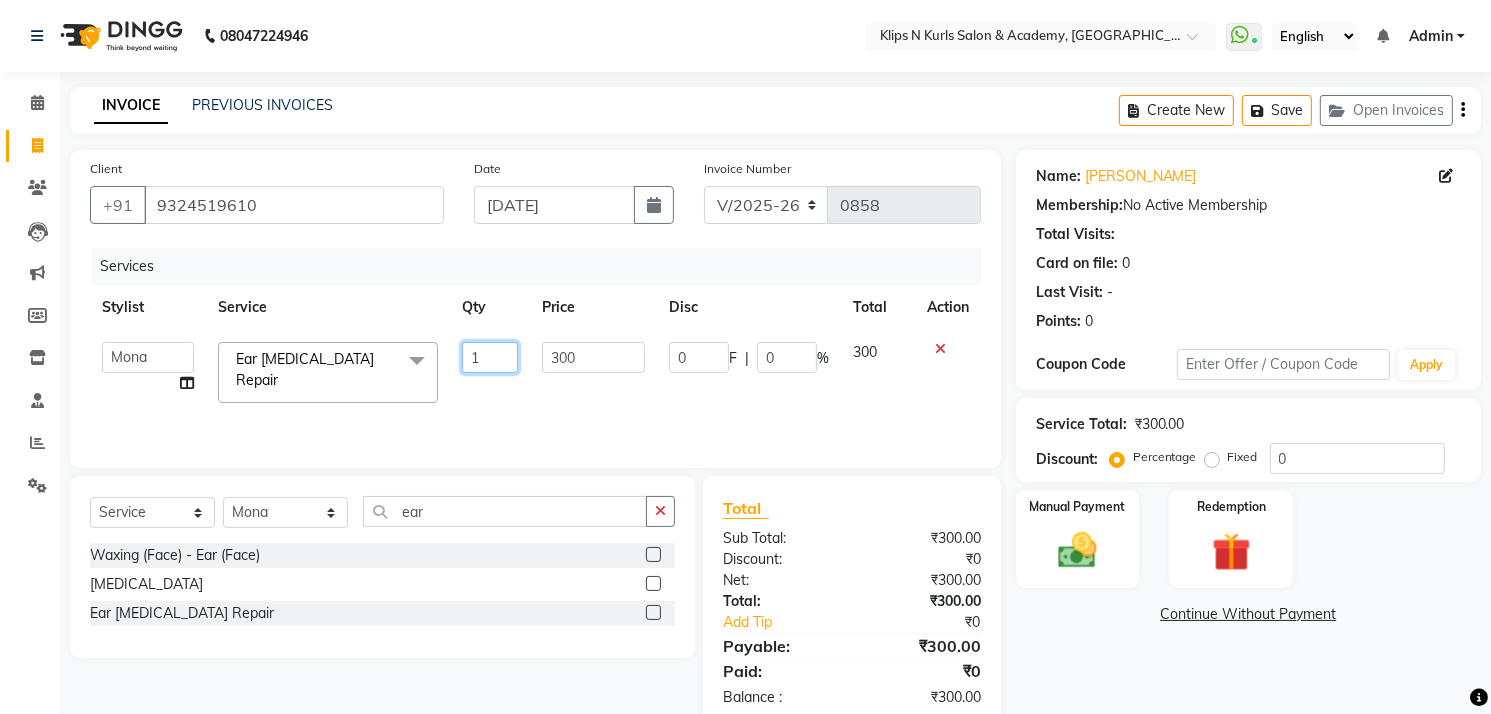 click on "1" 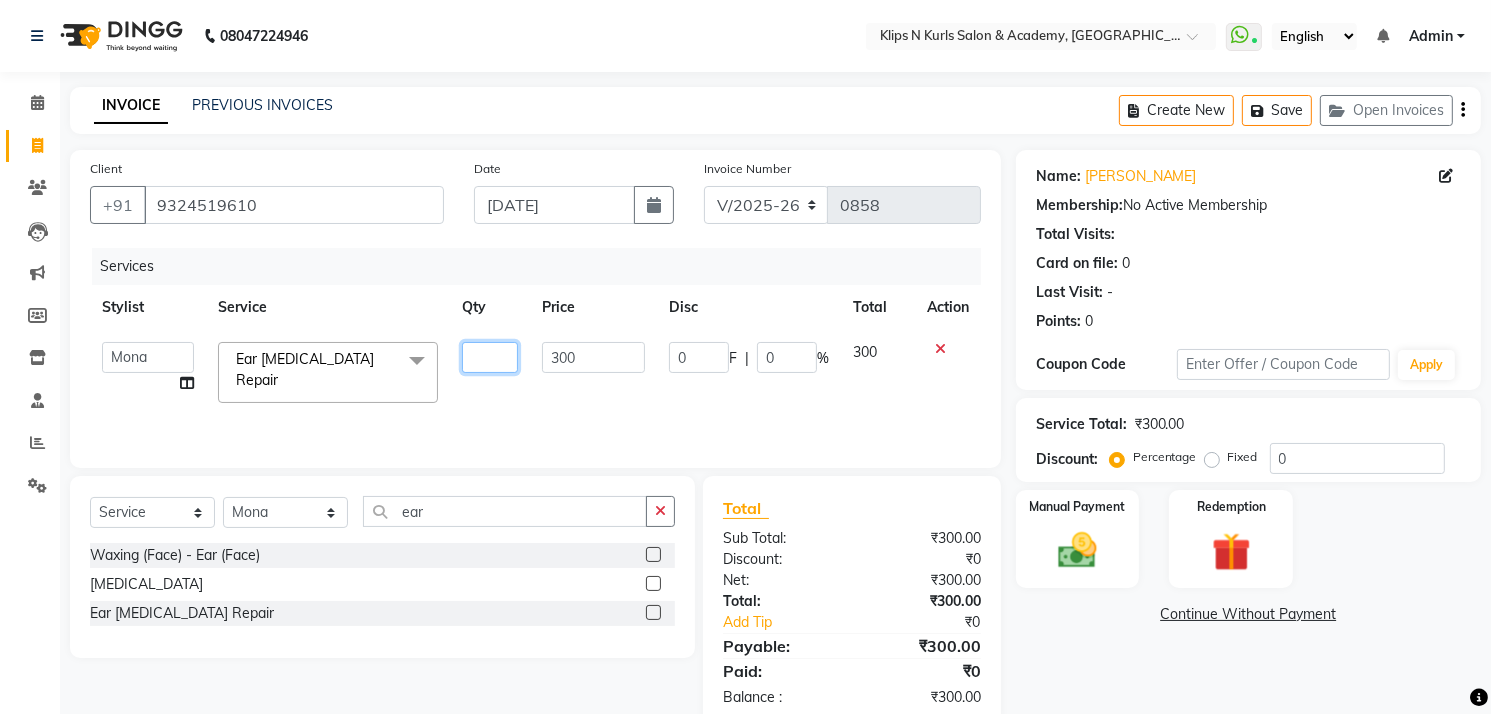 type on "3" 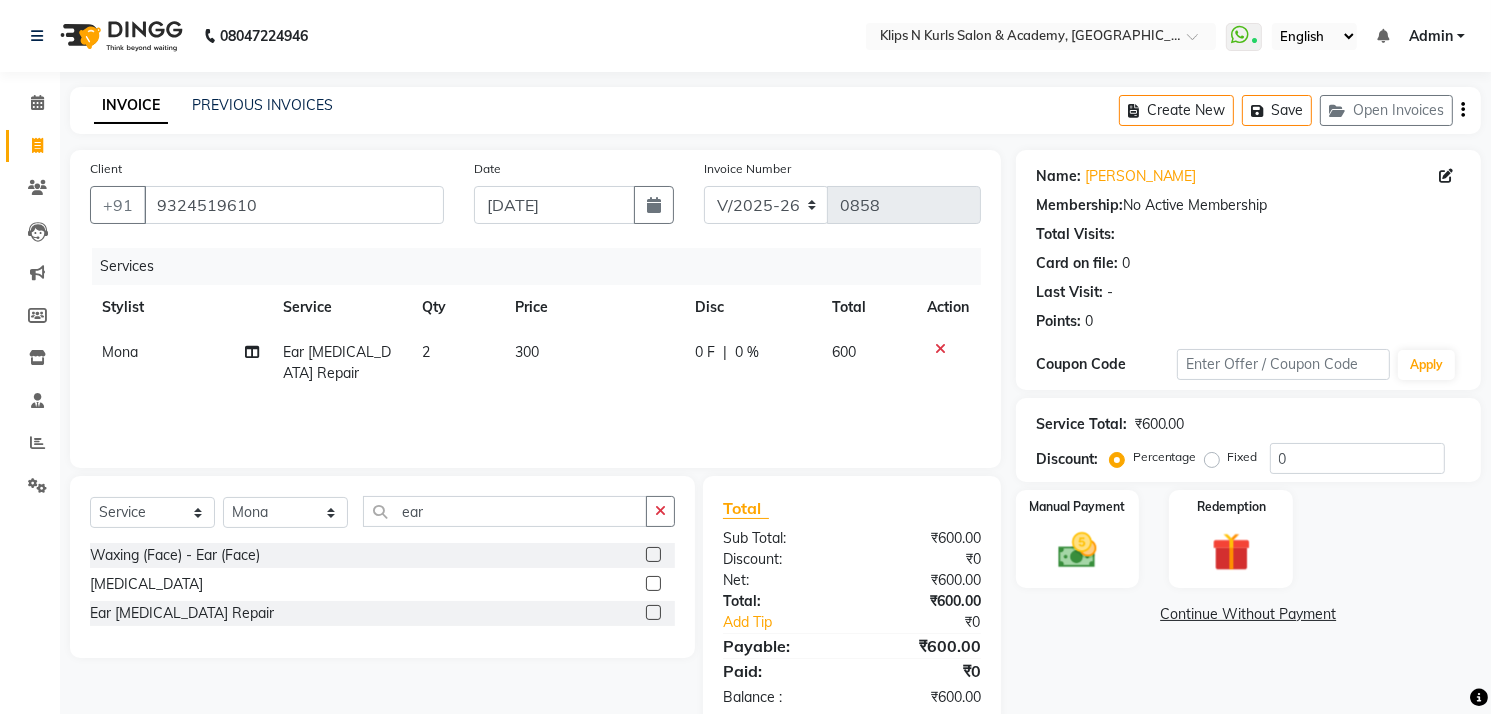 click on "Name: [PERSON_NAME] Membership:  No Active Membership  Total Visits:   Card on file:  0 Last Visit:   - Points:   0  Coupon Code Apply Service Total:  ₹600.00  Discount:  Percentage   Fixed  0 Manual Payment Redemption  Continue Without Payment" 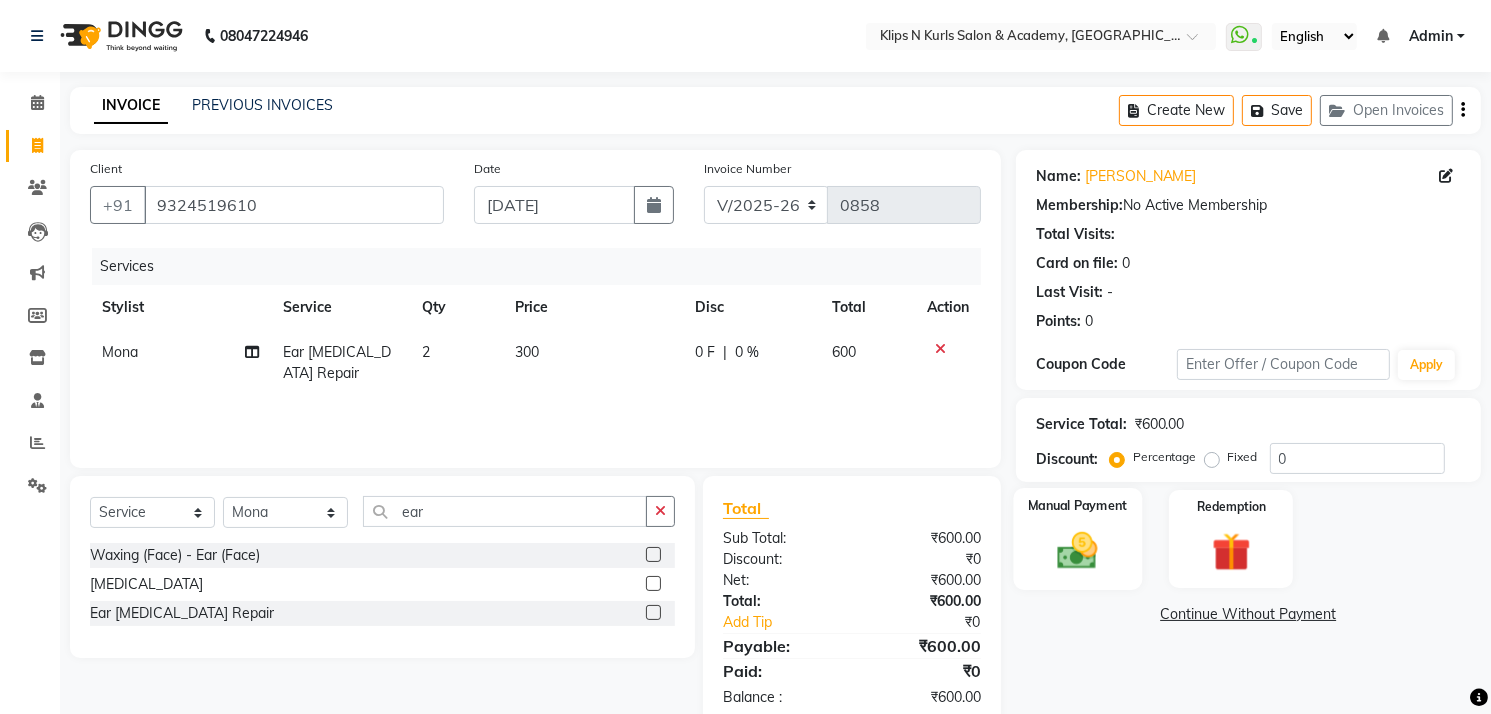 click 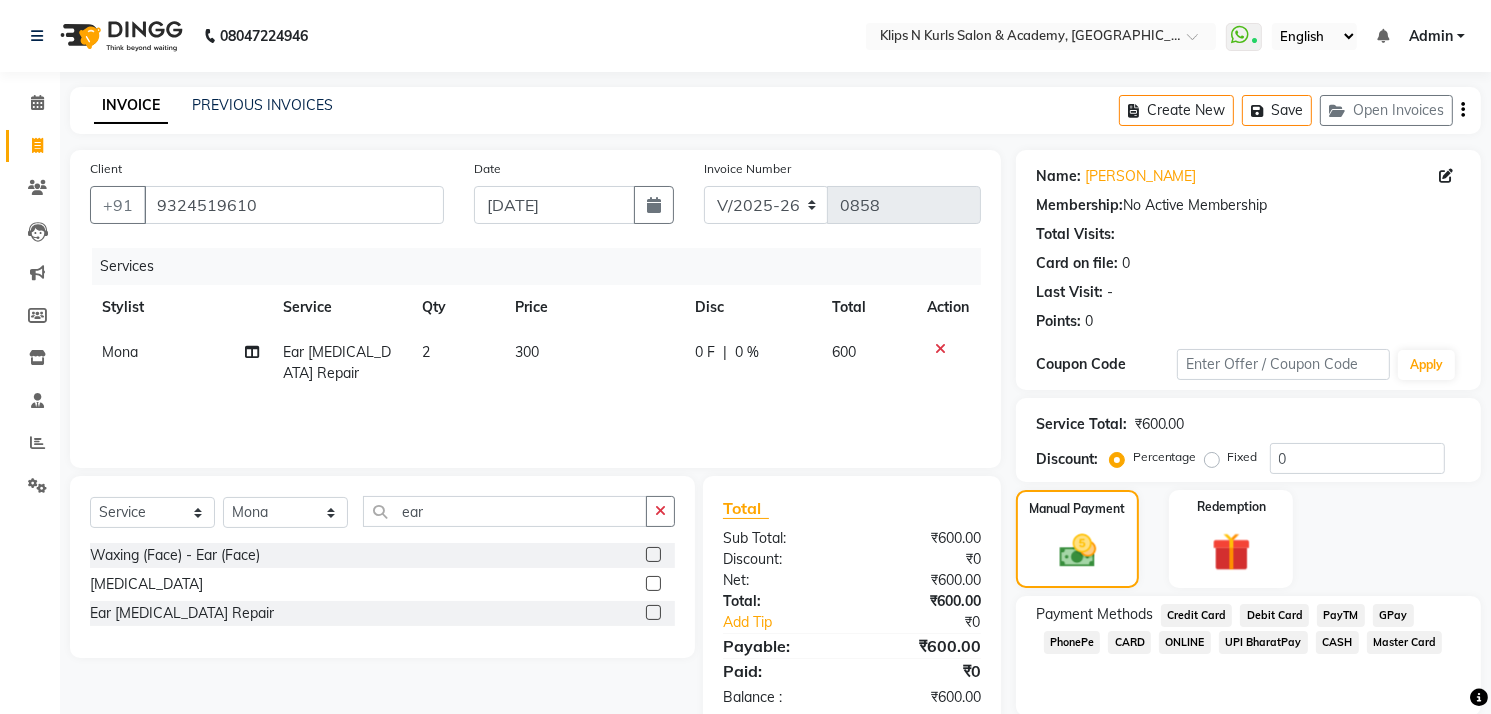click on "GPay" 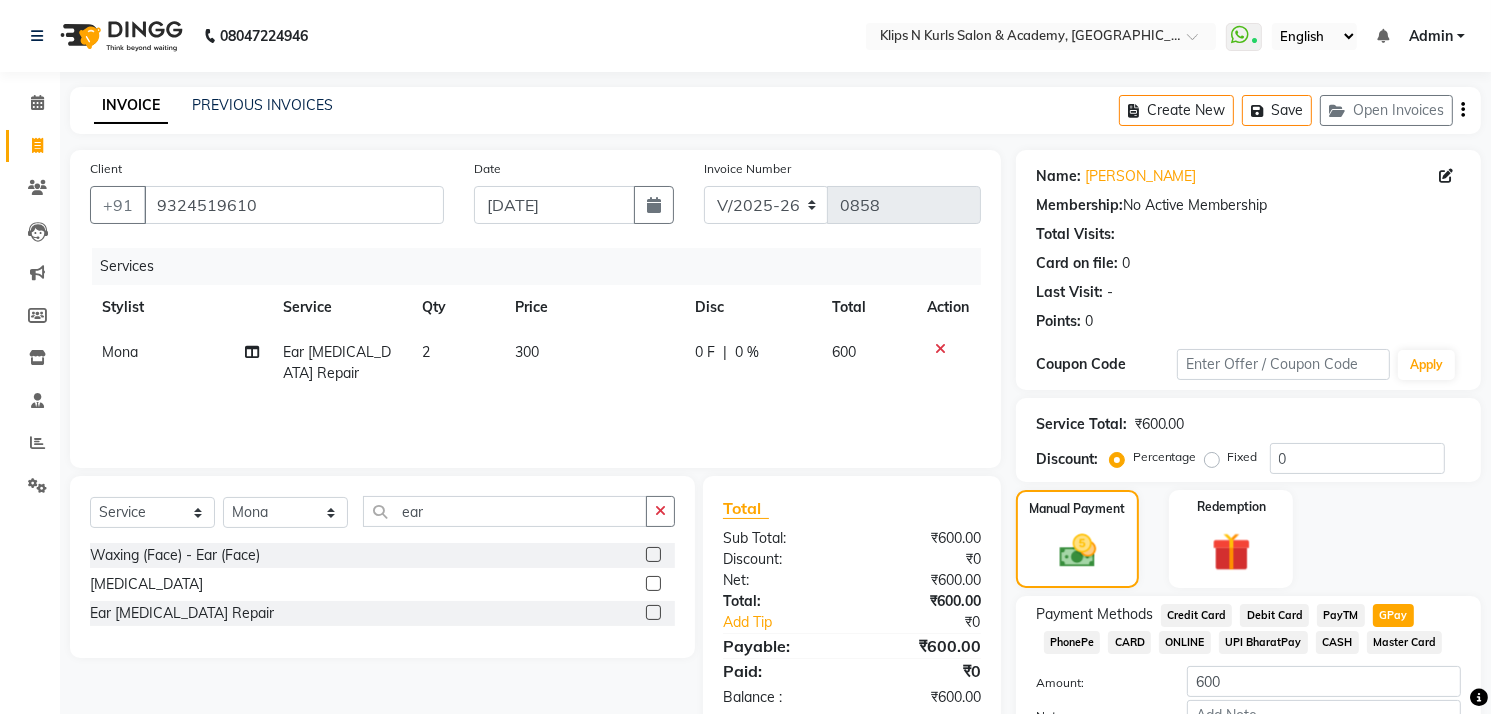 click on "Name: [PERSON_NAME] Membership:  No Active Membership  Total Visits:   Card on file:  0 Last Visit:   - Points:   0  Coupon Code Apply Service Total:  ₹600.00  Discount:  Percentage   Fixed  0 Manual Payment Redemption Payment Methods  Credit Card   Debit Card   PayTM   GPay   PhonePe   CARD   ONLINE   UPI BharatPay   CASH   Master Card  Amount: 600 Note: Add Payment  Continue Without Payment" 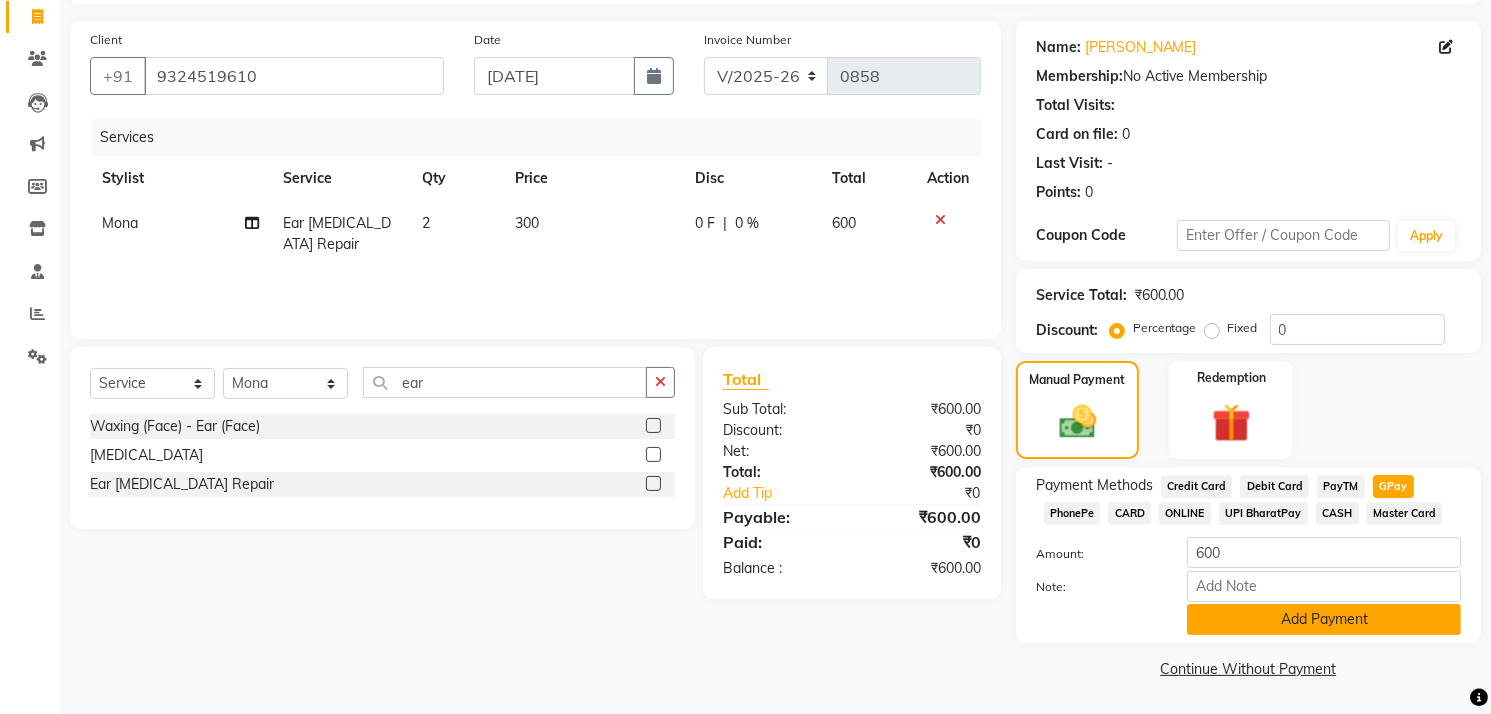 click on "Add Payment" 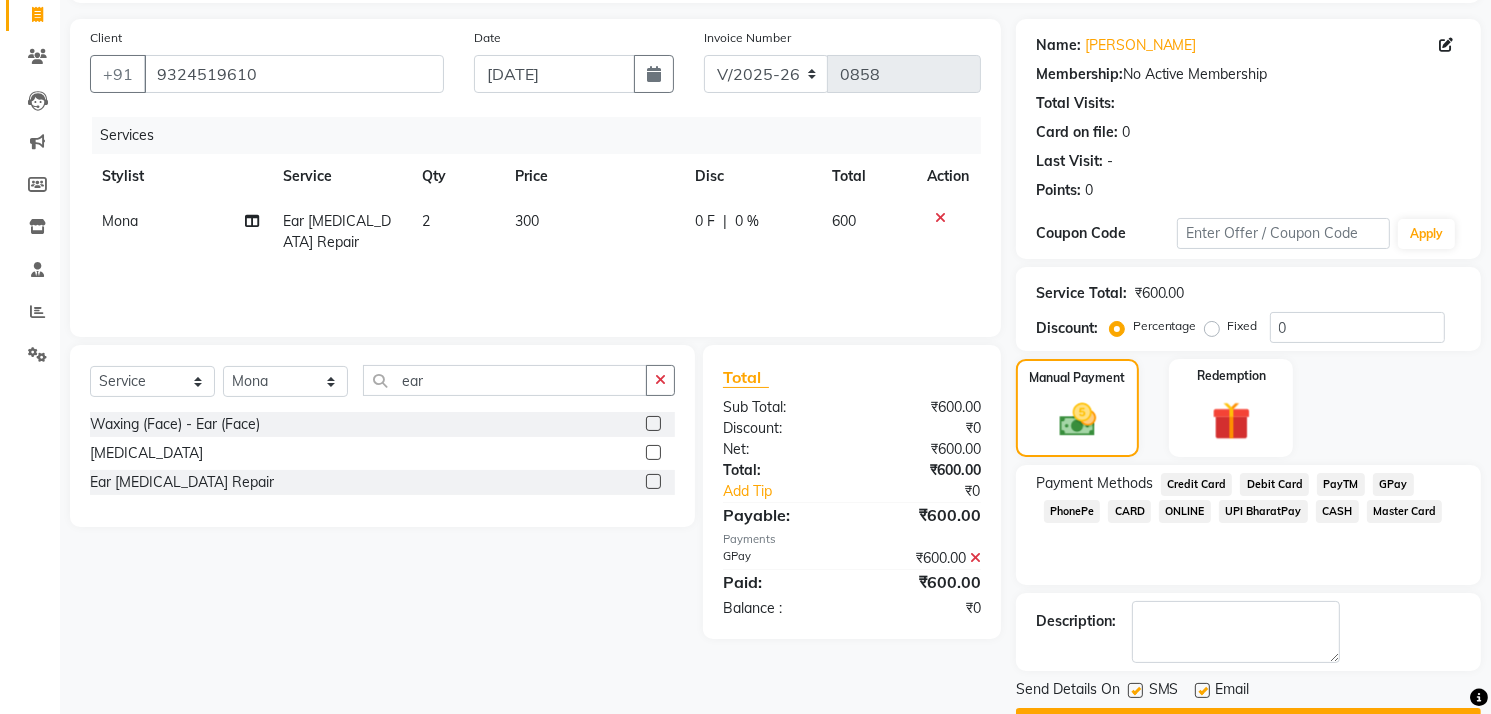 scroll, scrollTop: 184, scrollLeft: 0, axis: vertical 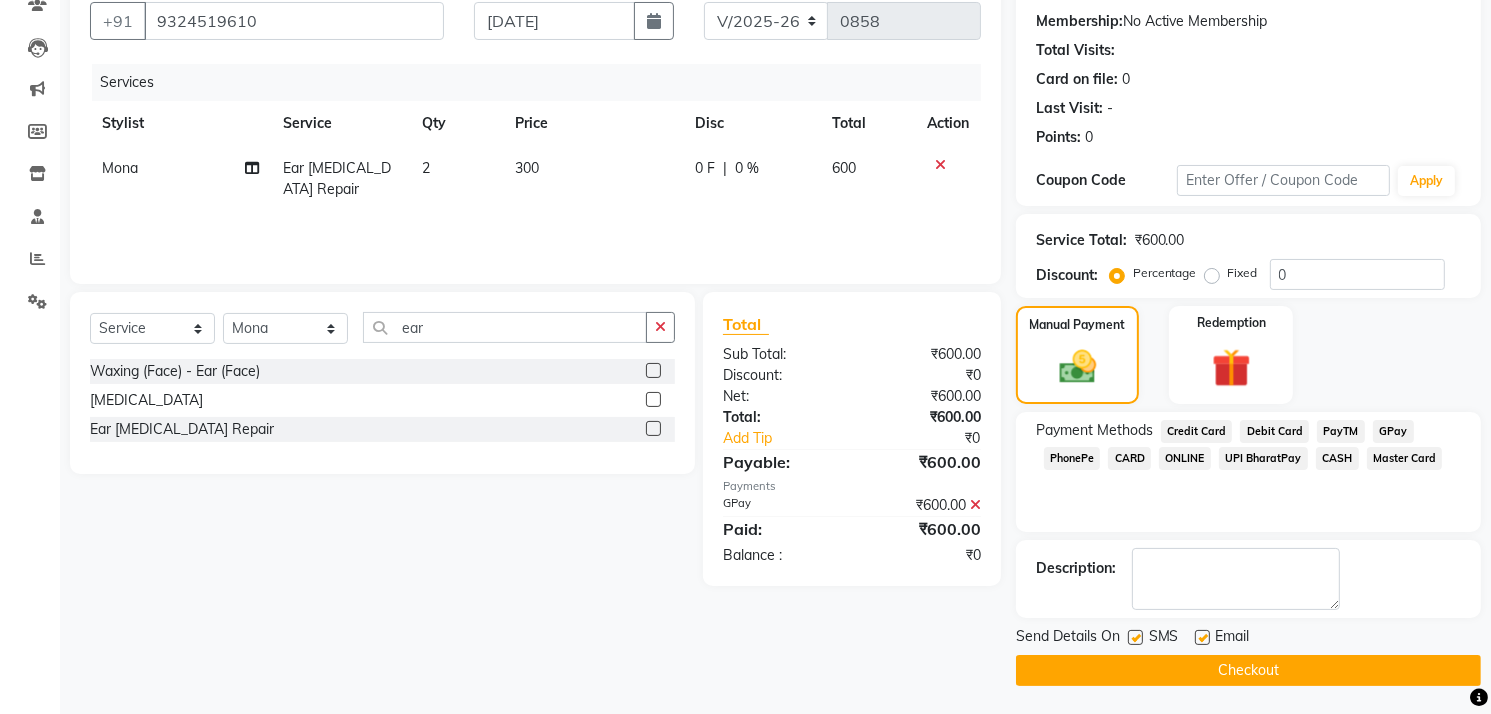 click on "Checkout" 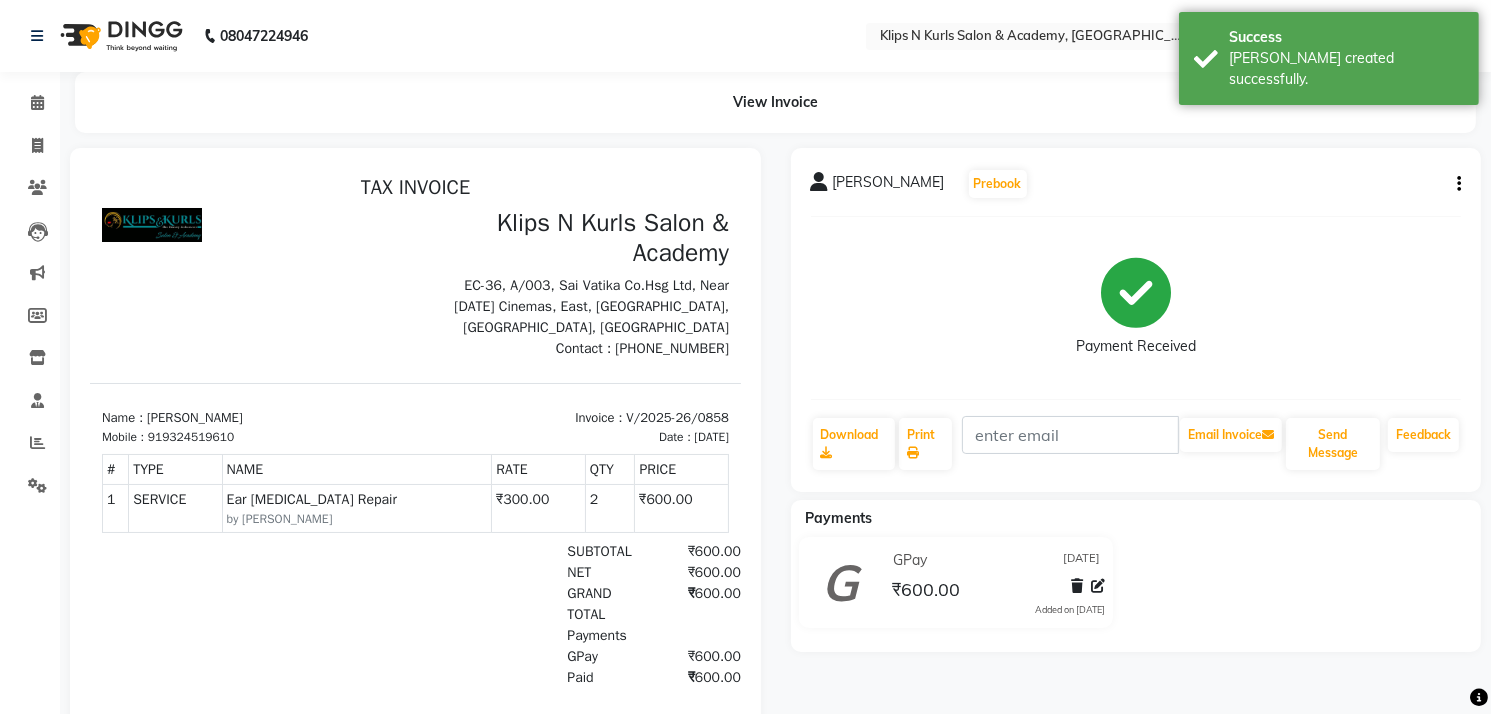 scroll, scrollTop: 0, scrollLeft: 0, axis: both 